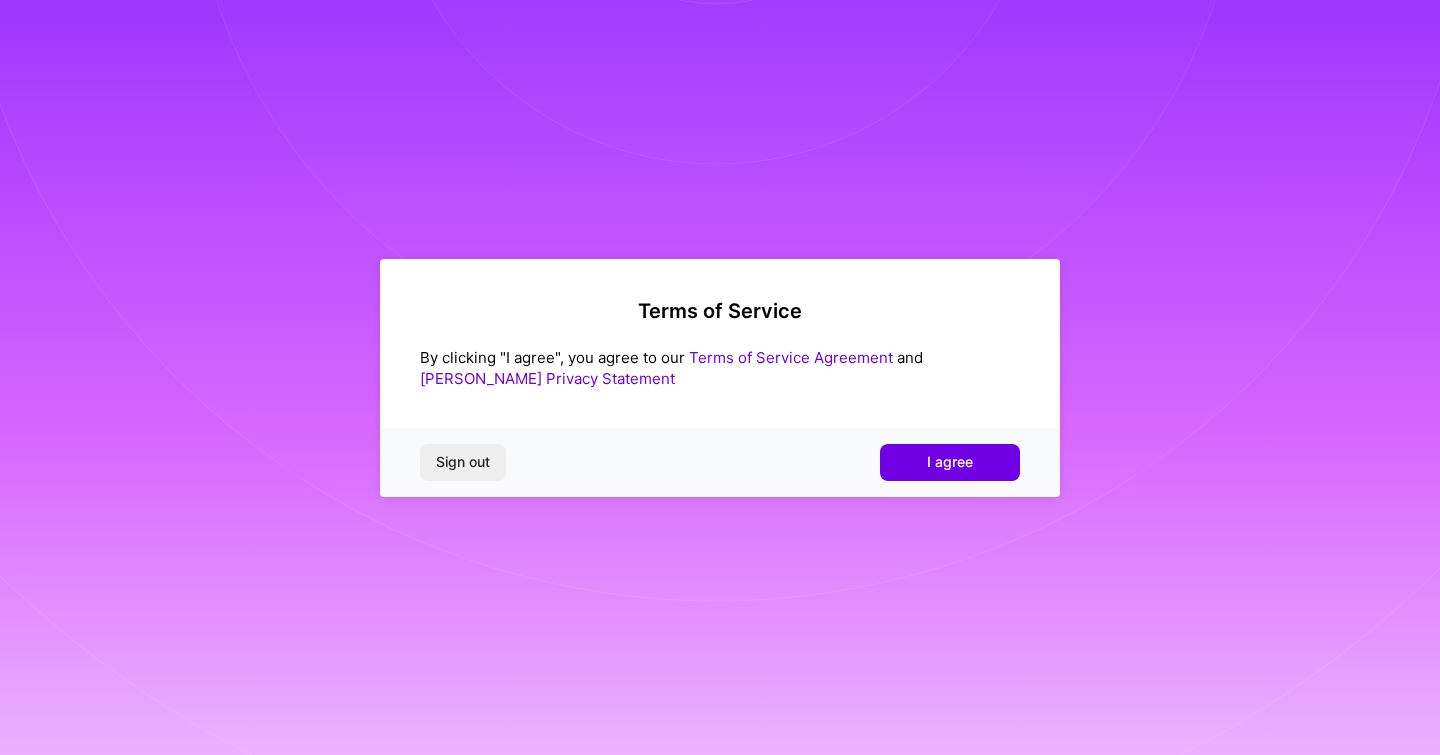 scroll, scrollTop: 0, scrollLeft: 0, axis: both 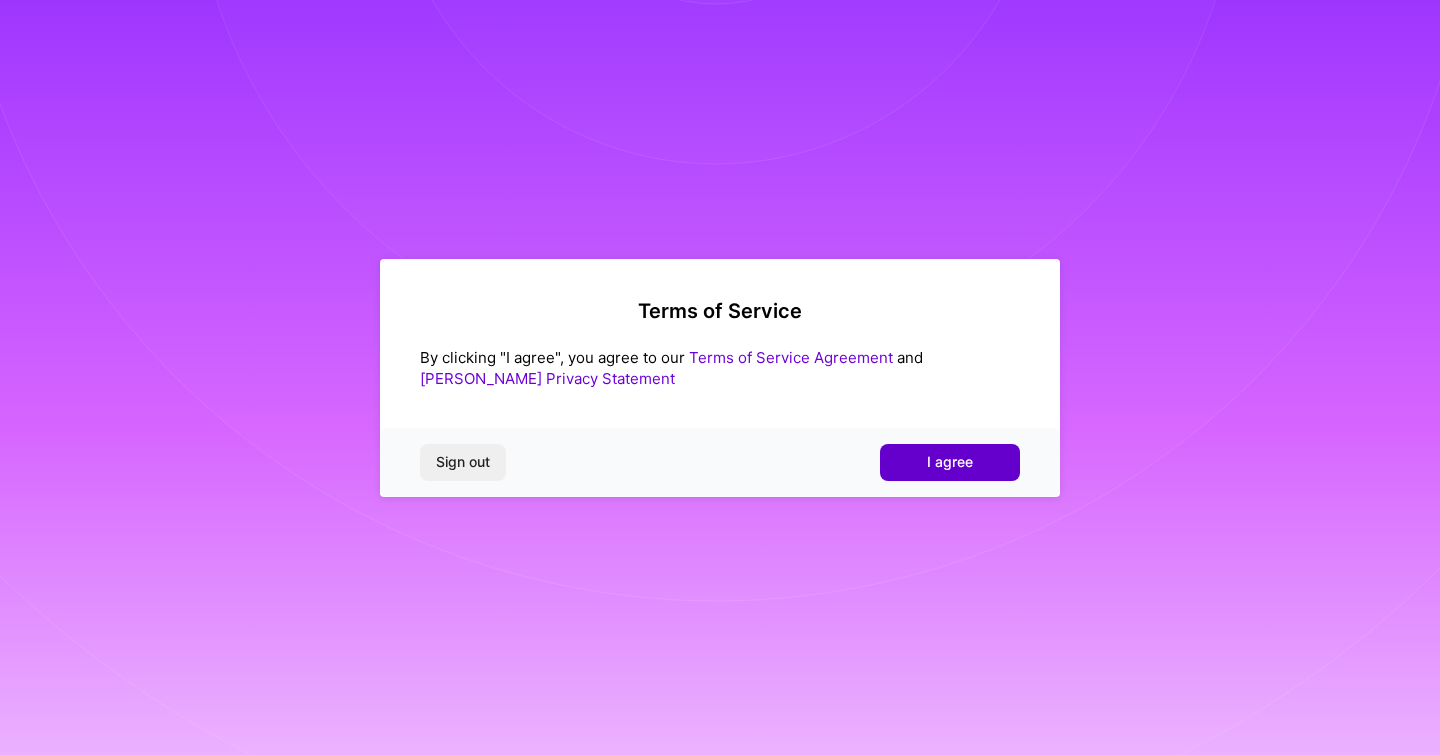 click on "I agree" at bounding box center [950, 462] 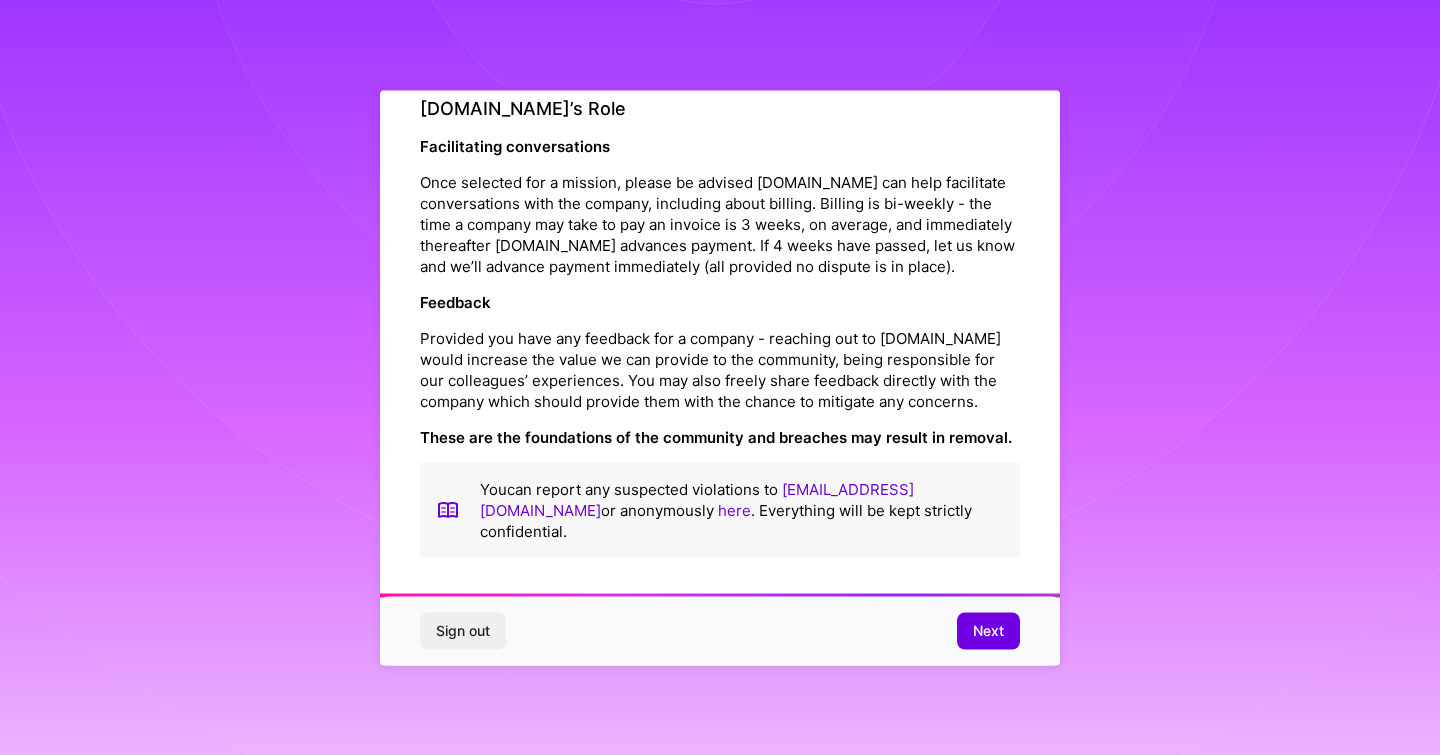 scroll, scrollTop: 2260, scrollLeft: 0, axis: vertical 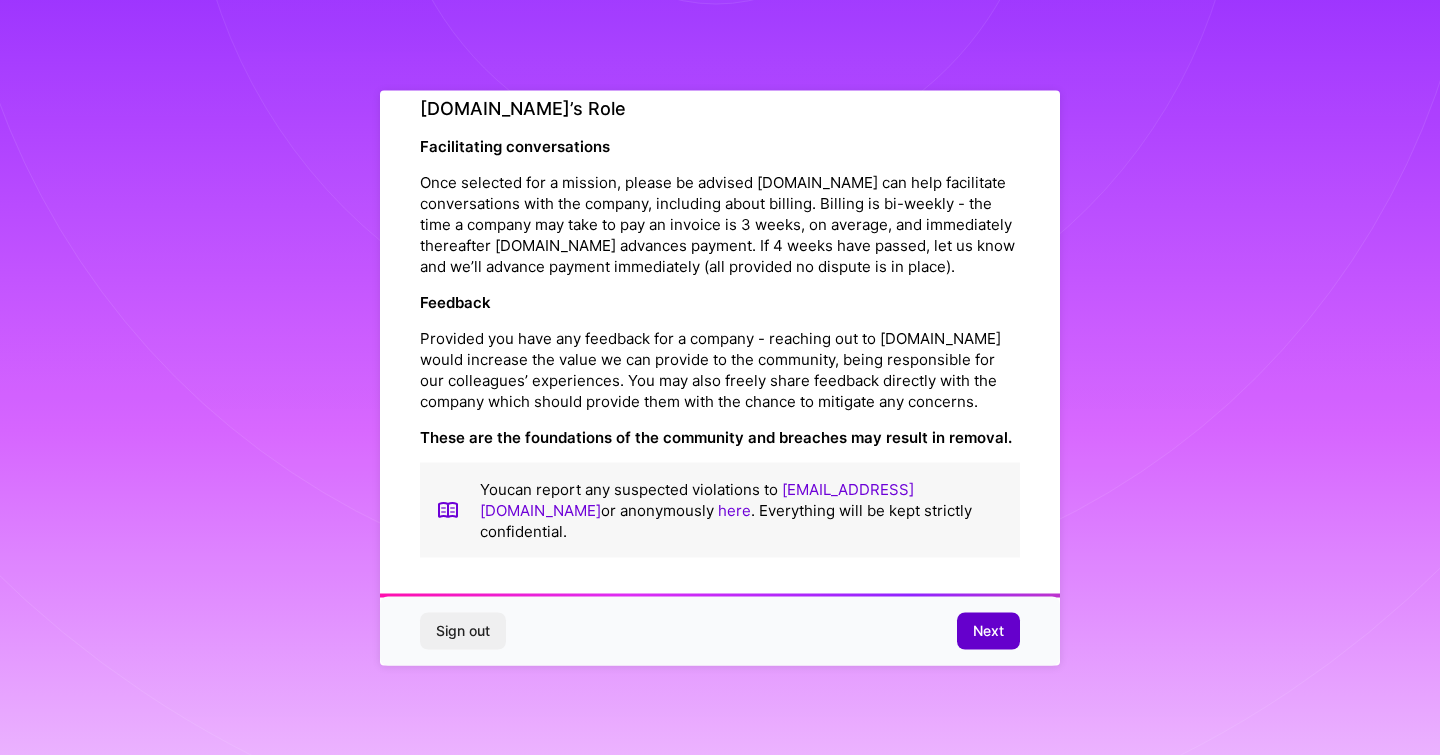 click on "Next" at bounding box center [988, 631] 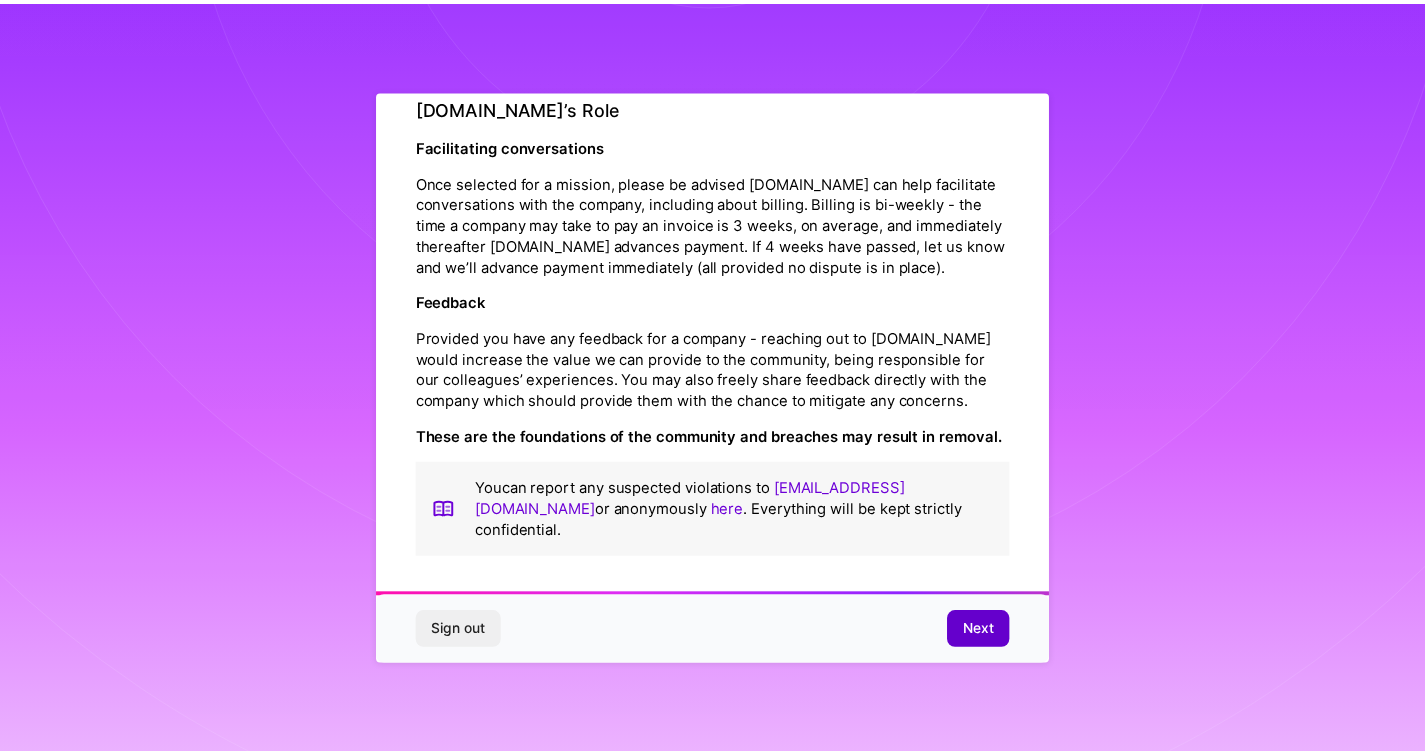 scroll, scrollTop: 0, scrollLeft: 0, axis: both 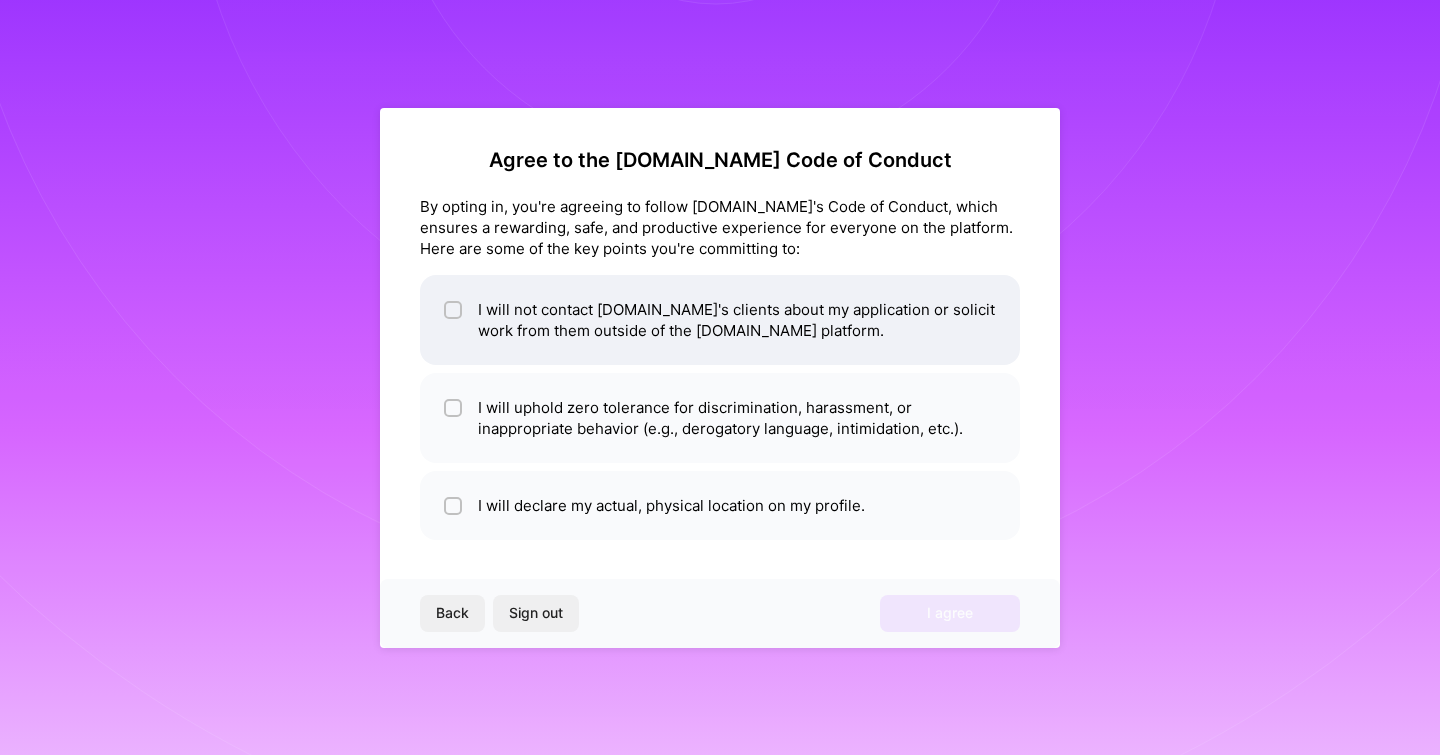 click at bounding box center (453, 310) 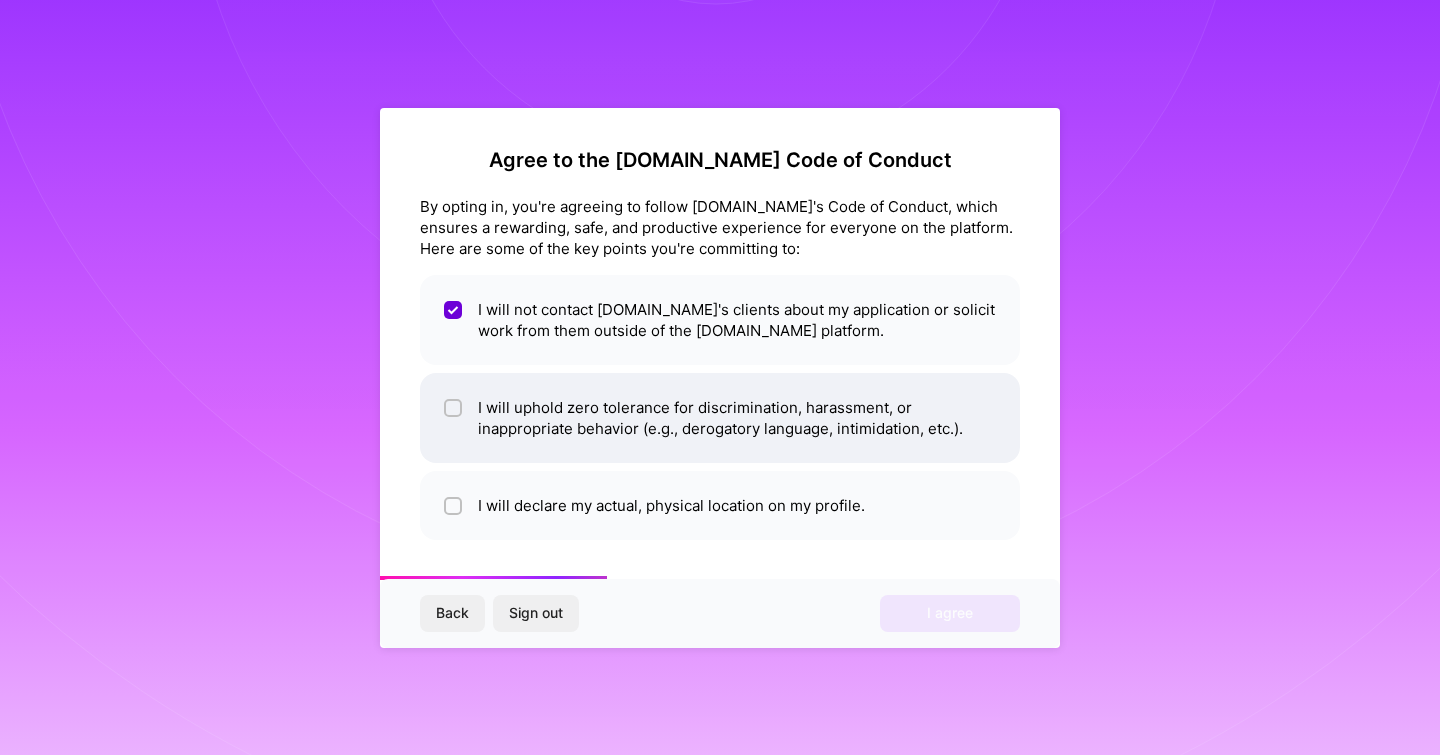 click at bounding box center [455, 409] 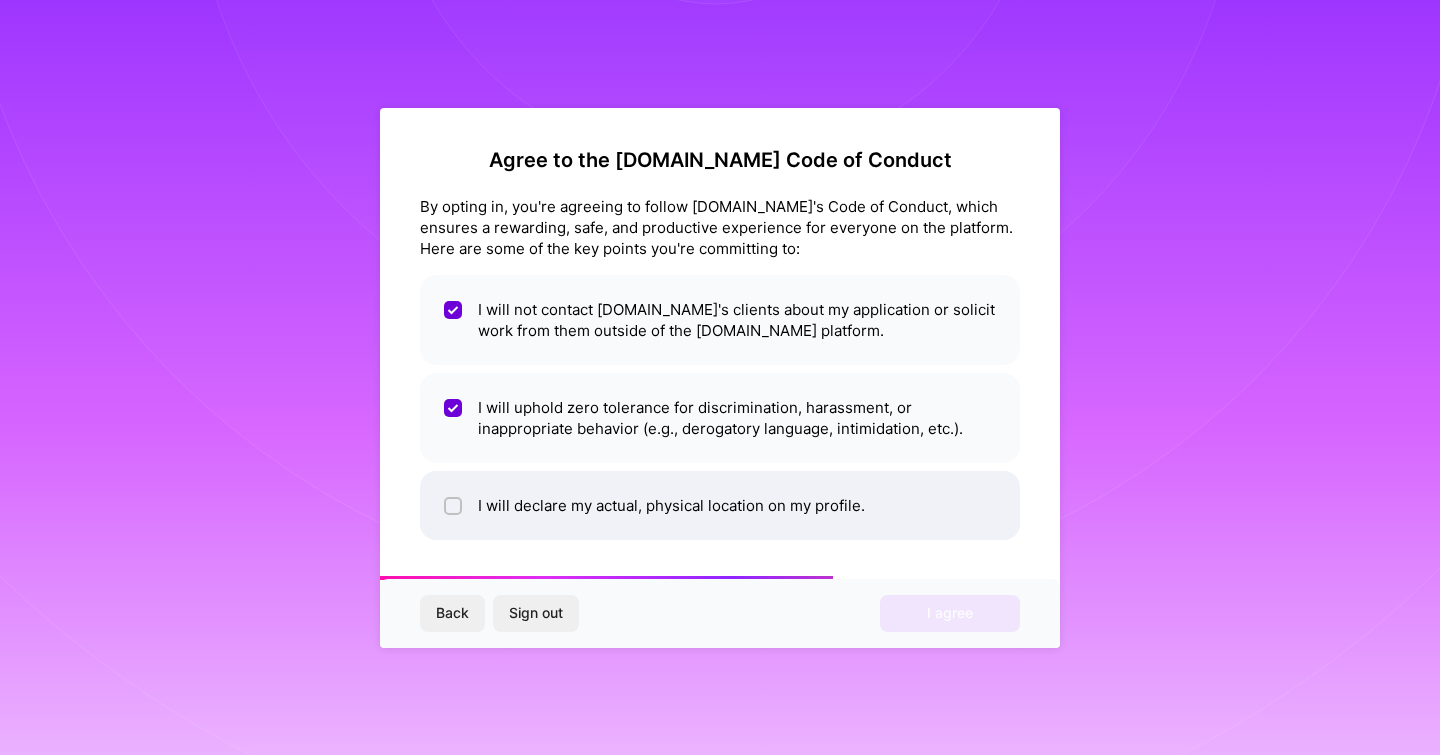 click at bounding box center (455, 507) 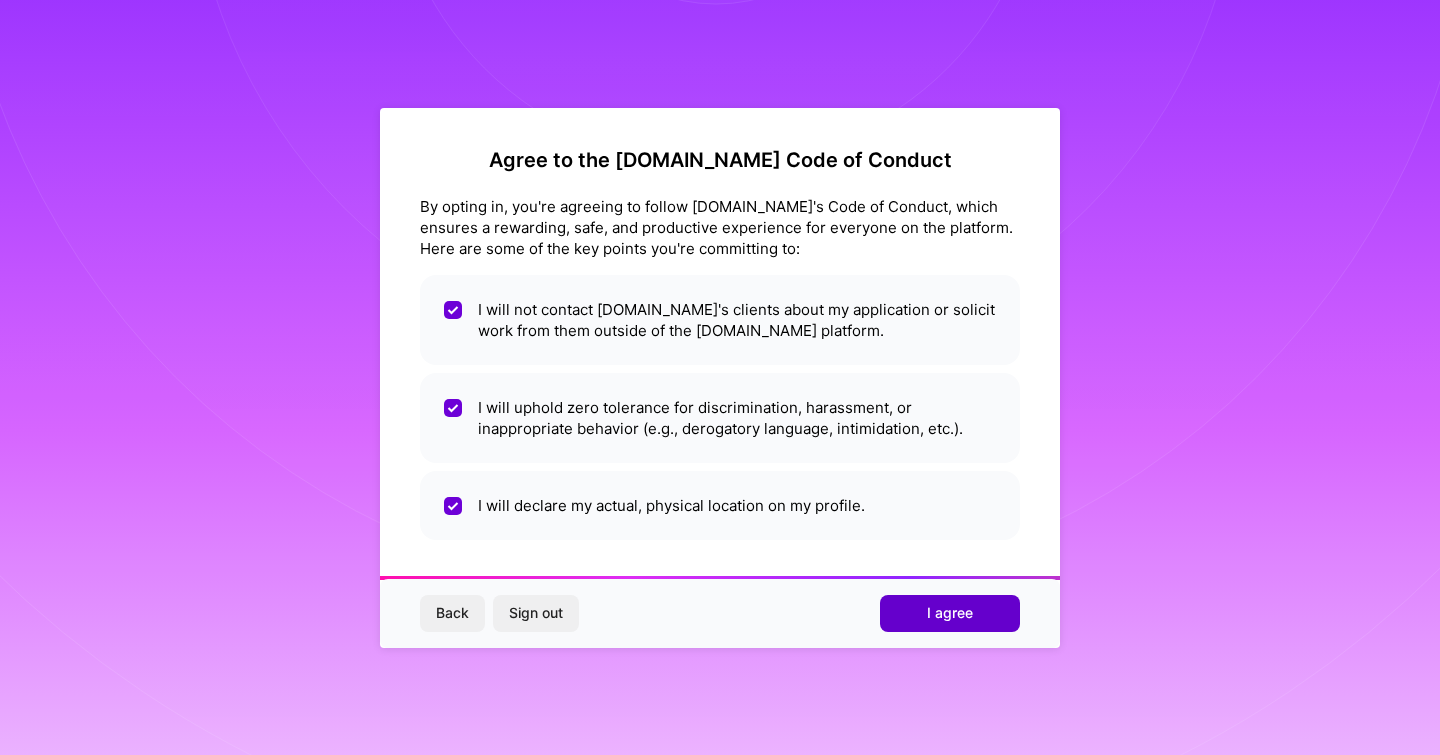 click on "I agree" at bounding box center (950, 613) 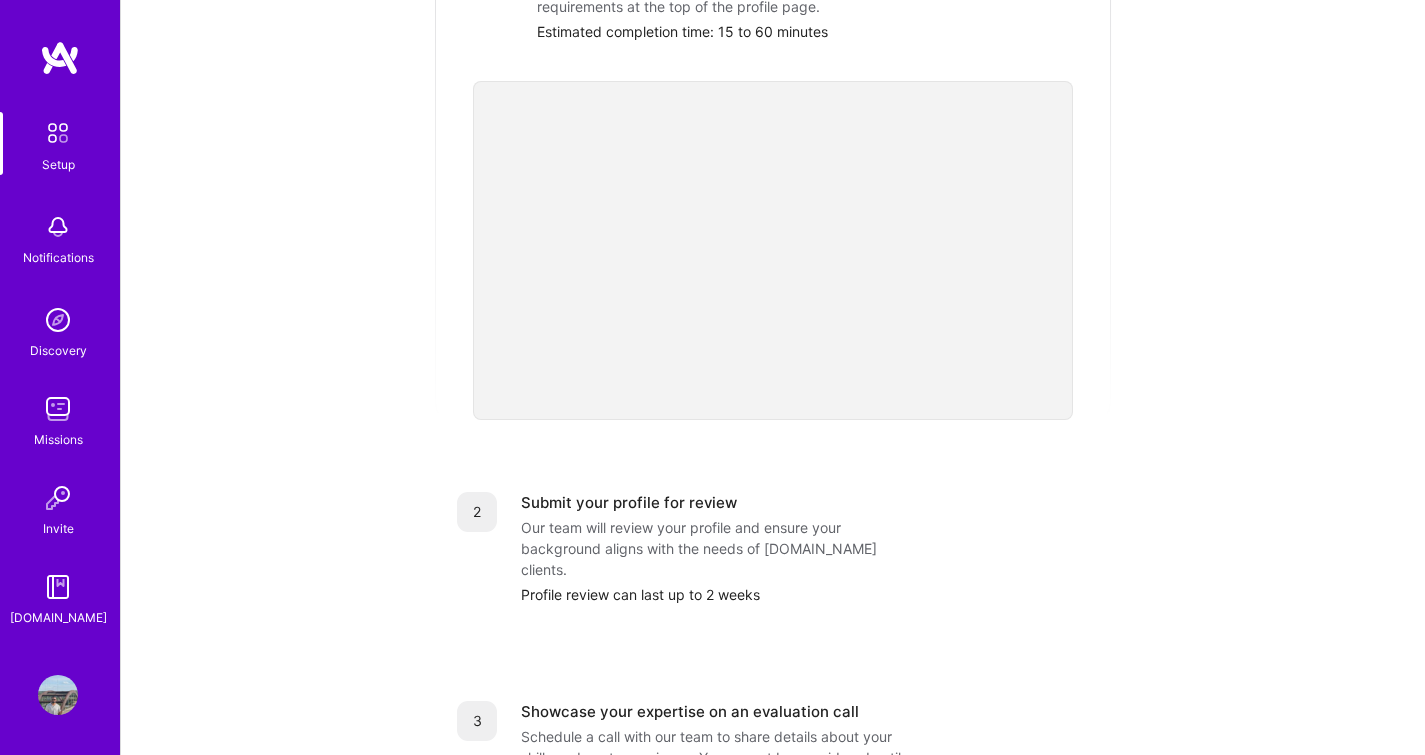 scroll, scrollTop: 0, scrollLeft: 0, axis: both 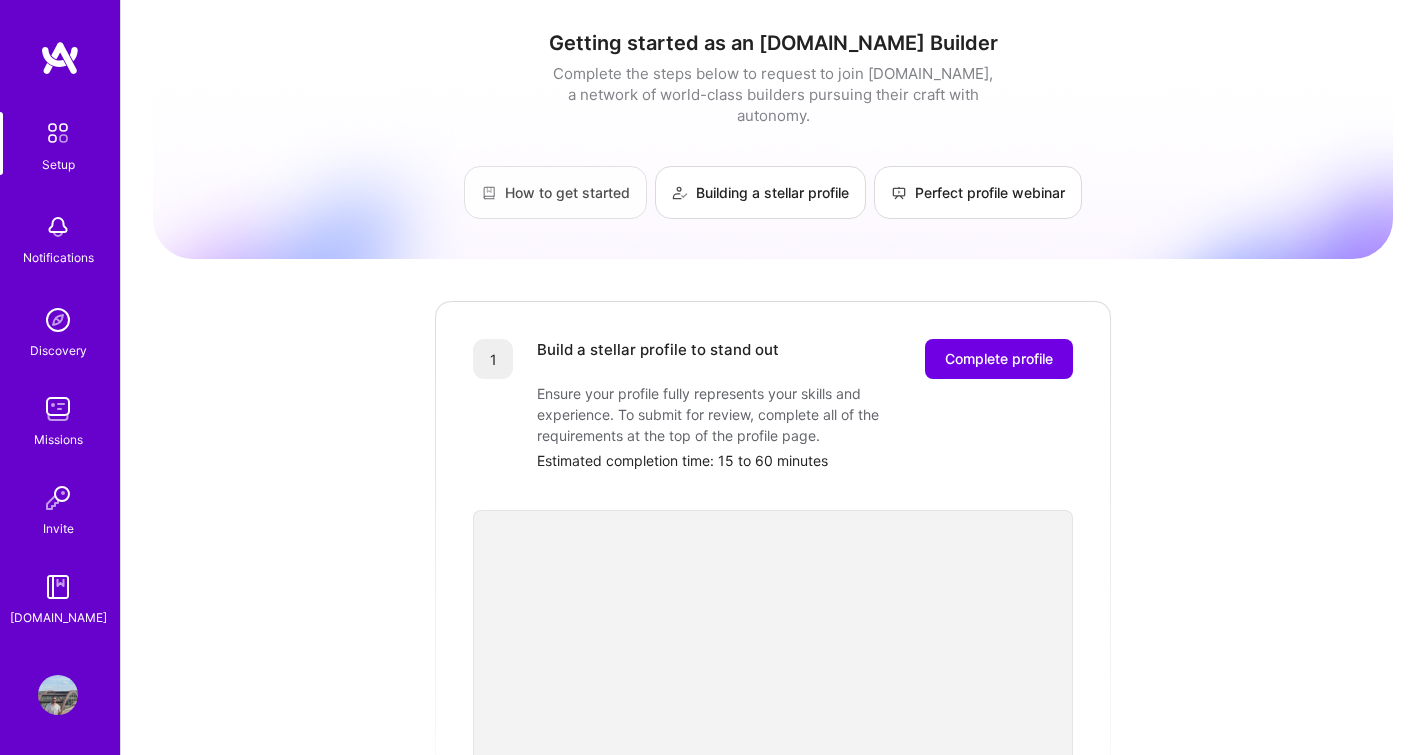 click on "How to get started" at bounding box center (555, 192) 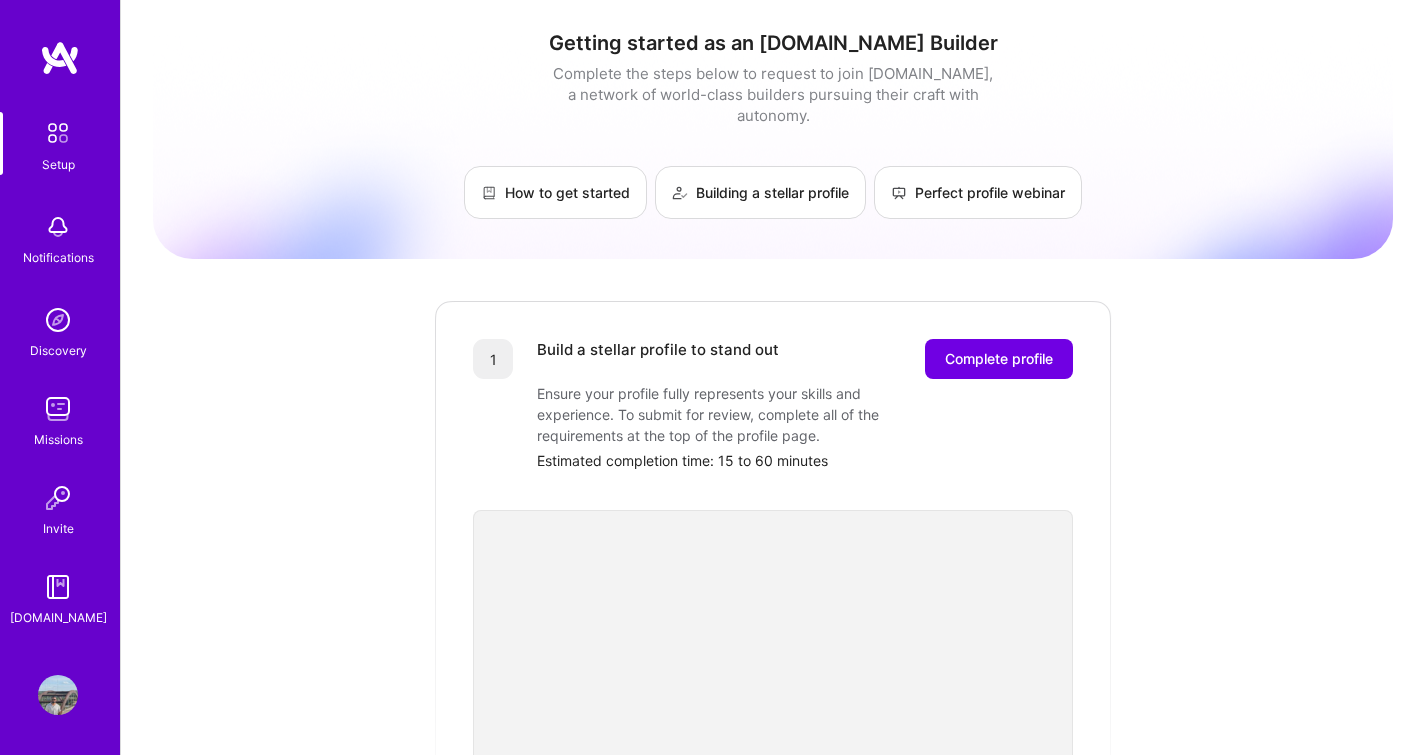 click at bounding box center [58, 320] 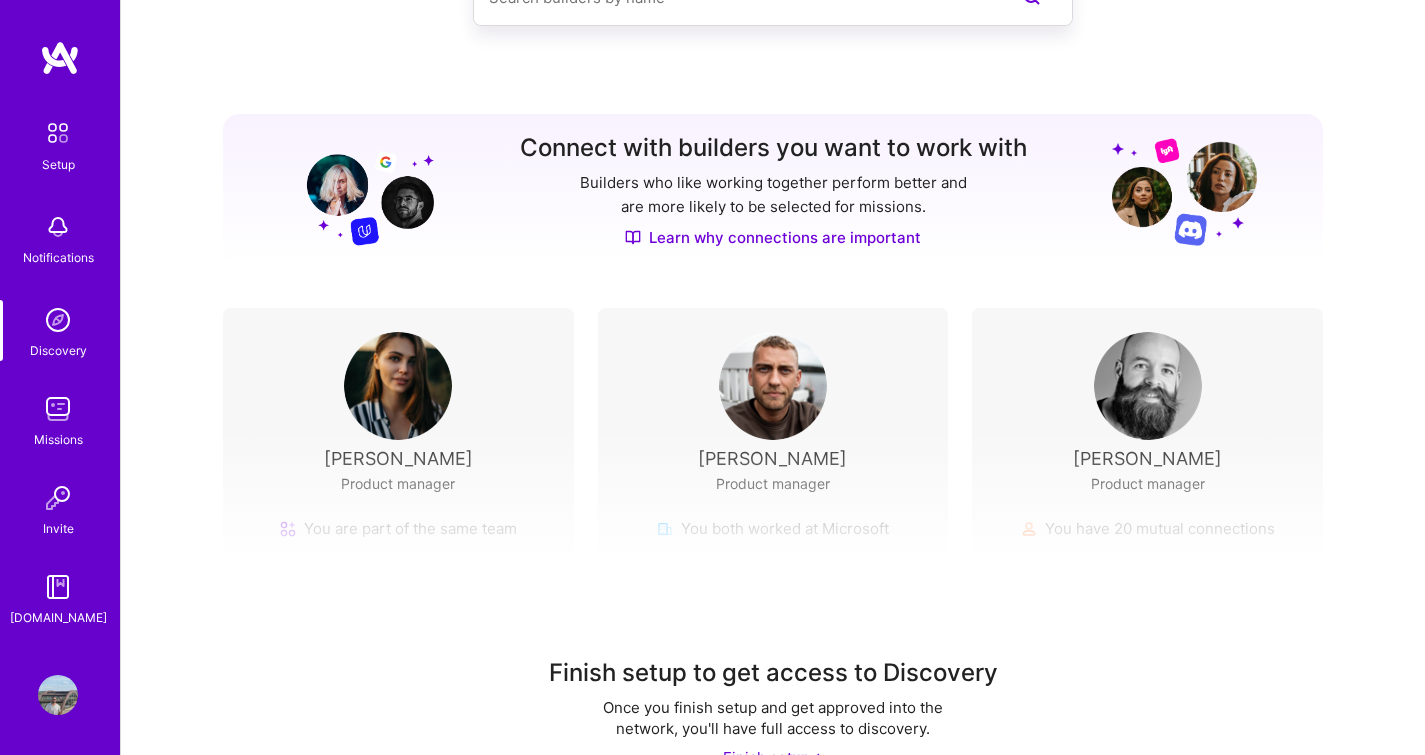 scroll, scrollTop: 155, scrollLeft: 0, axis: vertical 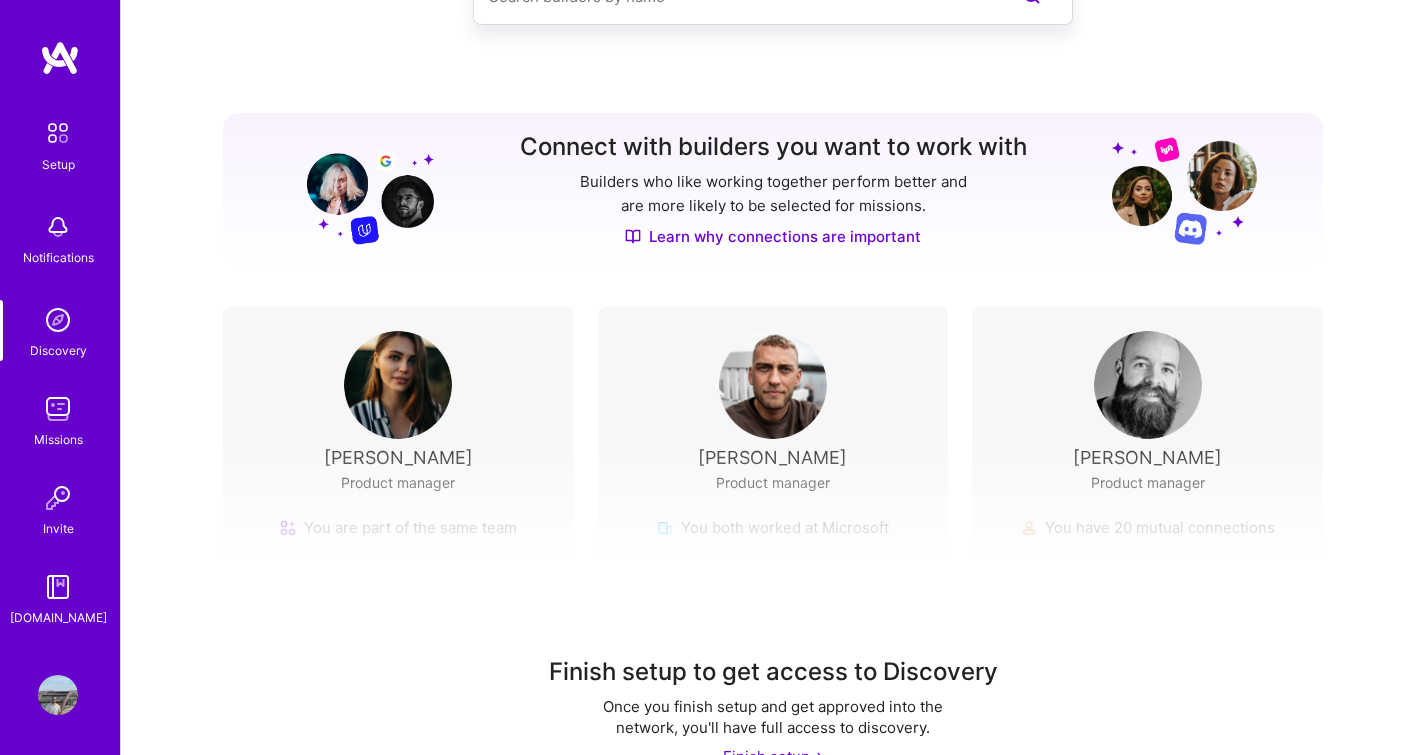 click on "Finish setup to get access to Discovery Once you finish setup and get approved into the network, you'll have full access to discovery. Finish setup  ->" at bounding box center [773, 614] 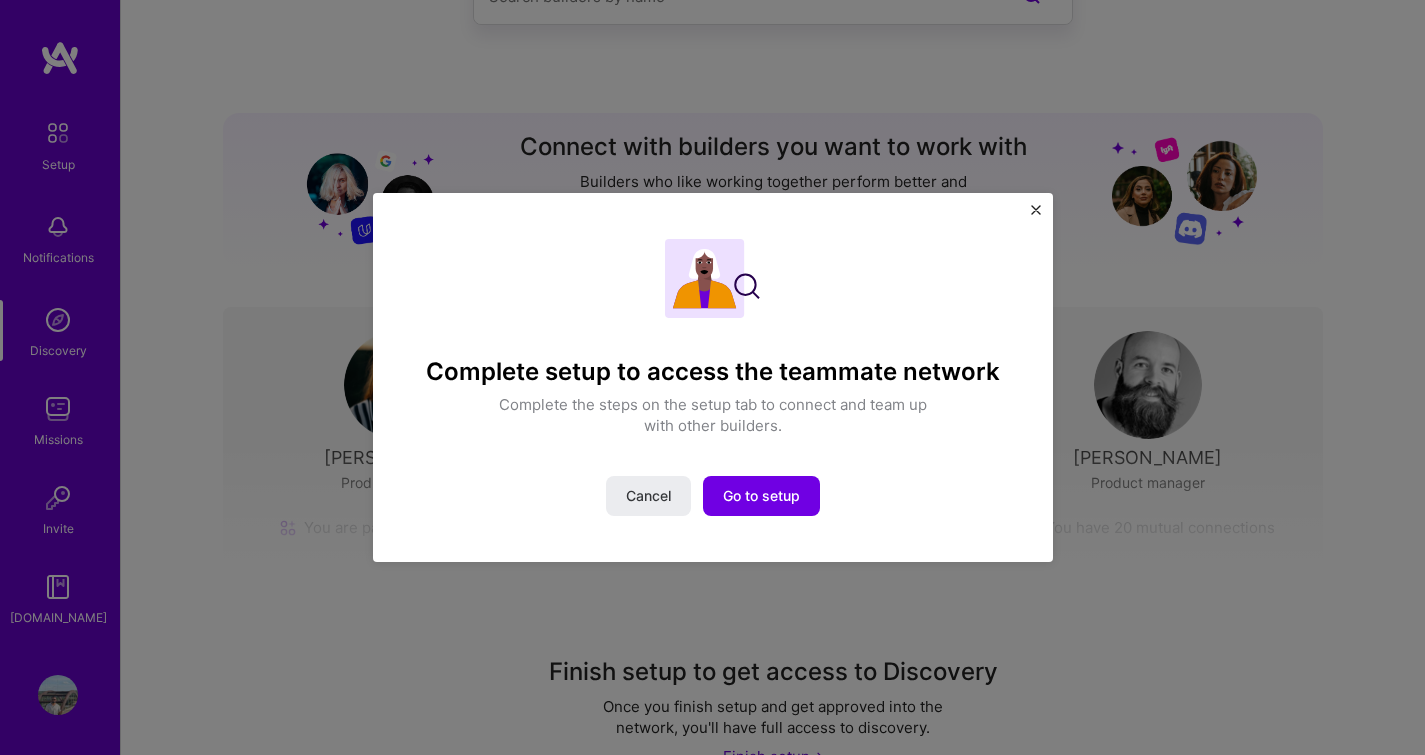 click at bounding box center (1036, 210) 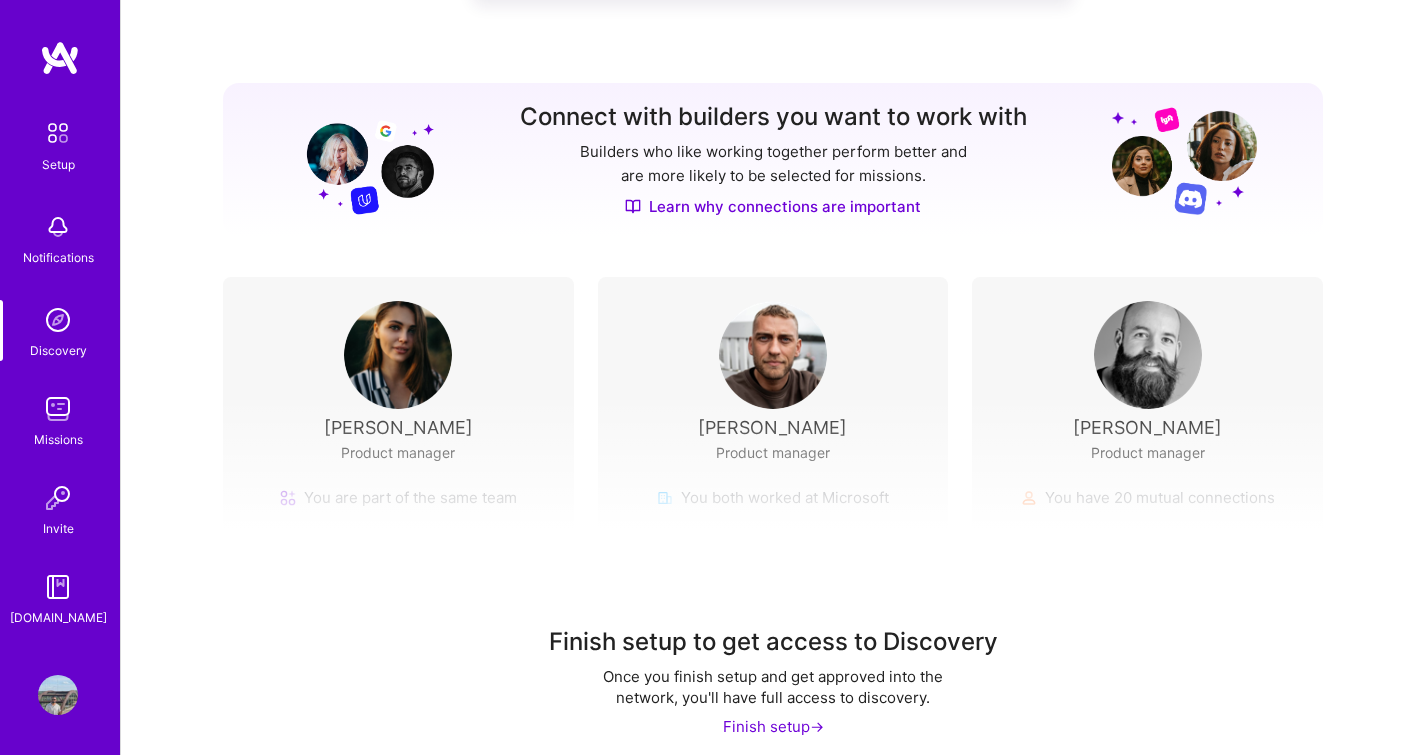 scroll, scrollTop: 188, scrollLeft: 0, axis: vertical 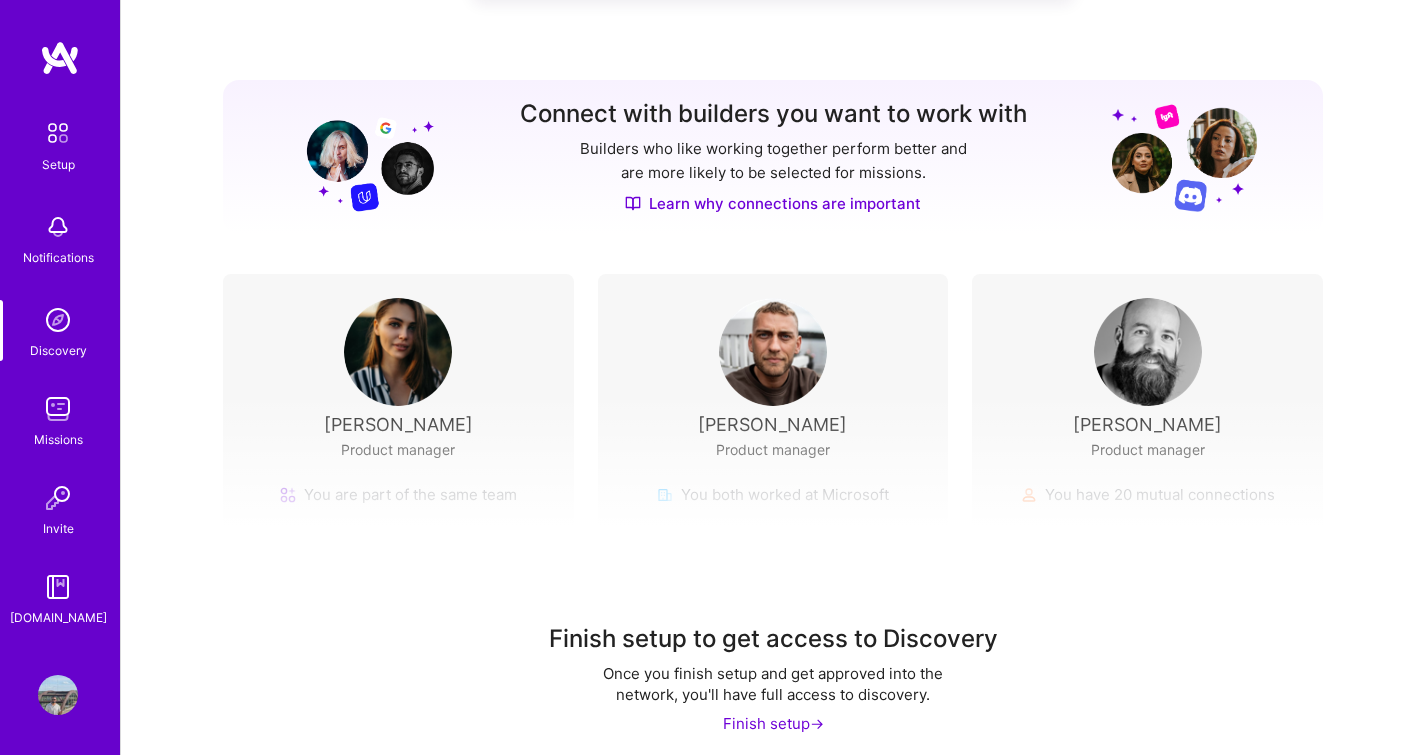 click at bounding box center (58, 133) 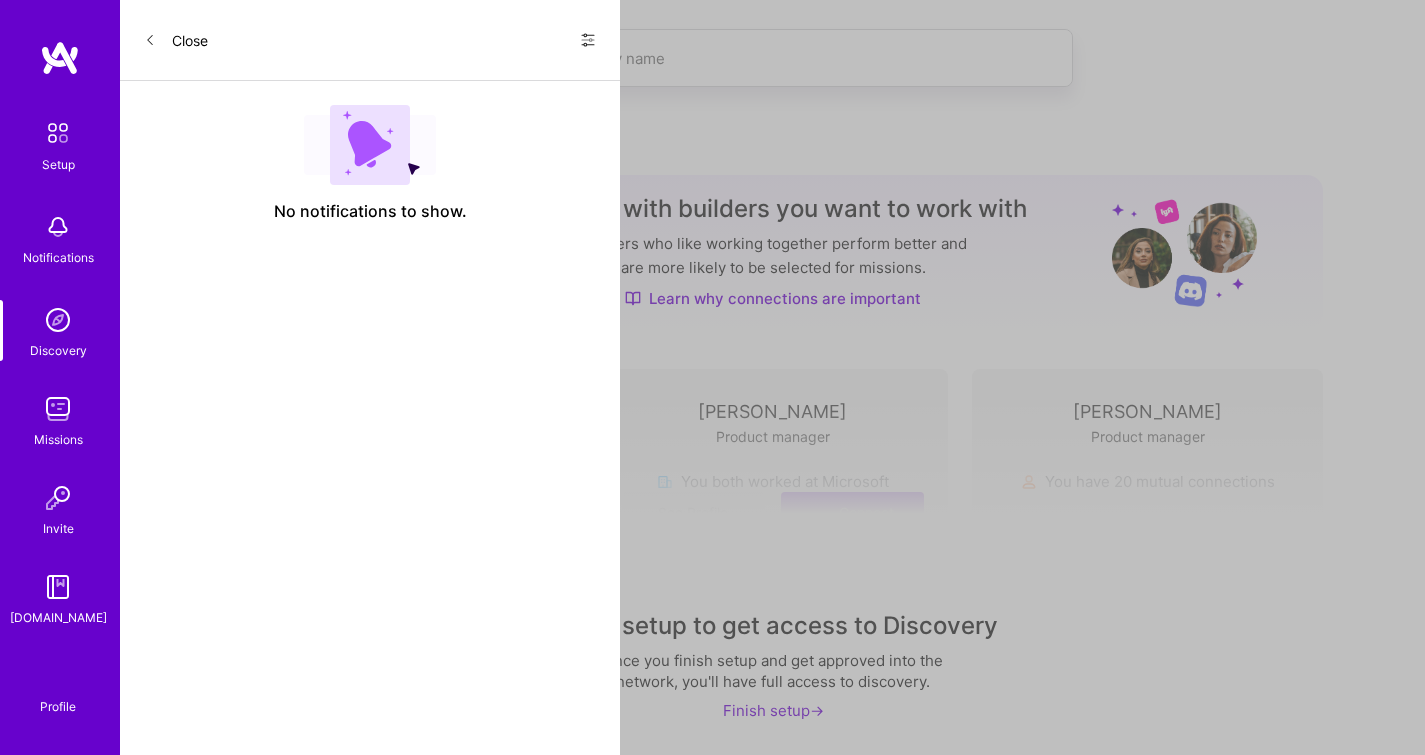 scroll, scrollTop: 0, scrollLeft: 0, axis: both 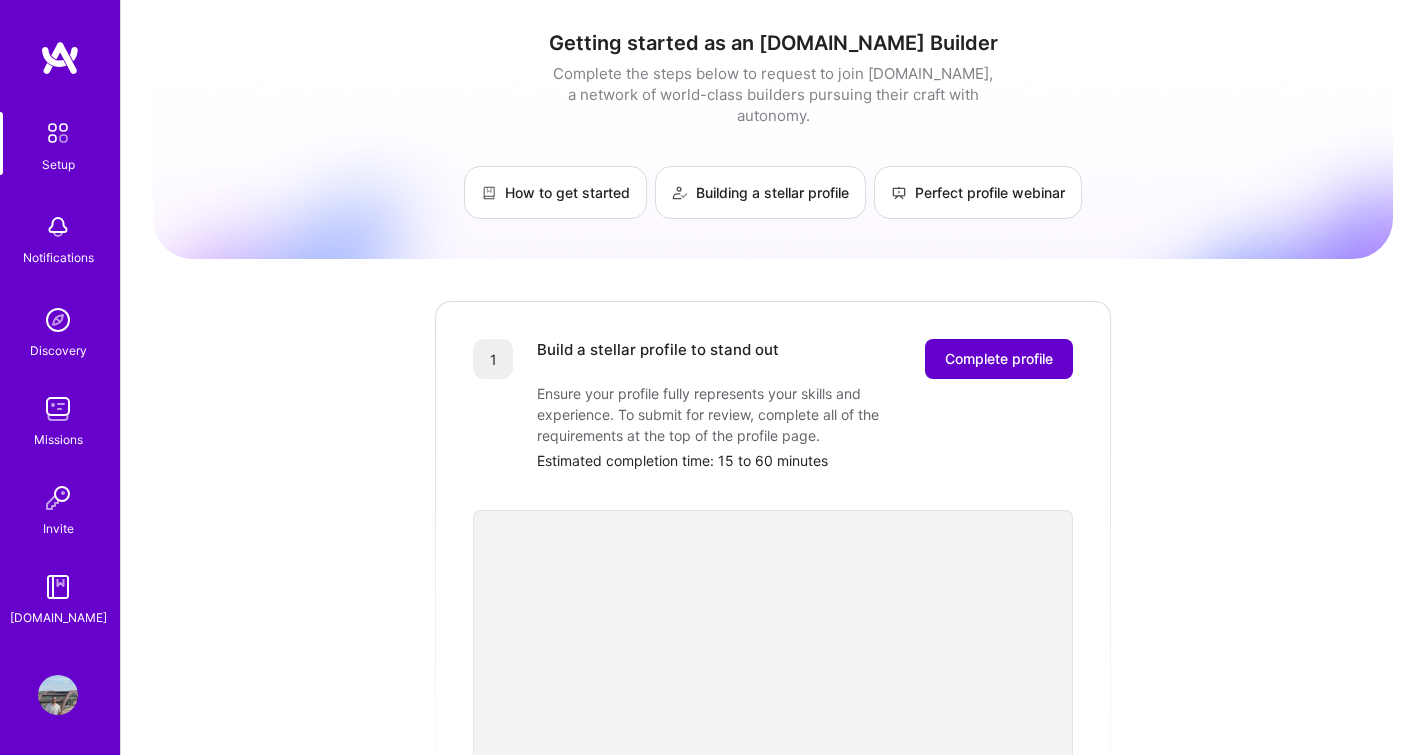 click on "Complete profile" at bounding box center (999, 359) 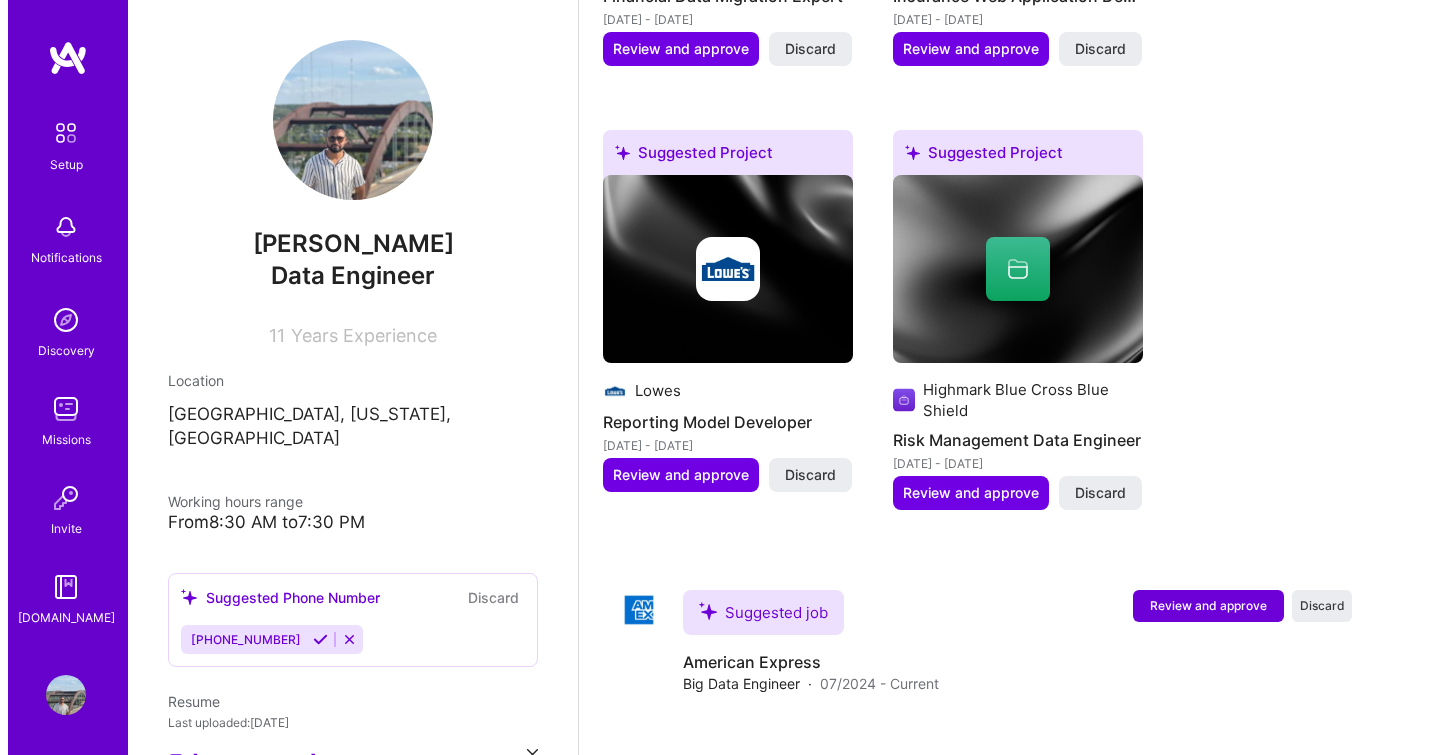 scroll, scrollTop: 1754, scrollLeft: 0, axis: vertical 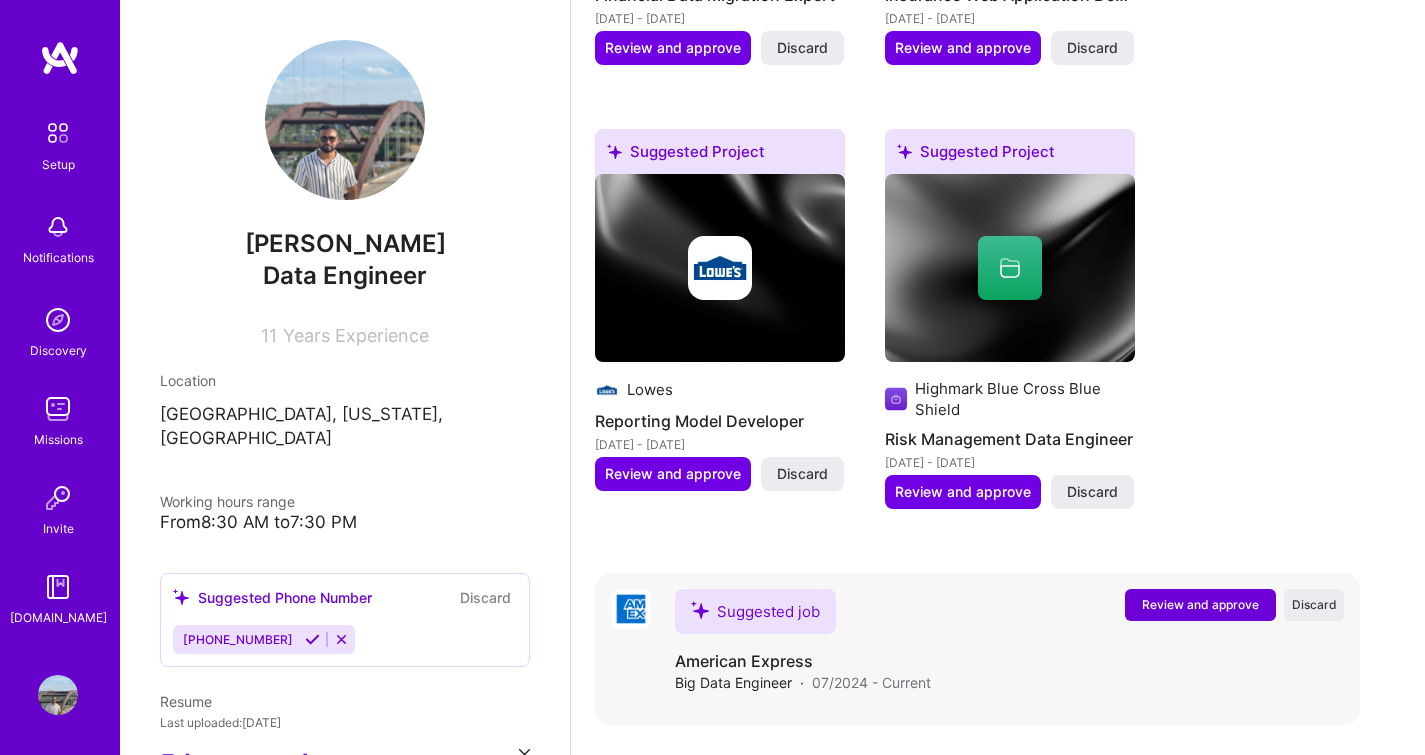 click on "Review and approve" at bounding box center [1200, 604] 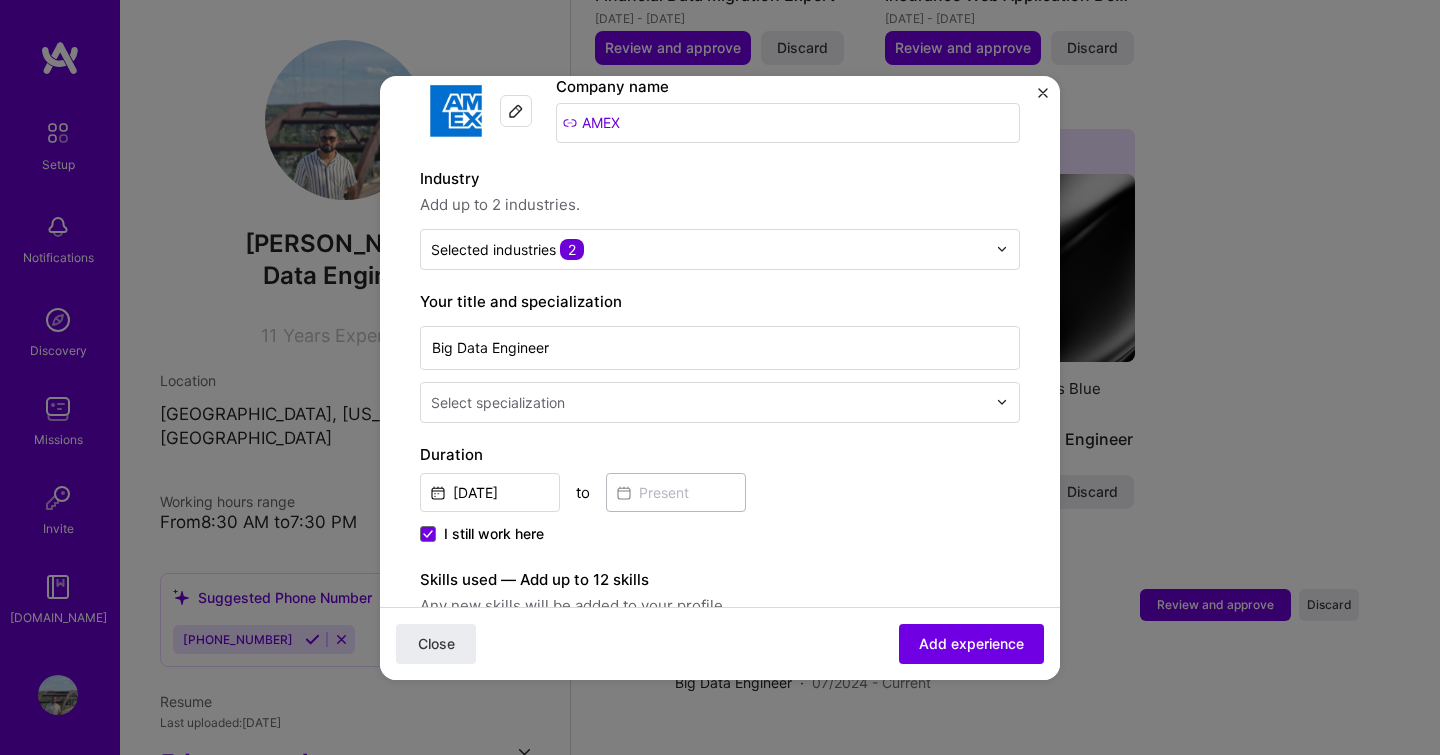 scroll, scrollTop: 223, scrollLeft: 0, axis: vertical 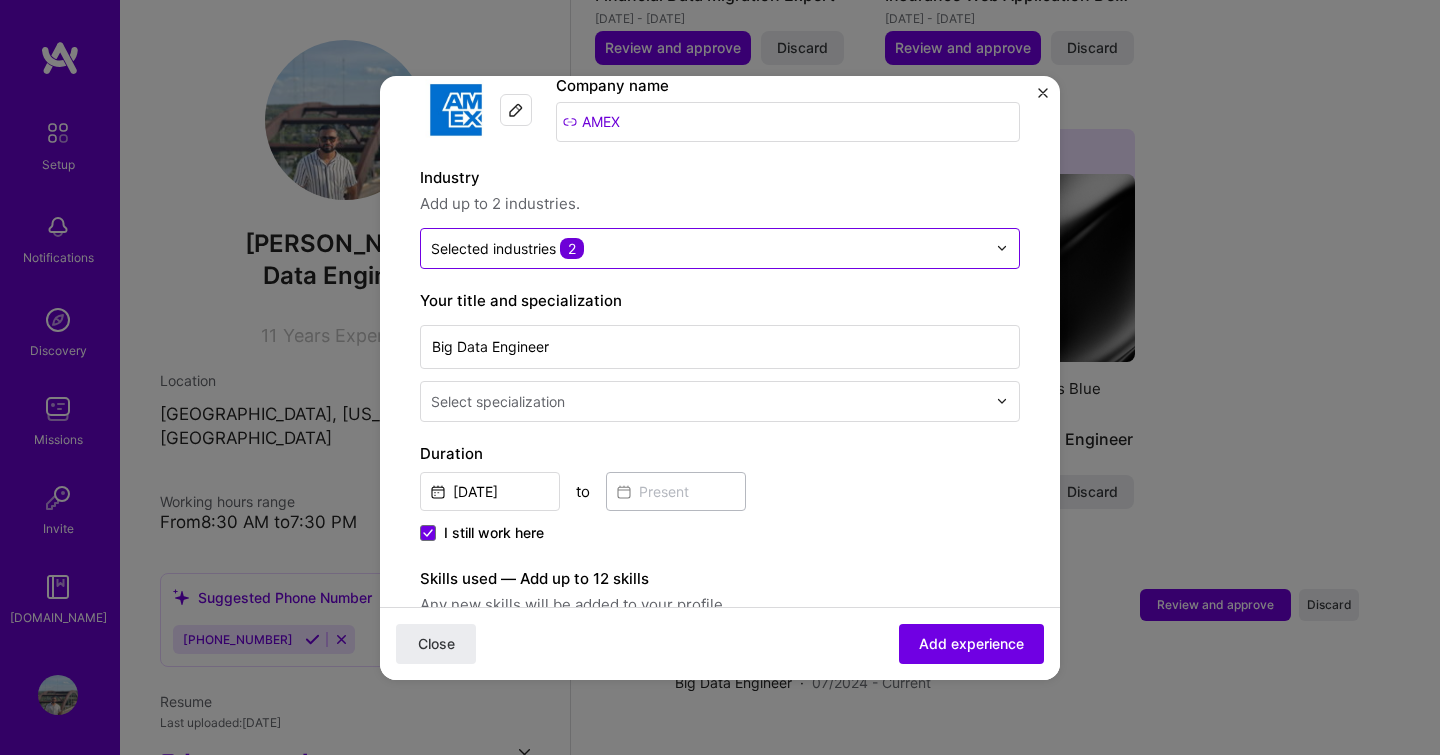 click at bounding box center (708, 248) 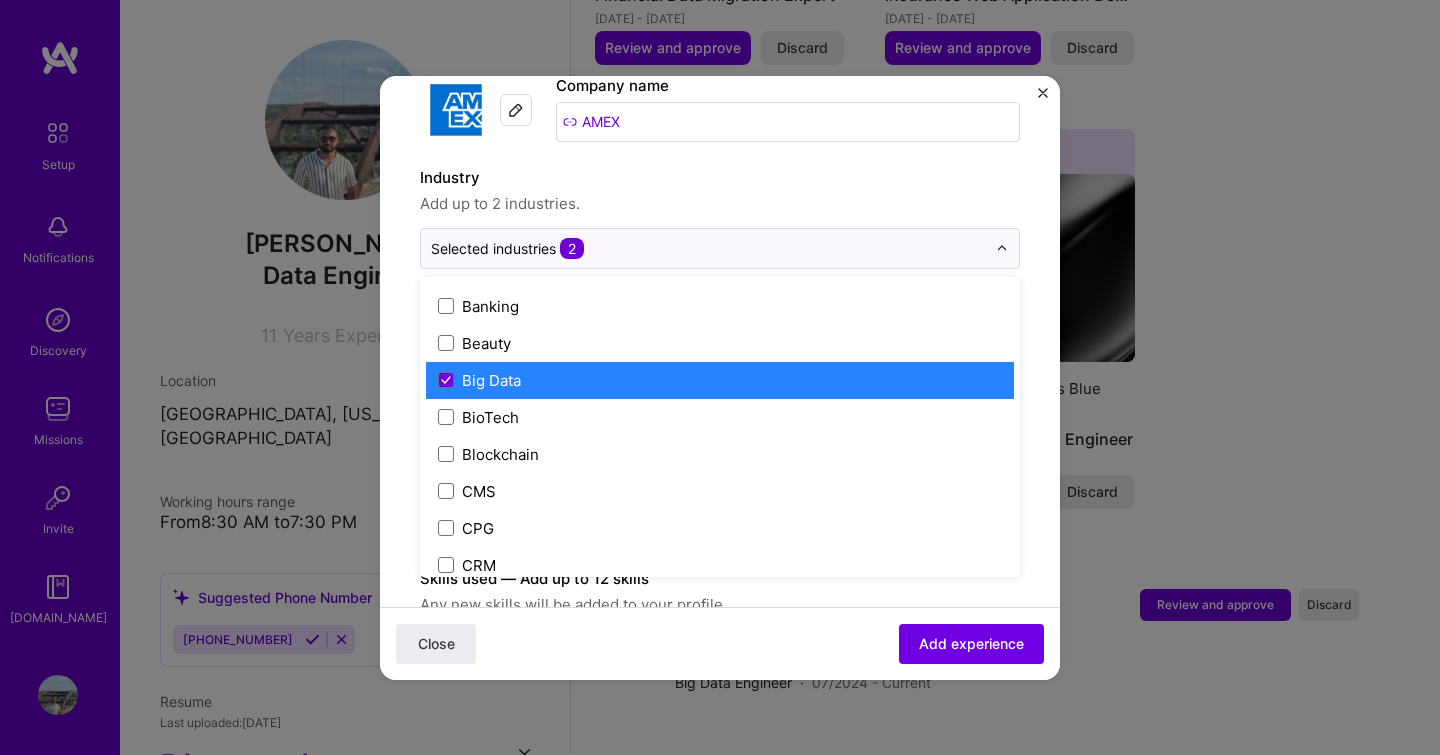 scroll, scrollTop: 697, scrollLeft: 0, axis: vertical 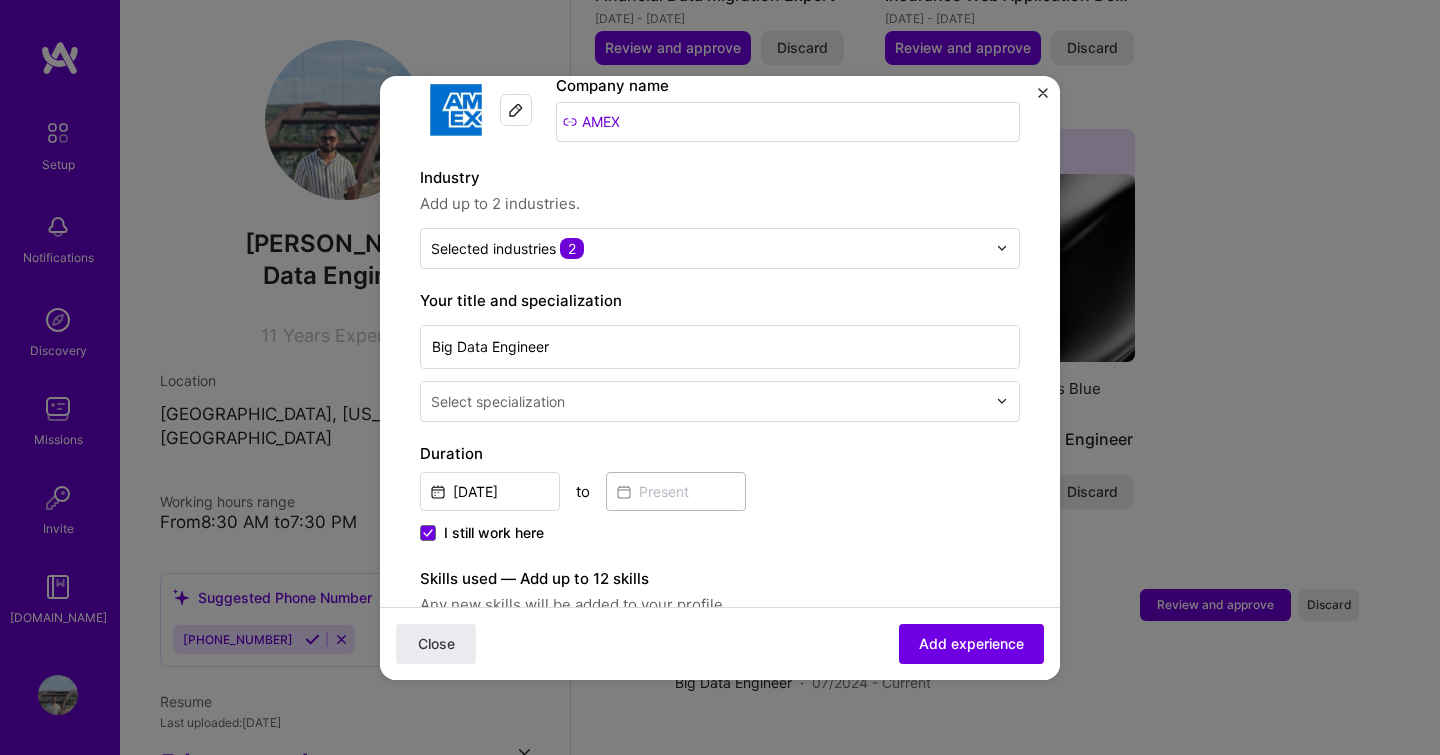 click on "Adding suggested job This job is suggested based on your LinkedIn, resume or [DOMAIN_NAME] activity. Create a job experience Jobs help companies understand your past experience. Company logo Company name AMEX
Industry Add up to 2 industries. Selected industries 2 Your title and specialization Big Data Engineer Select specialization Duration [DATE]
to
I still work here Skills used — Add up to 12 skills Any new skills will be added to your profile. Enter skills... 6 Airflow 1 2 3 4 5 BigQuery 1 2 3 4 5 ETL 1 2 3 4 5 Google Cloud / GCP 1 2 3 4 5 Oracle Apex 1 2 3 4 5 Scala 1 2 3 4 5 Description Amex initiated a large-scale data migration project to transition data from their legacy Cornerstone system to Lumi, a proprietary tool they are developing, and to further build downstream databases in Google BigQuery (GBQ) and Oracle. 100 characters minimum 235 / 2,000  characters Did this role require you to manage team members? (Optional) 0 > Close" at bounding box center [720, 829] 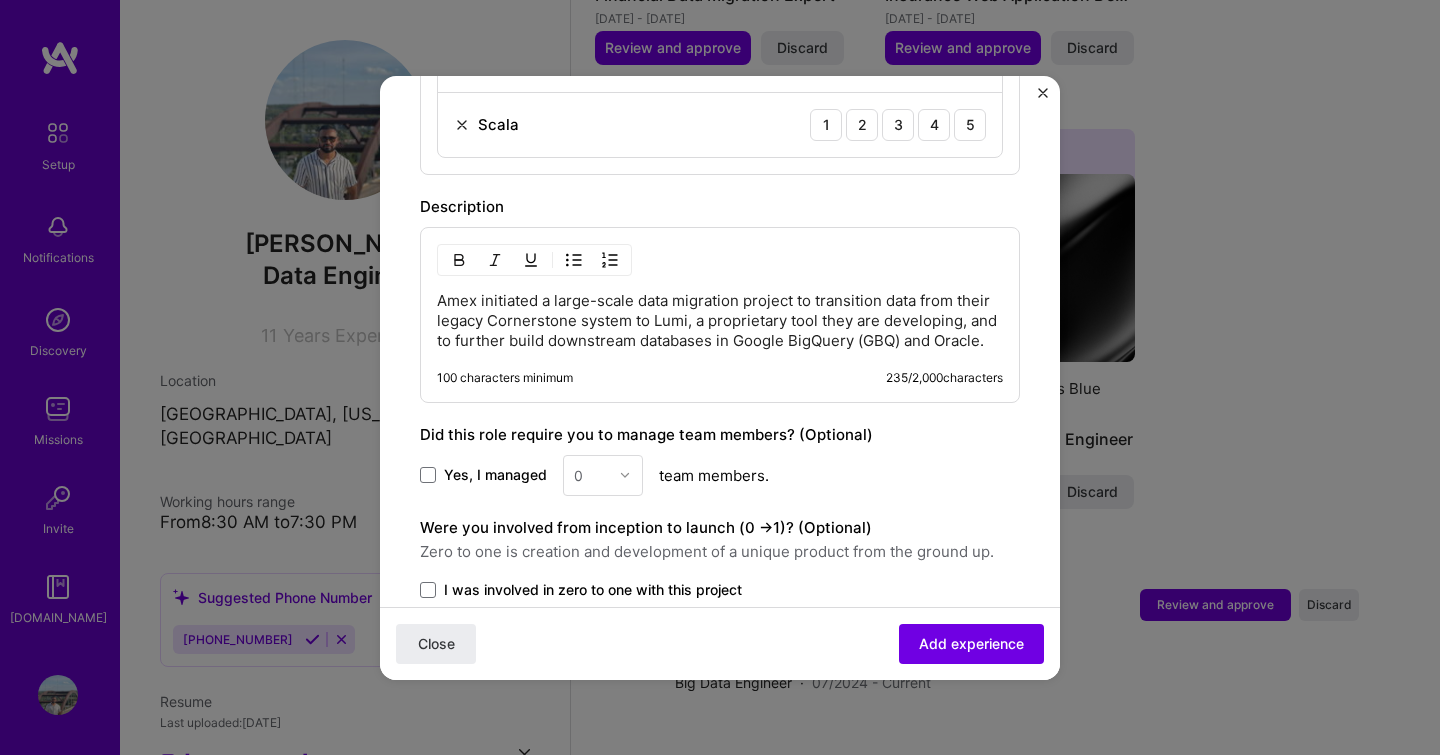 scroll, scrollTop: 1307, scrollLeft: 0, axis: vertical 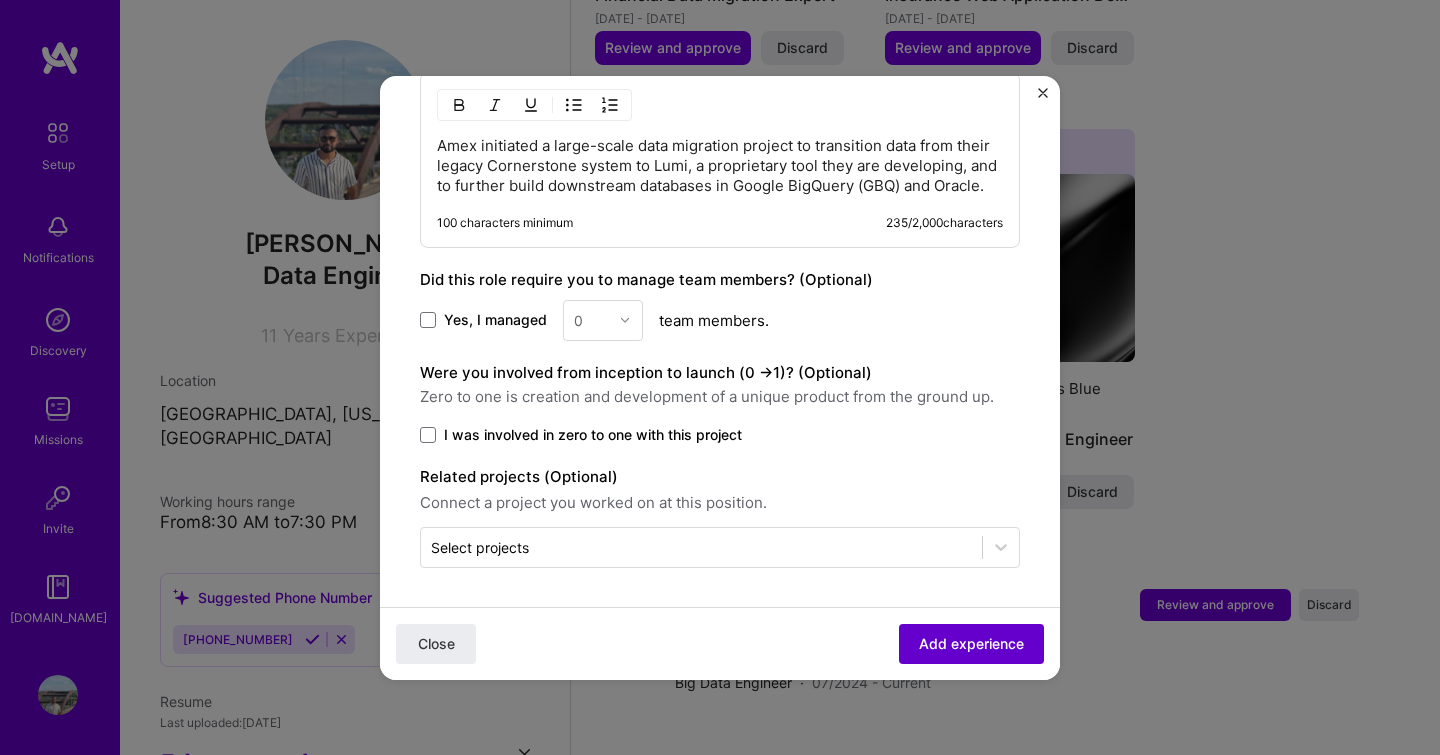 click on "Add experience" at bounding box center (971, 643) 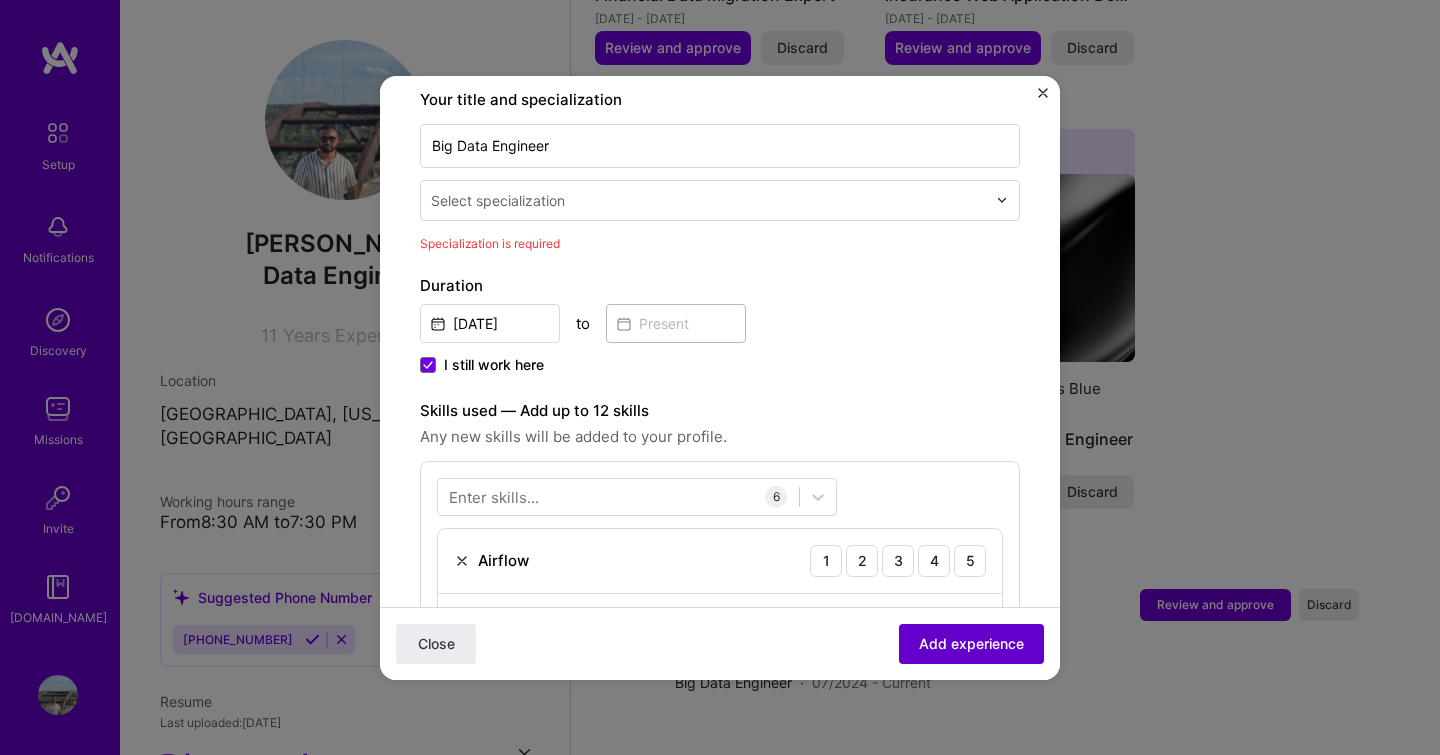 scroll, scrollTop: 415, scrollLeft: 0, axis: vertical 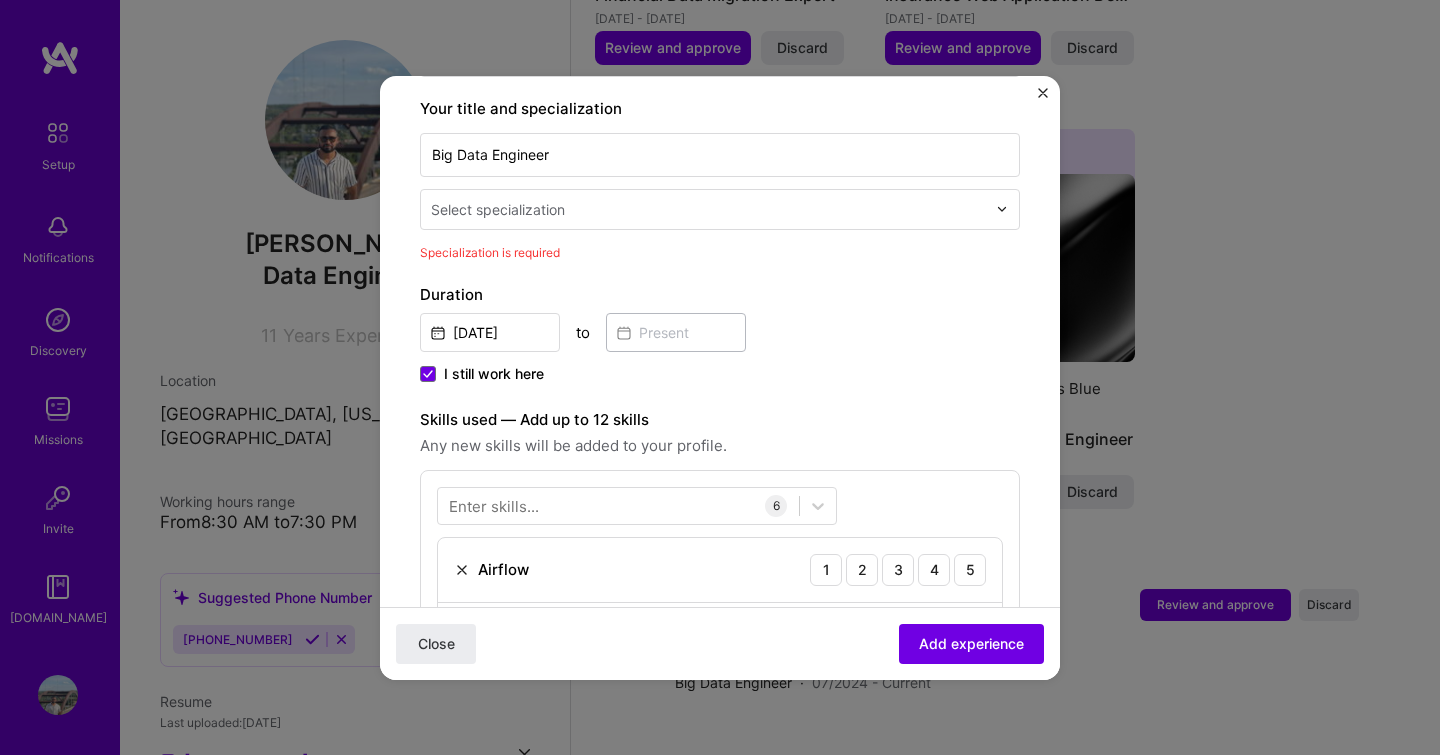 click at bounding box center [710, 209] 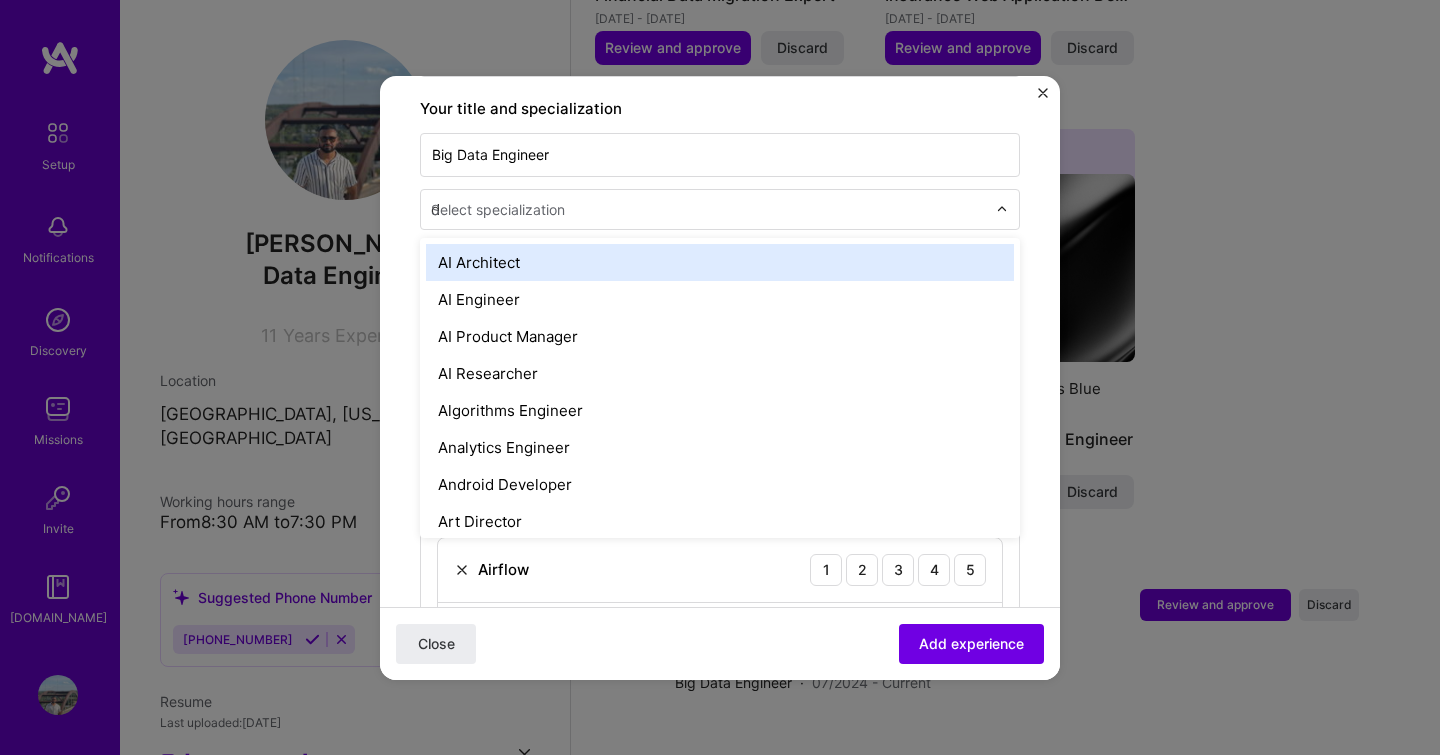 type on "da" 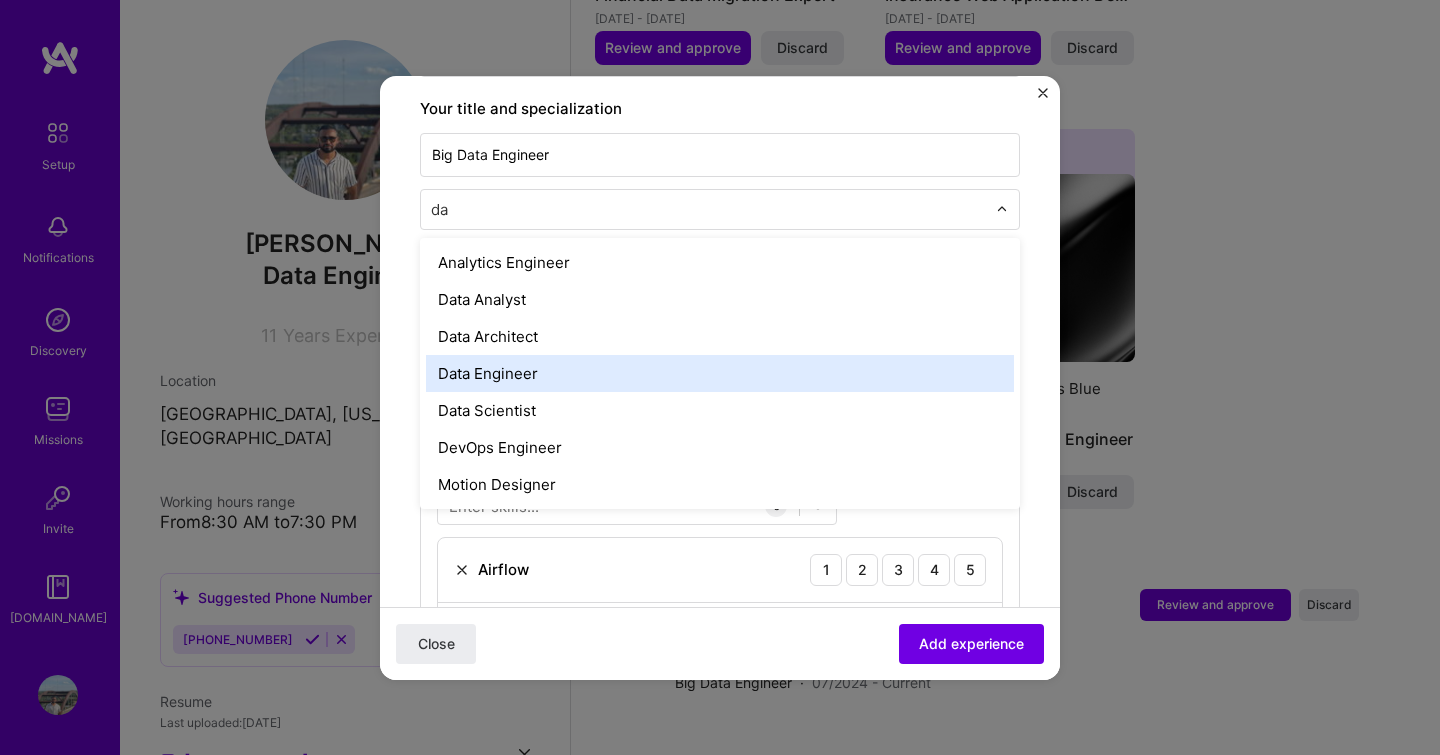 click on "Data Engineer" at bounding box center (720, 373) 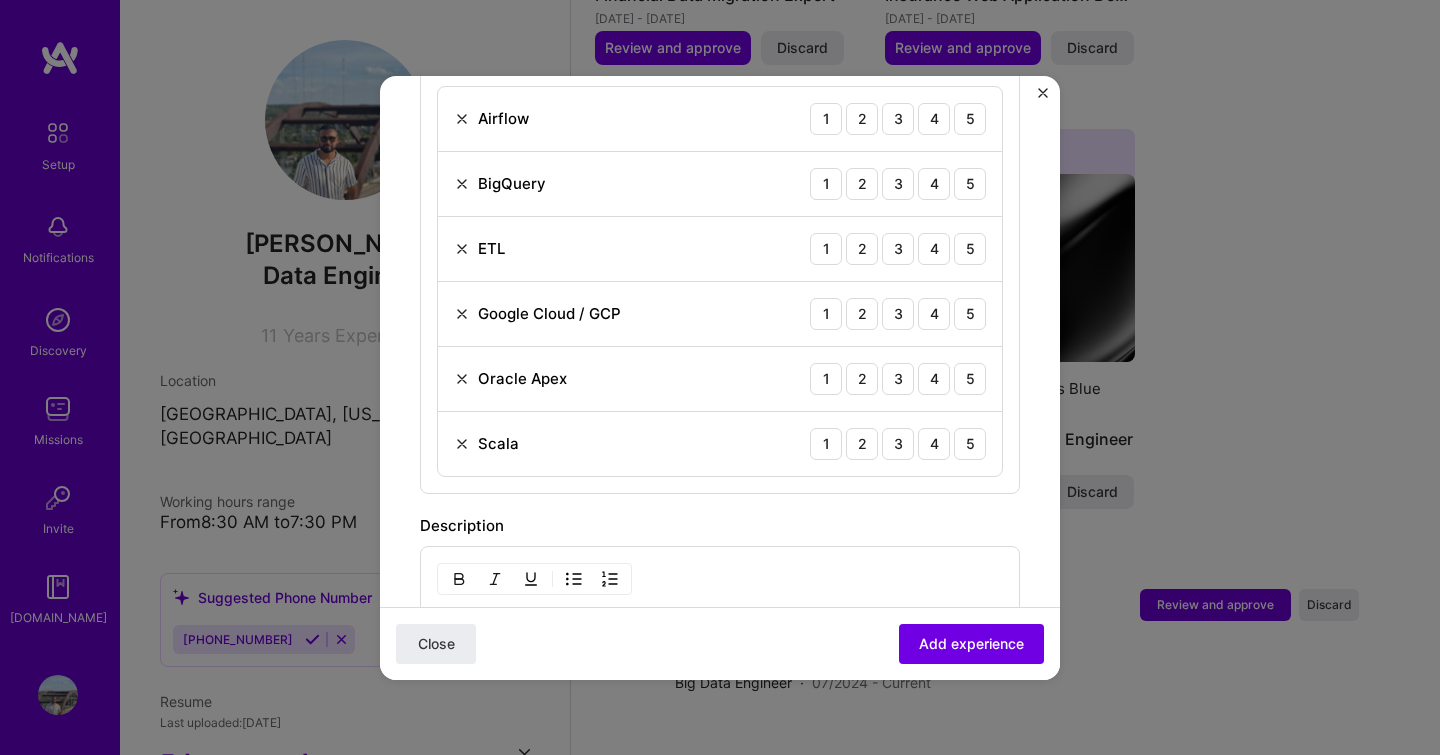 scroll, scrollTop: 859, scrollLeft: 0, axis: vertical 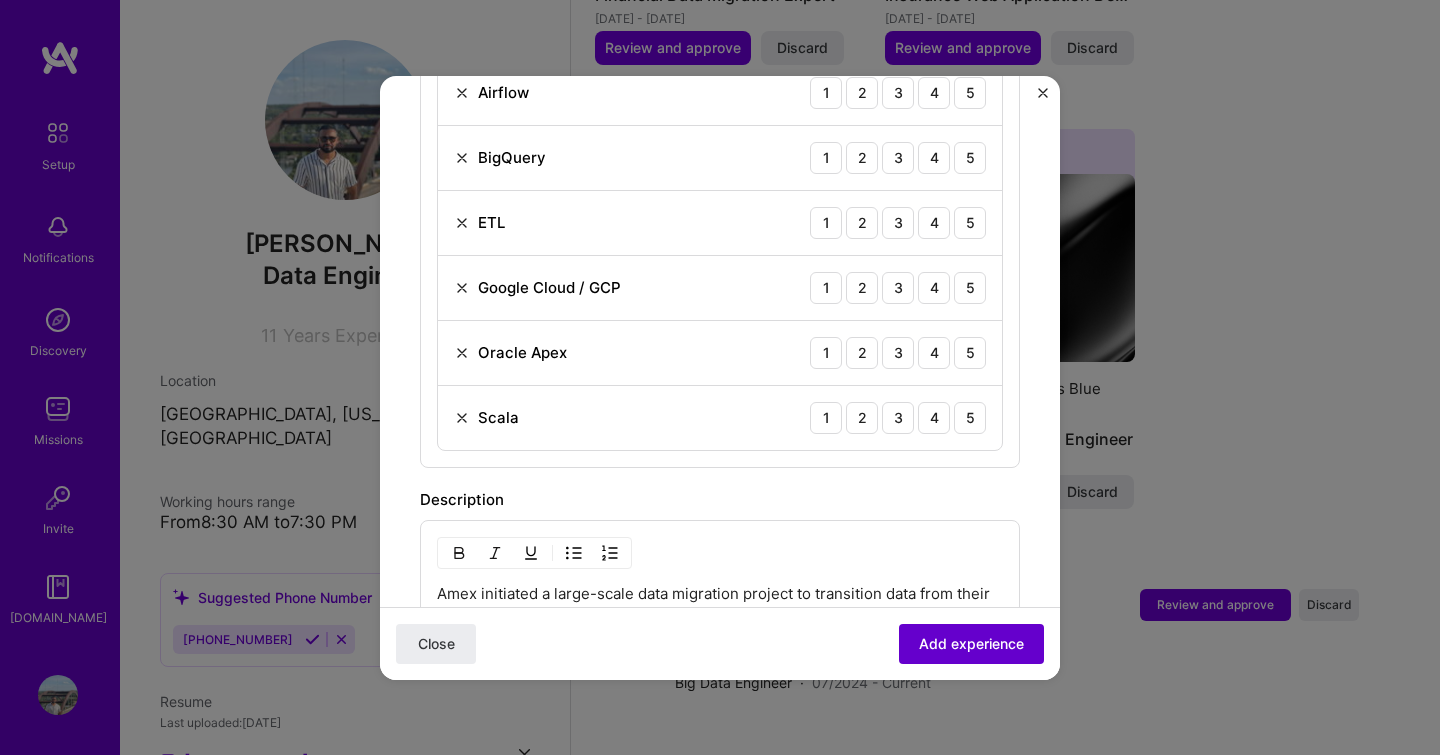 click on "Add experience" at bounding box center (971, 643) 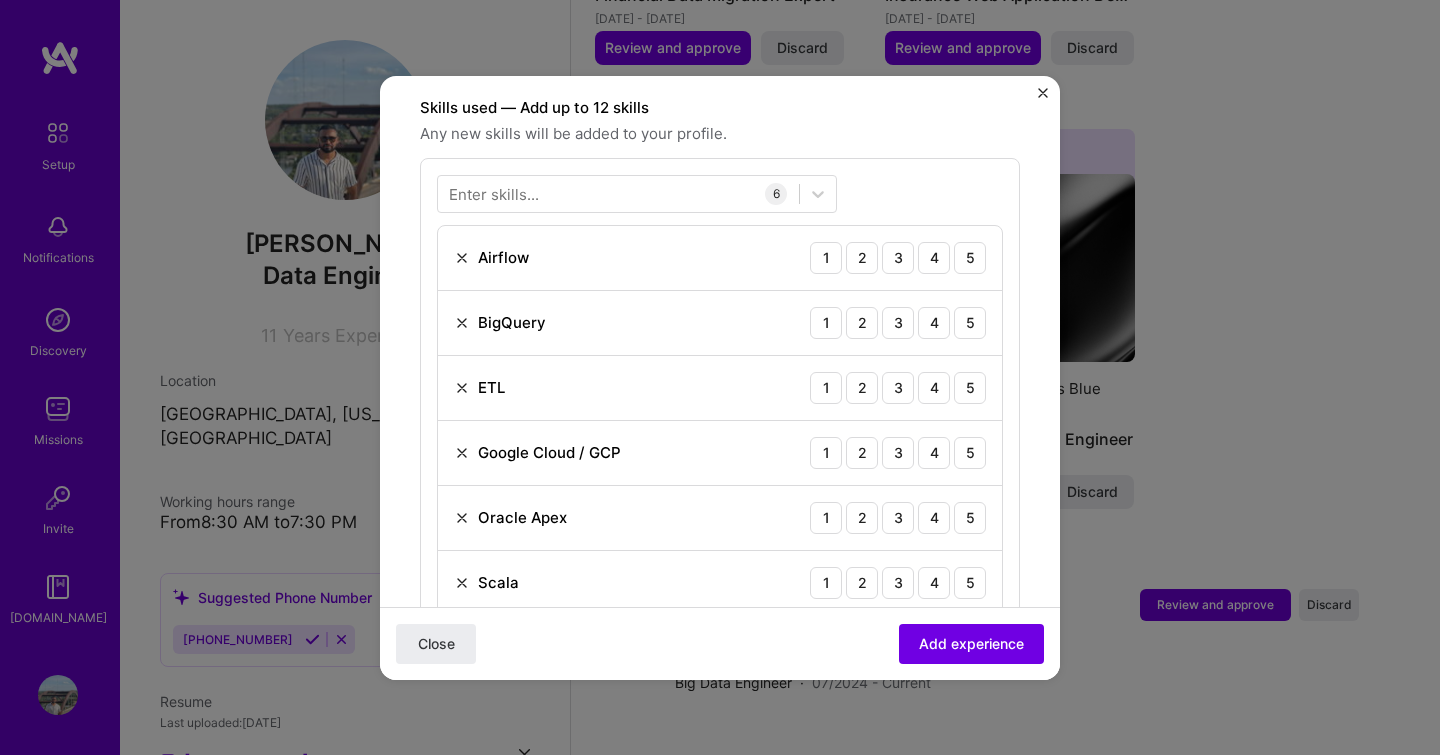 scroll, scrollTop: 695, scrollLeft: 0, axis: vertical 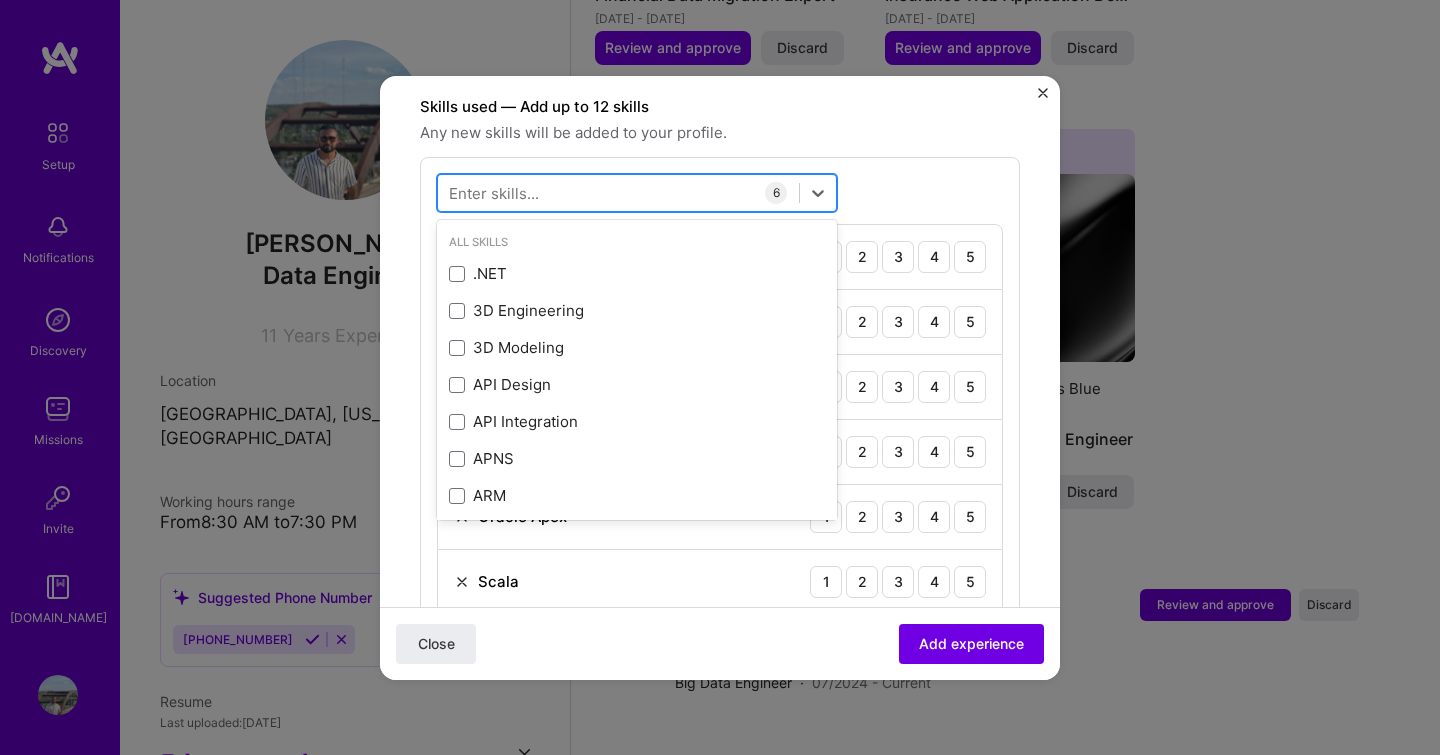 click at bounding box center (618, 192) 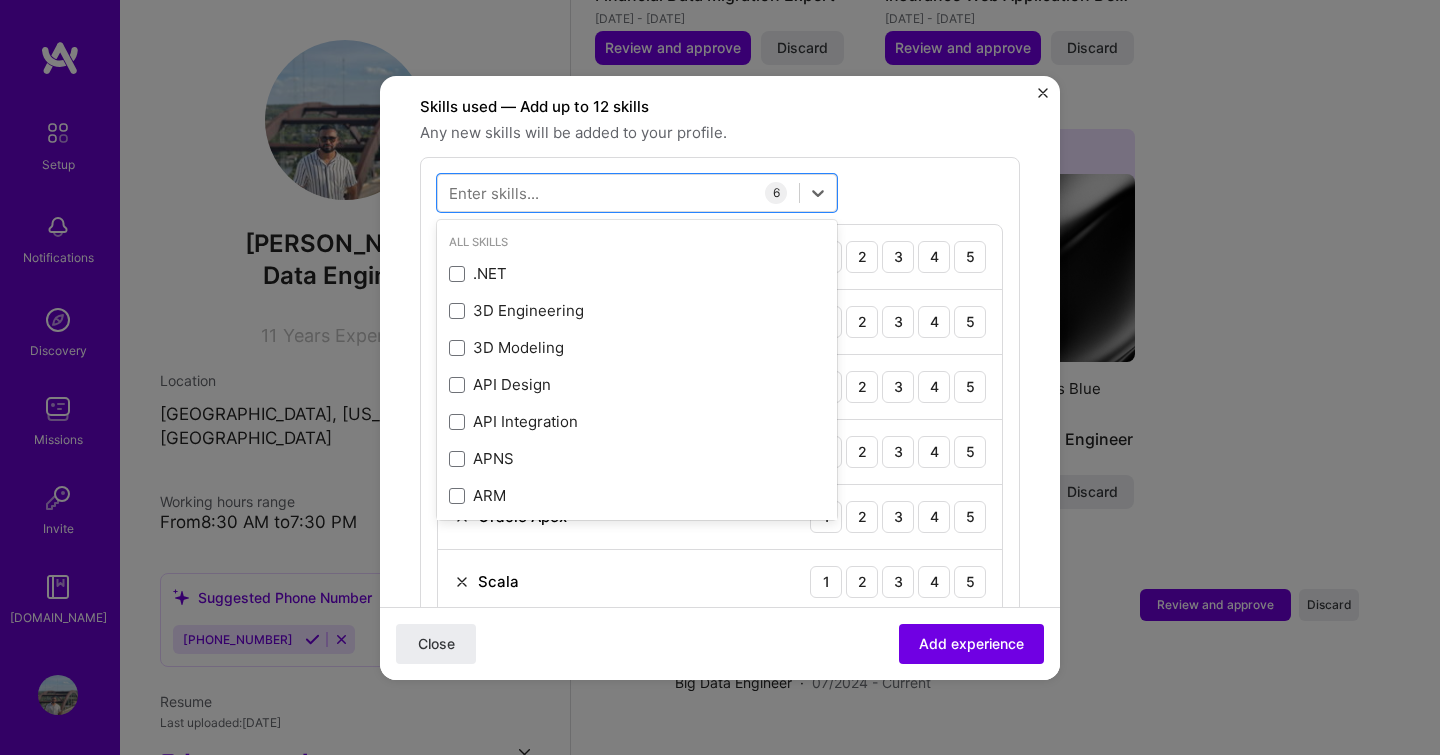 click on "option .NET focused, 0 of 2. 378 results available. Use Up and Down to choose options, press Enter to select the currently focused option, press Escape to exit the menu, press Tab to select the option and exit the menu. All Skills .NET 3D Engineering 3D Modeling API Design API Integration APNS ARM [DOMAIN_NAME] AWS AWS Aurora AWS BETA AWS CDK AWS CloudFormation AWS Lambda AWS Neptune AWS RDS Ada Adobe Creative Cloud Adobe Experience Manager Affiliate Marketing Agile Agora Airflow Airtable Algorithm Design Amazon Athena Amplitude Analytics Android Angular Angular.js Ansible Apache [PERSON_NAME] Apex (Salesforce) Apollo App Clip (iOS) ArangoDB Artifactory Artificial Intelligence (AI) Assembly [DOMAIN_NAME] [PERSON_NAME] Authentication Automated Testing Azure BLE (Bluetooth) Babylon.js Backbone.js Backlog Prioritization BigQuery Blockchain / Crypto Blog Bloomreach Bootstrap JS Boto3 Brand Strategy C C# C++ CI/CD CMS COBOL CSS CUDA Capacitor [PERSON_NAME] CircleCl Clojure Coaching Coffeescript Combine Framework (Swift) Computer Vision D3.js" at bounding box center [720, 394] 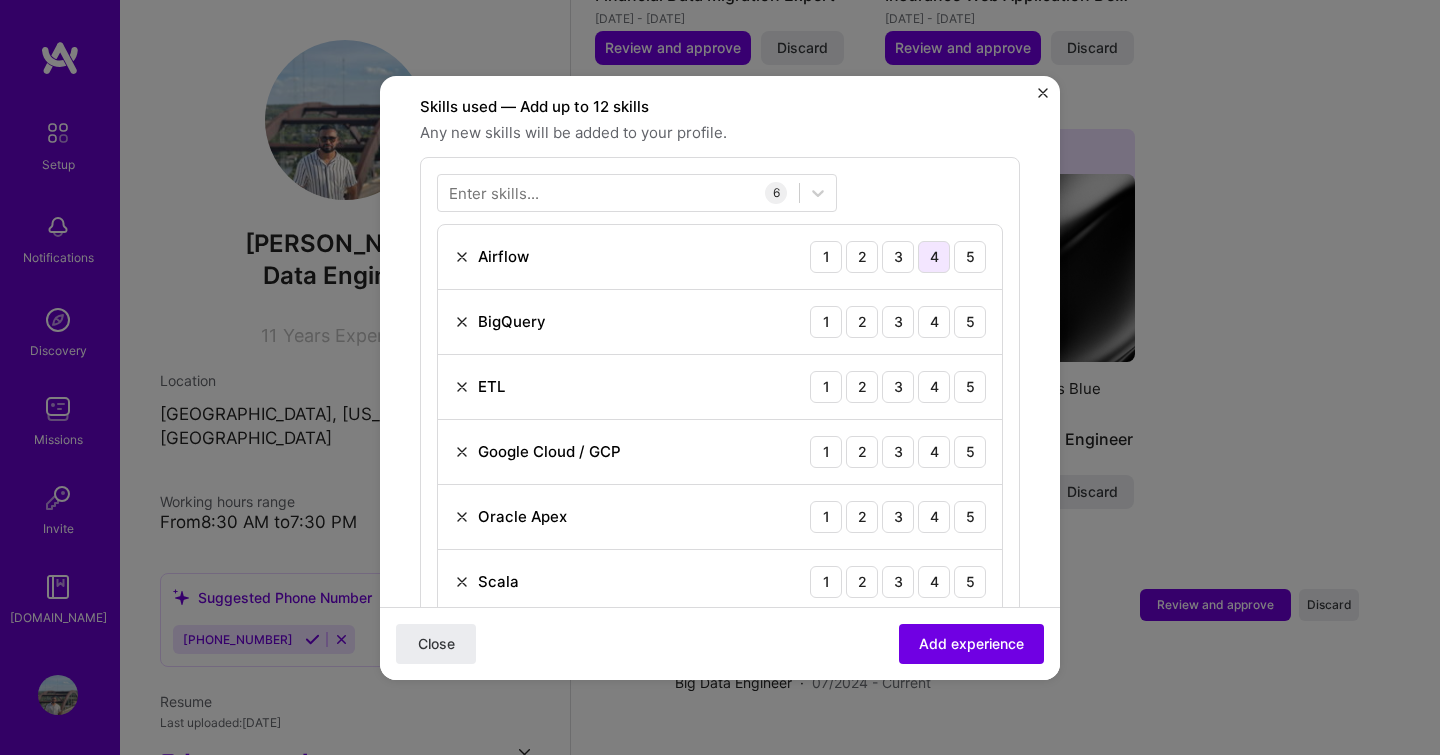 click on "4" at bounding box center [934, 257] 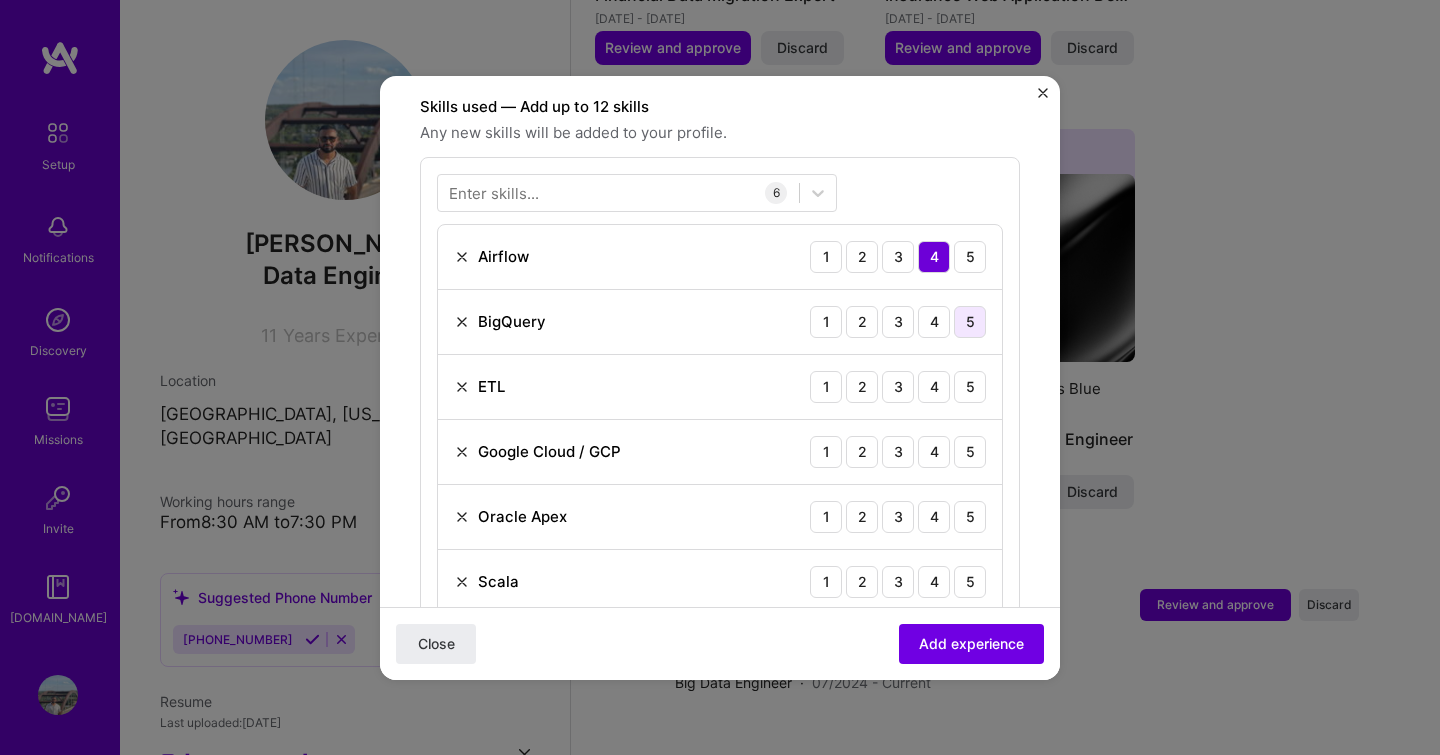 click on "5" at bounding box center (970, 322) 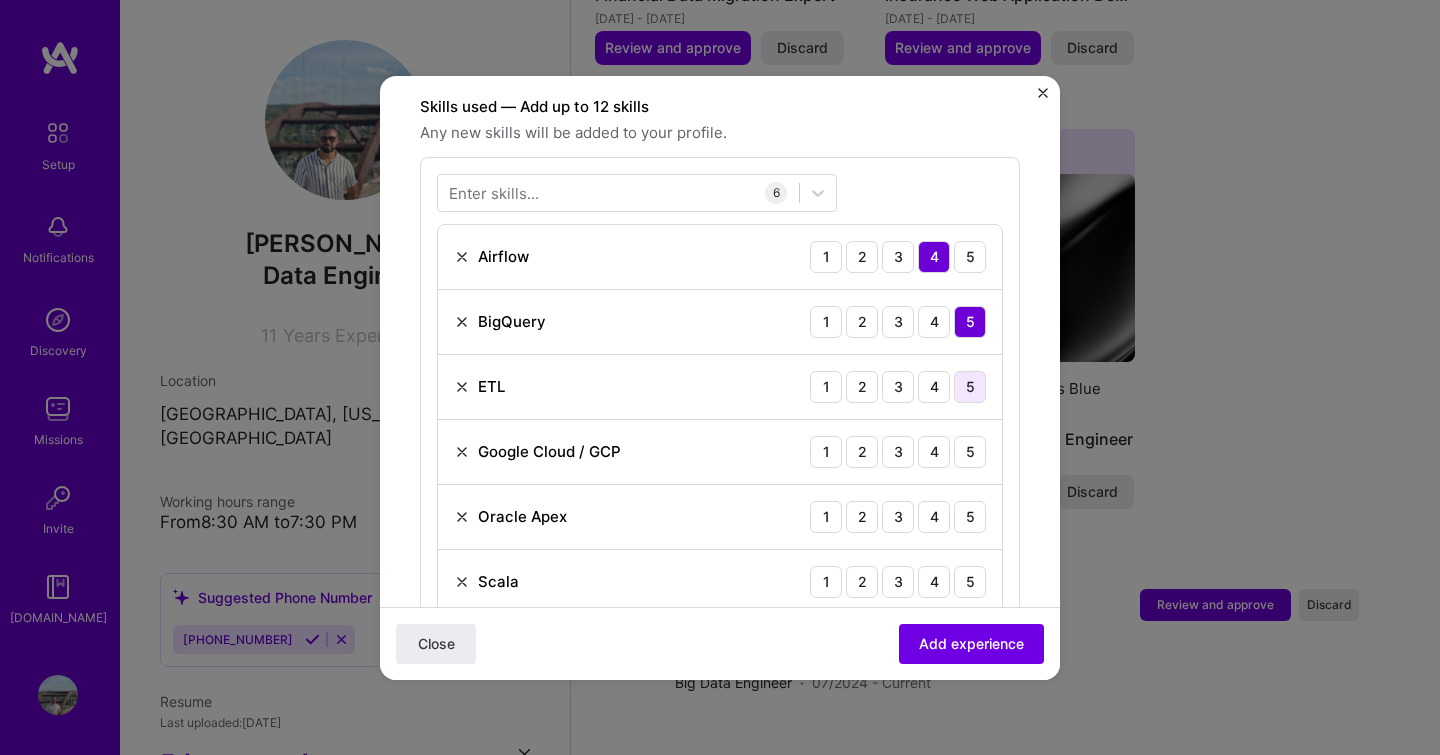 click on "5" at bounding box center (970, 387) 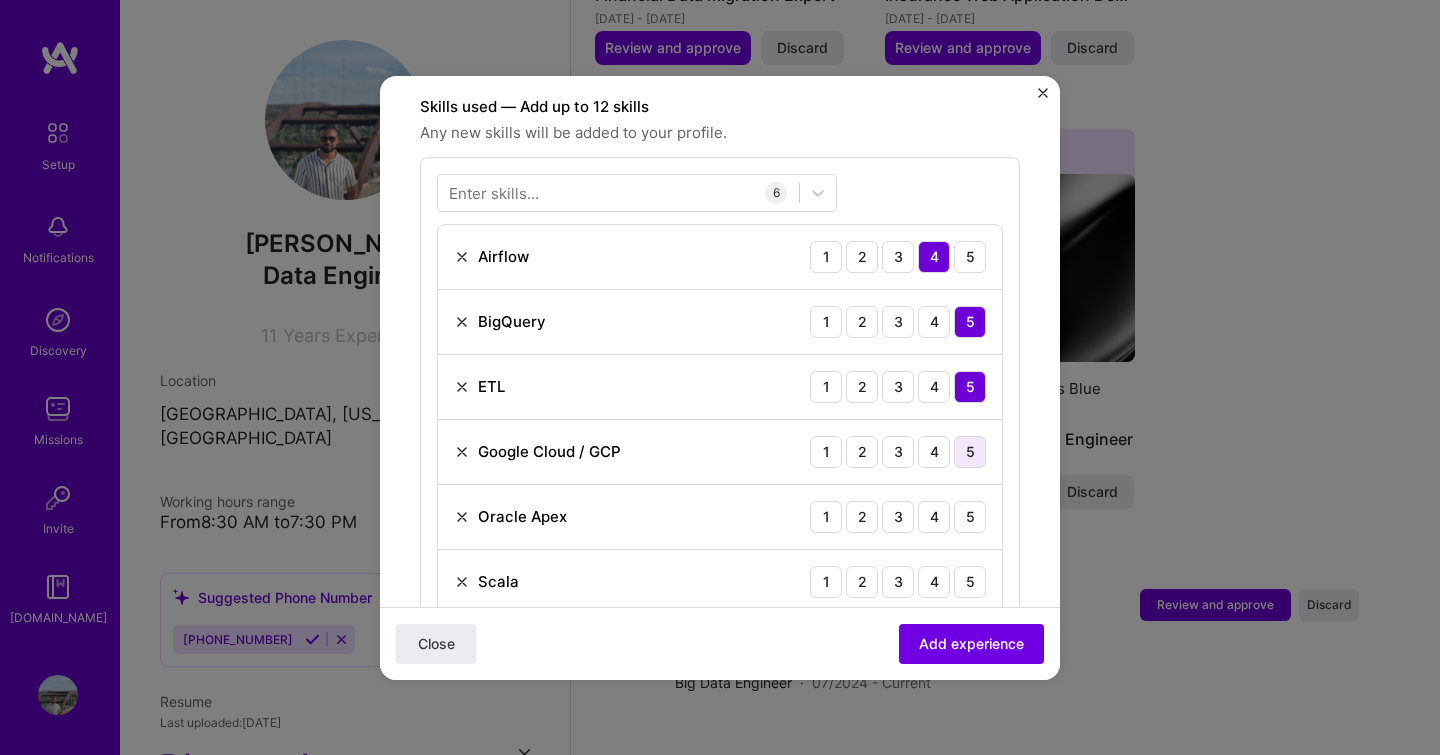 click on "5" at bounding box center (970, 452) 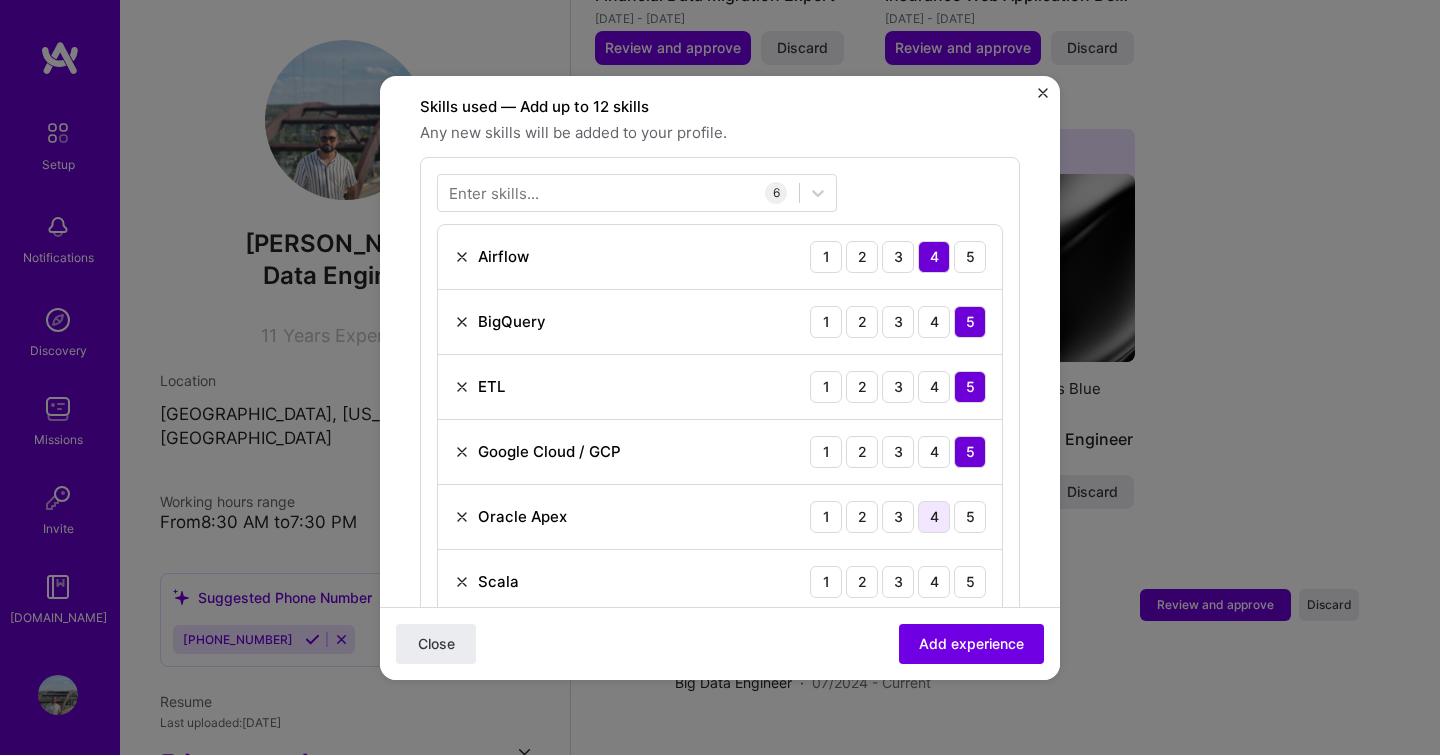 click on "4" at bounding box center [934, 517] 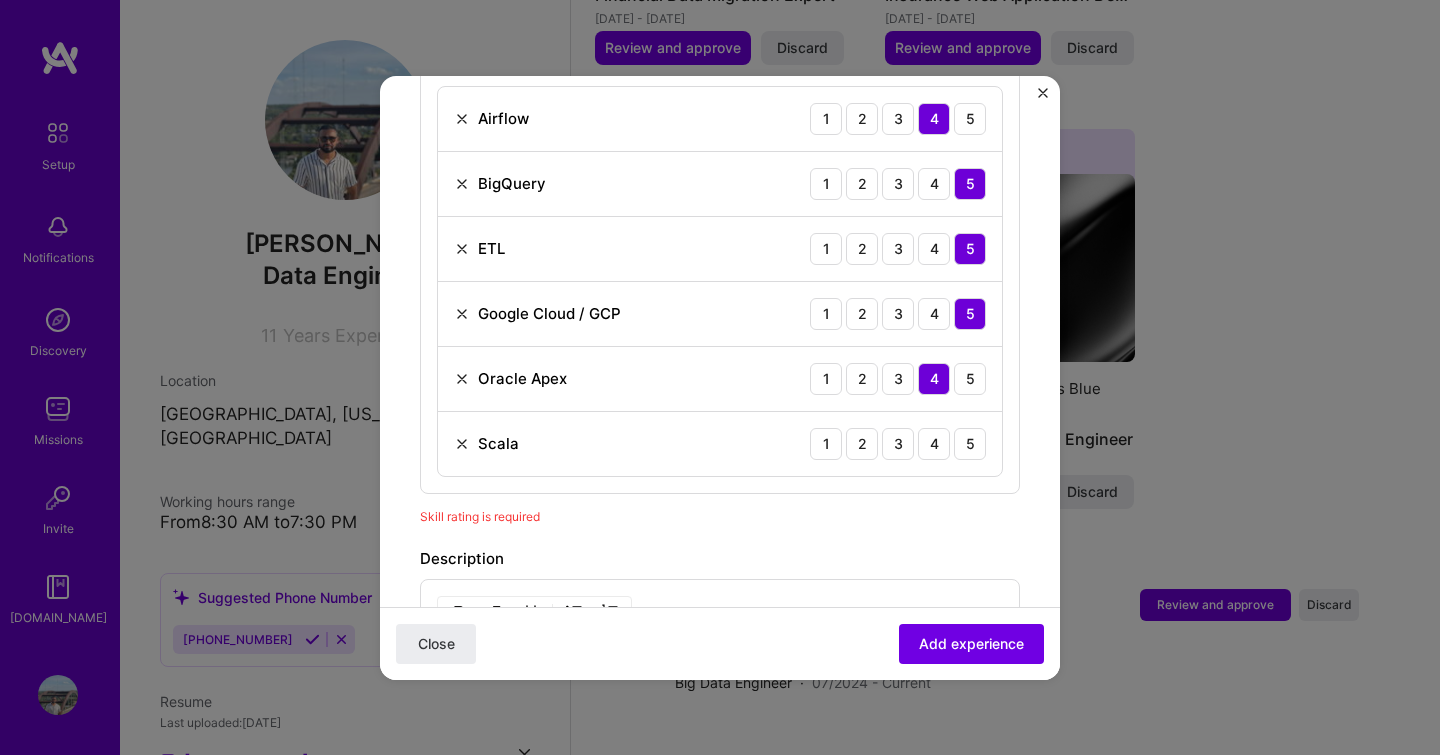 scroll, scrollTop: 835, scrollLeft: 0, axis: vertical 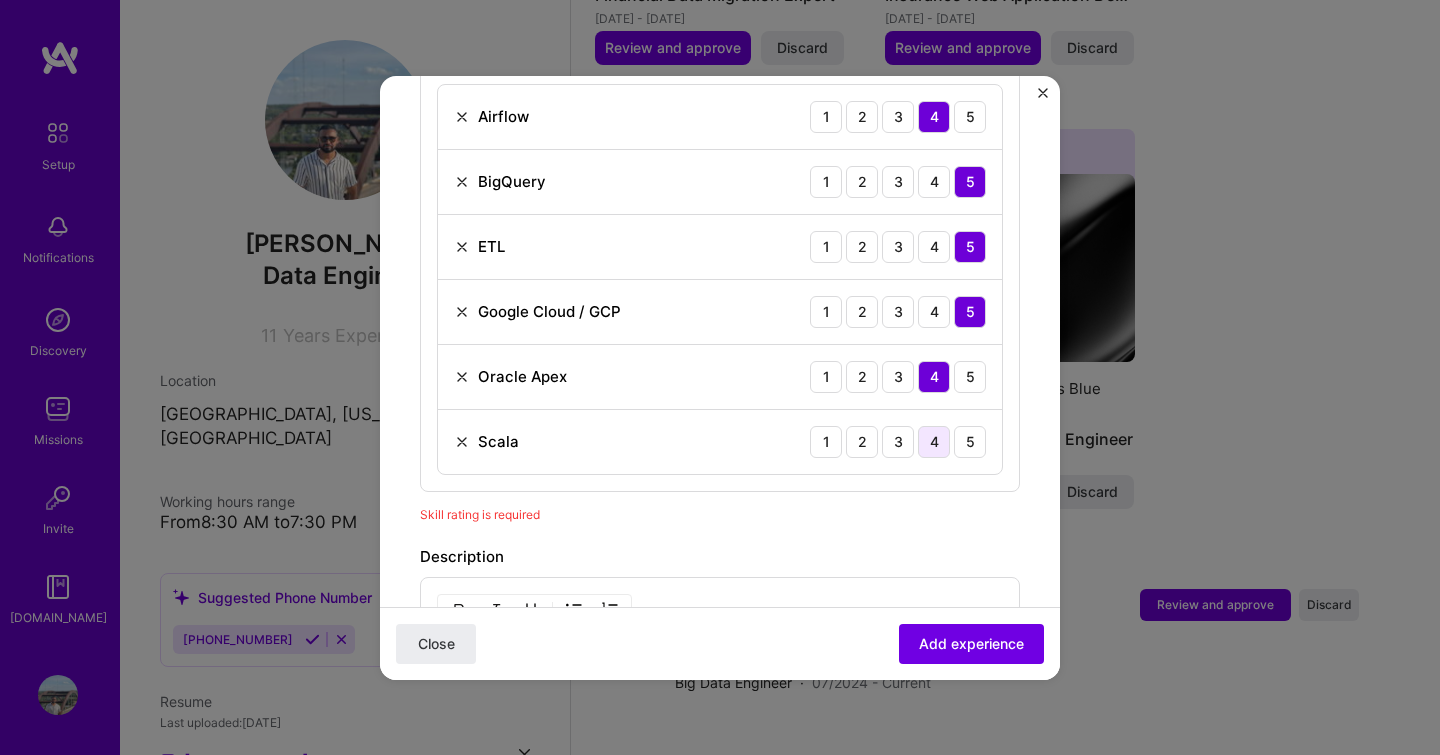 click on "4" at bounding box center (934, 442) 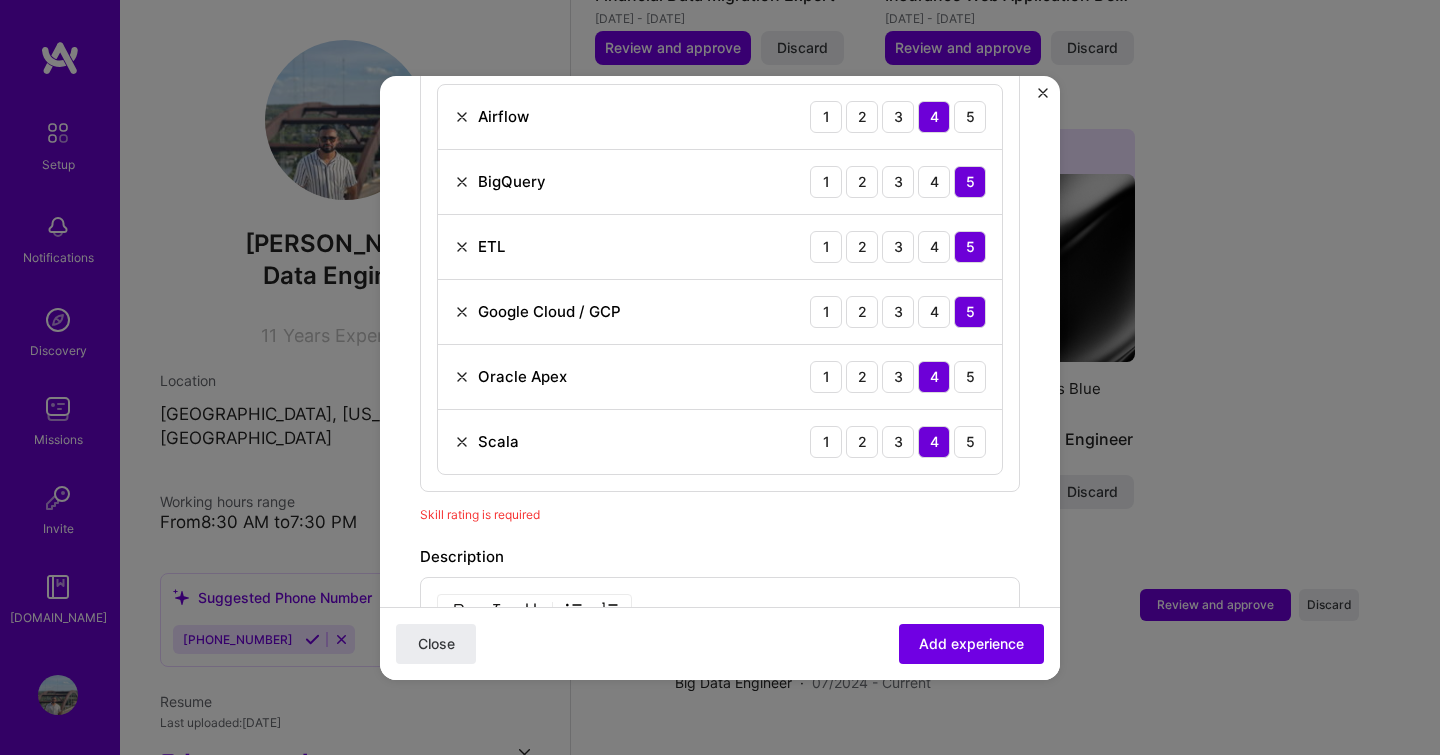 click on "Skill rating is required" at bounding box center [720, 514] 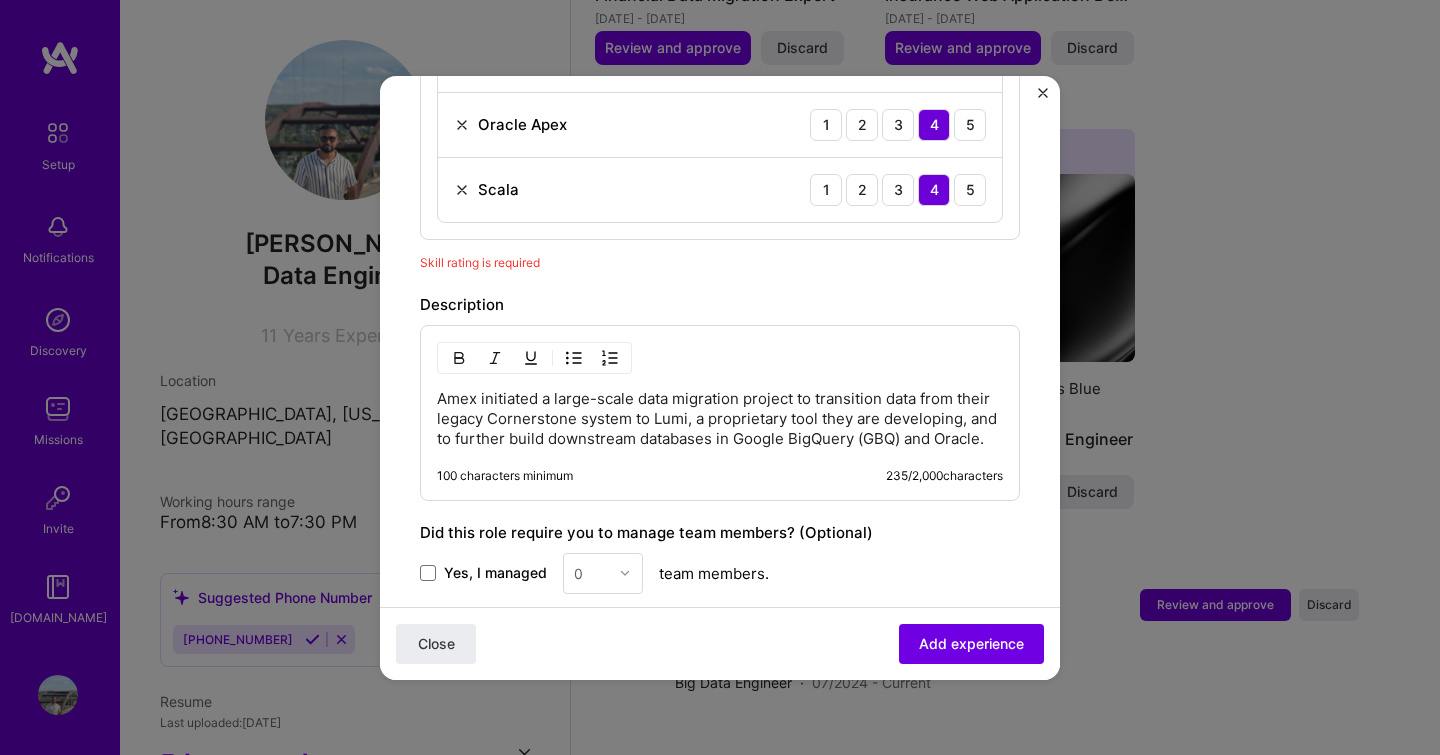 scroll, scrollTop: 1340, scrollLeft: 0, axis: vertical 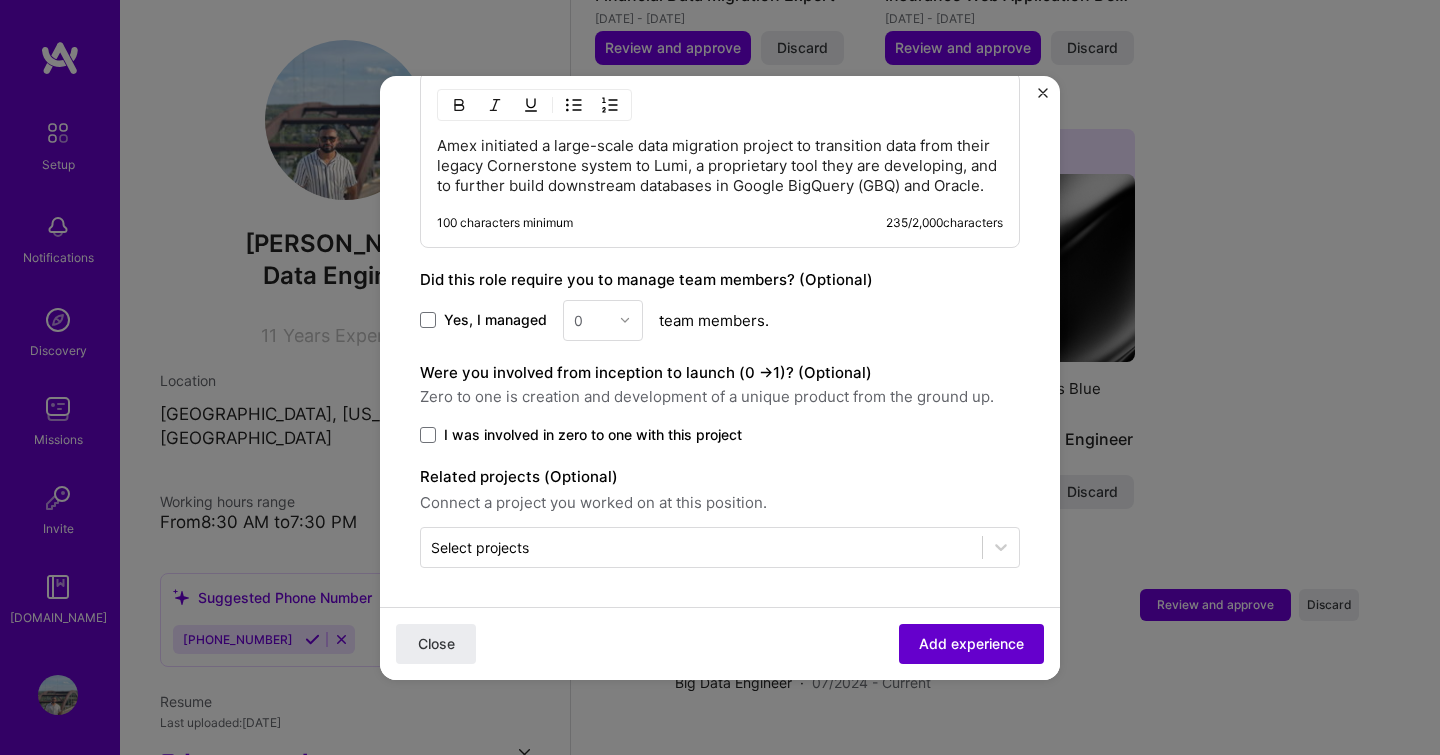 click on "Add experience" at bounding box center [971, 643] 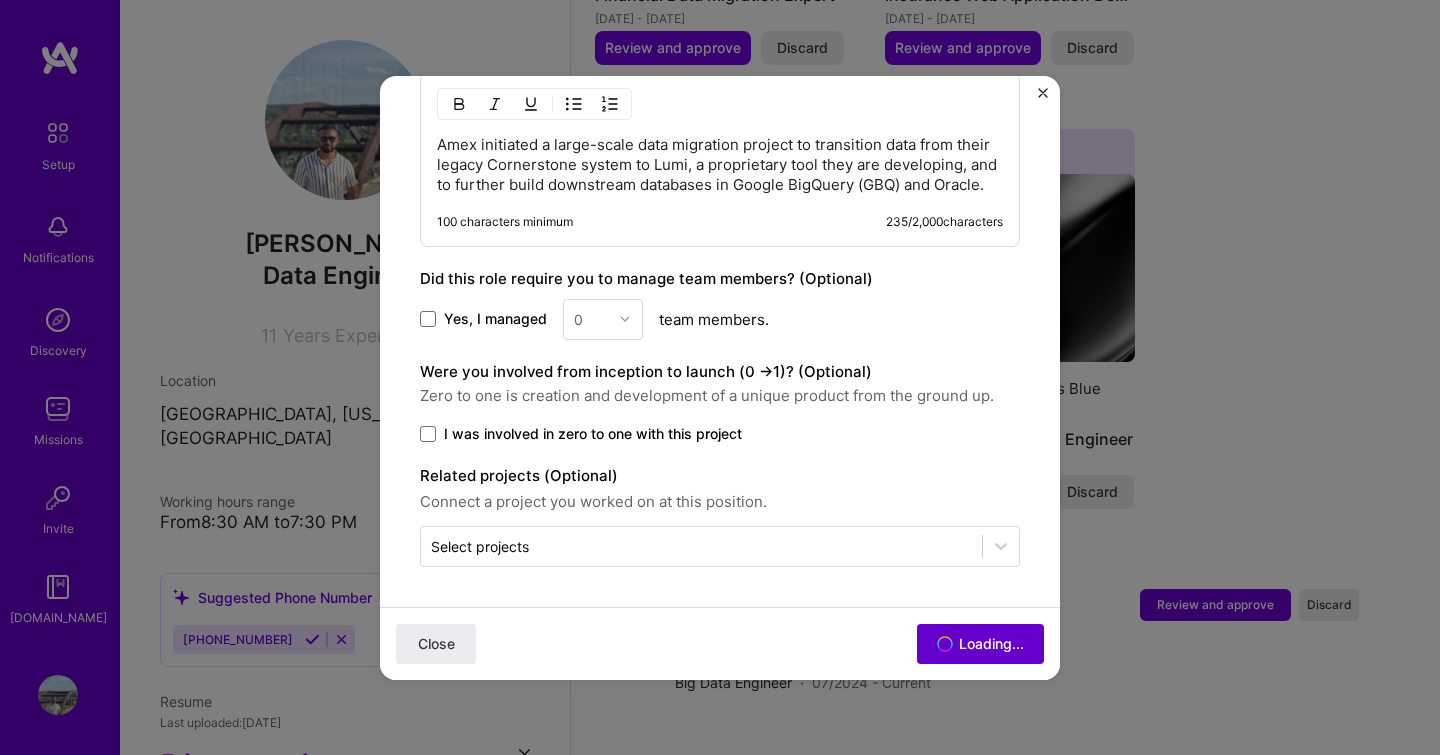 scroll, scrollTop: 1307, scrollLeft: 0, axis: vertical 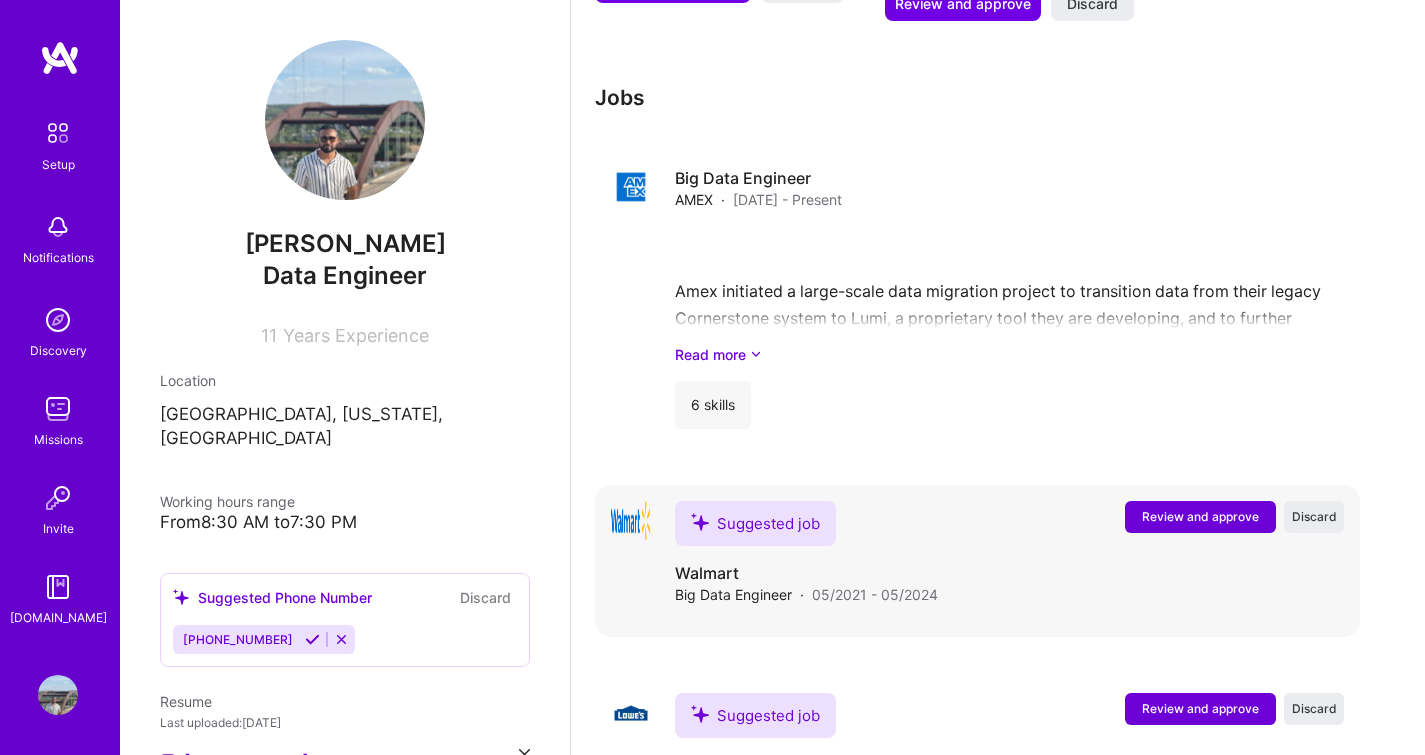 click on "Review and approve" at bounding box center [1200, 516] 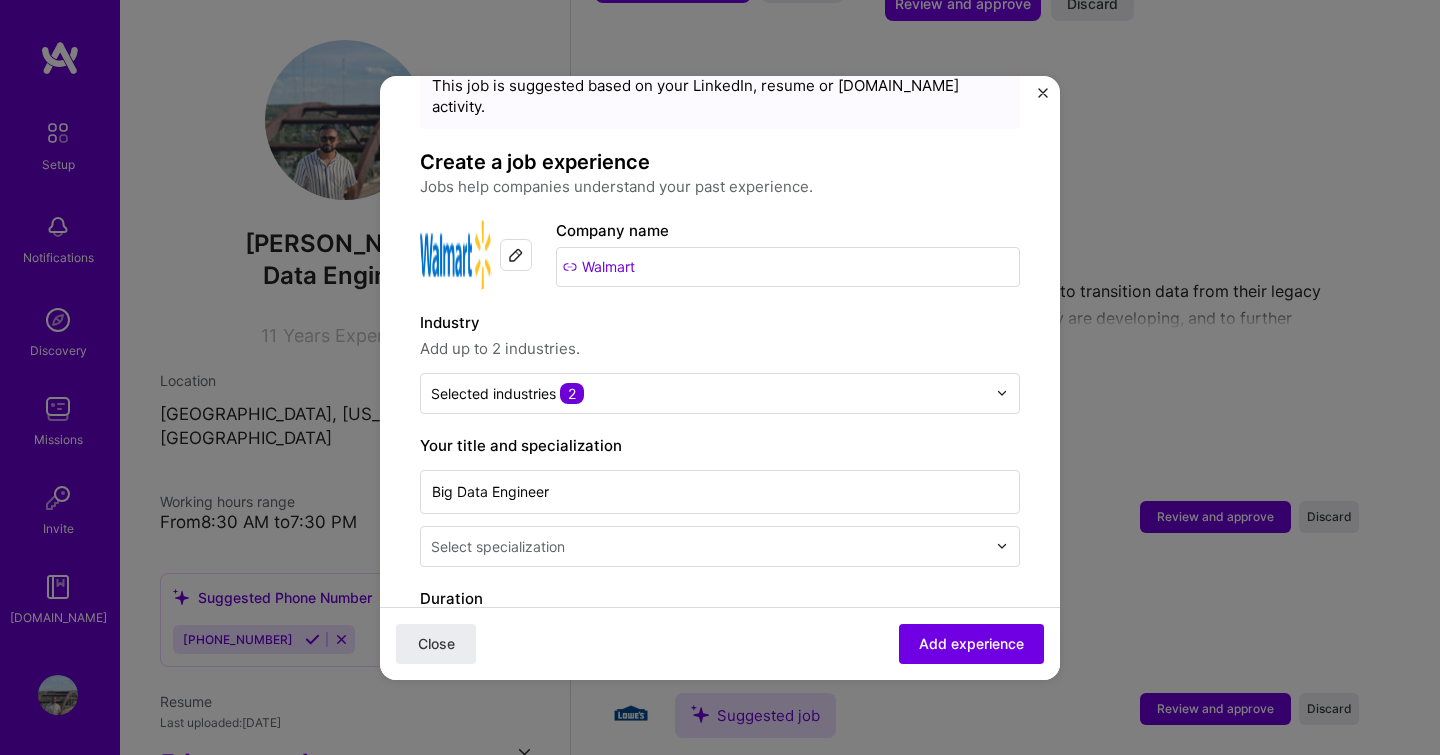 scroll, scrollTop: 79, scrollLeft: 0, axis: vertical 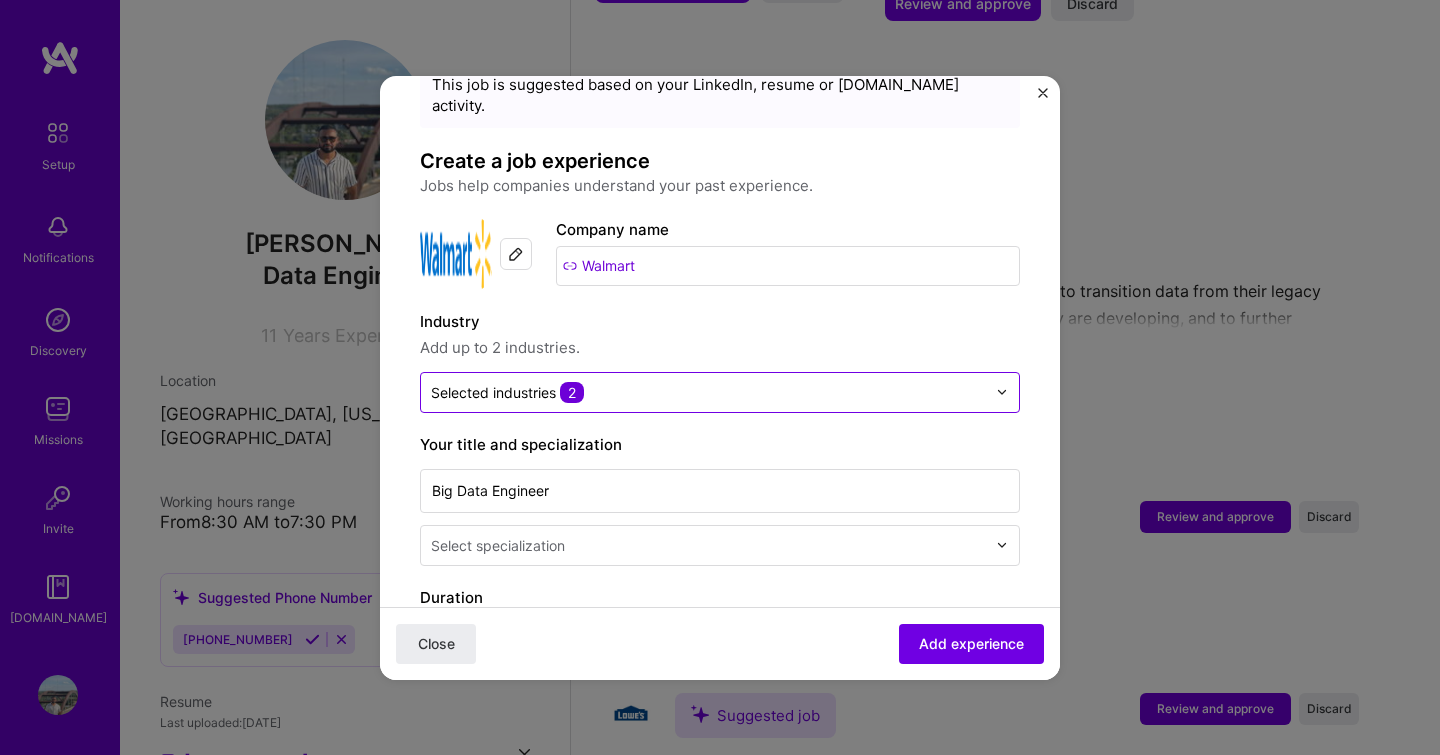 click at bounding box center [708, 392] 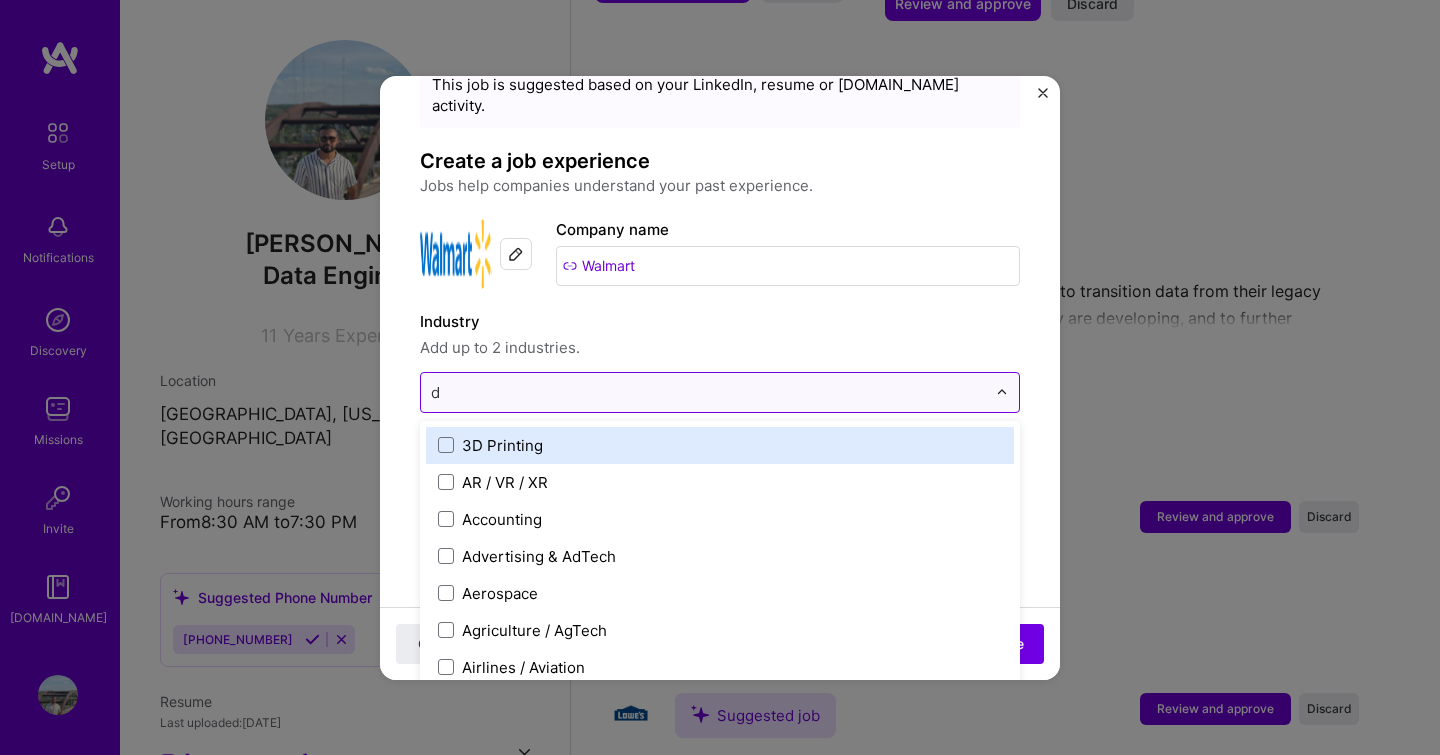 type on "da" 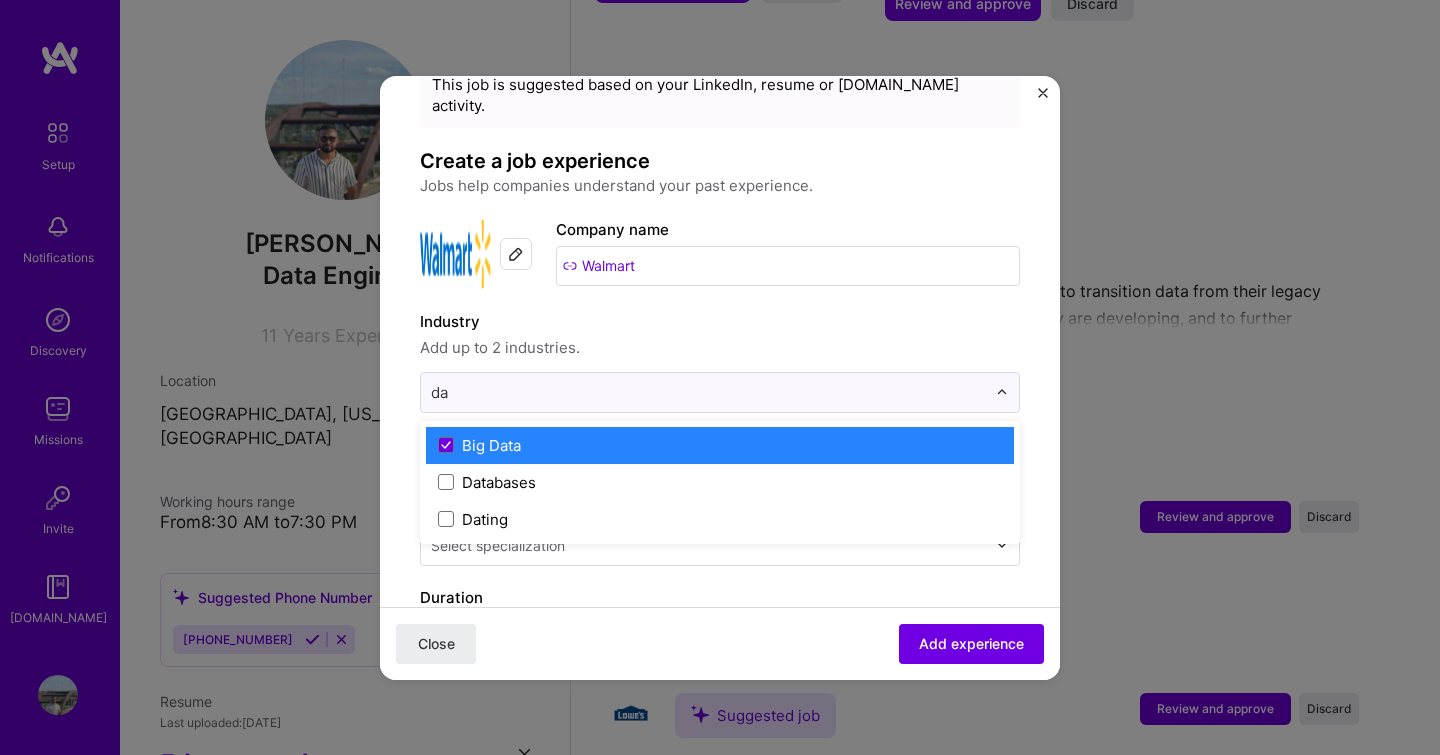 click on "Big Data" at bounding box center (720, 445) 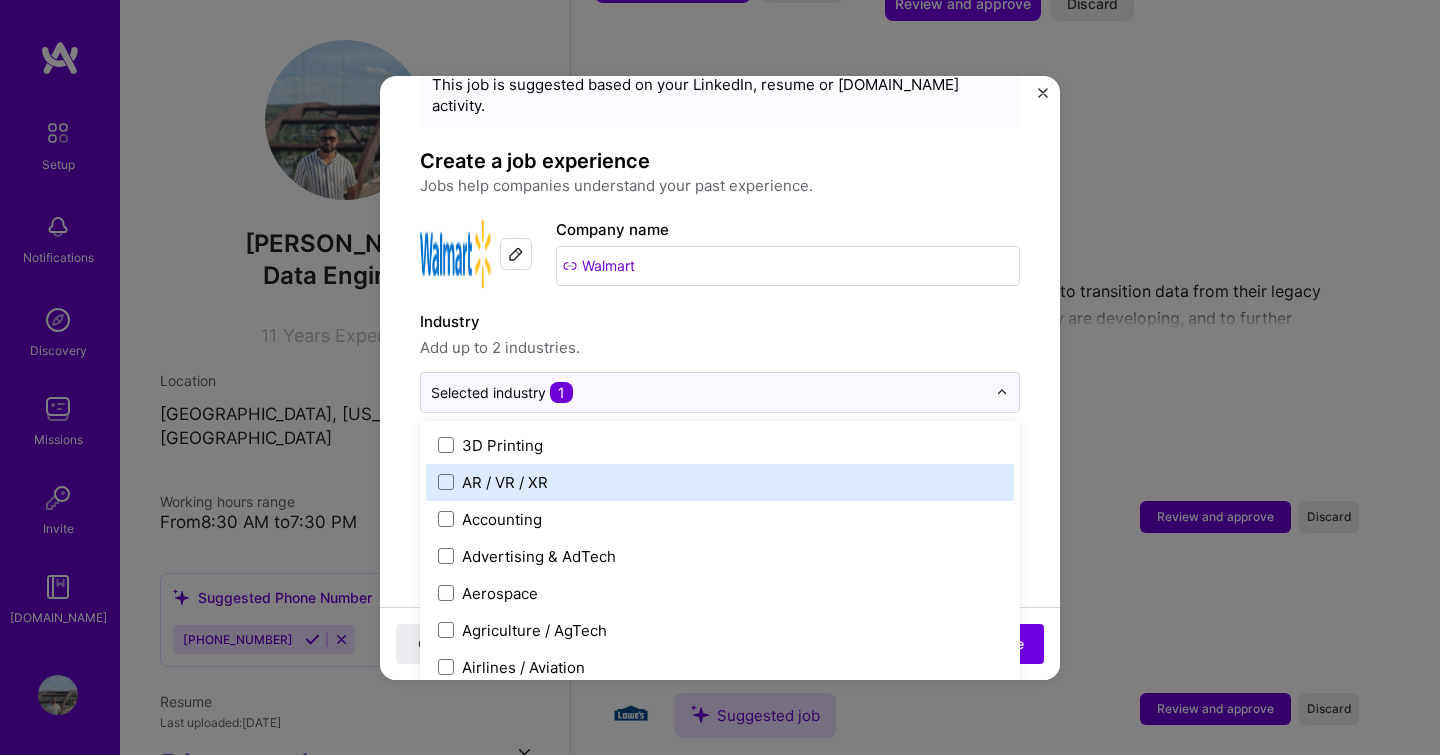 click on "Adding suggested job This job is suggested based on your LinkedIn, resume or [DOMAIN_NAME] activity. Create a job experience Jobs help companies understand your past experience. Company logo Company name Walmart
Industry Add up to 2 industries. option Big Data, deselected. option AR / VR / XR focused, 2 of 120. 120 results available. Use Up and Down to choose options, press Enter to select the currently focused option, press Escape to exit the menu, press Tab to select the option and exit the menu. Selected industry 1 3D Printing AR / VR / XR Accounting Advertising & AdTech Aerospace Agriculture / AgTech Airlines / Aviation Architecture / Interior Design Art & Museums Artifical Intelligence / Machine Learning Arts / Culture Augmented & Virtual Reality (AR/VR) Automotive Automotive & Self Driving Cars Aviation B2B B2B2C B2C BPA / RPA Banking Beauty Big Data BioTech Blockchain CMS CPG CRM Cannabis Charity & Nonprofit Circular Economy CivTech Climate Tech Cloud Services Coaching Community Tech Consulting" at bounding box center [720, 800] 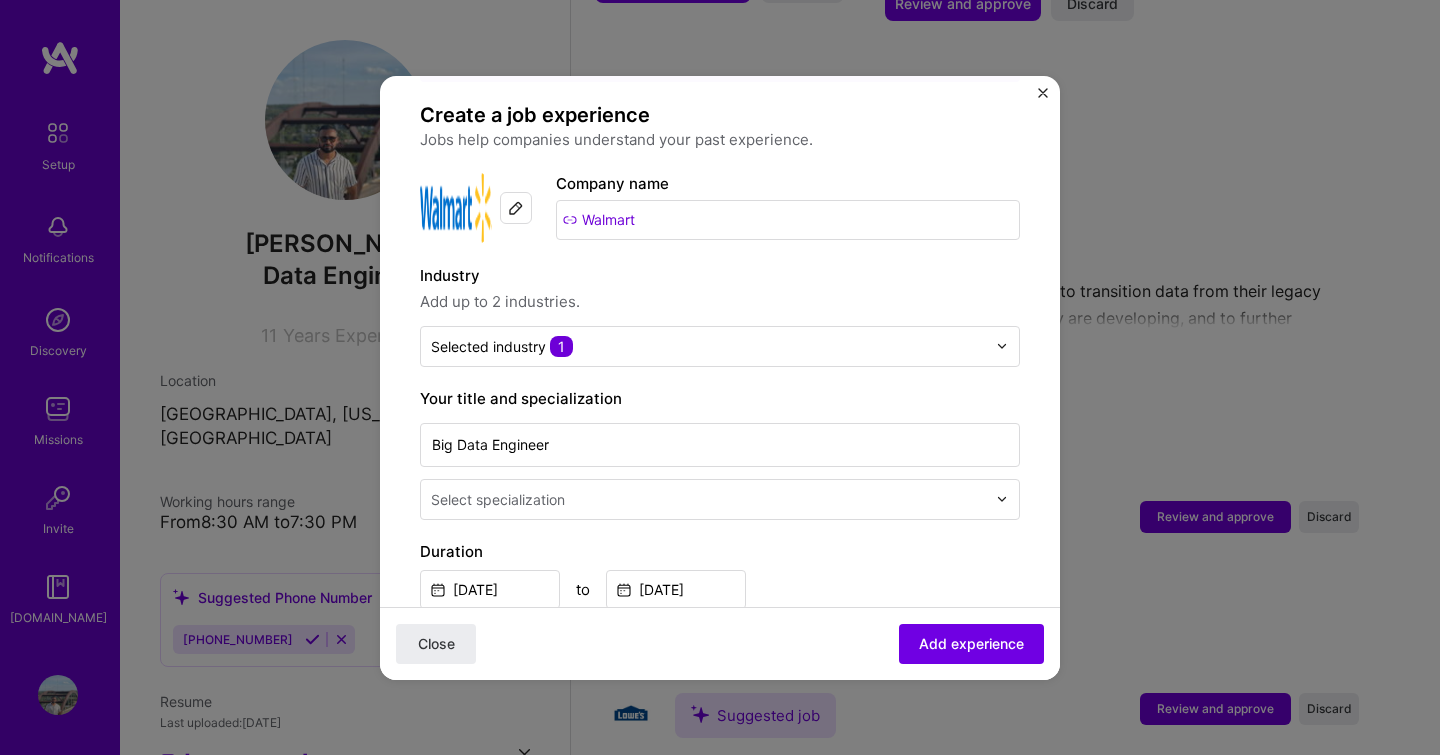 scroll, scrollTop: 126, scrollLeft: 0, axis: vertical 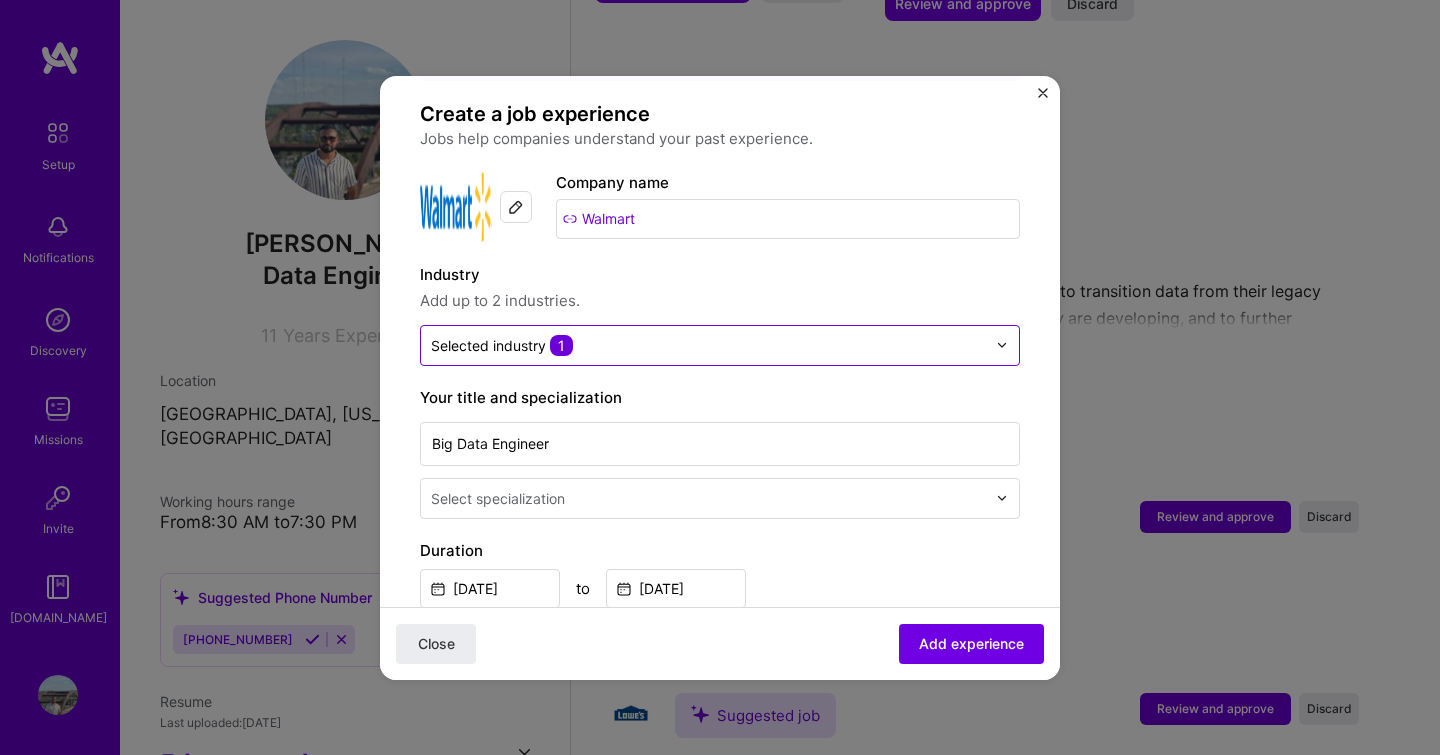 click at bounding box center [708, 345] 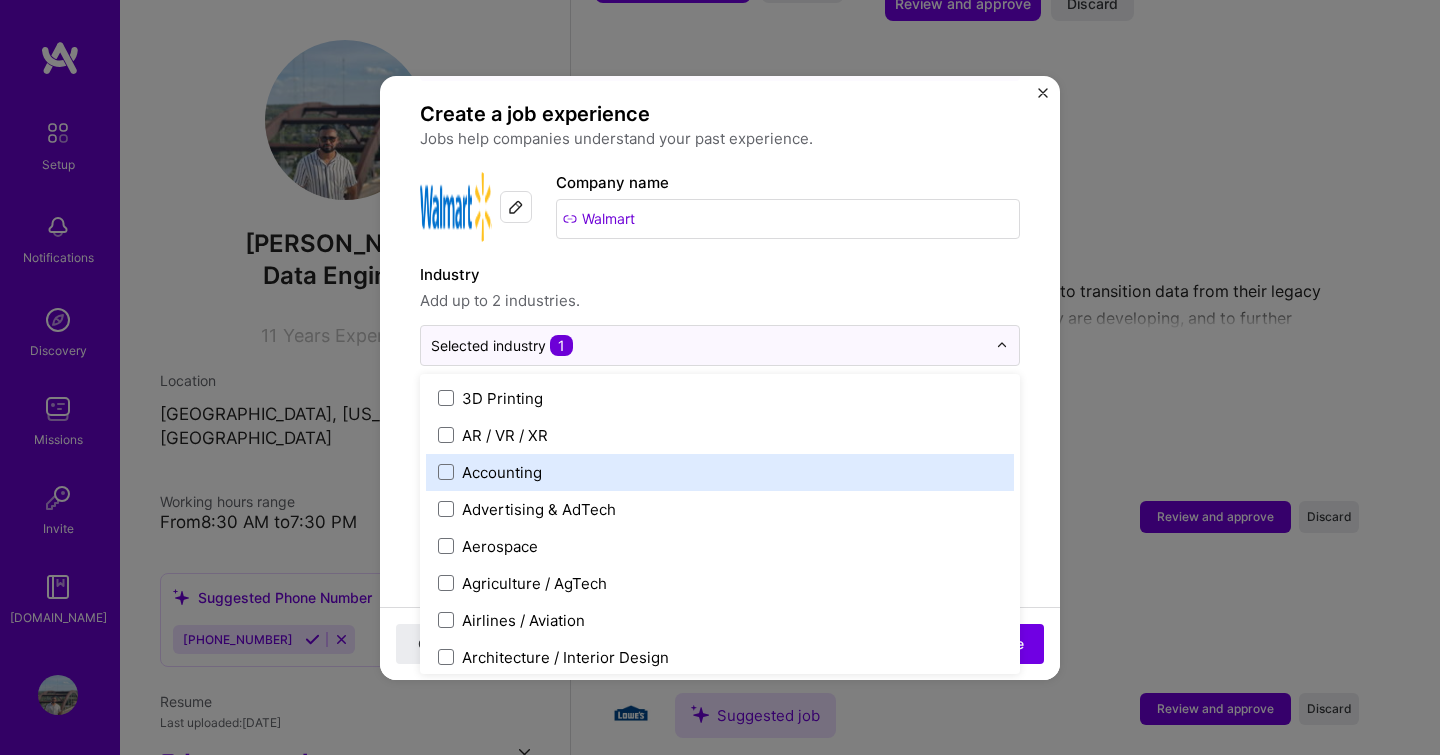 click on "Adding suggested job This job is suggested based on your LinkedIn, resume or [DOMAIN_NAME] activity. Create a job experience Jobs help companies understand your past experience. Company logo Company name Walmart
Industry Add up to 2 industries. option Accounting focused, 3 of 120. 120 results available. Use Up and Down to choose options, press Enter to select the currently focused option, press Escape to exit the menu, press Tab to select the option and exit the menu. Selected industry 1 3D Printing AR / VR / XR Accounting Advertising & AdTech Aerospace Agriculture / AgTech Airlines / Aviation Architecture / Interior Design Art & Museums Artifical Intelligence / Machine Learning Arts / Culture Augmented & Virtual Reality (AR/VR) Automotive Automotive & Self Driving Cars Aviation B2B B2B2C B2C BPA / RPA Banking Beauty Big Data BioTech Blockchain CMS CPG CRM Cannabis Charity & Nonprofit Circular Economy CivTech Climate Tech Cloud Services Coaching Community Tech Construction Consulting Crowdfunding DTC" at bounding box center (720, 753) 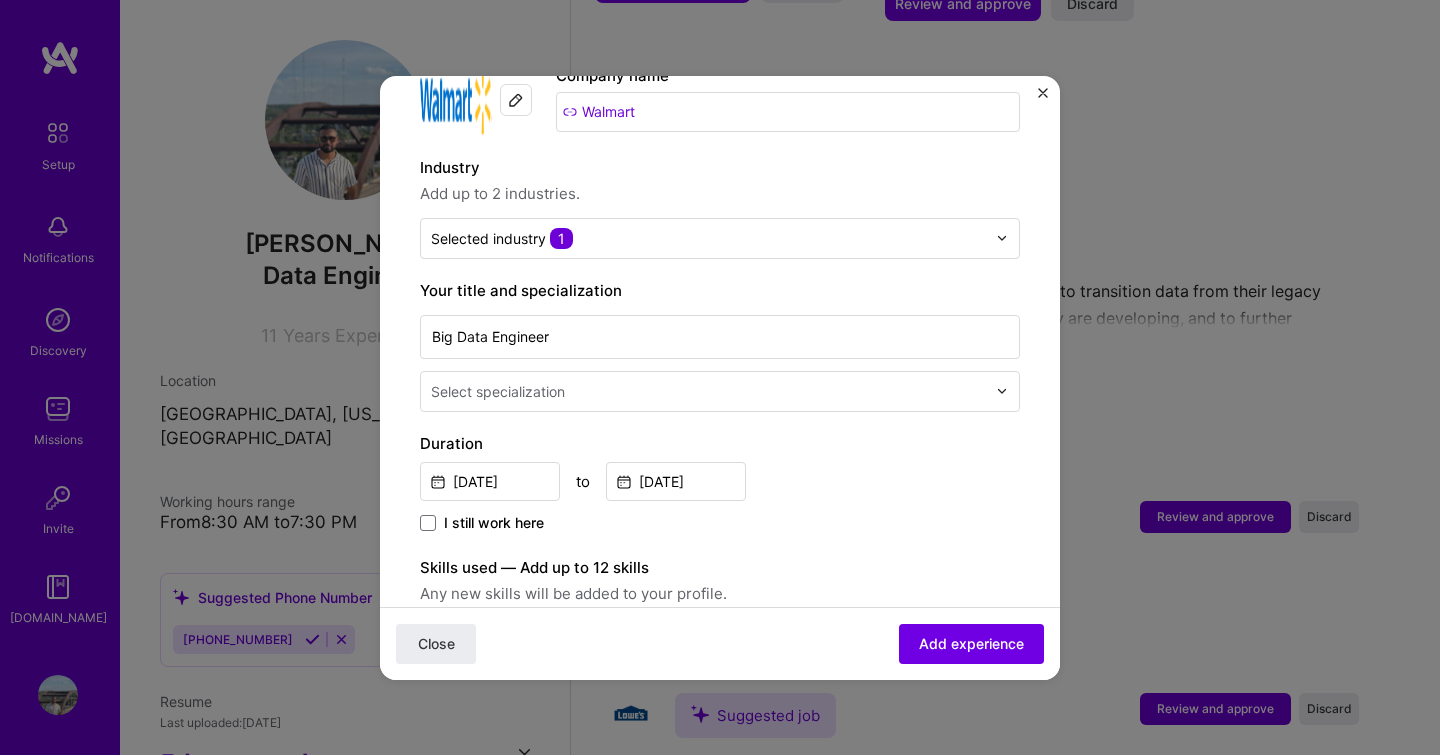 scroll, scrollTop: 234, scrollLeft: 0, axis: vertical 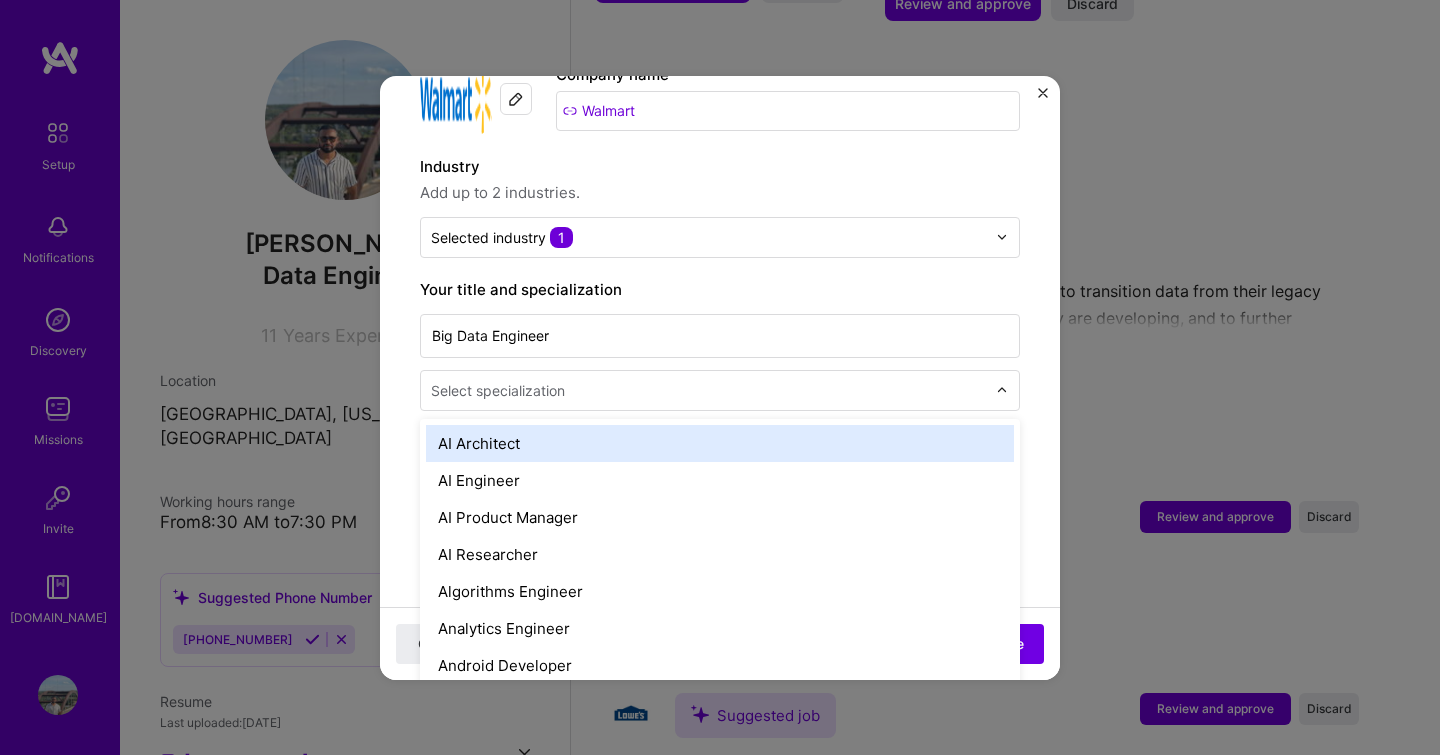 click at bounding box center [710, 390] 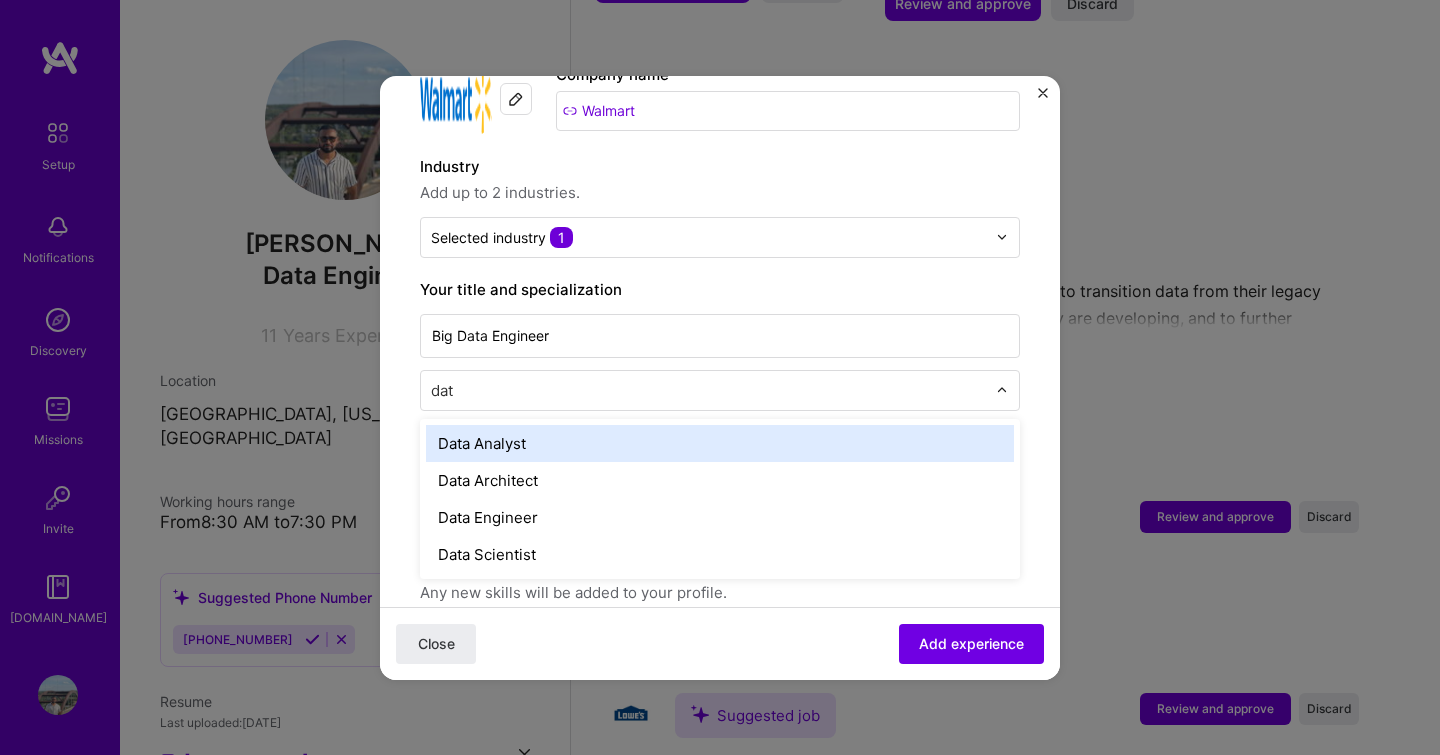 type on "data" 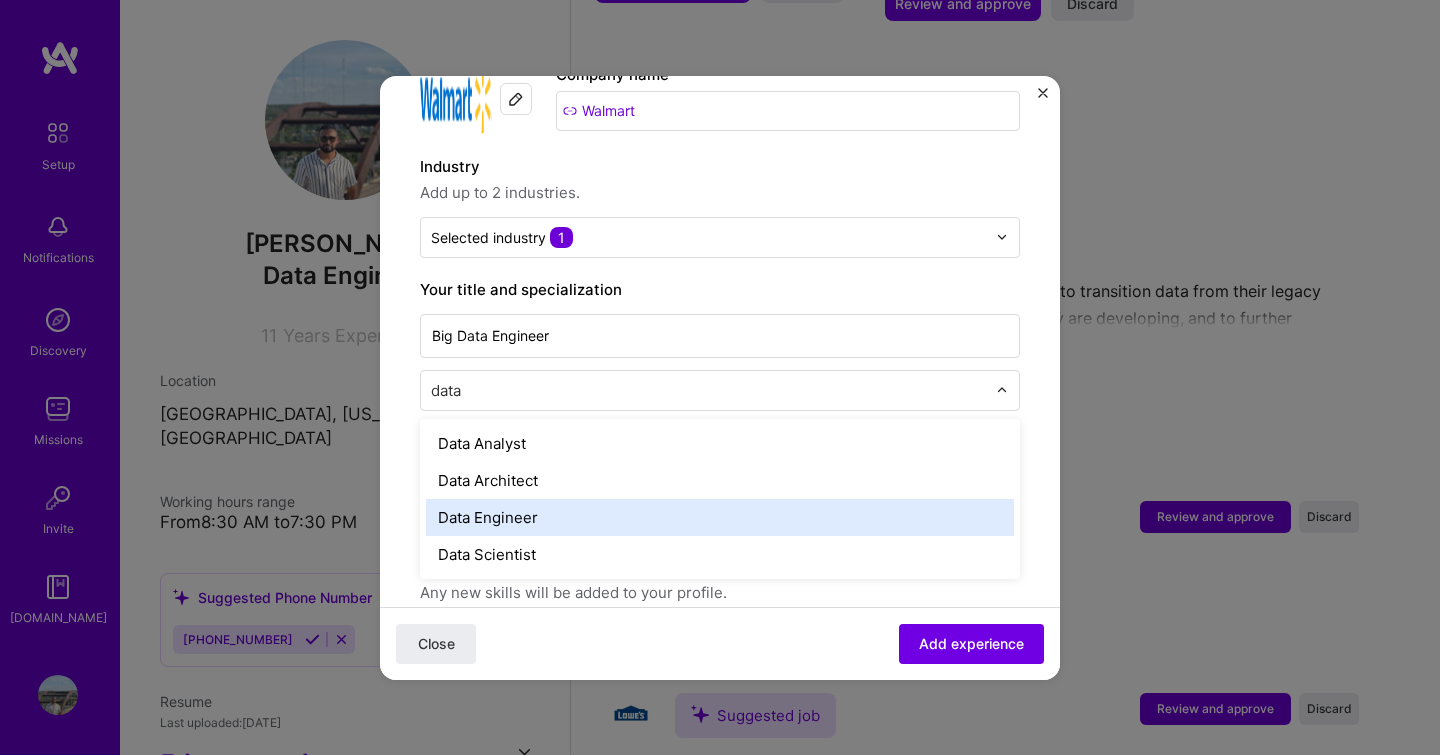 click on "Data Engineer" at bounding box center [720, 517] 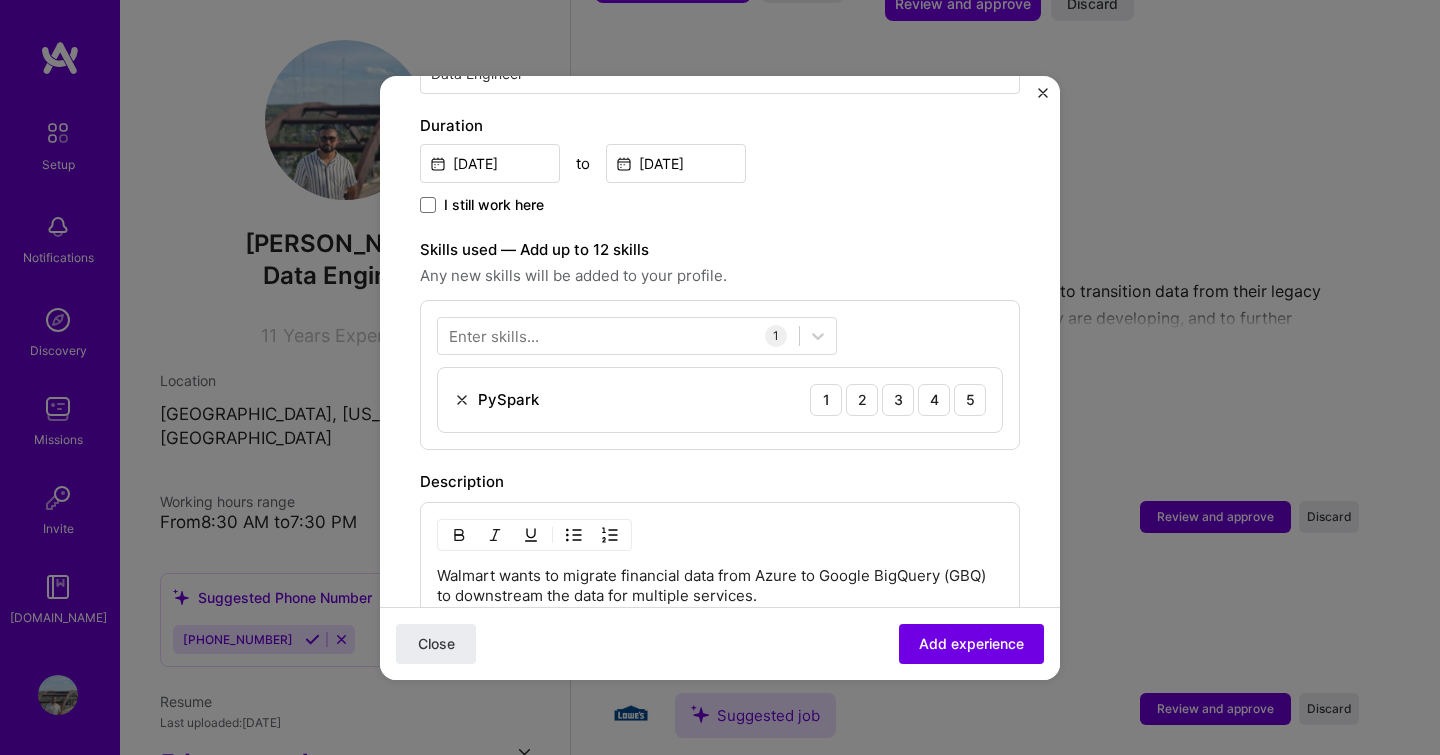 scroll, scrollTop: 543, scrollLeft: 0, axis: vertical 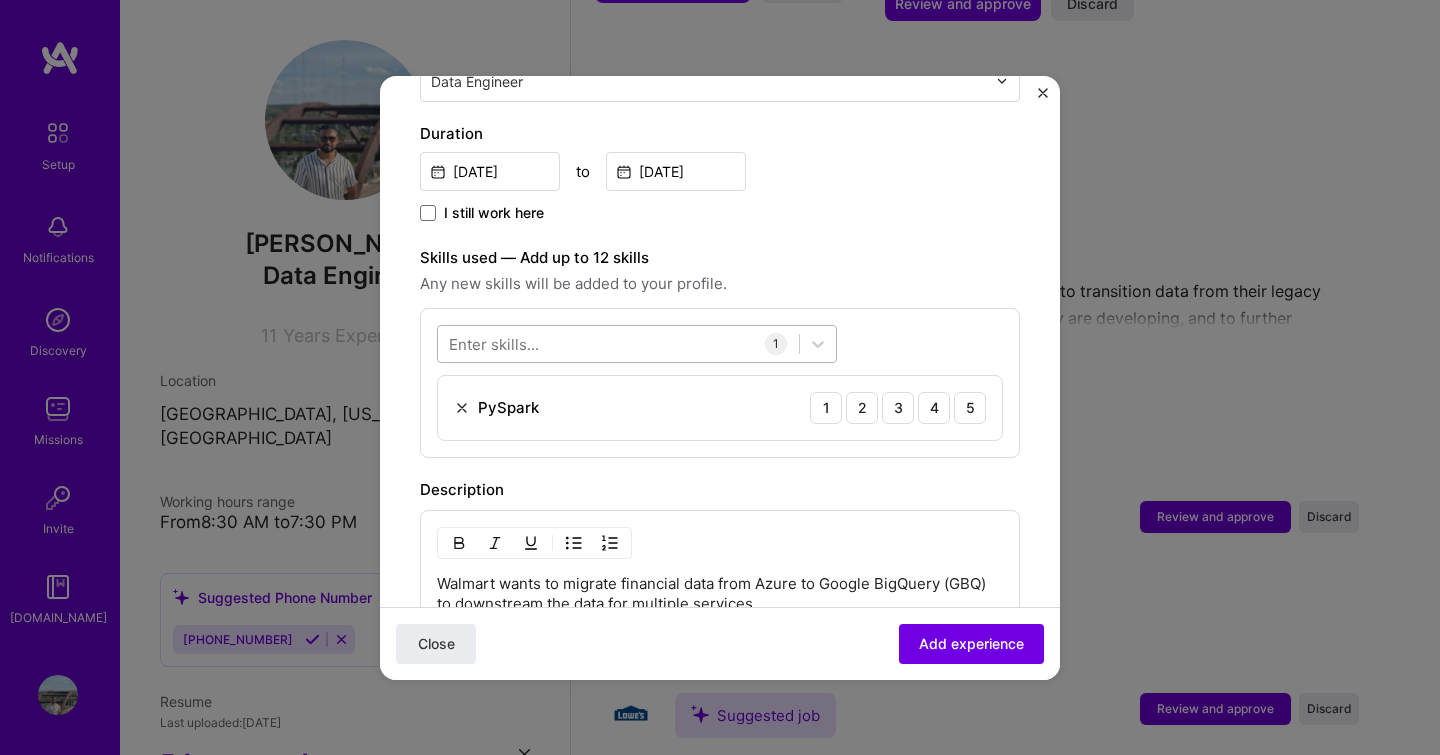 click at bounding box center (618, 343) 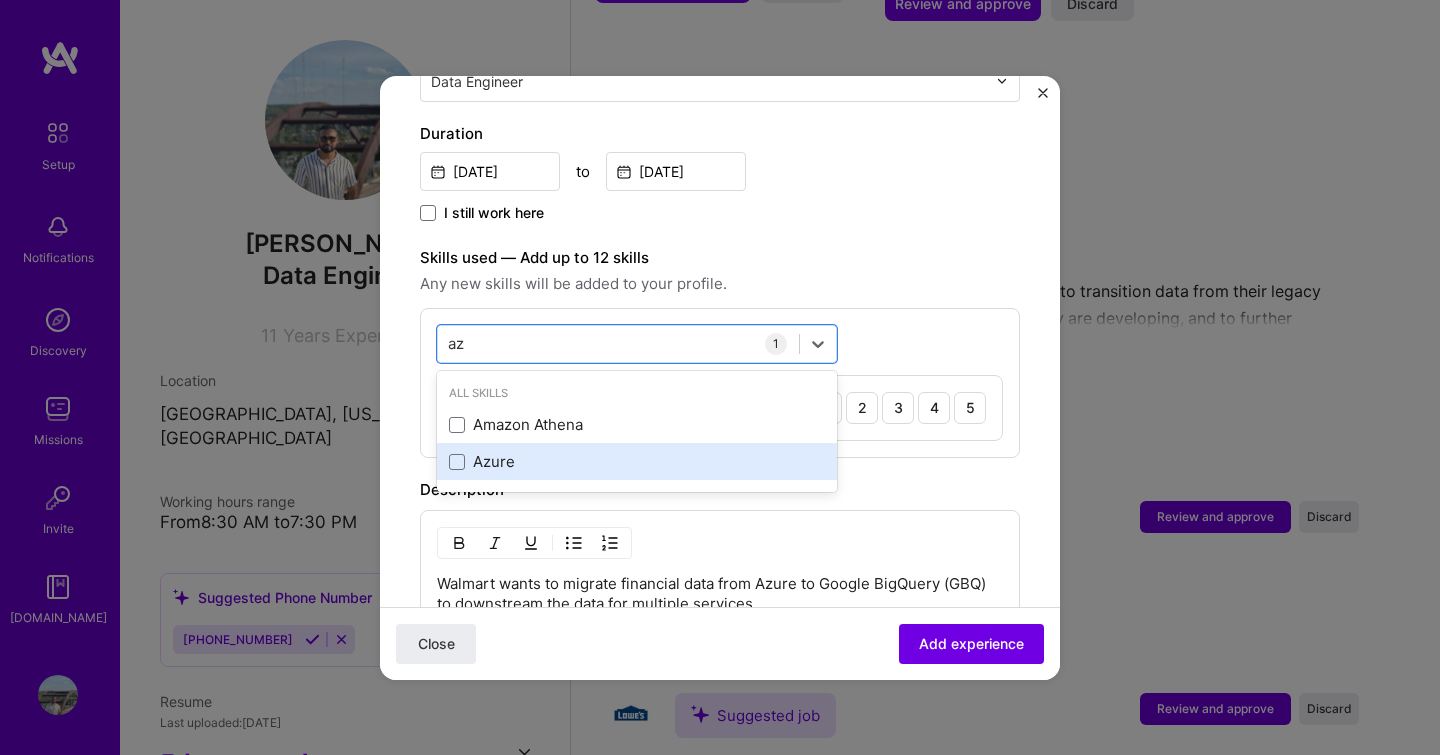 click on "Azure" at bounding box center [637, 461] 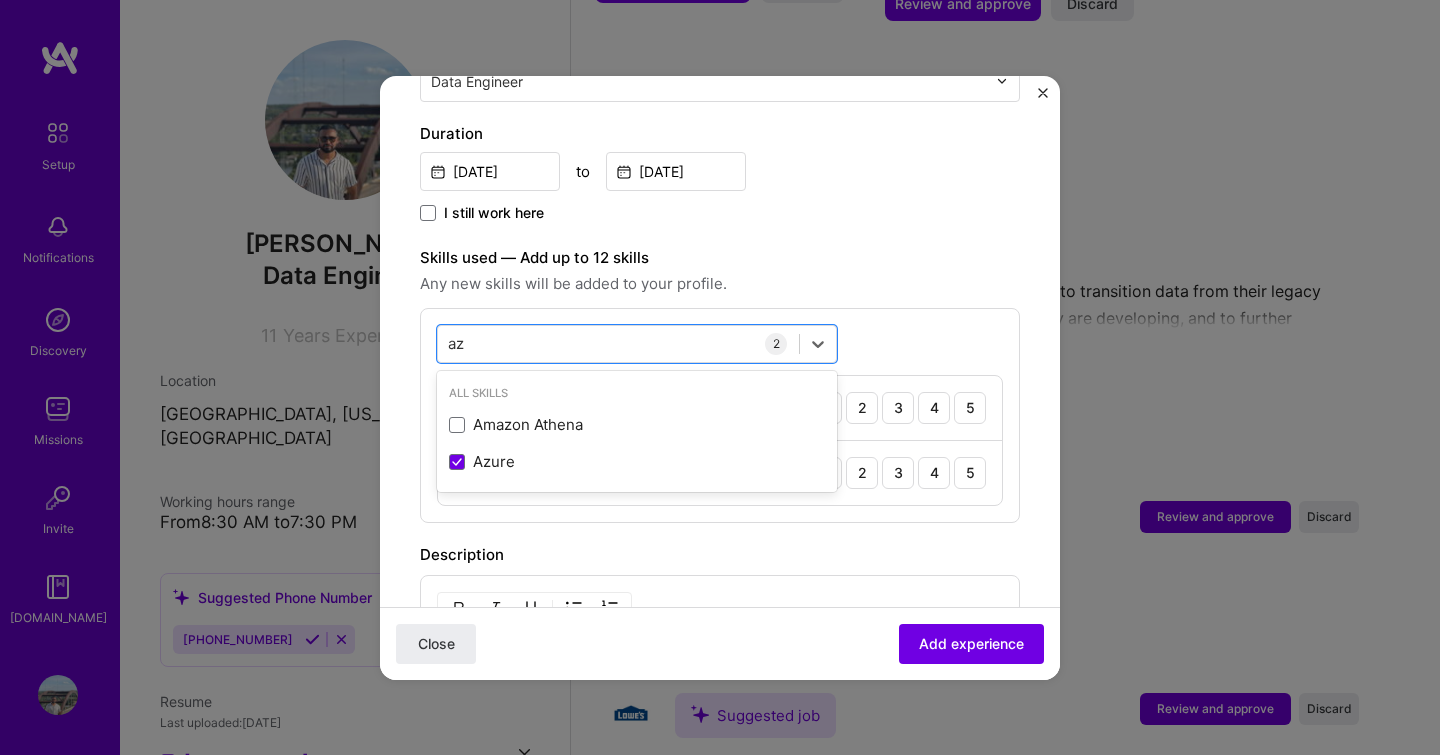 click on "Description" at bounding box center (720, 555) 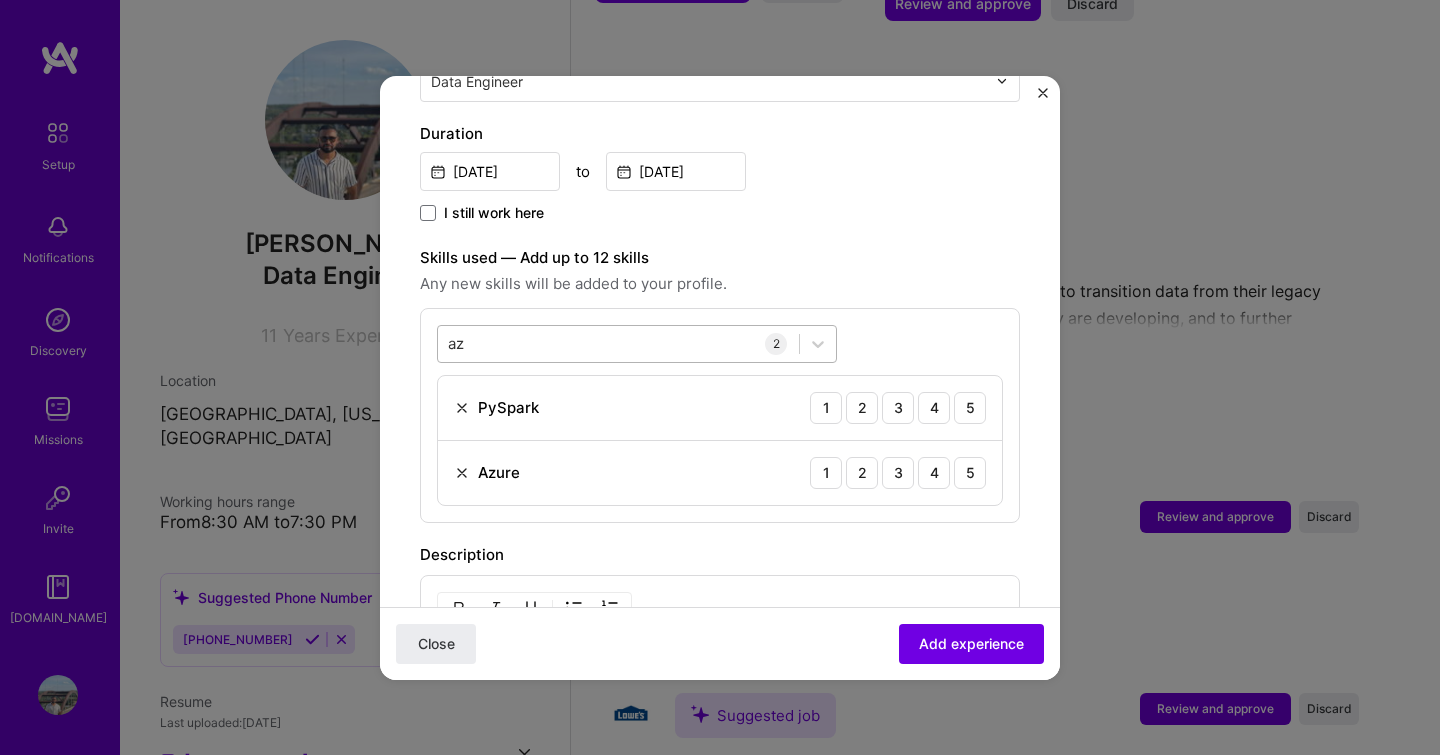 click on "az az" at bounding box center (618, 343) 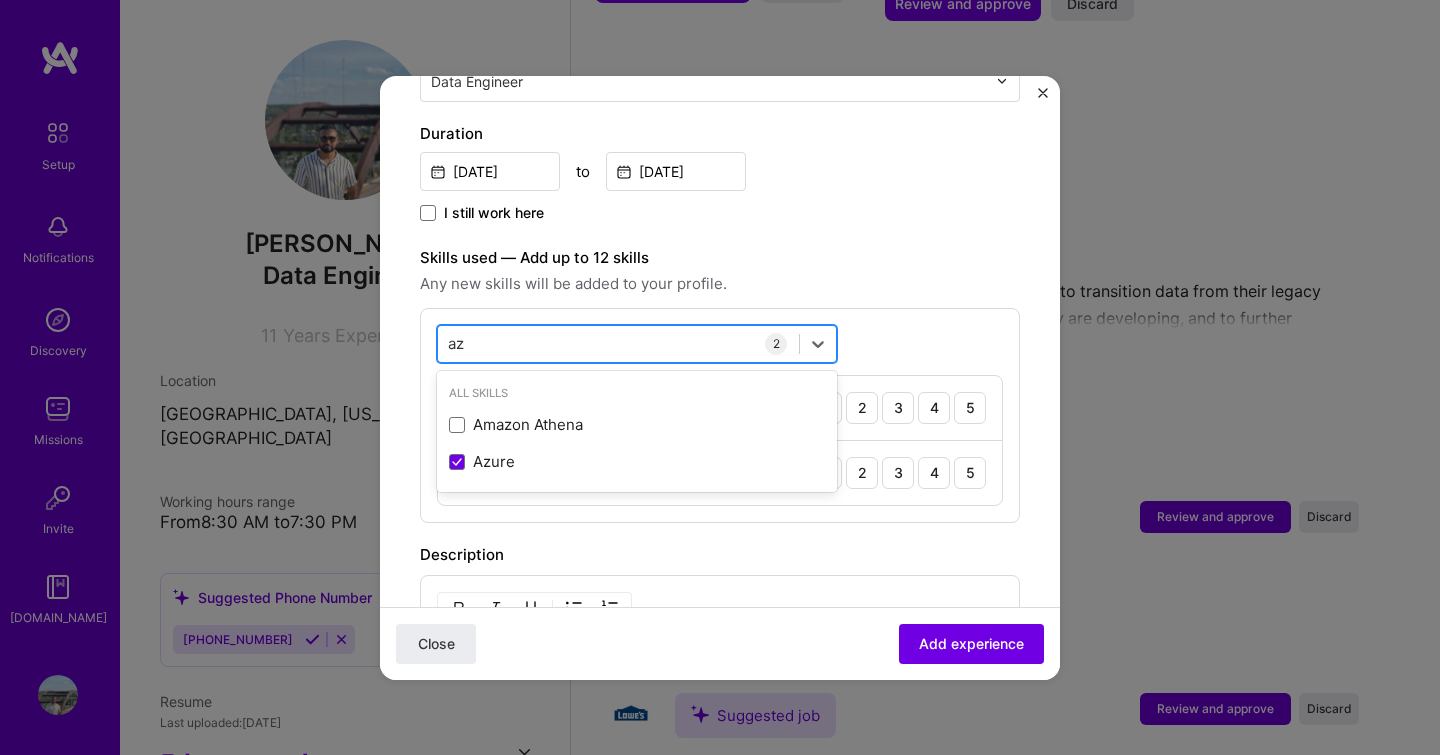 type on "a" 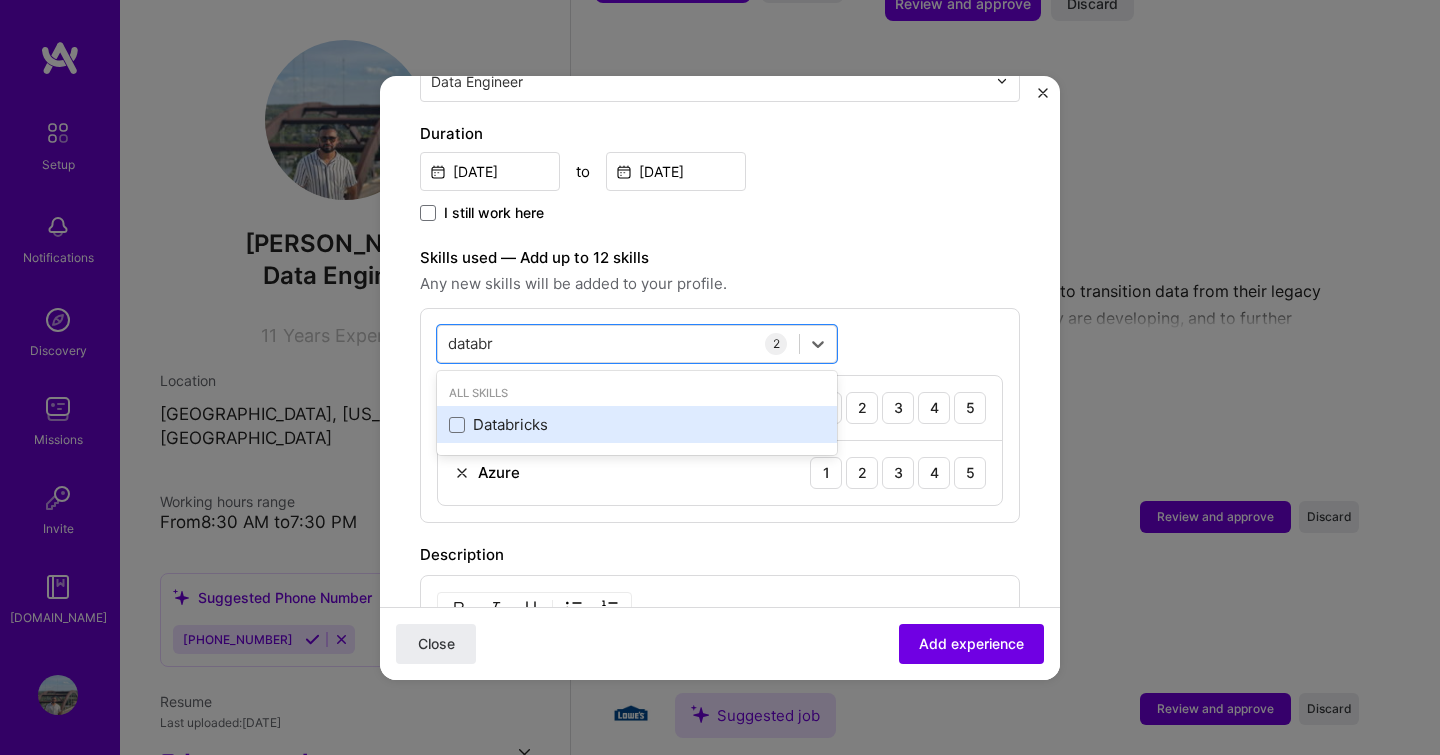 click on "Databricks" at bounding box center (637, 424) 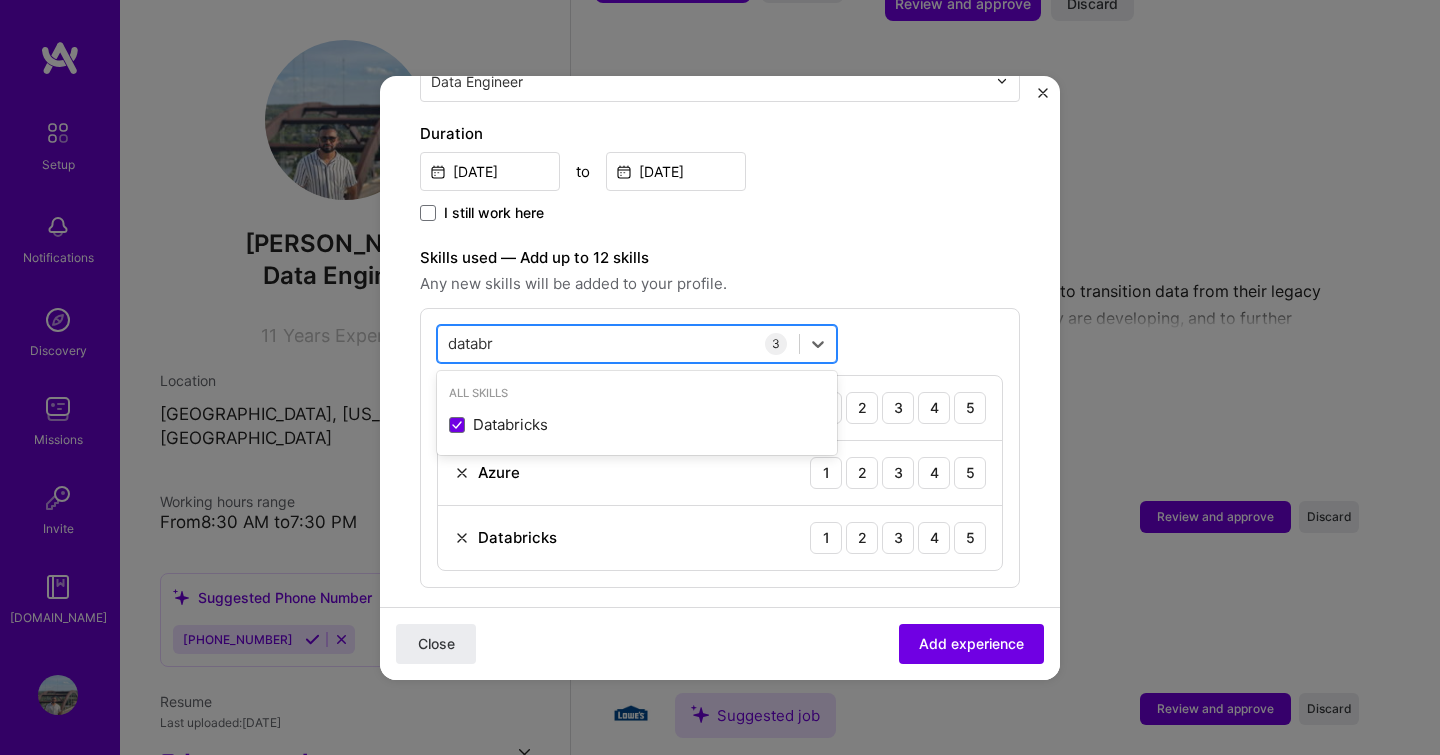 click on "databr databr" at bounding box center [618, 343] 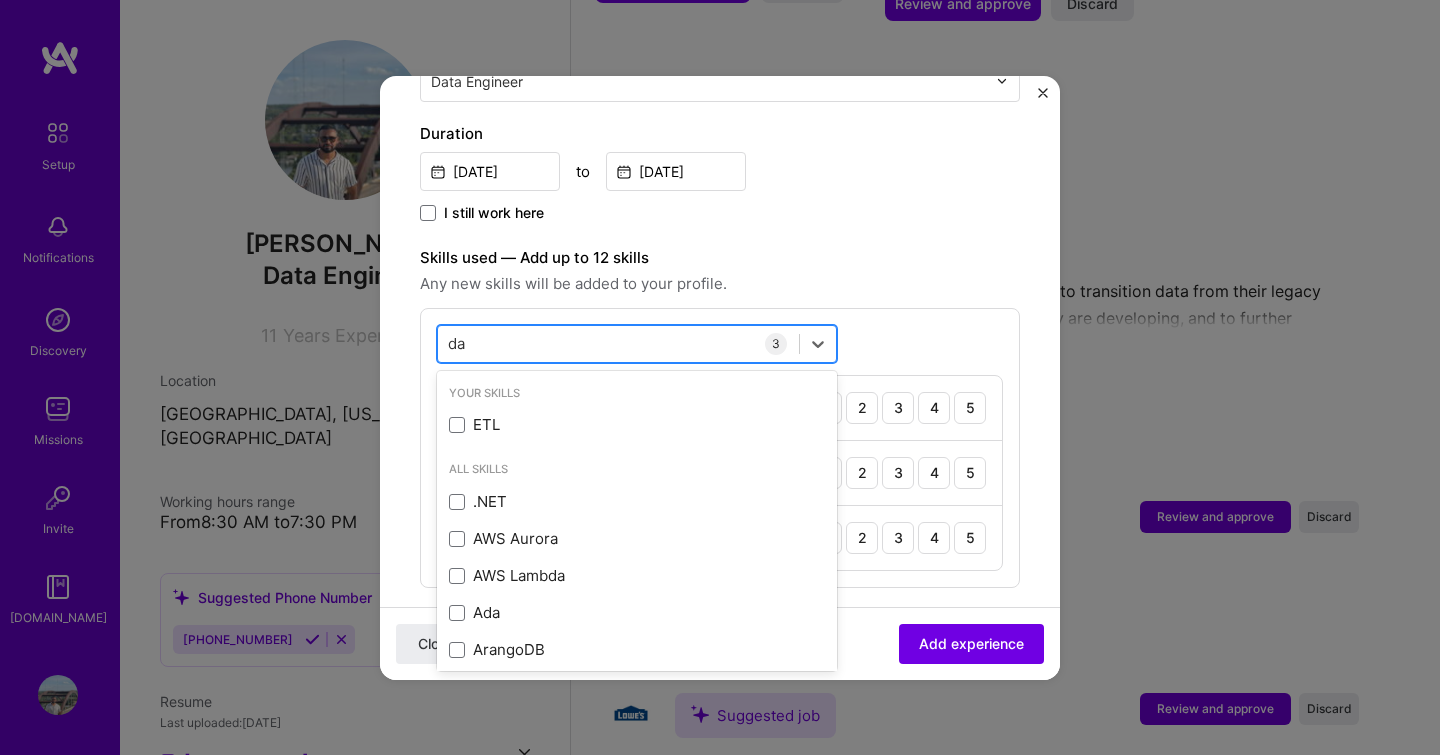 type on "d" 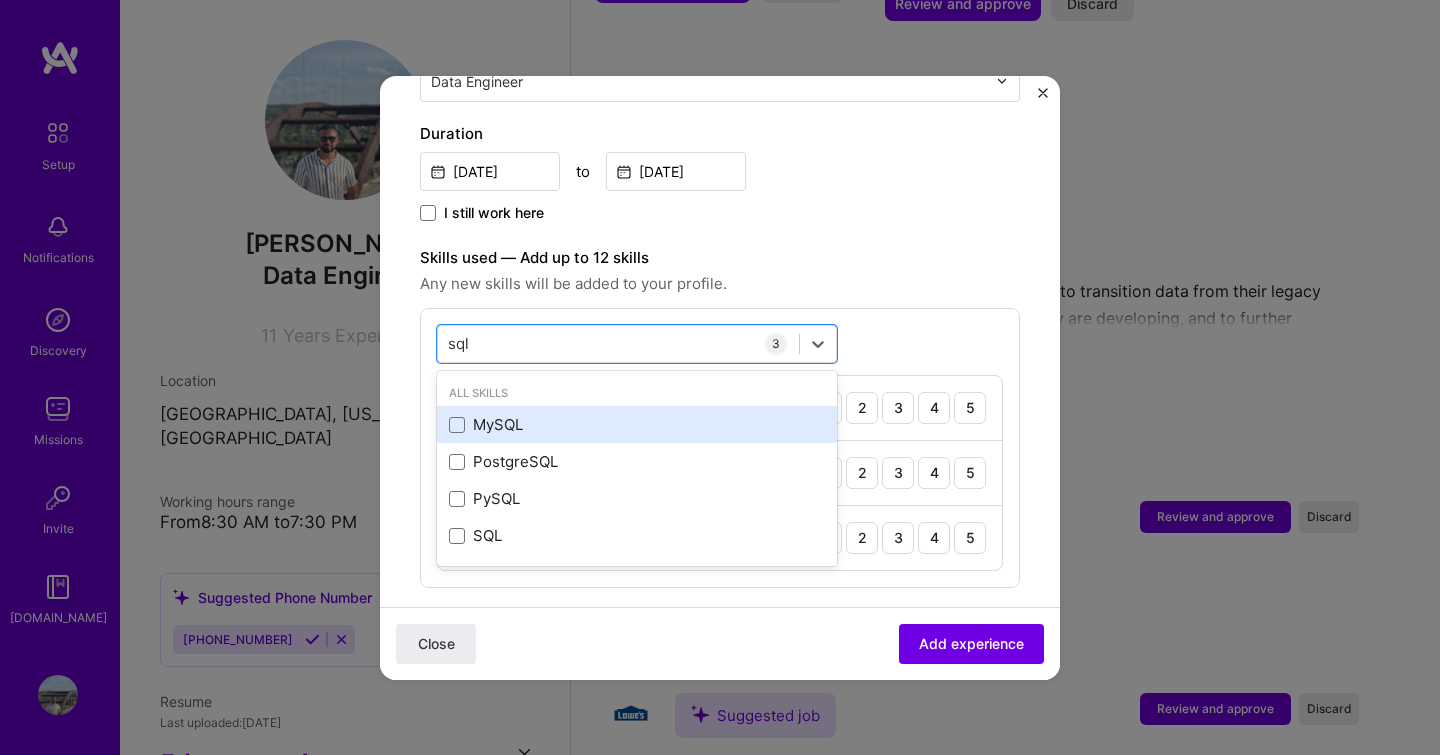 click on "MySQL" at bounding box center (637, 424) 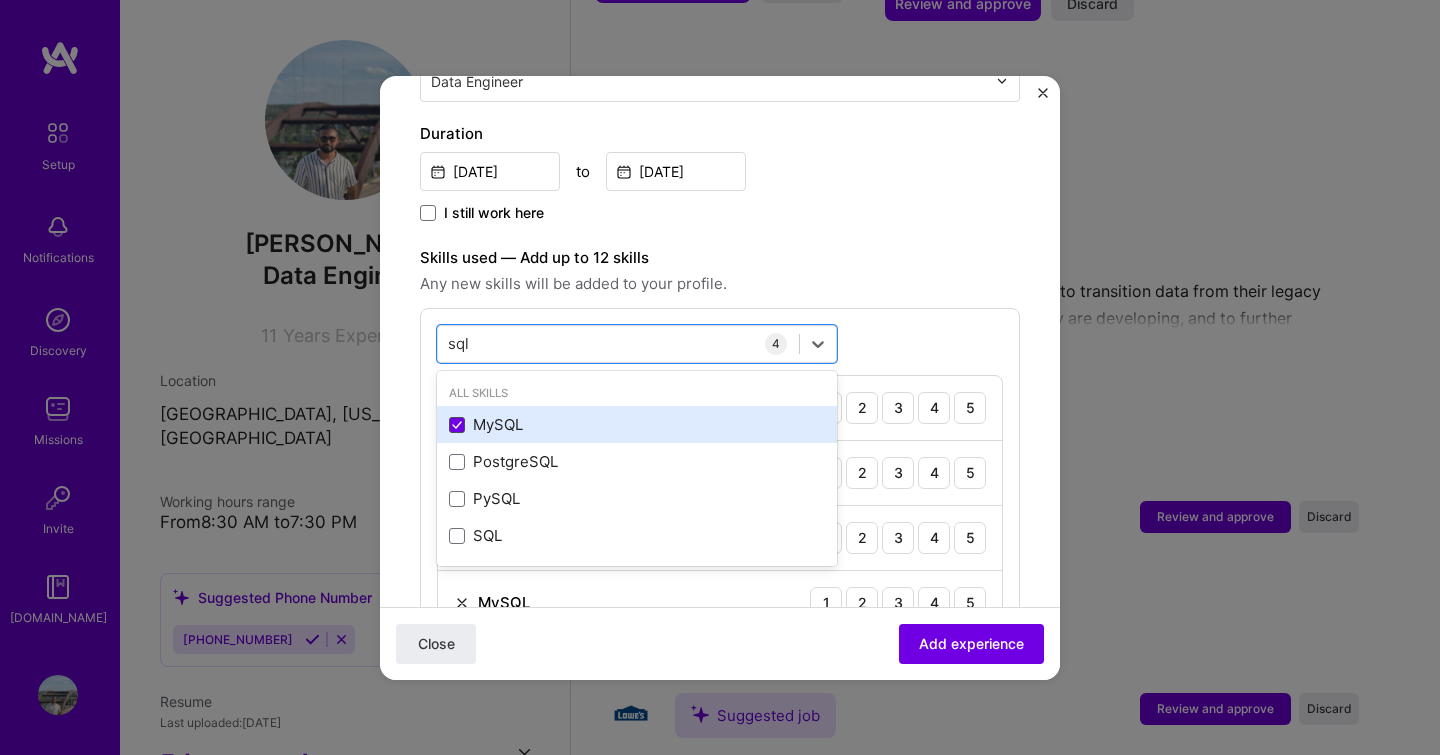 click 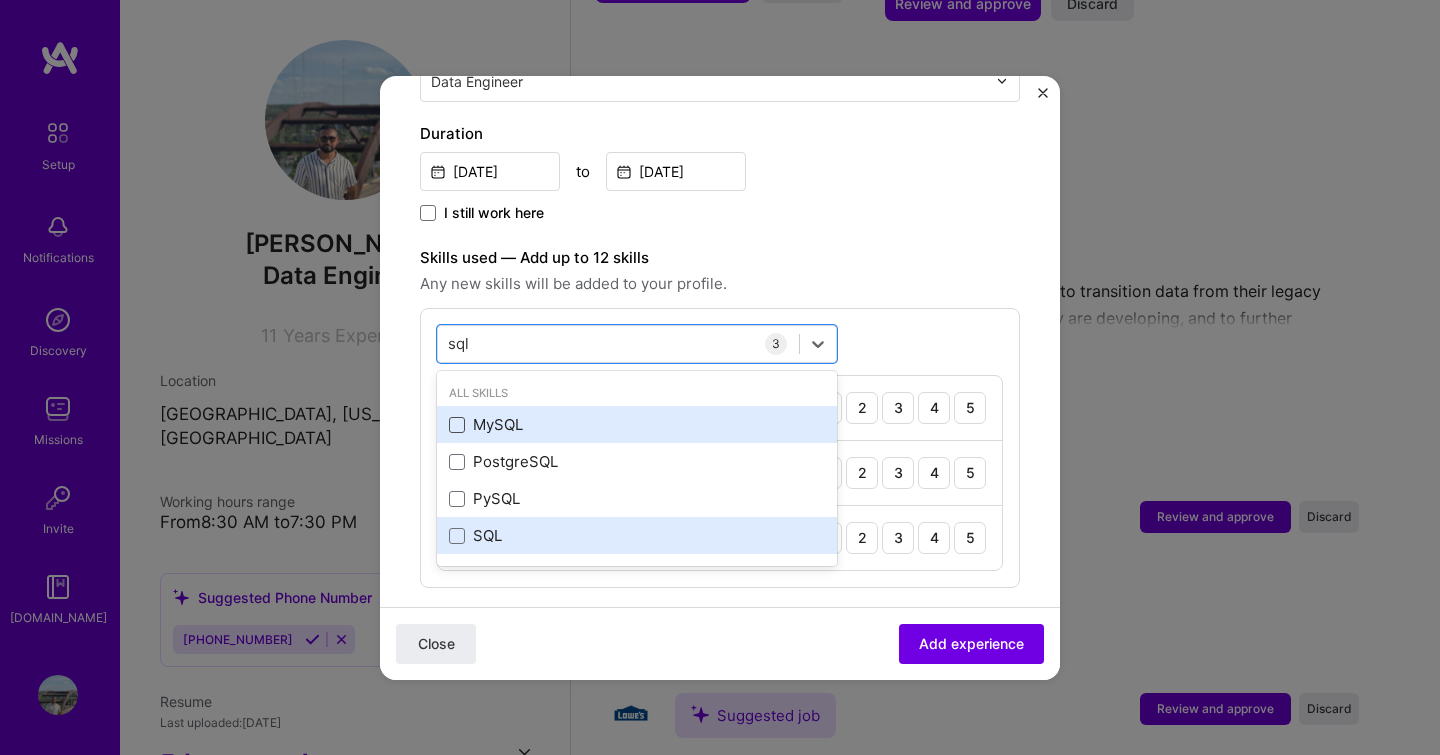 click on "SQL" at bounding box center (637, 535) 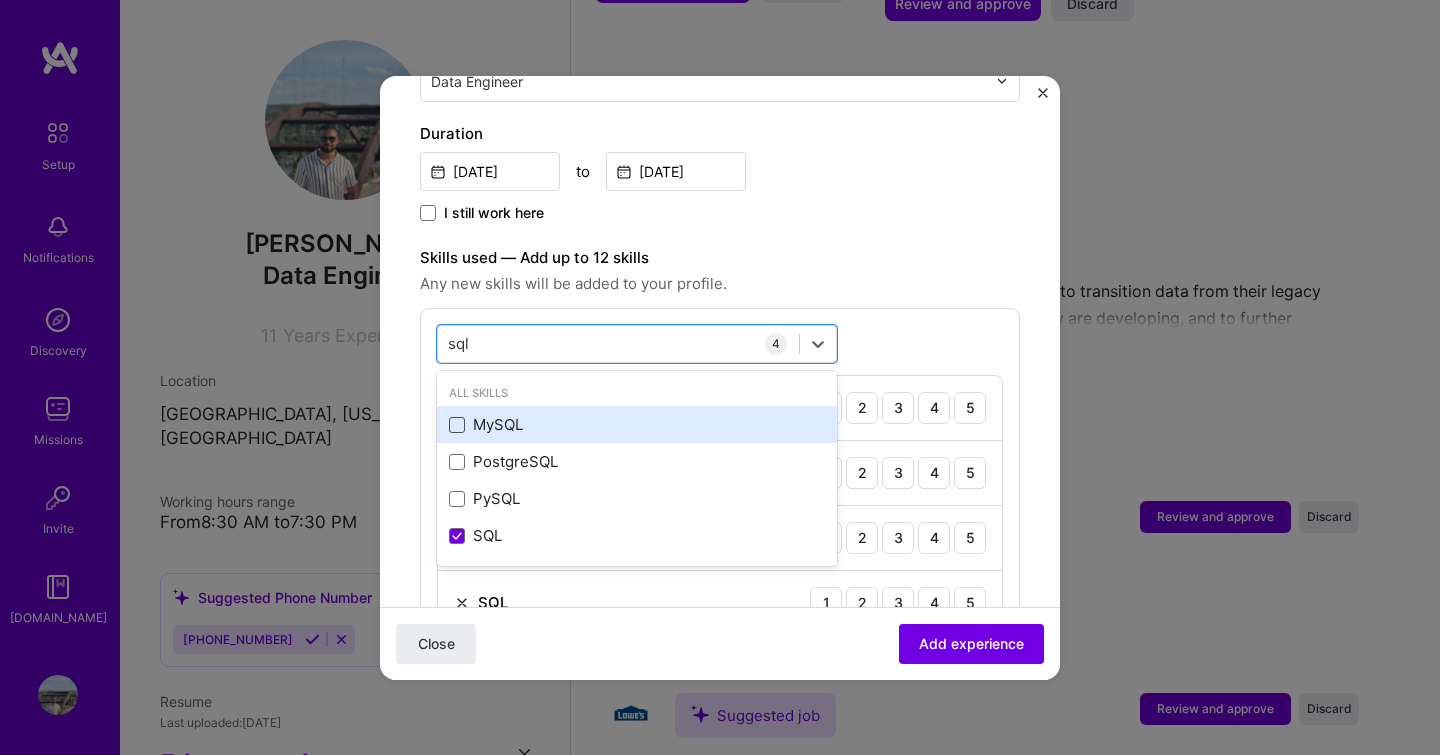 click on "option SQL, selected. option MySQL focused, 0 of 2. 4 results available for search term sql. Use Up and Down to choose options, press Enter to select the currently focused option, press Escape to exit the menu, press Tab to select the option and exit the menu. sql sql All Skills MySQL PostgreSQL PySQL SQL 4 PySpark 1 2 3 4 5 Azure 1 2 3 4 5 Databricks 1 2 3 4 5 SQL 1 2 3 4 5" at bounding box center (720, 480) 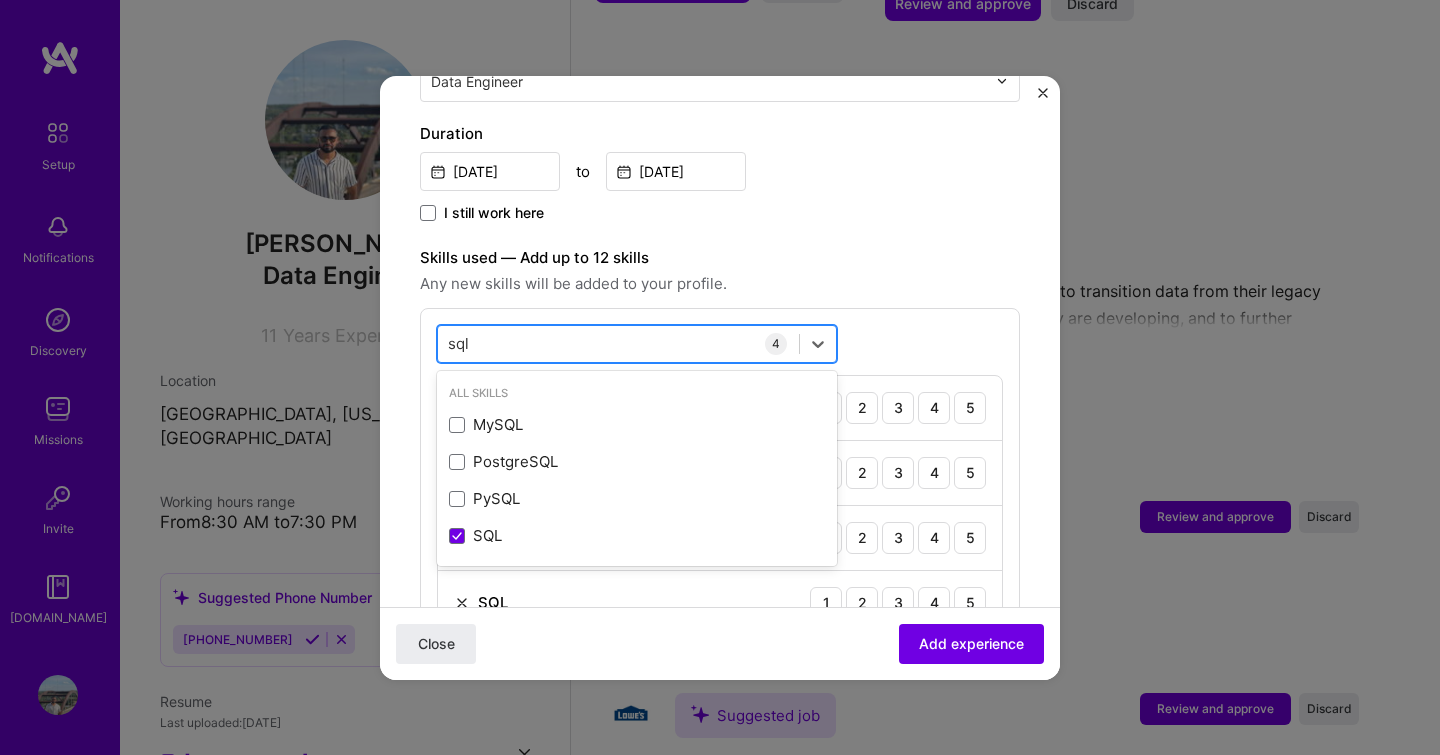 click on "sql sql" at bounding box center [618, 343] 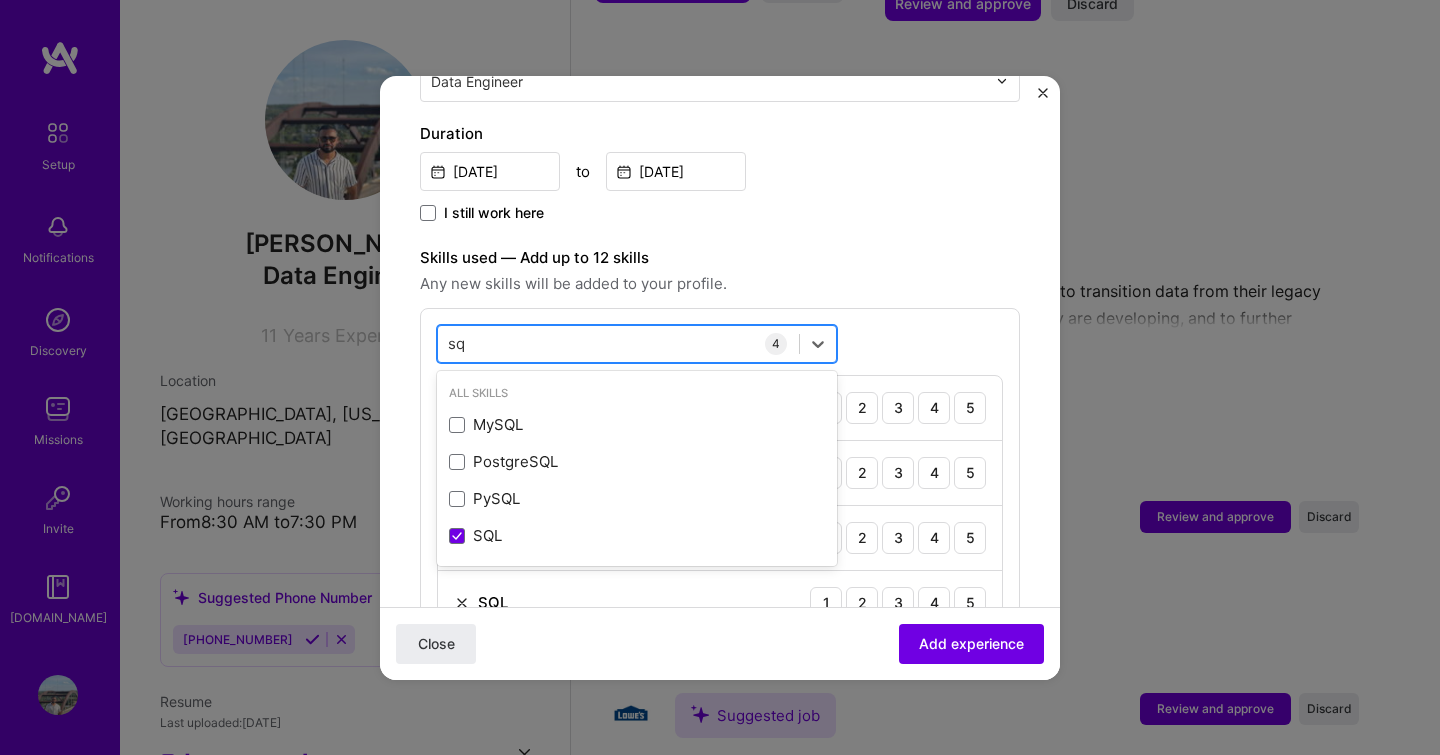 type on "s" 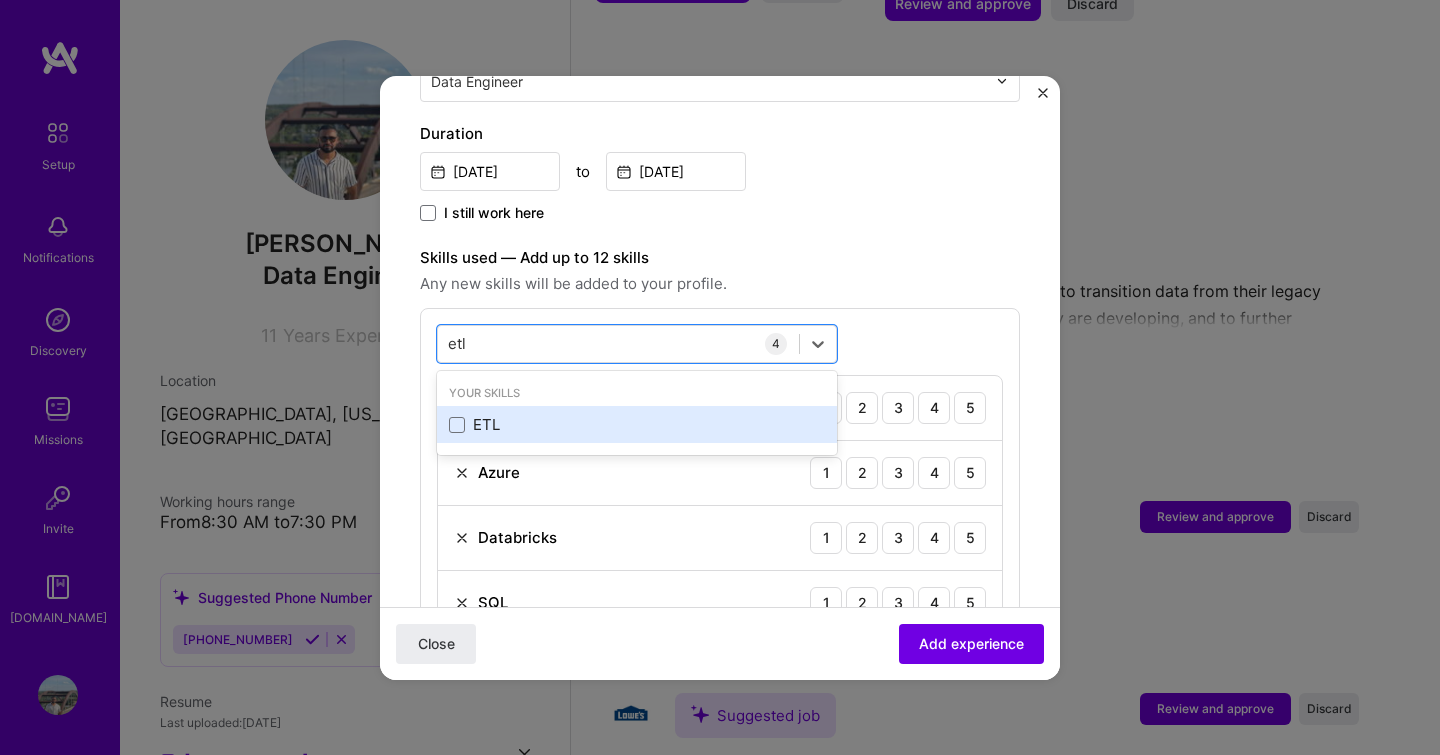 click on "ETL" at bounding box center [637, 424] 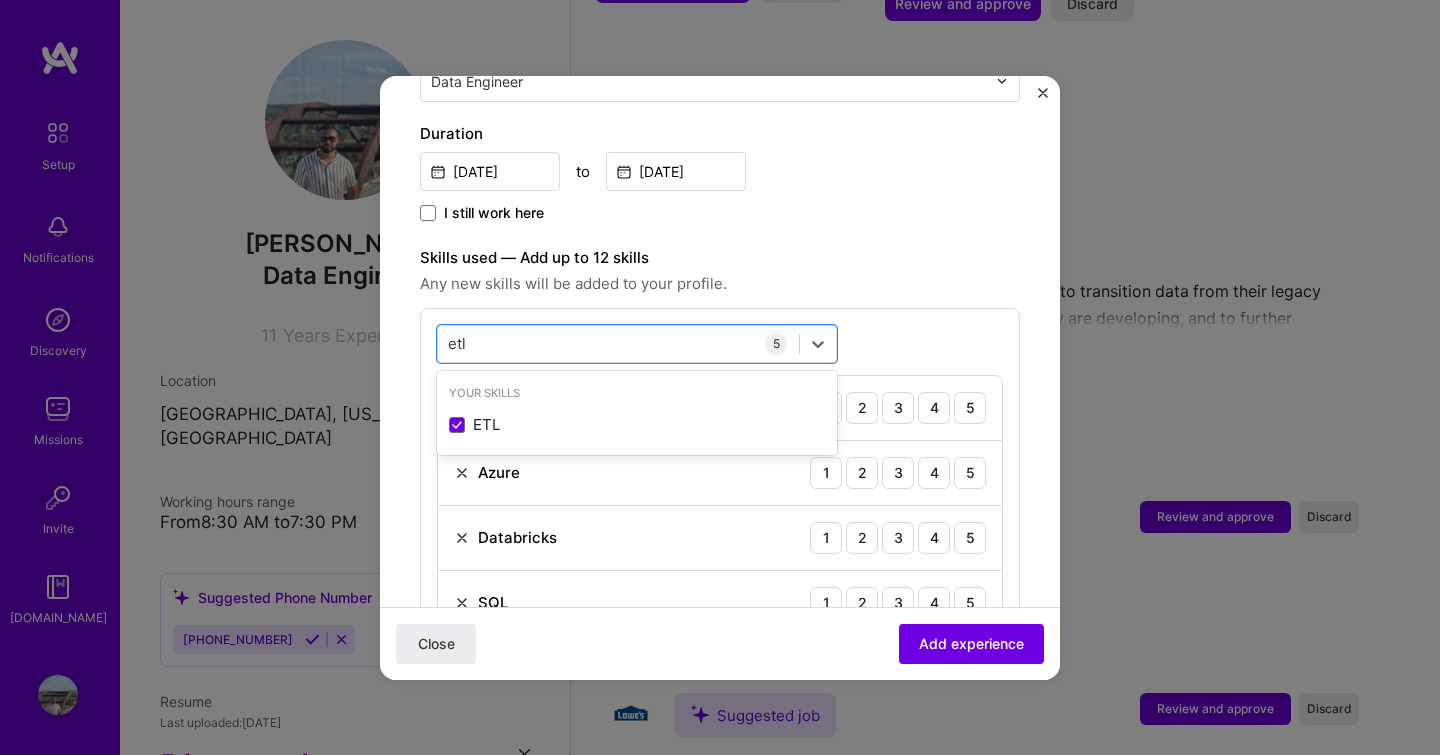 click on "option ETL, selected. option ETL selected, 0 of 2. 1 result available for search term etl. Use Up and Down to choose options, press Enter to select the currently focused option, press Escape to exit the menu, press Tab to select the option and exit the menu. etl etl Your Skills ETL 5 PySpark 1 2 3 4 5 Azure 1 2 3 4 5 Databricks 1 2 3 4 5 SQL 1 2 3 4 5 ETL 1 2 3 4 5" at bounding box center [720, 513] 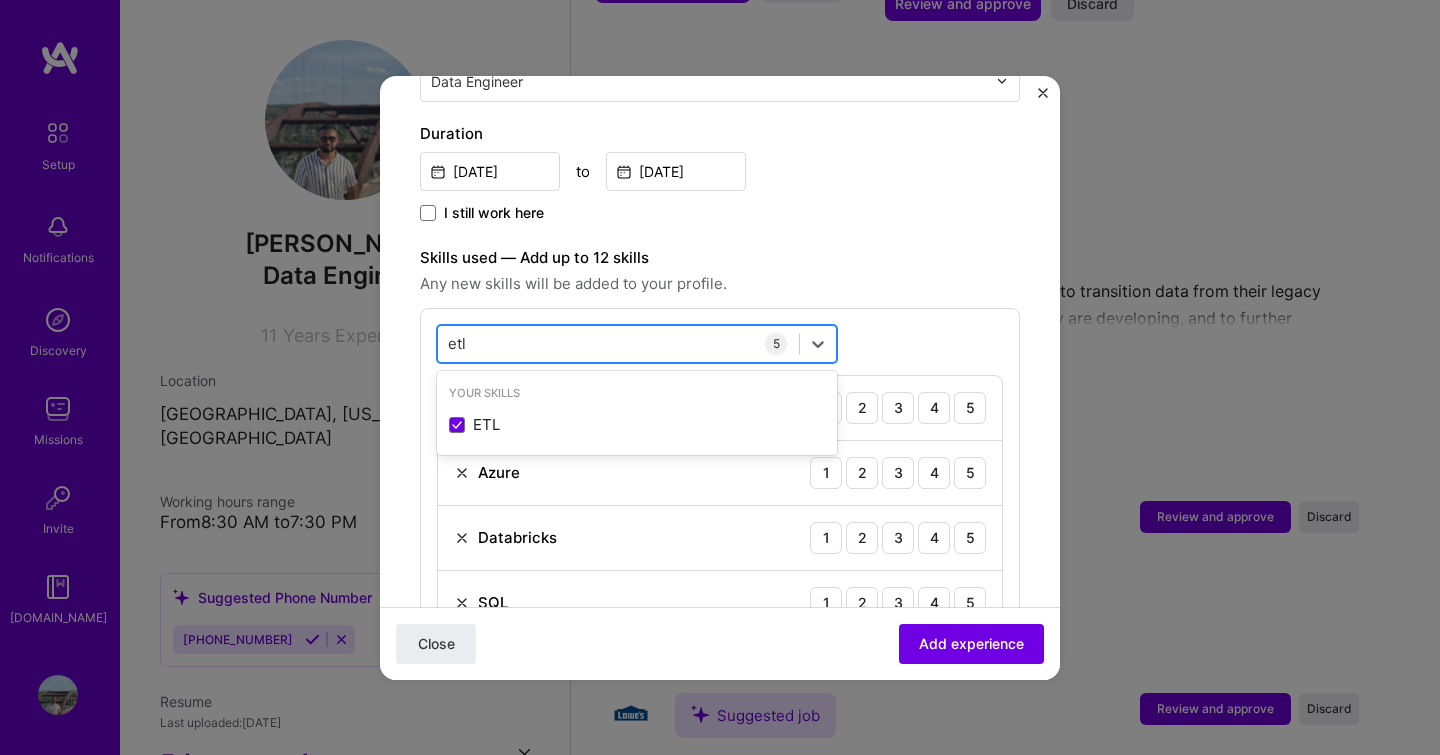 click on "etl etl" at bounding box center (618, 343) 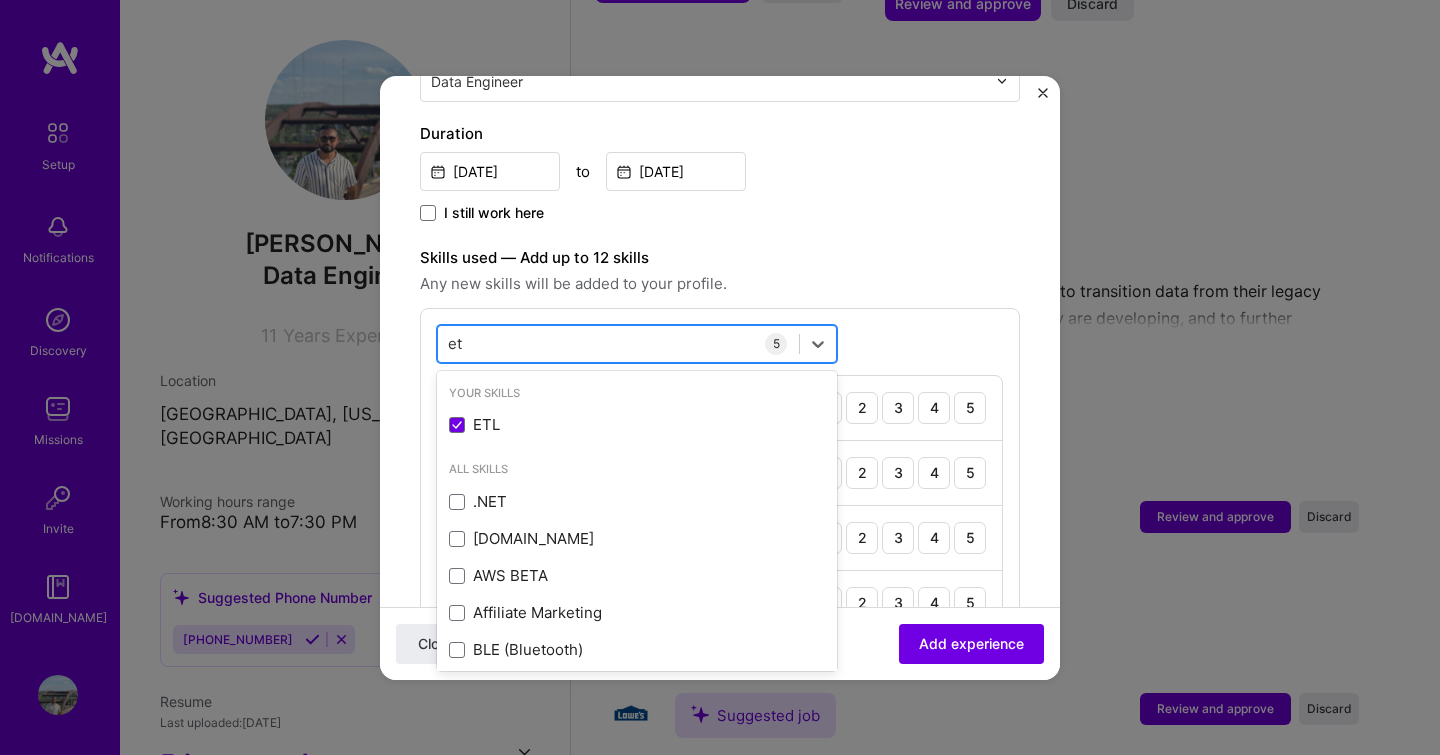 type on "e" 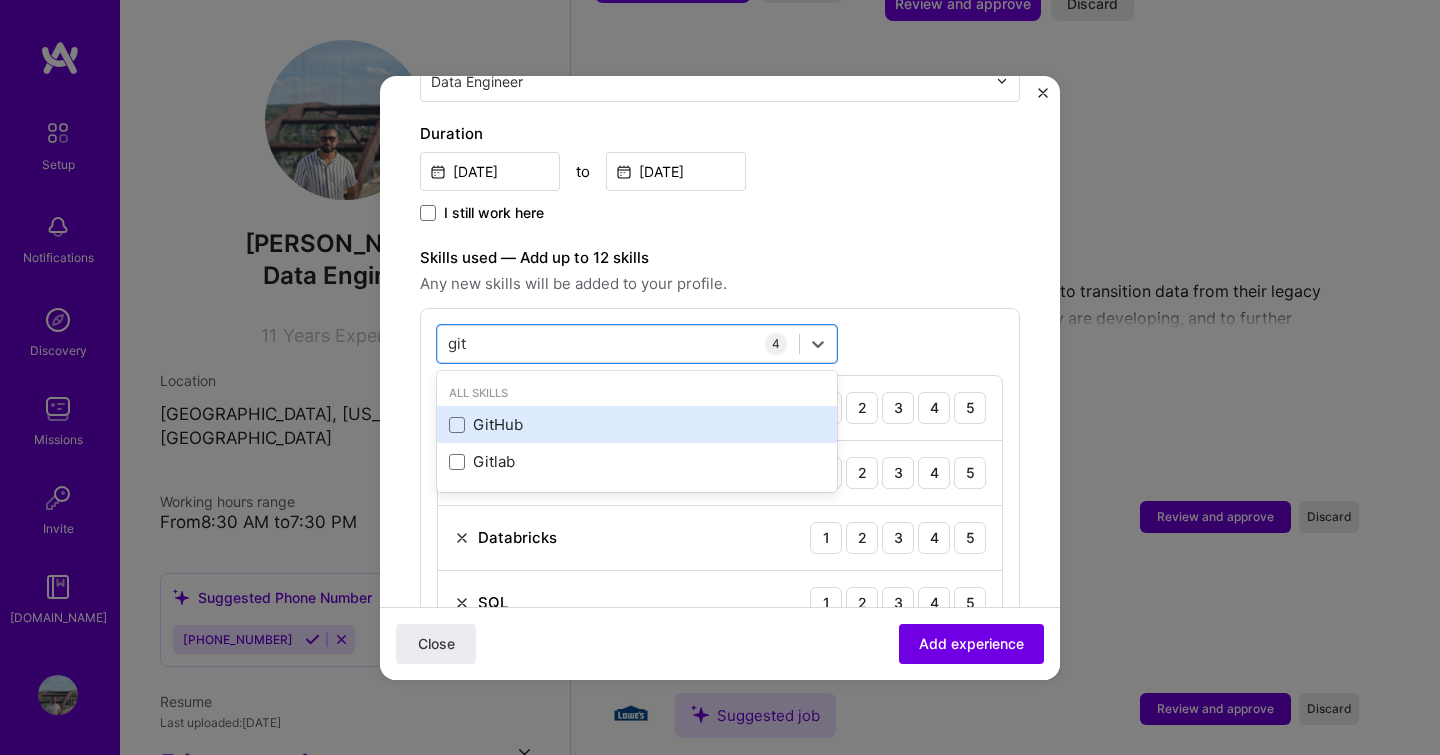 click on "GitHub" at bounding box center [637, 424] 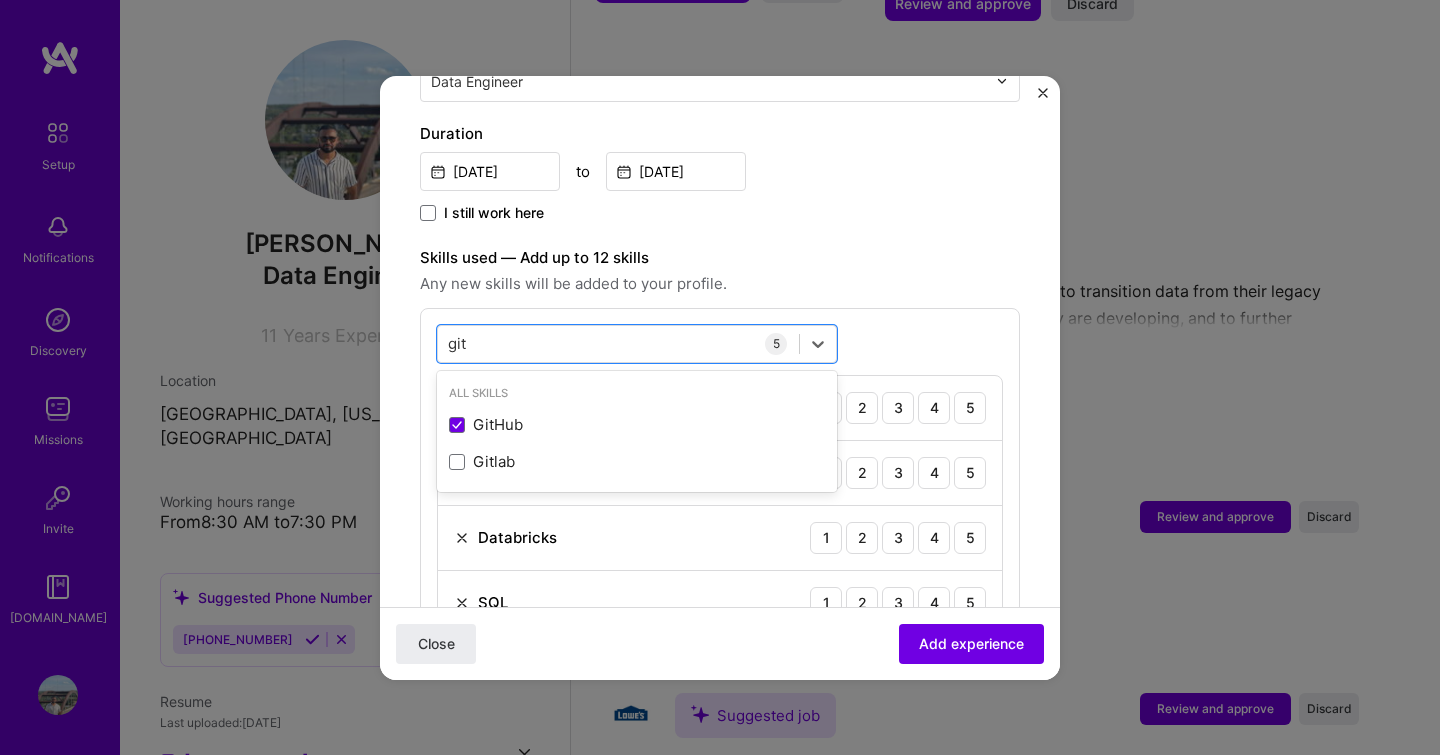 type on "git" 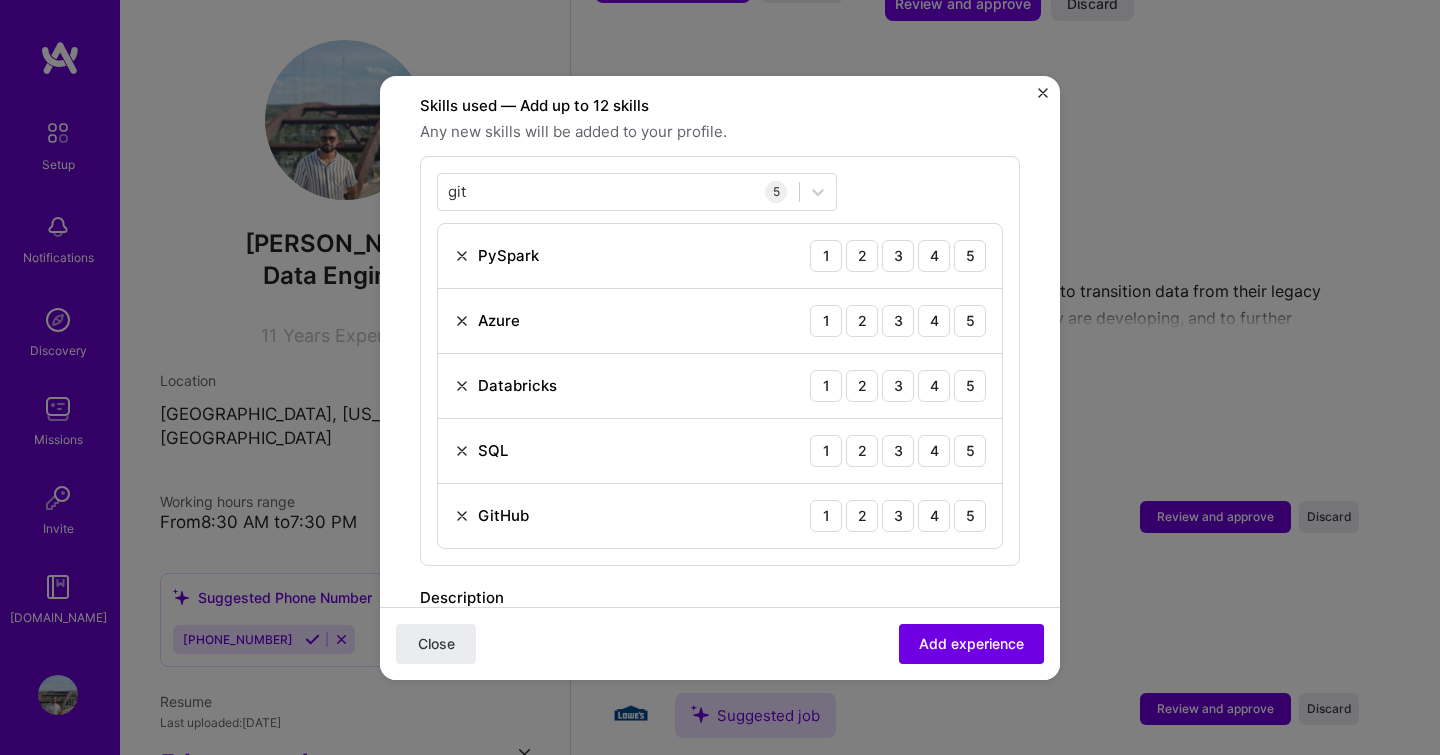 scroll, scrollTop: 696, scrollLeft: 0, axis: vertical 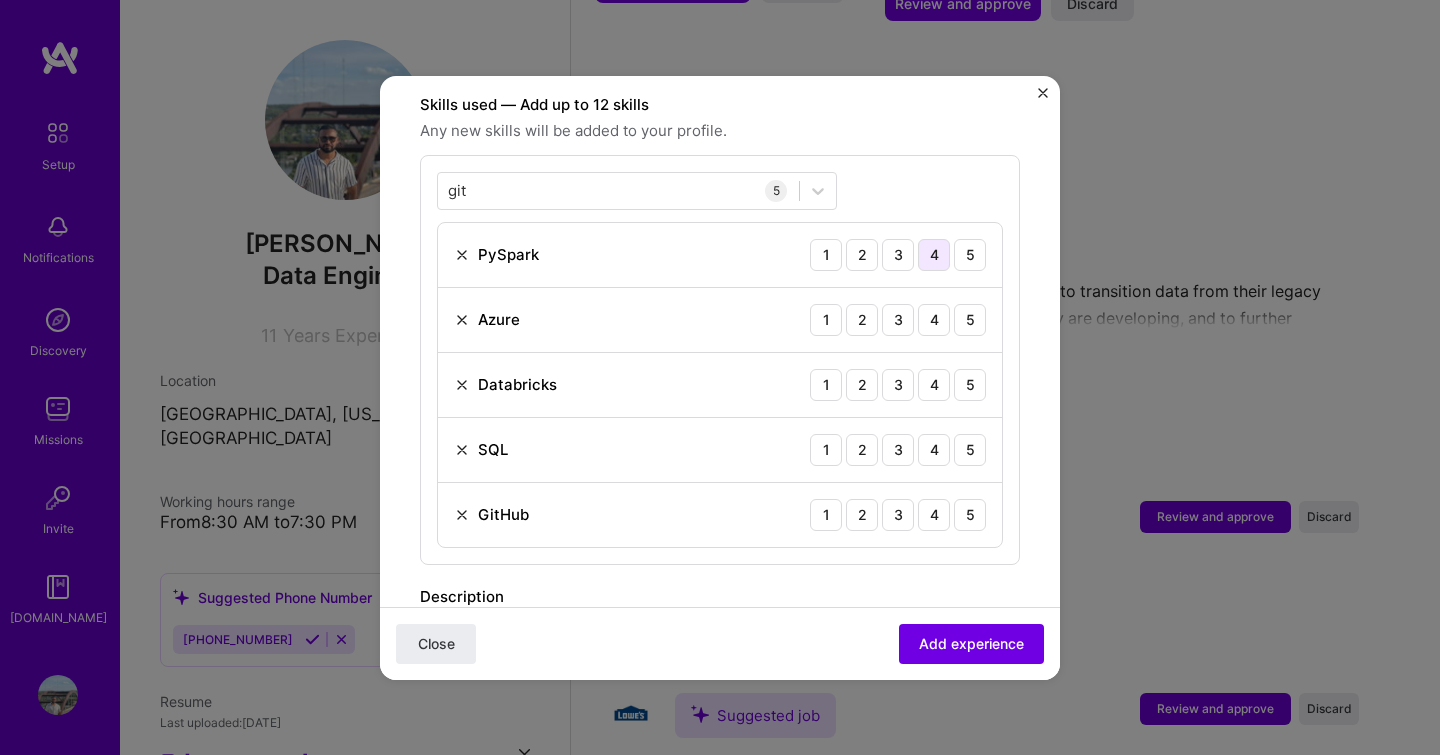 click on "4" at bounding box center (934, 255) 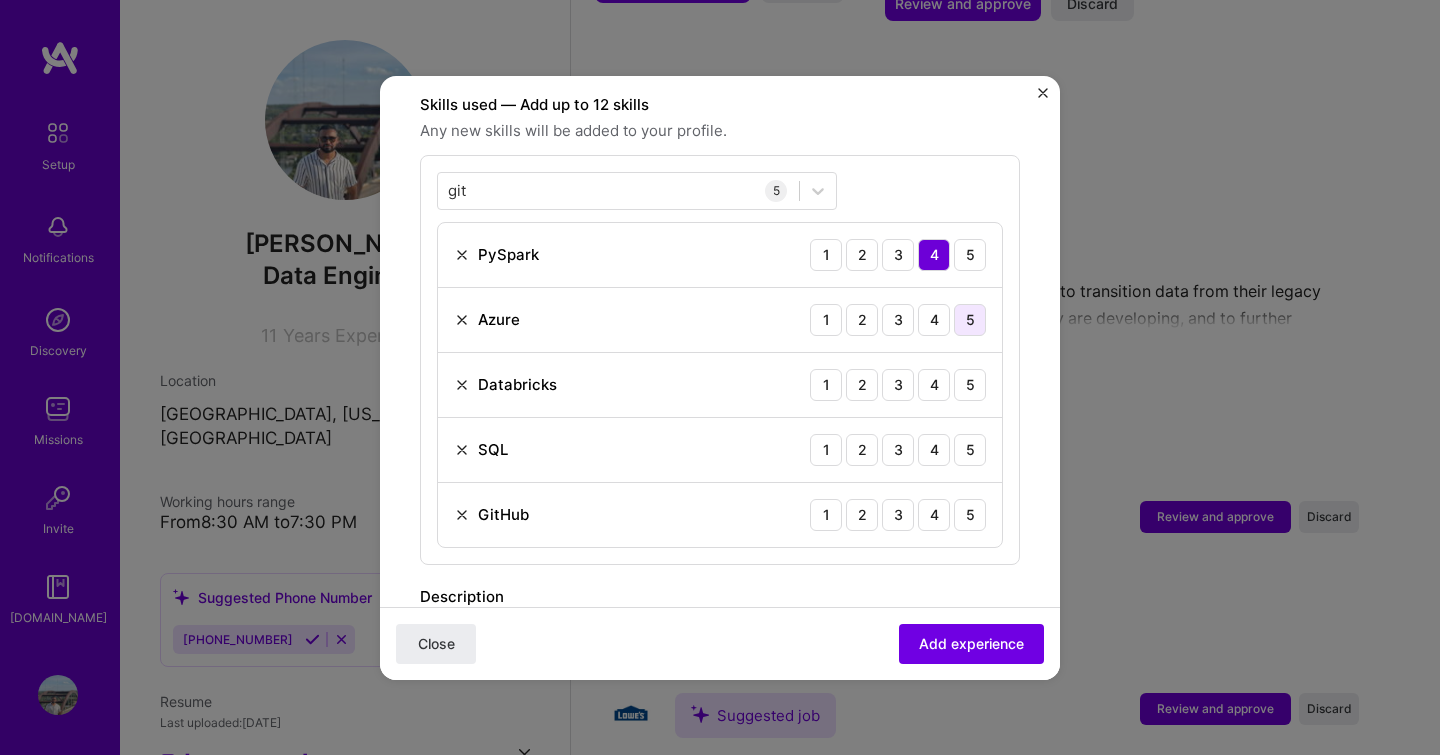 click on "5" at bounding box center (970, 320) 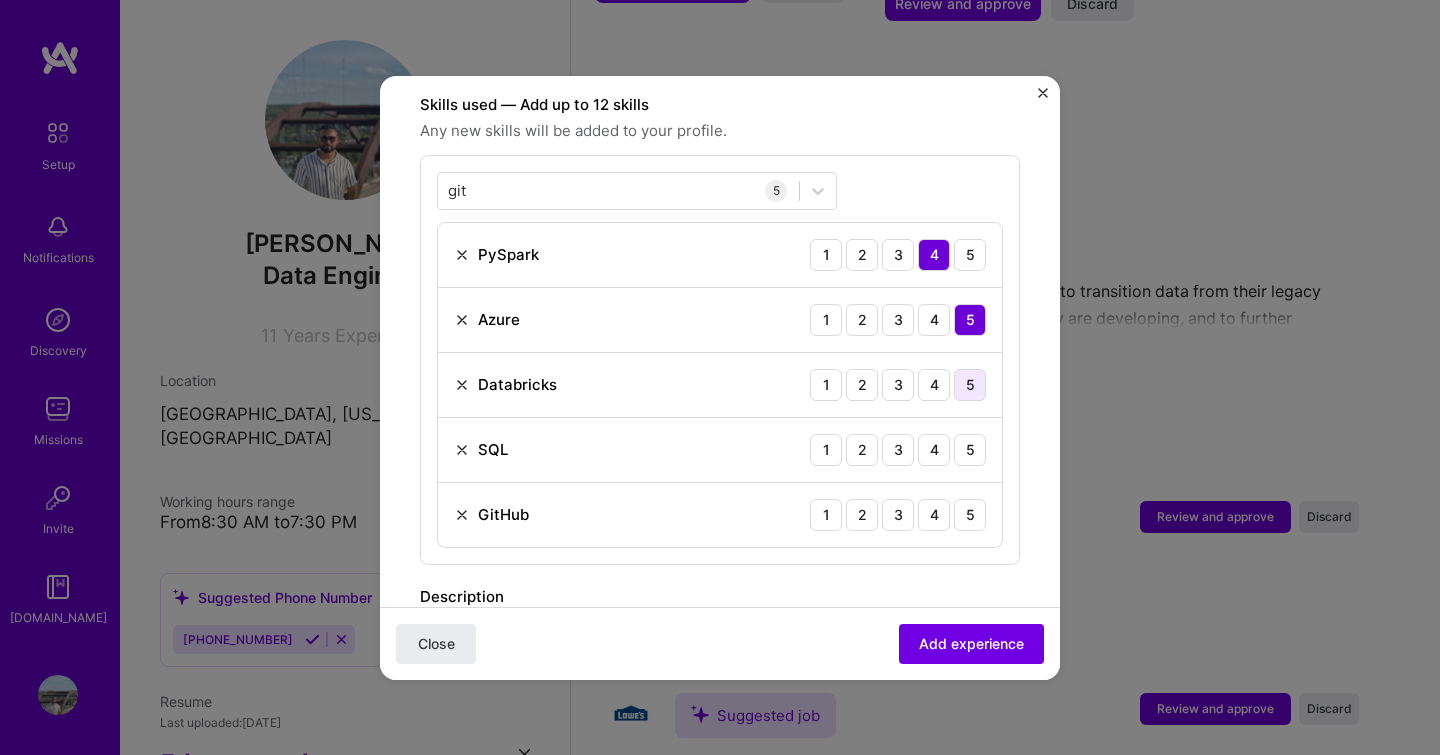 click on "5" at bounding box center (970, 385) 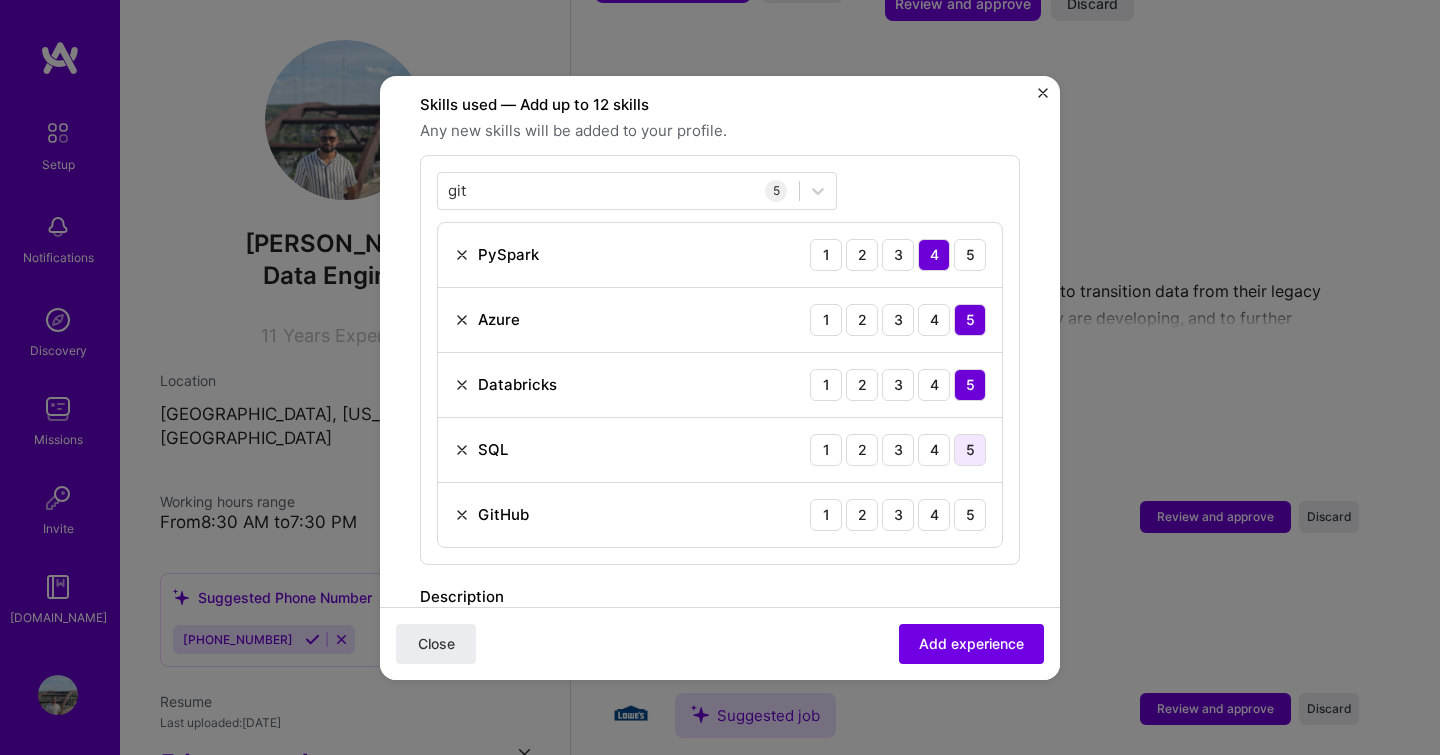 click on "5" at bounding box center (970, 450) 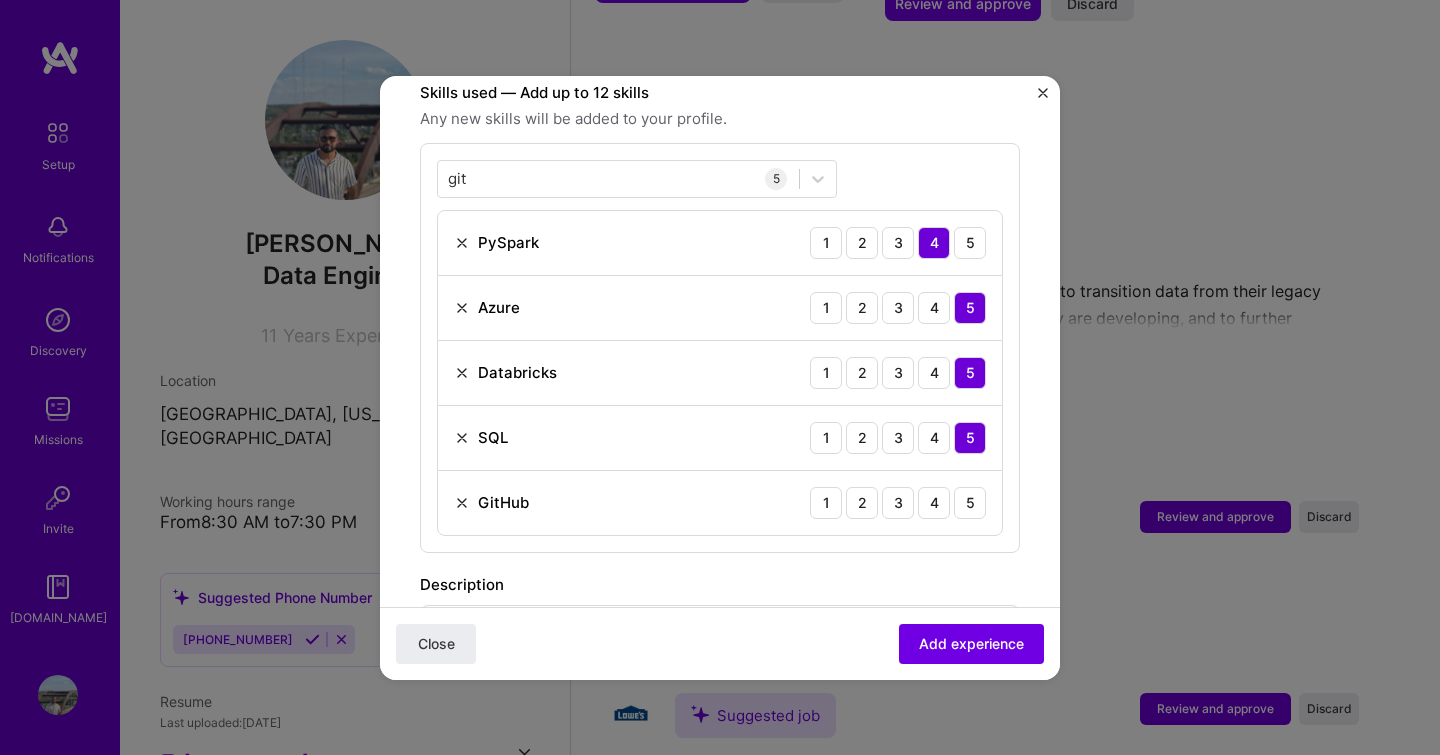 scroll, scrollTop: 709, scrollLeft: 0, axis: vertical 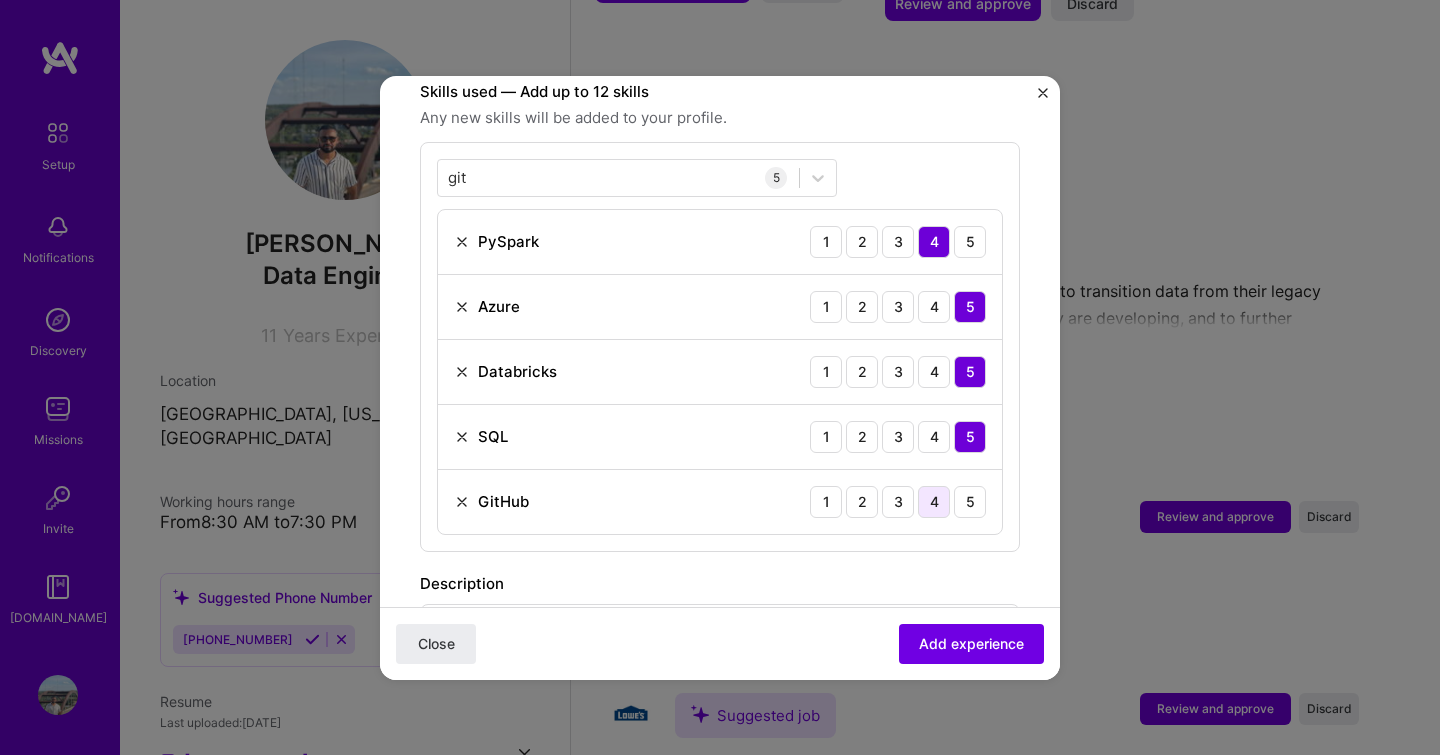 click on "4" at bounding box center [934, 502] 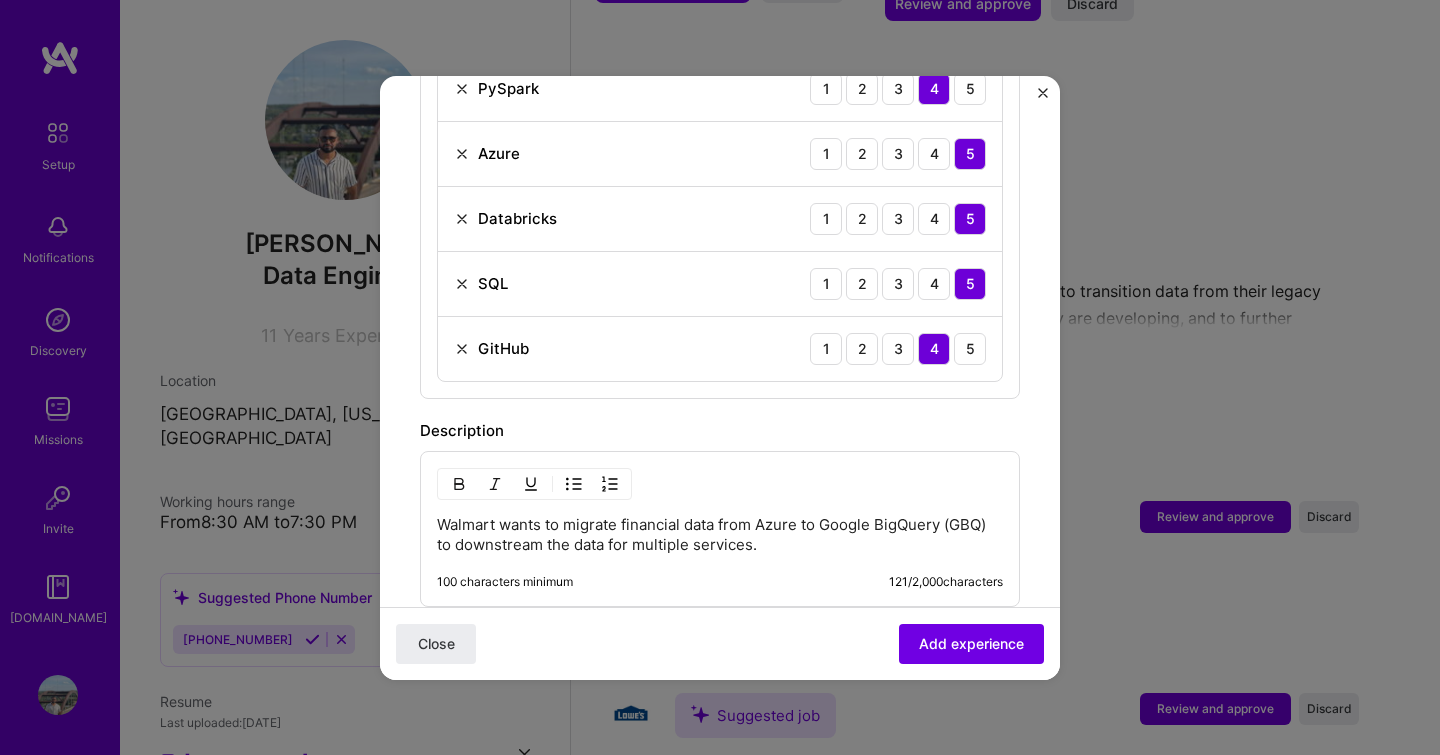 scroll, scrollTop: 1201, scrollLeft: 0, axis: vertical 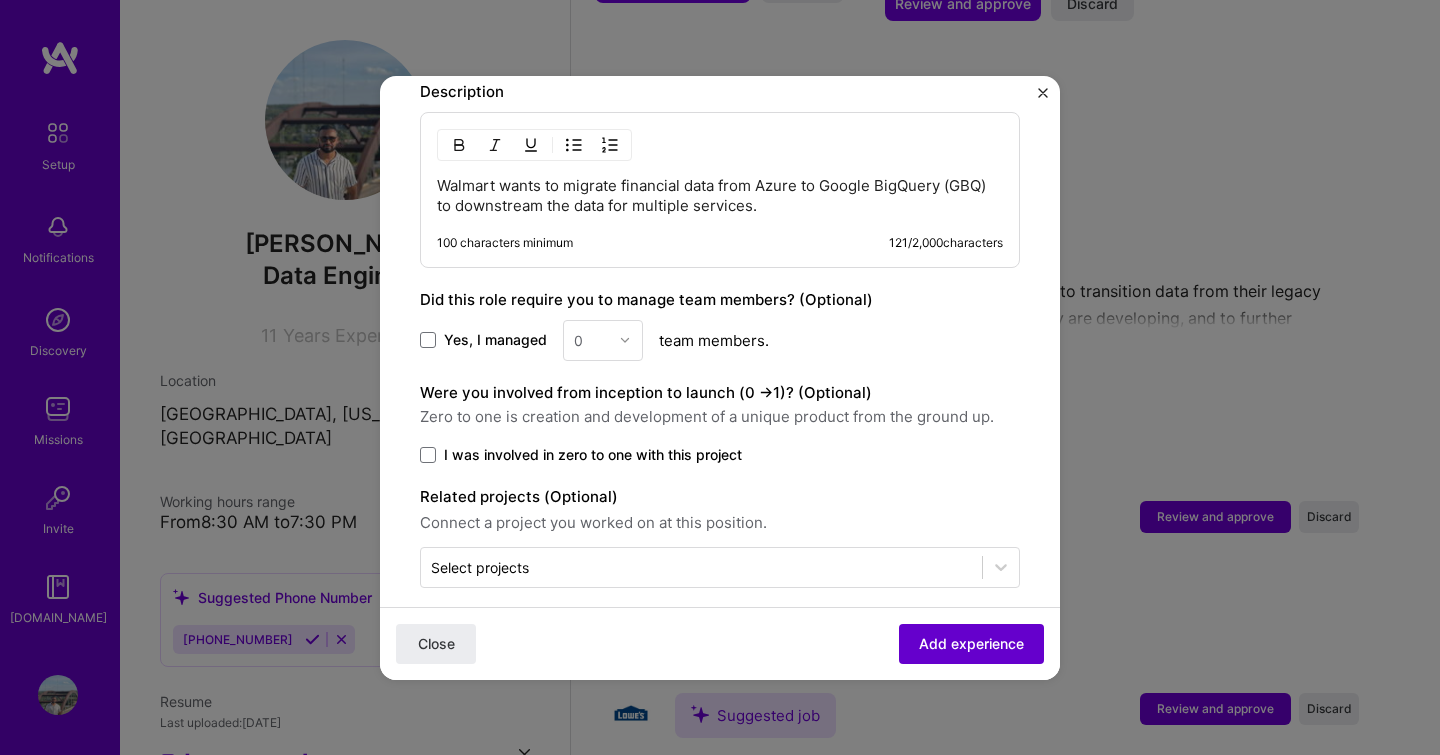 click on "Add experience" at bounding box center [971, 643] 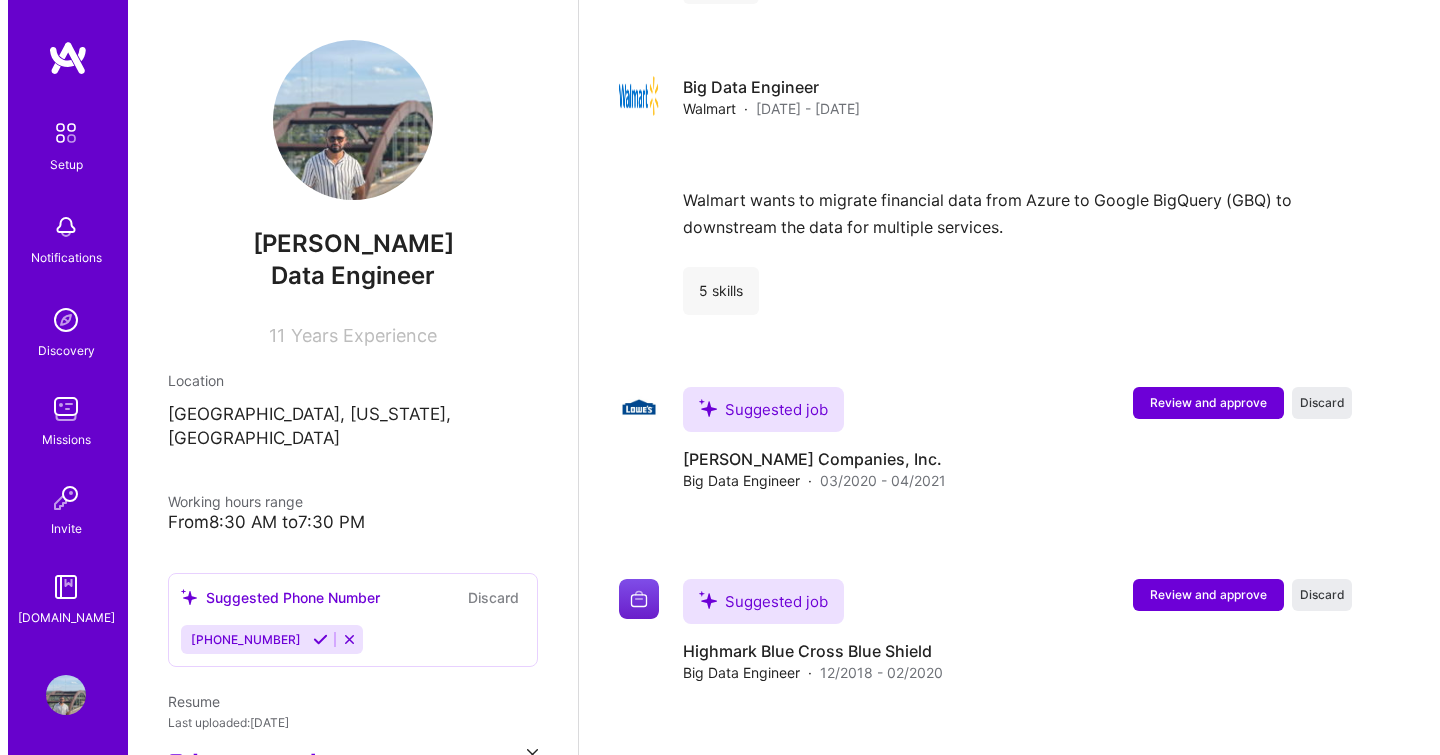 scroll, scrollTop: 2628, scrollLeft: 0, axis: vertical 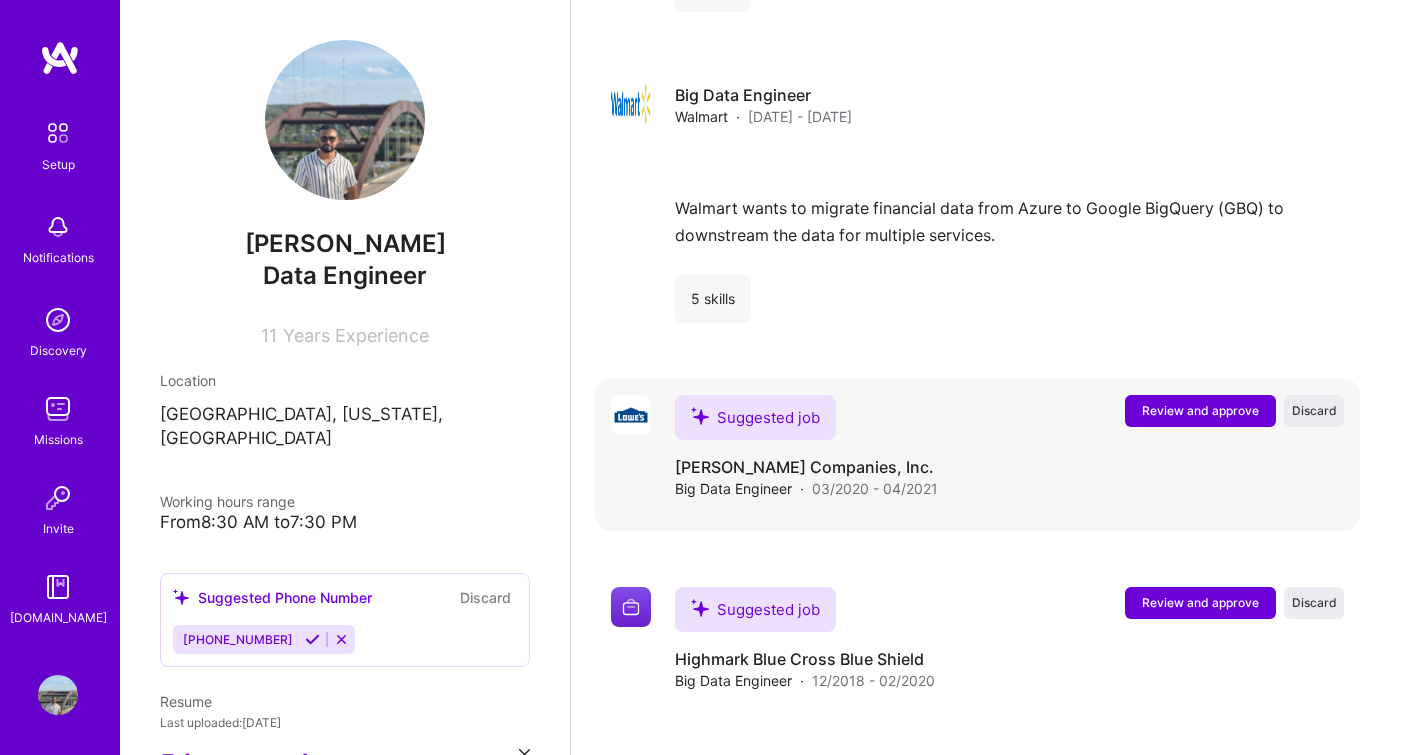 click on "Review and approve" at bounding box center [1200, 410] 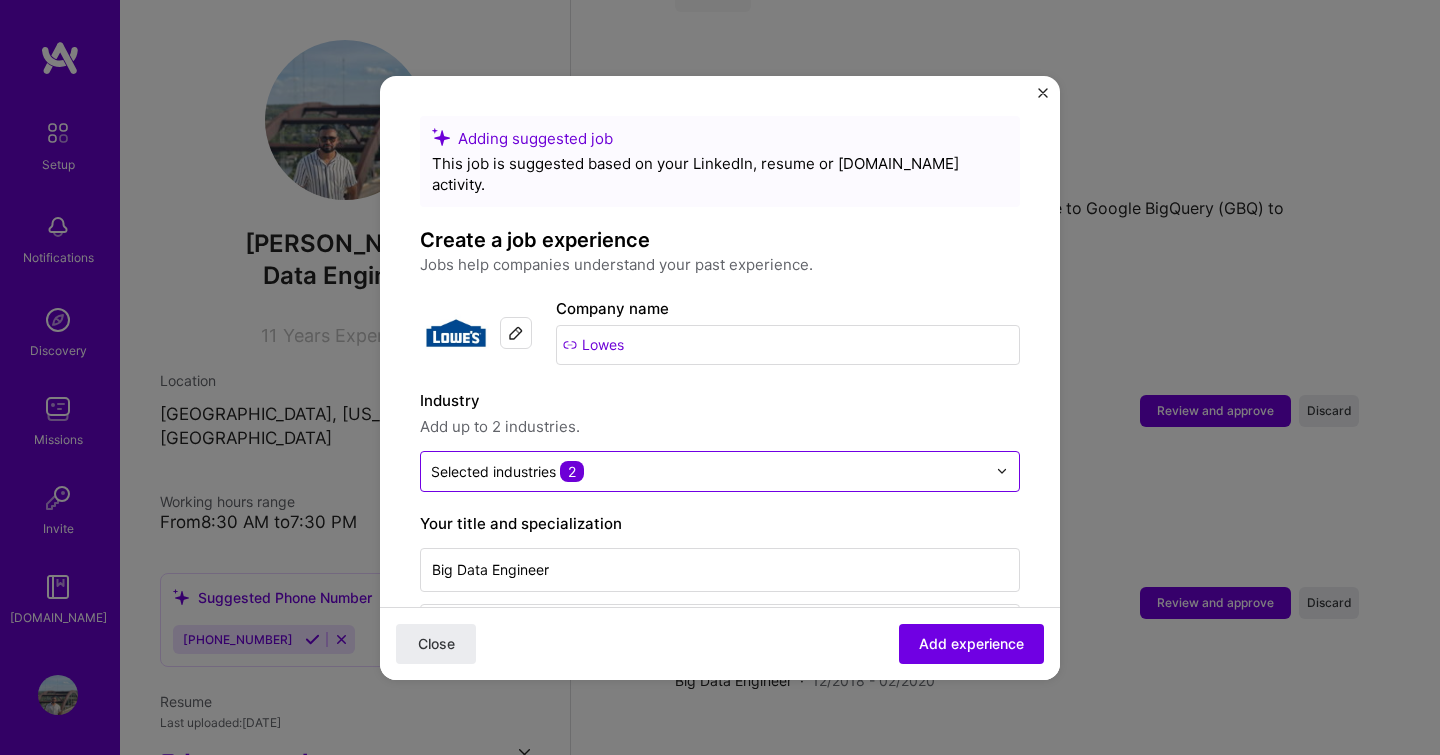 scroll, scrollTop: 63, scrollLeft: 0, axis: vertical 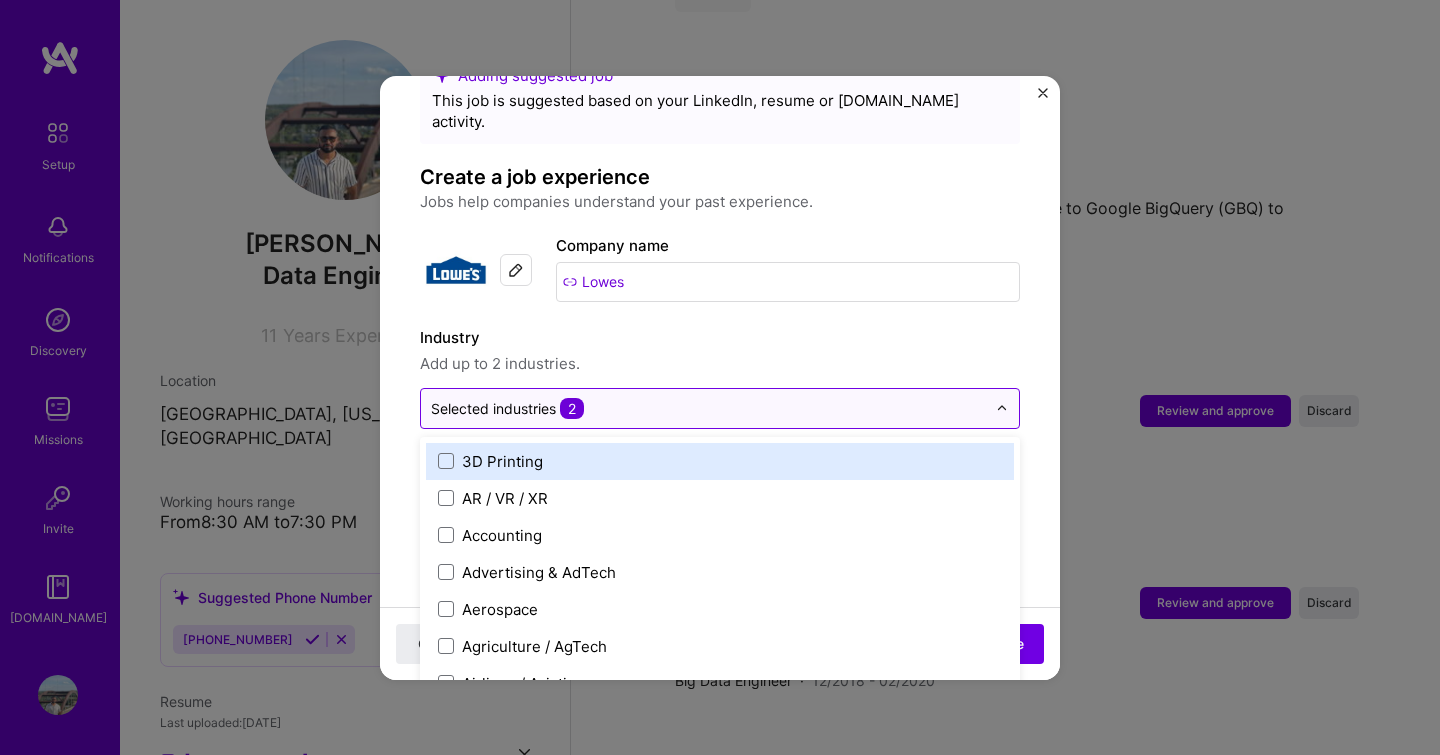 click at bounding box center [708, 408] 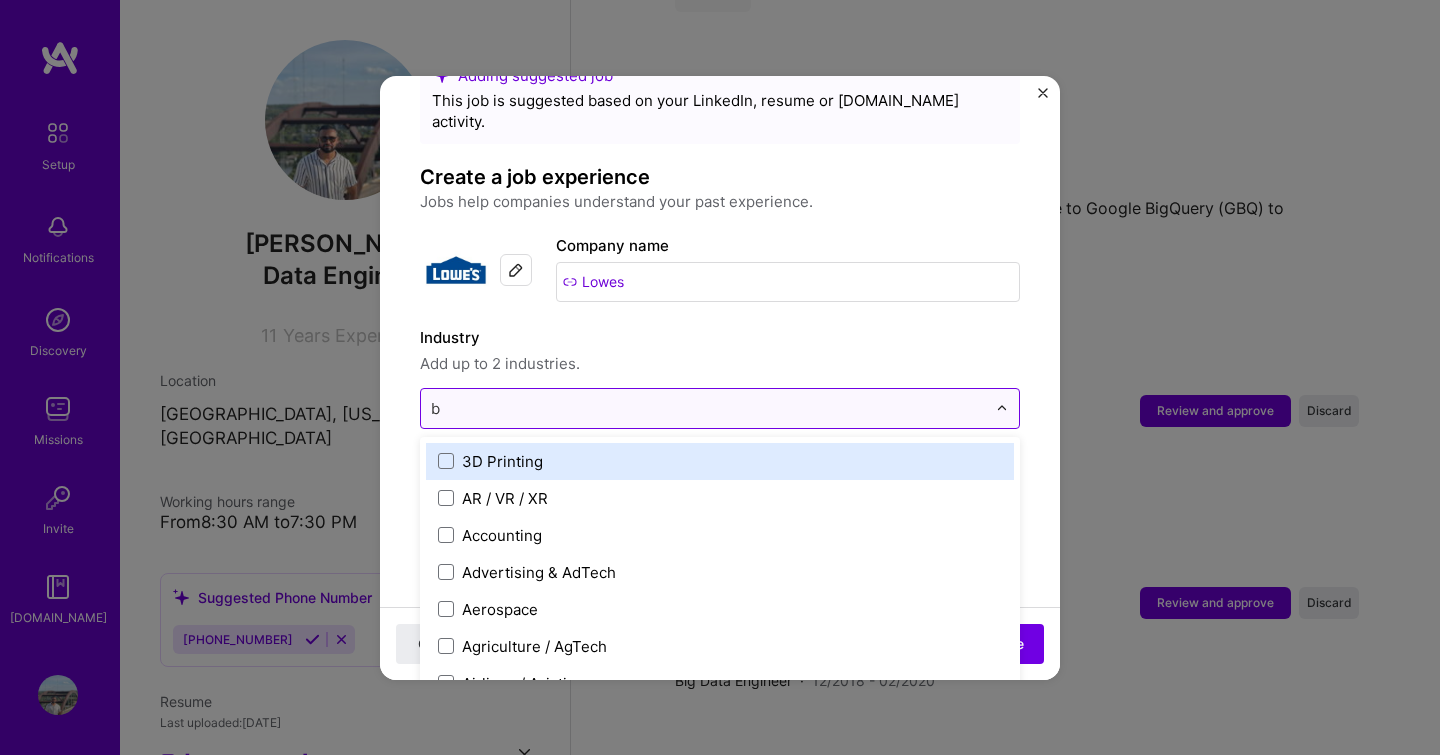 type on "bi" 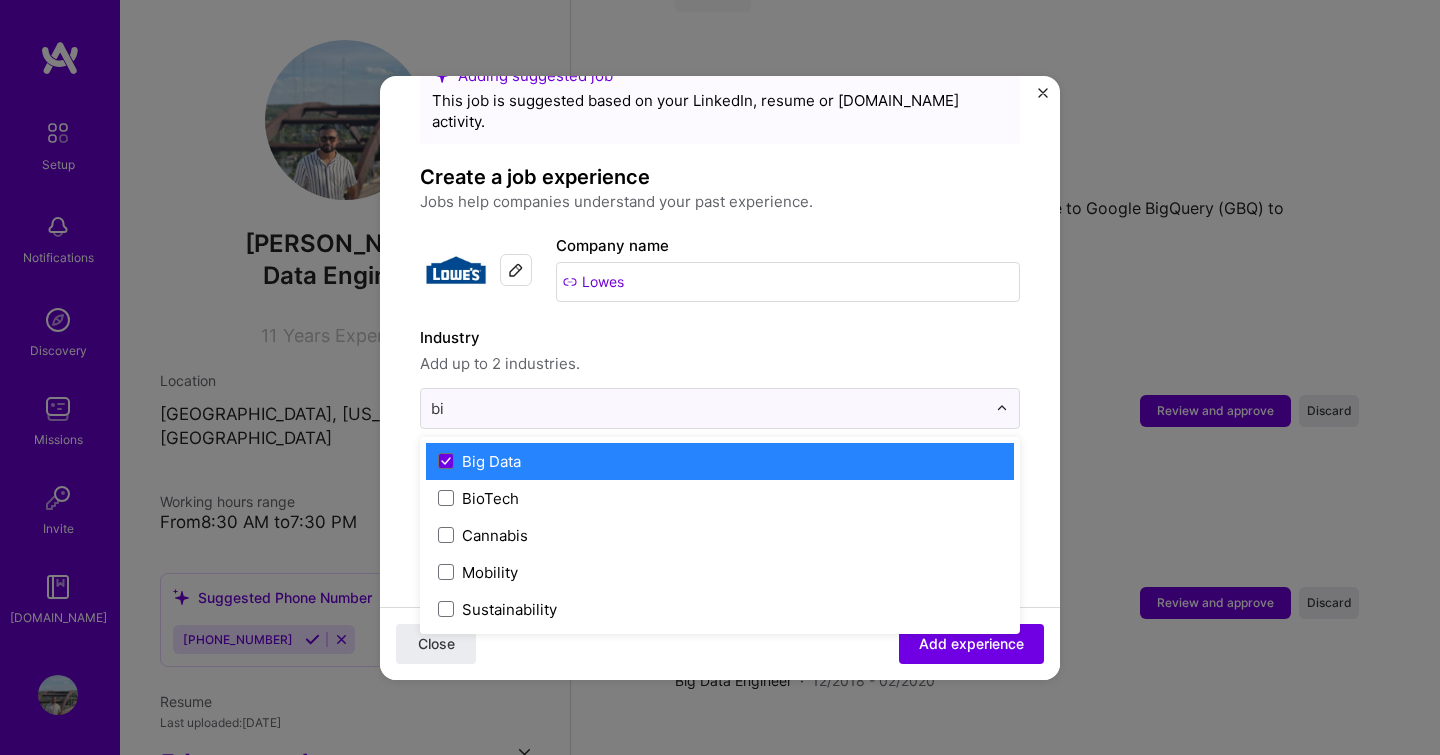 click on "Big Data" at bounding box center (720, 461) 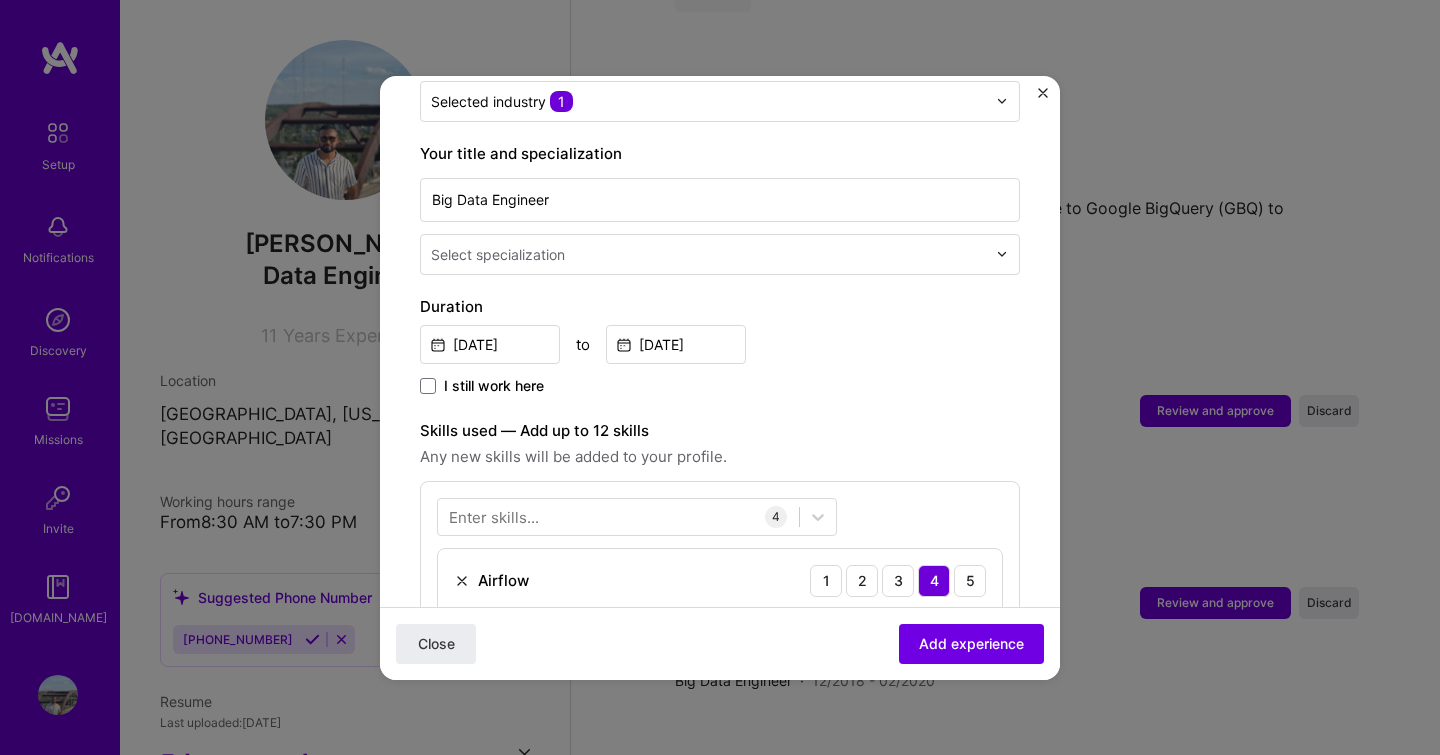 scroll, scrollTop: 411, scrollLeft: 0, axis: vertical 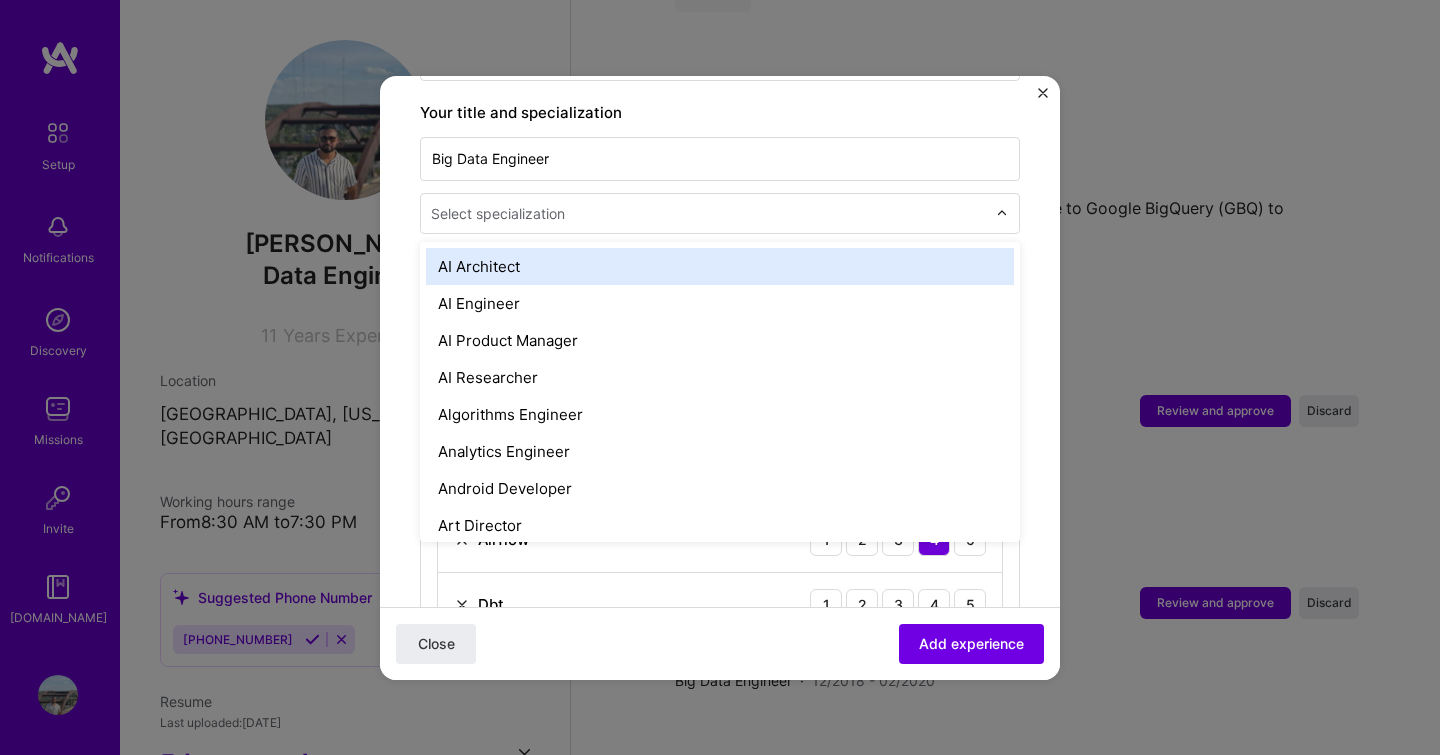 click at bounding box center (710, 213) 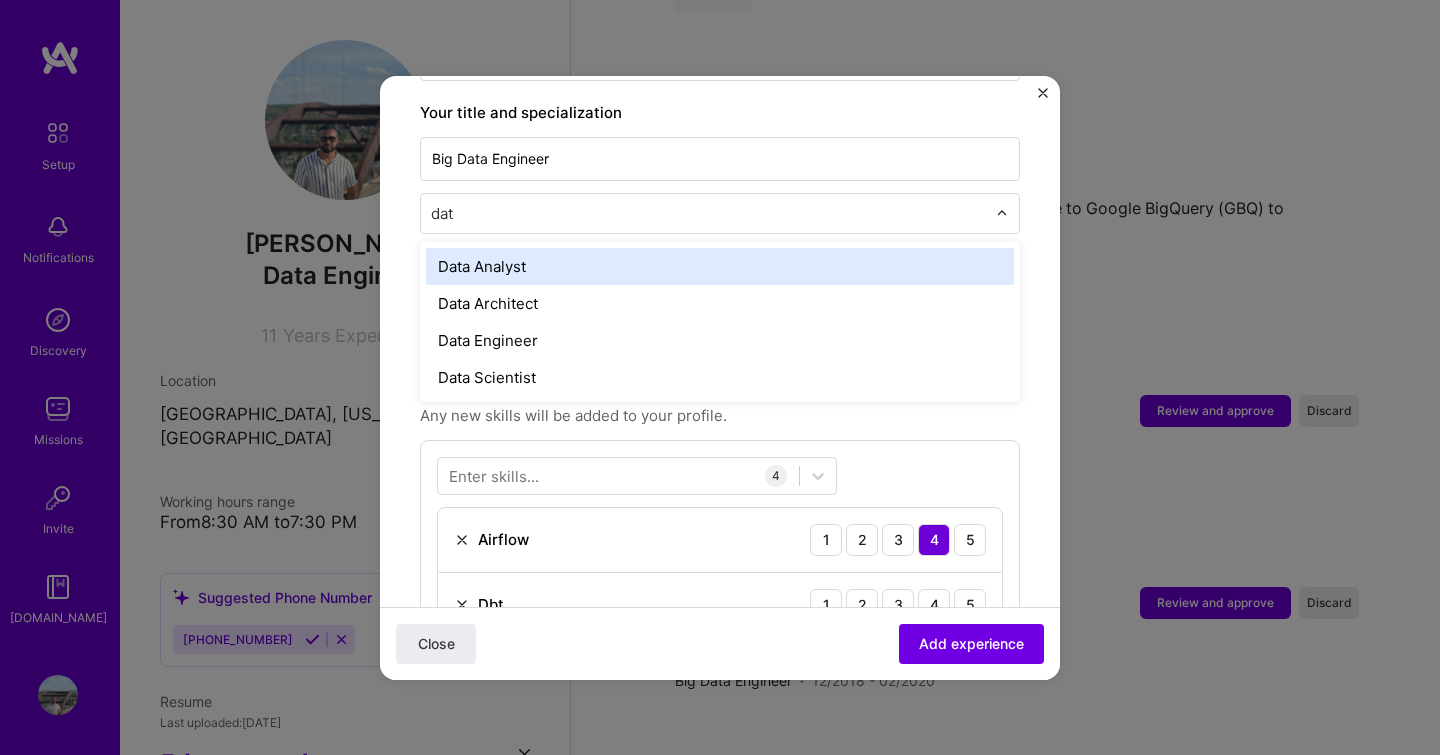 type on "data" 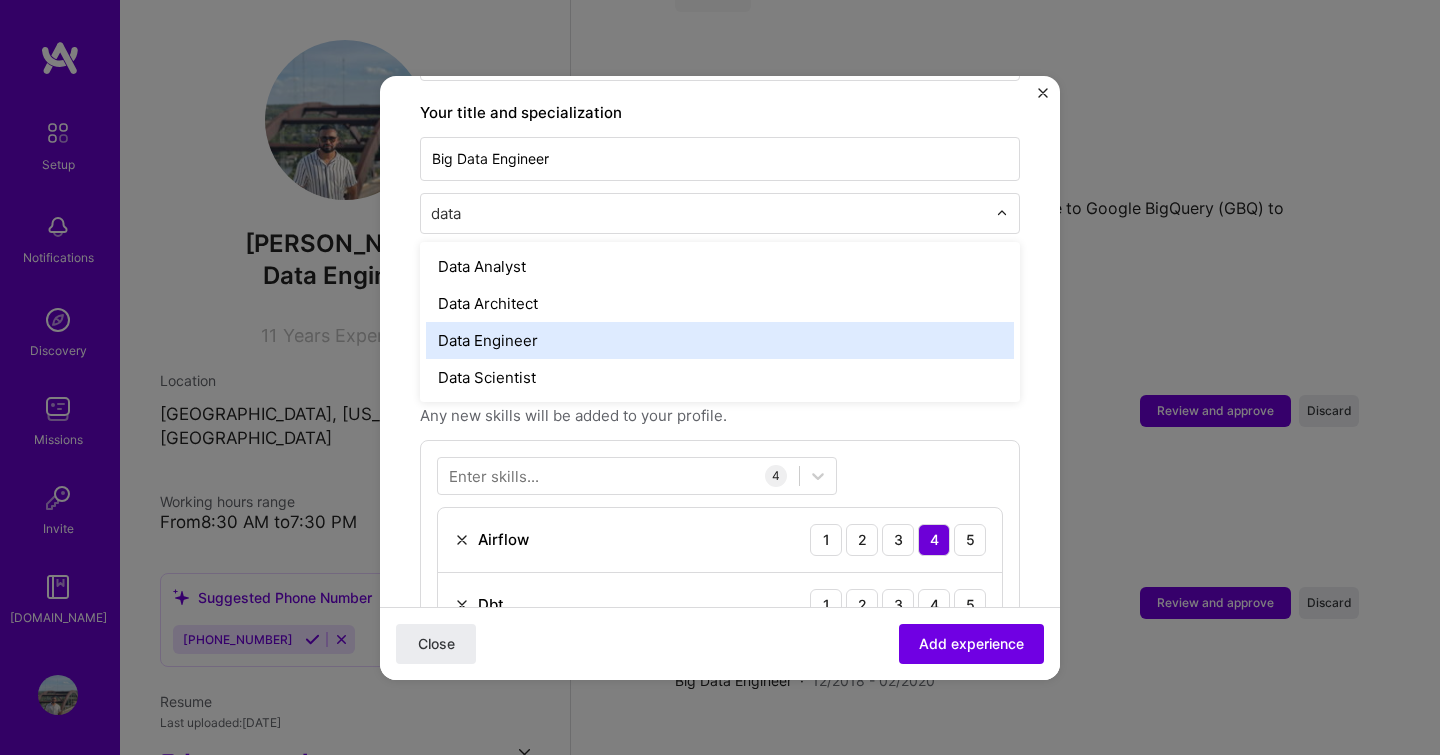 click on "Data Engineer" at bounding box center (720, 340) 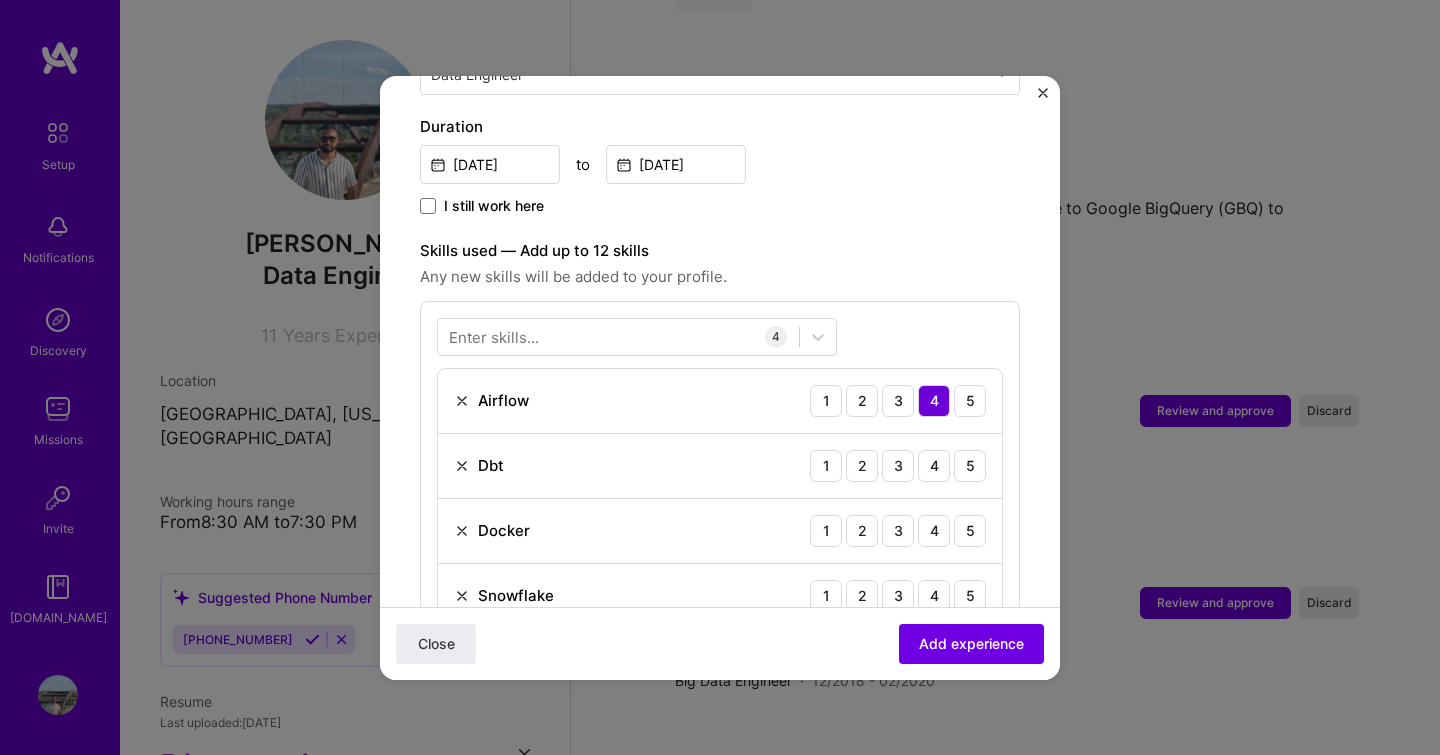 scroll, scrollTop: 627, scrollLeft: 0, axis: vertical 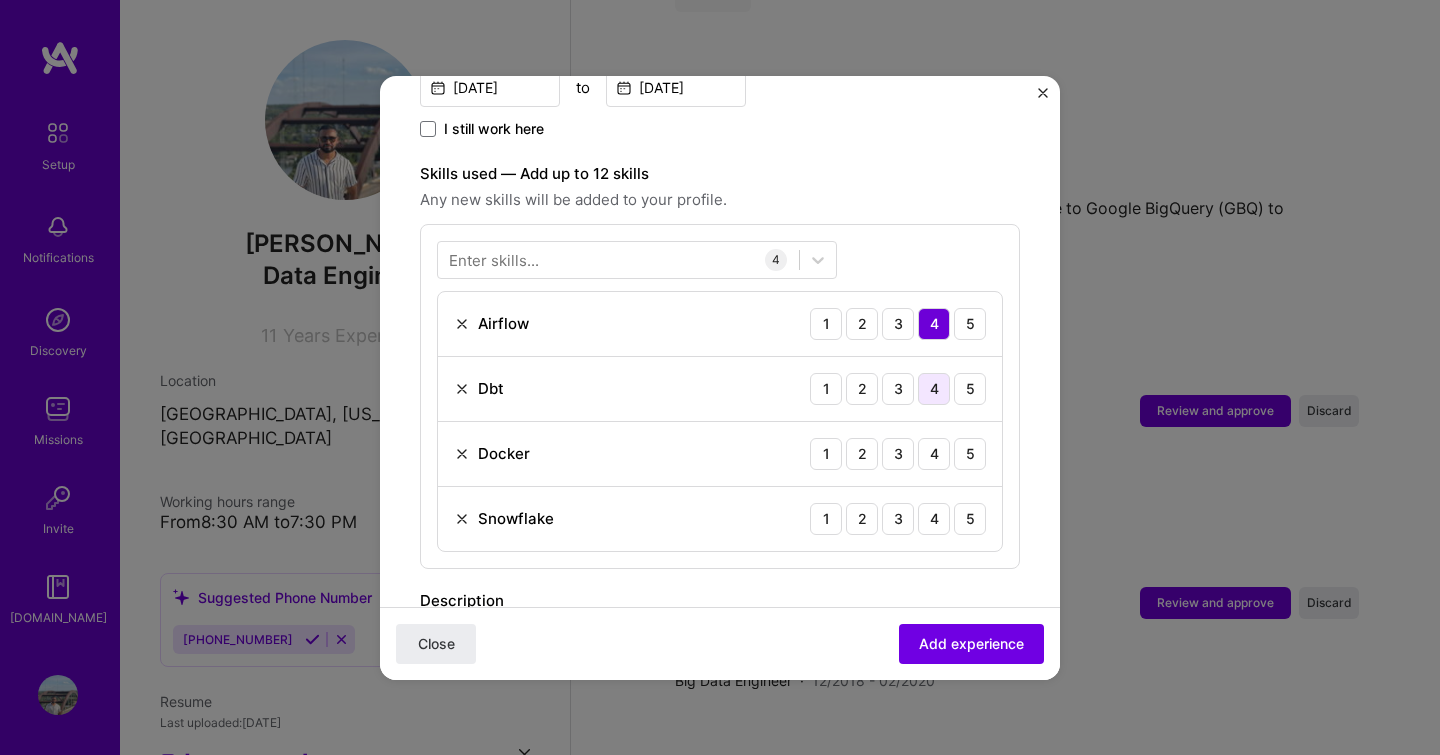 click on "4" at bounding box center [934, 389] 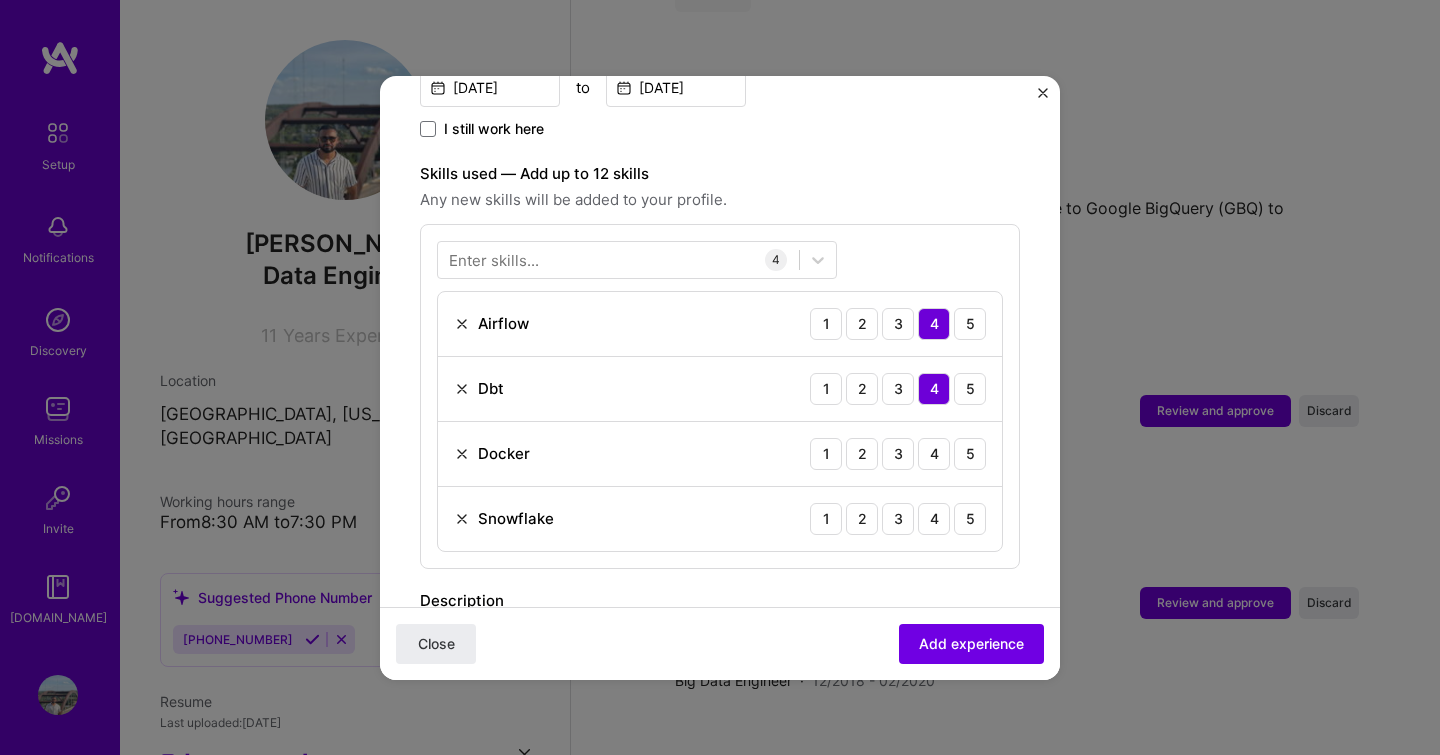 click at bounding box center [462, 454] 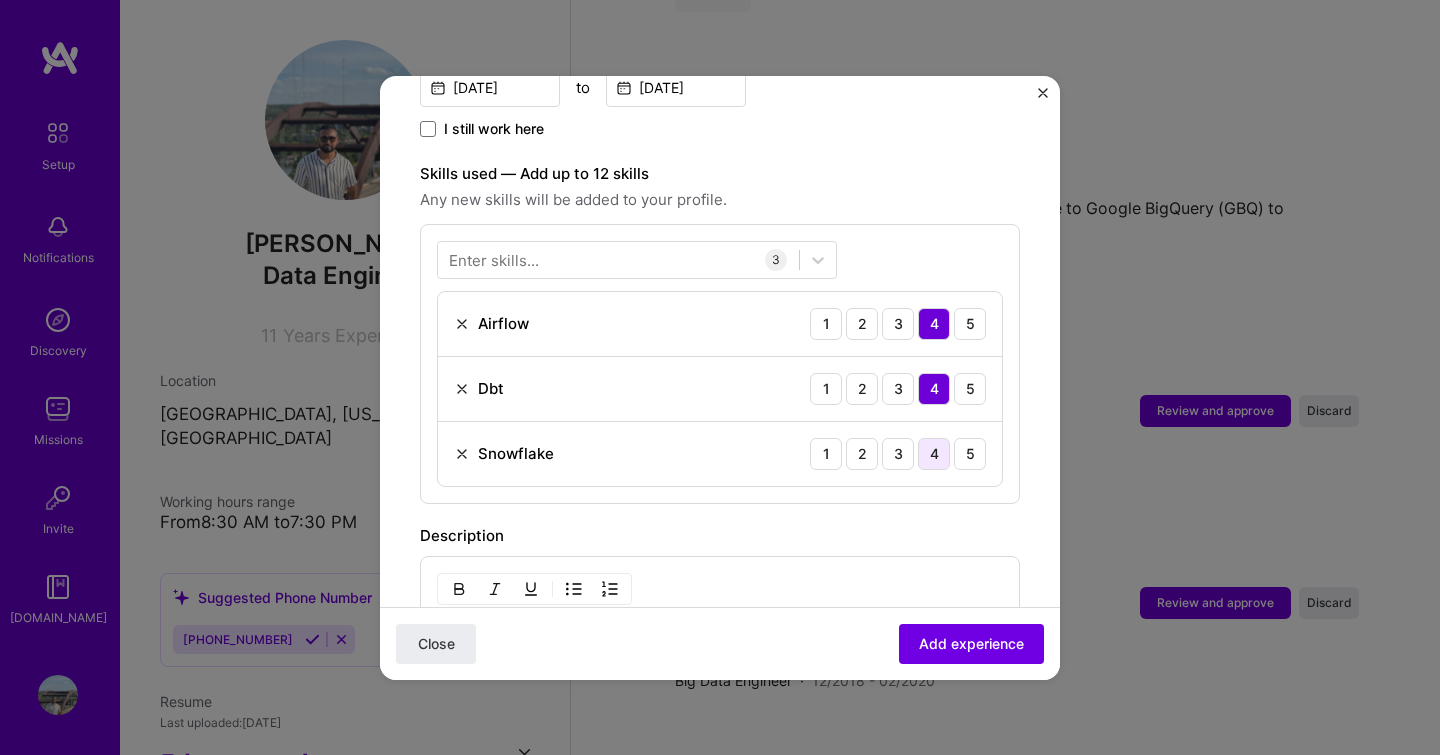 click on "4" at bounding box center (934, 454) 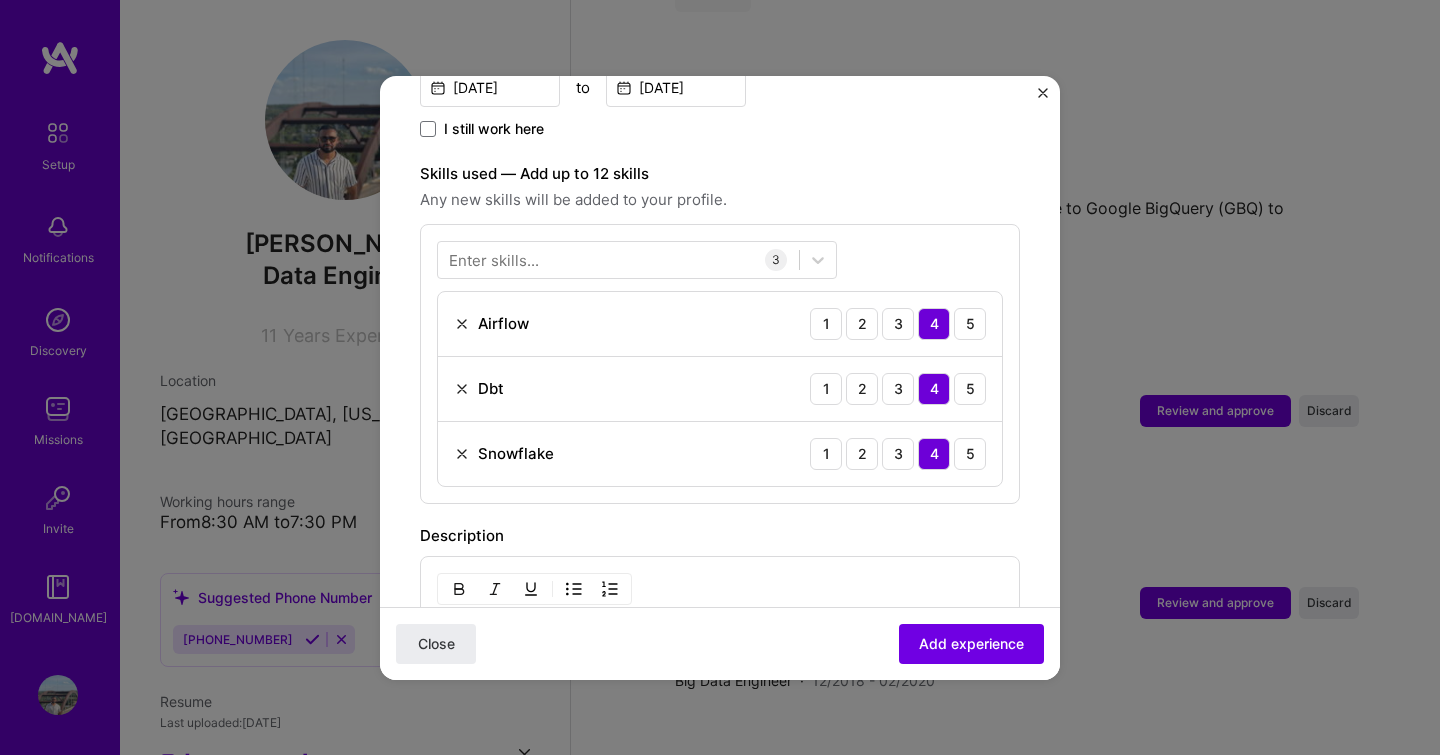 click on "Enter skills..." at bounding box center [494, 259] 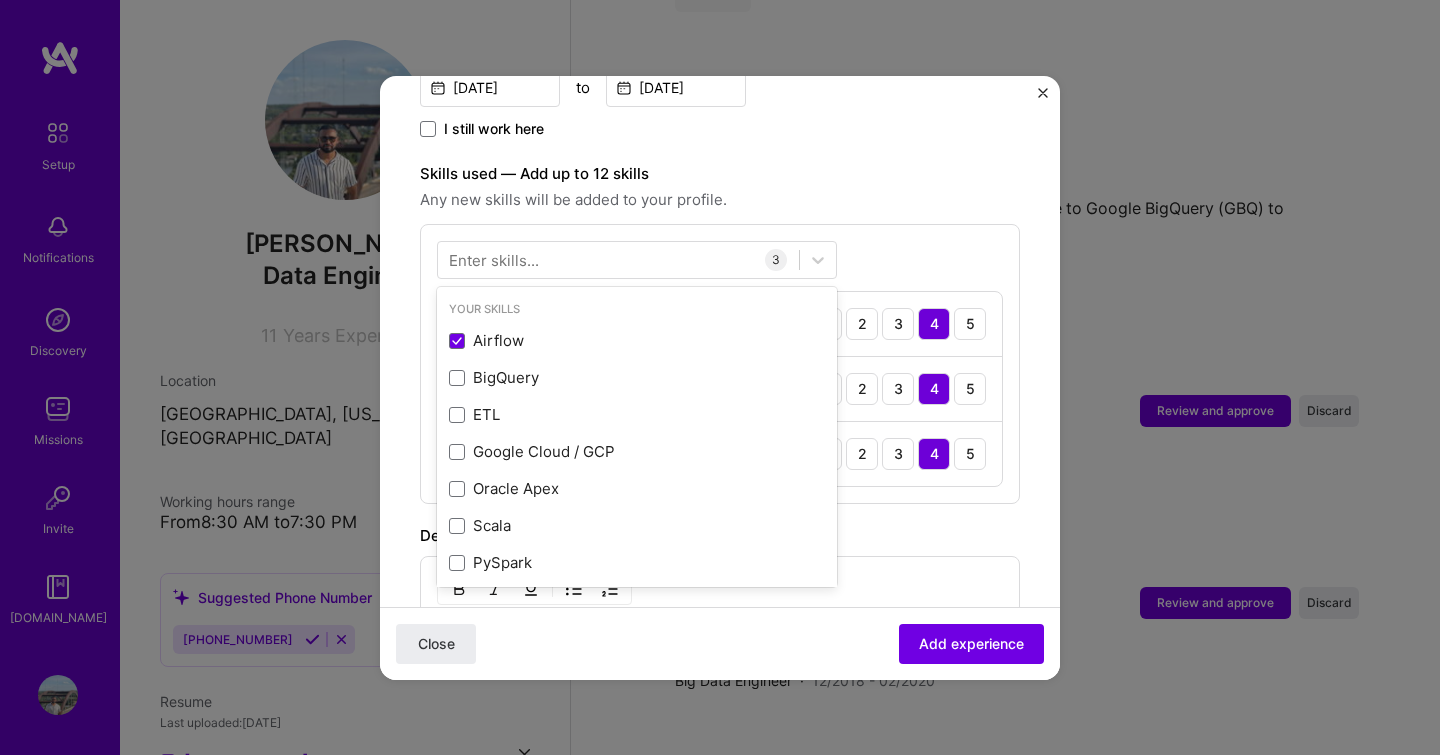 click on "Enter skills..." at bounding box center [494, 259] 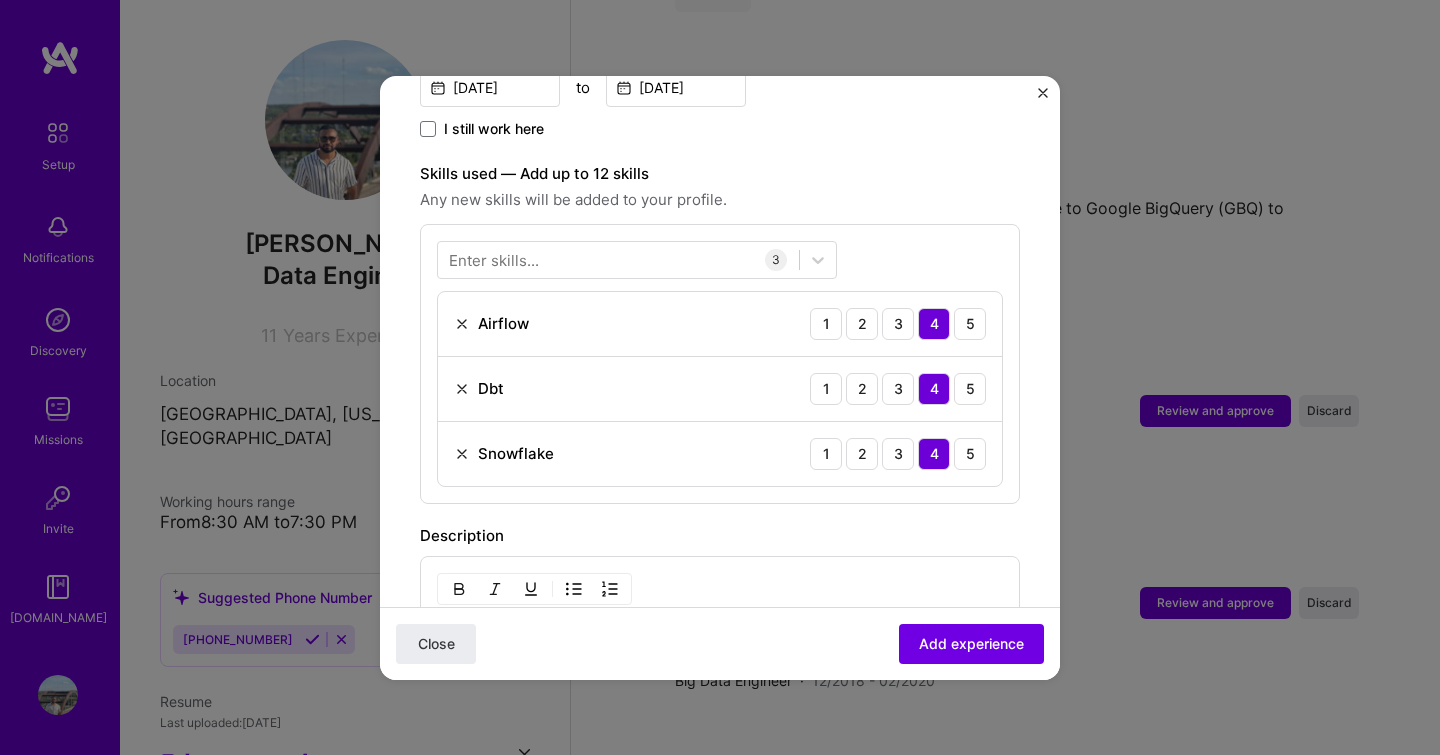 click on "Enter skills..." at bounding box center (494, 259) 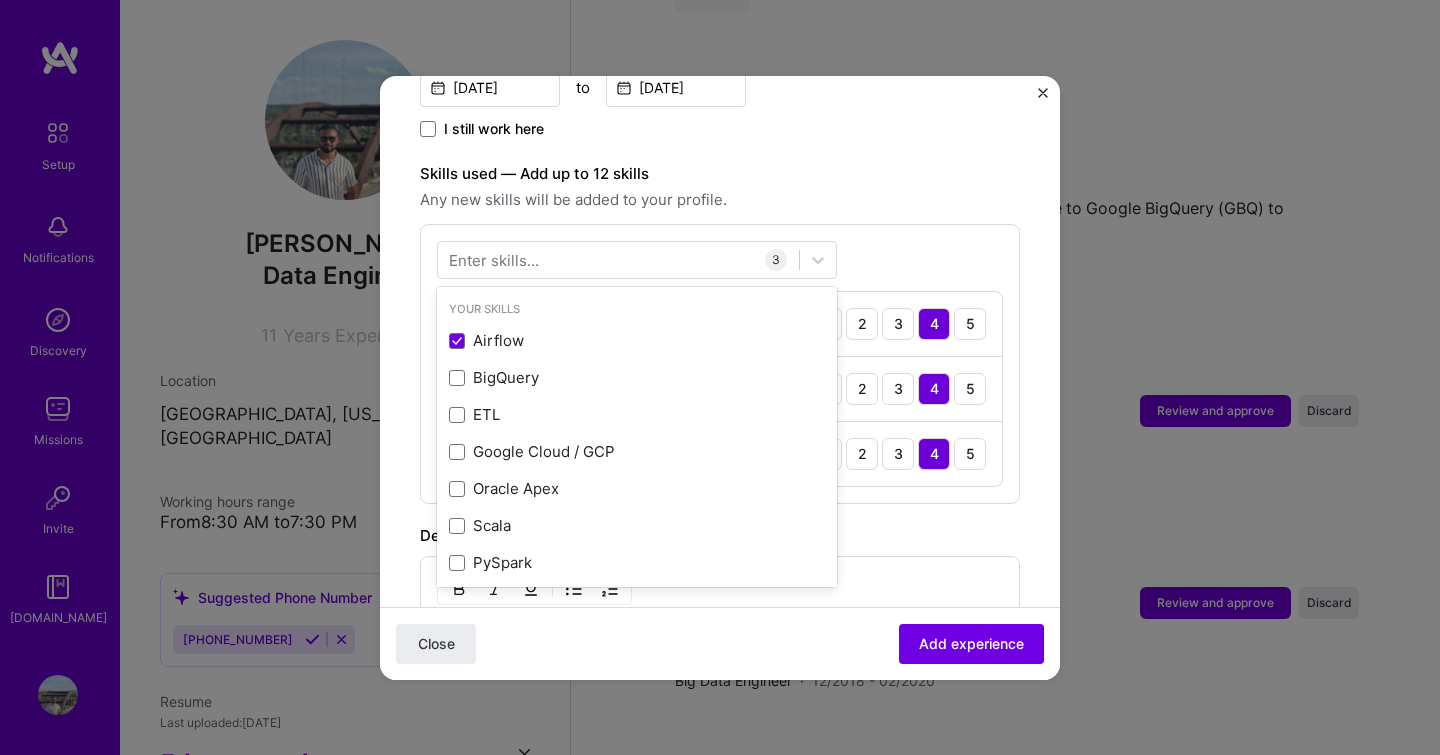 click on "Enter skills..." at bounding box center (494, 259) 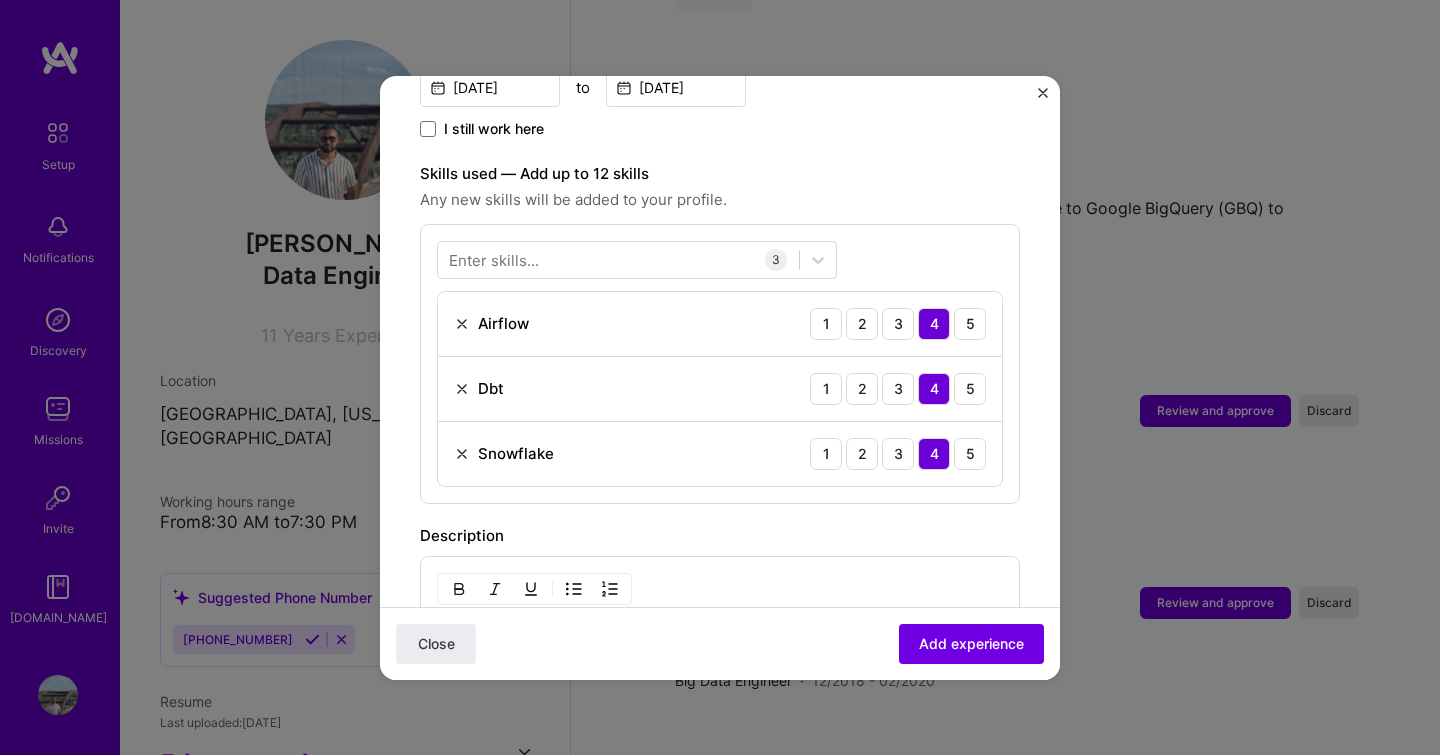 click on "Enter skills..." at bounding box center [494, 259] 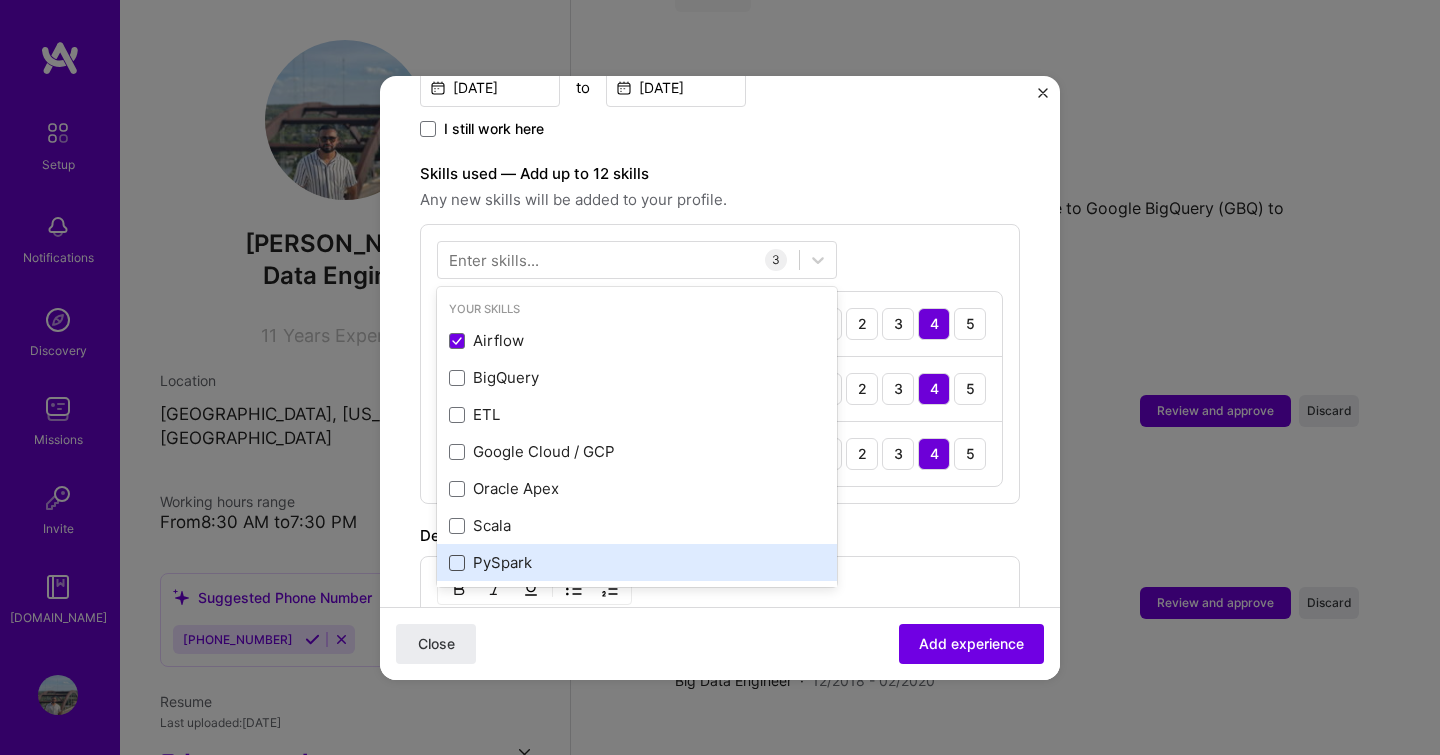 click at bounding box center [457, 563] 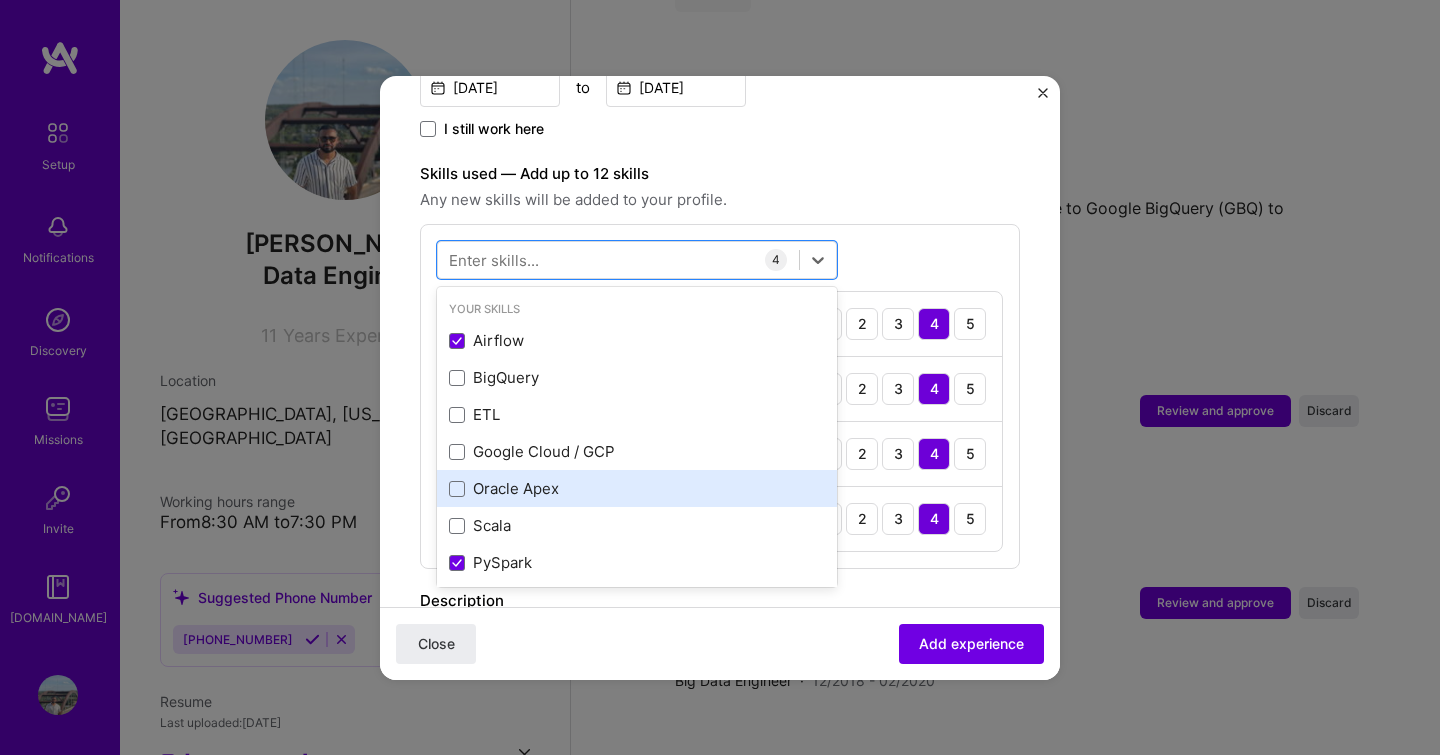 scroll, scrollTop: 42, scrollLeft: 0, axis: vertical 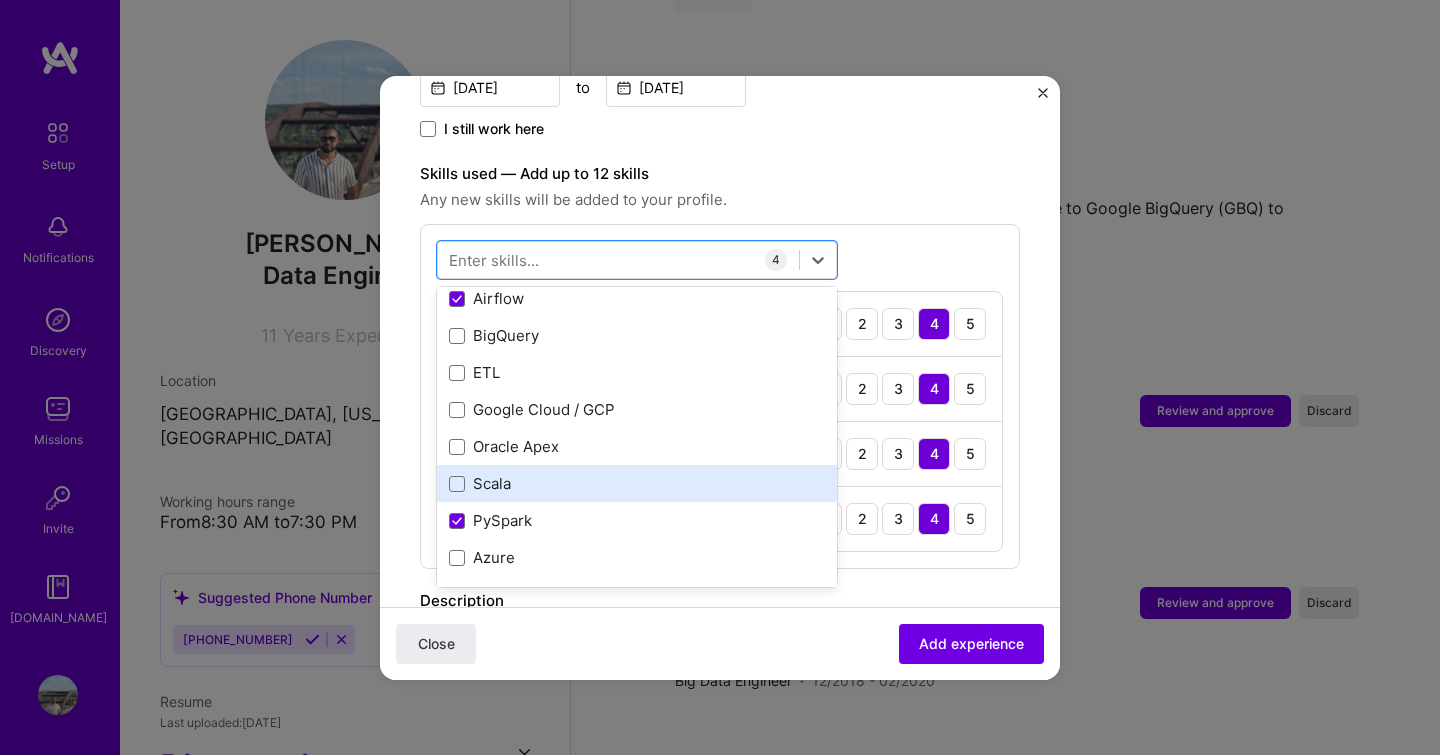 click on "Scala" at bounding box center (637, 483) 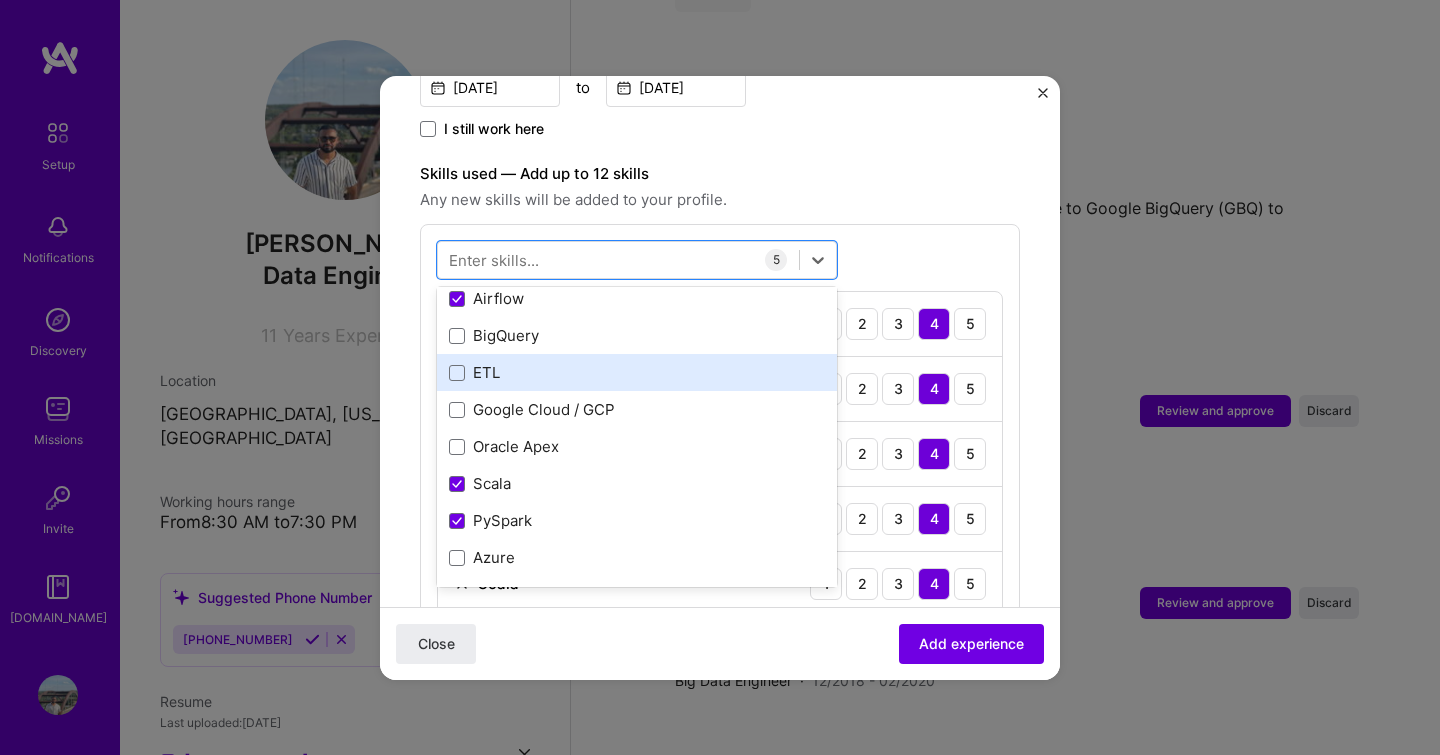 click on "ETL" at bounding box center (637, 372) 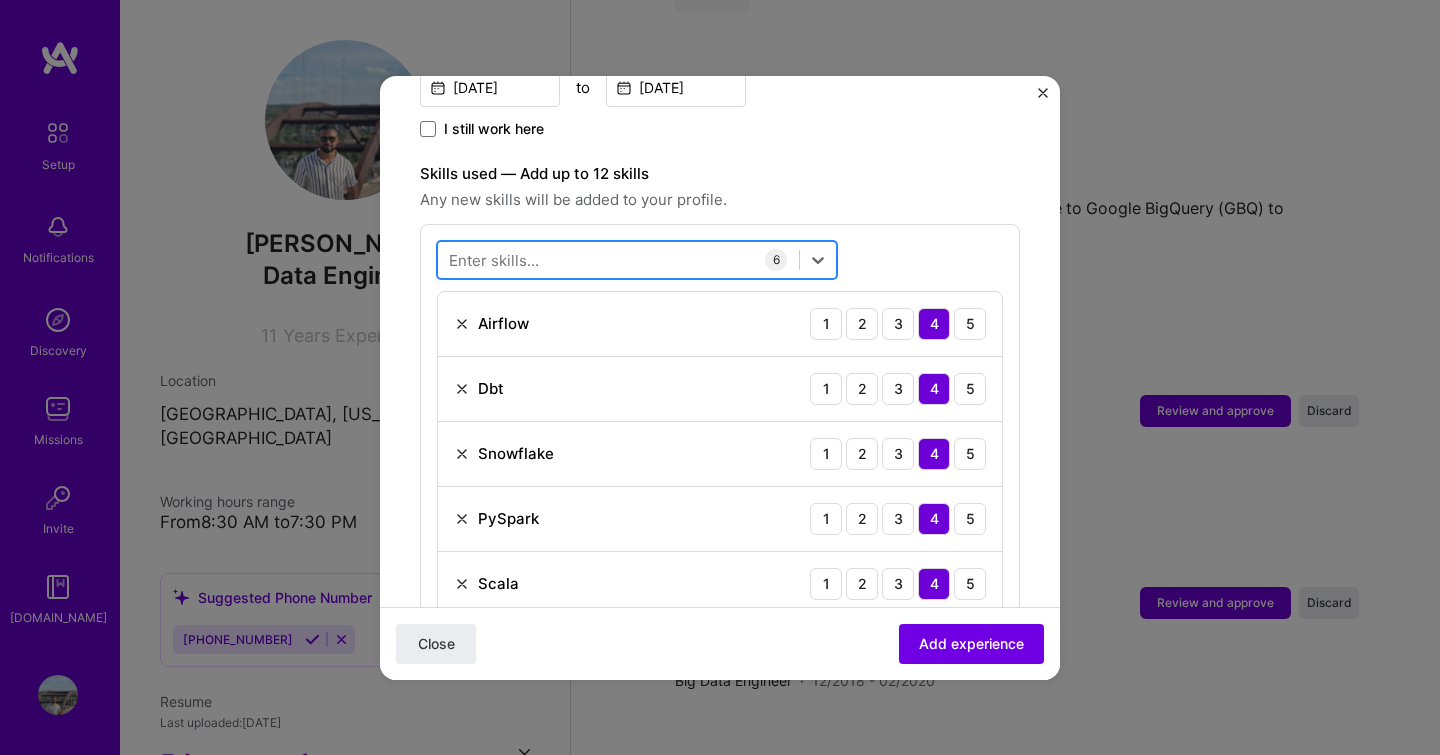 click at bounding box center [618, 259] 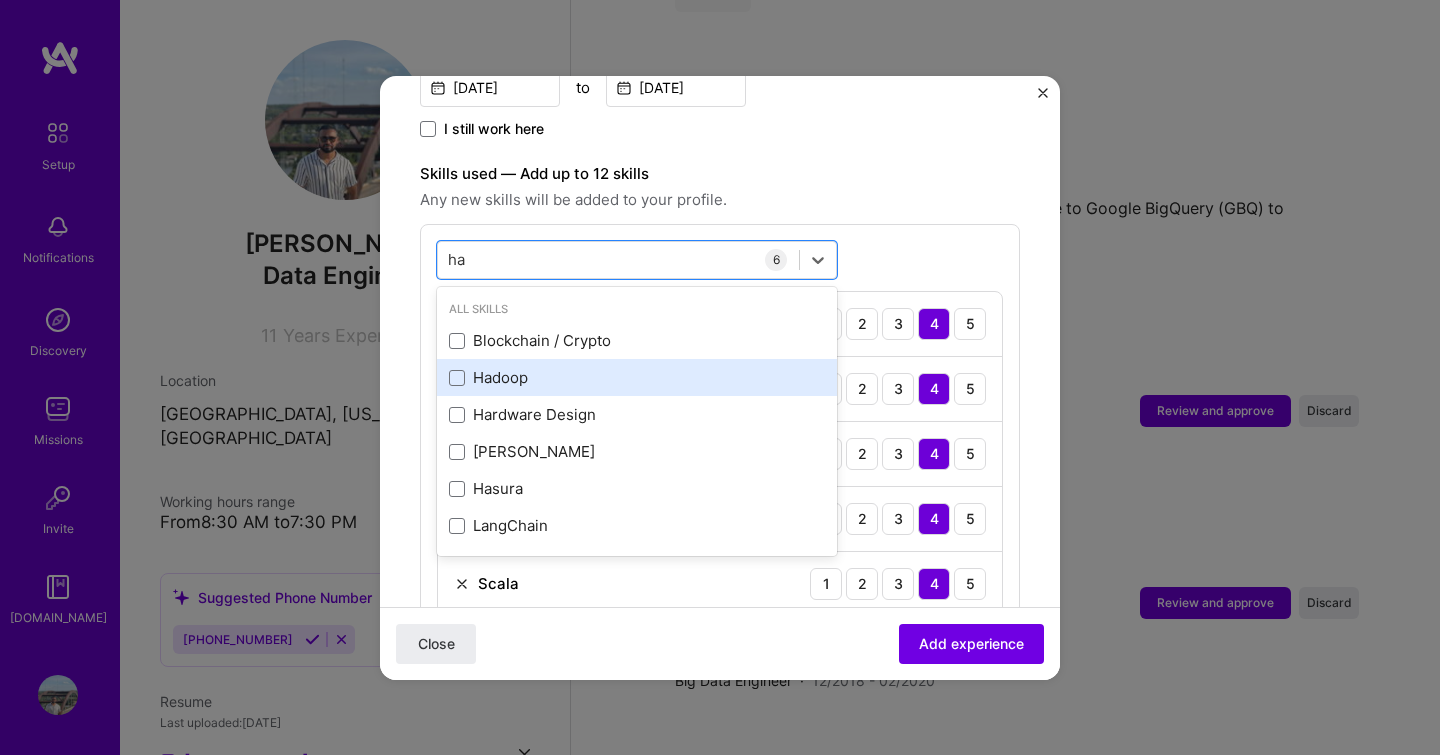 click on "Hadoop" at bounding box center [637, 377] 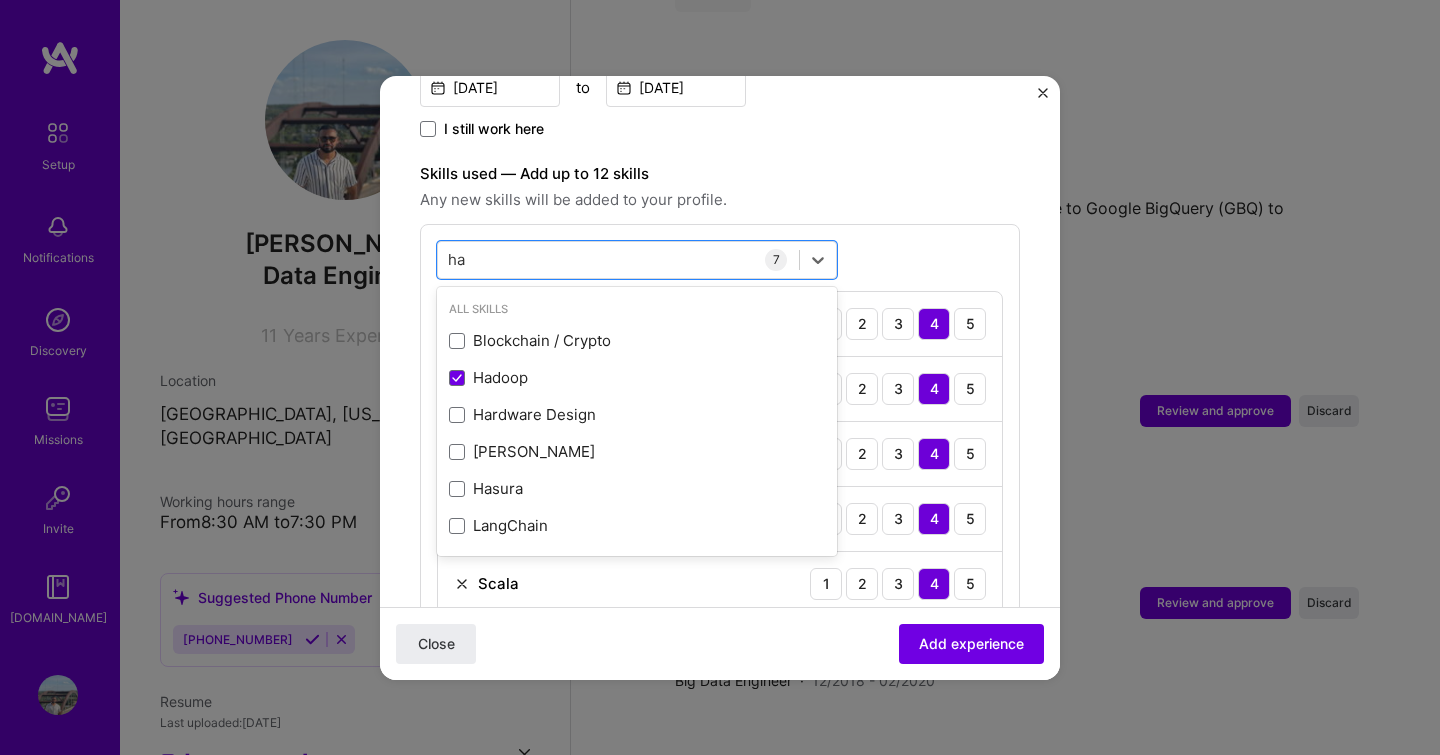 click on "option Hadoop, selected. option Blockchain / Crypto focused, 0 of 2. 6 results available for search term ha. Use Up and Down to choose options, press Enter to select the currently focused option, press Escape to exit the menu, press Tab to select the option and exit the menu. ha ha All Skills Blockchain / Crypto Hadoop Hardware Design [PERSON_NAME] Hasura LangChain 7 Airflow 1 2 3 4 5 Dbt 1 2 3 4 5 Snowflake 1 2 3 4 5 PySpark 1 2 3 4 5 Scala 1 2 3 4 5 ETL 1 2 3 4 5 Hadoop 1 2 3 4 5" at bounding box center [720, 494] 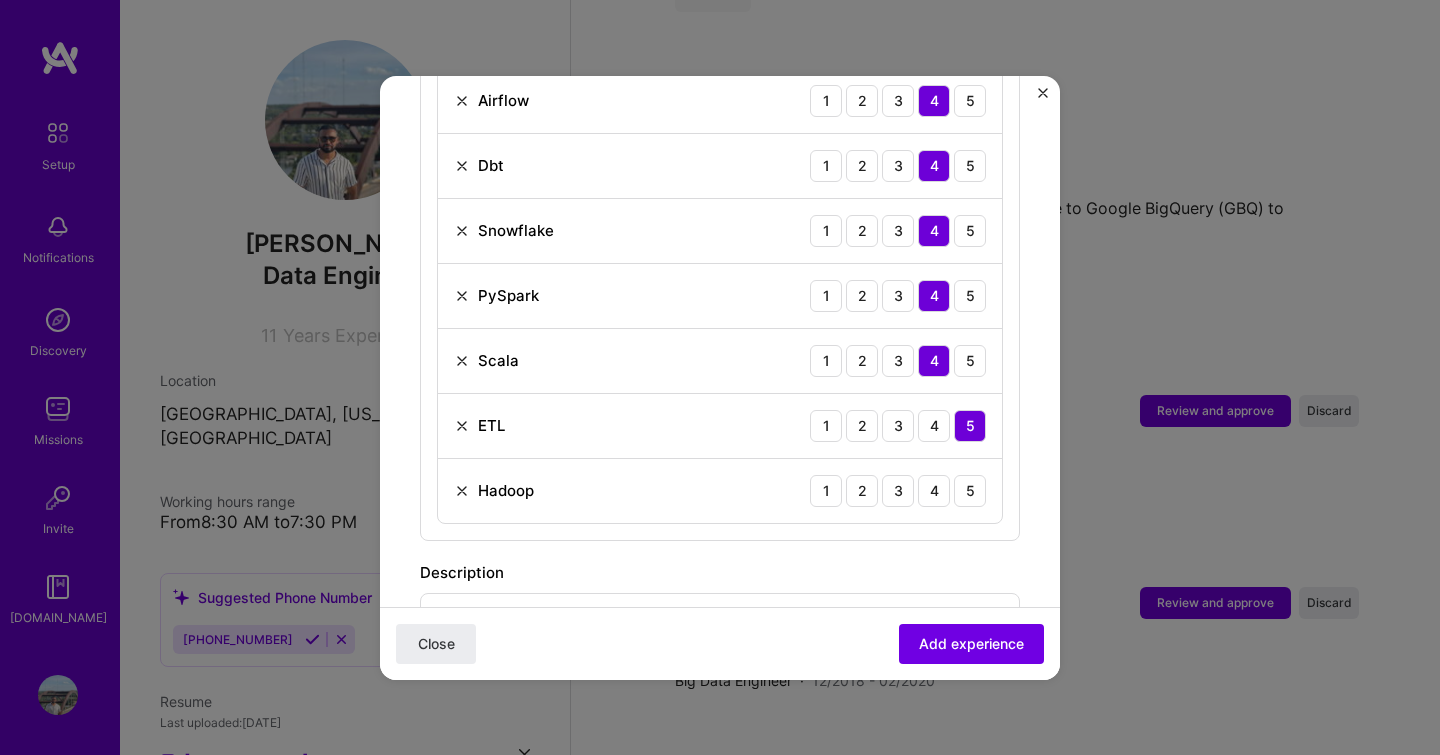 scroll, scrollTop: 847, scrollLeft: 0, axis: vertical 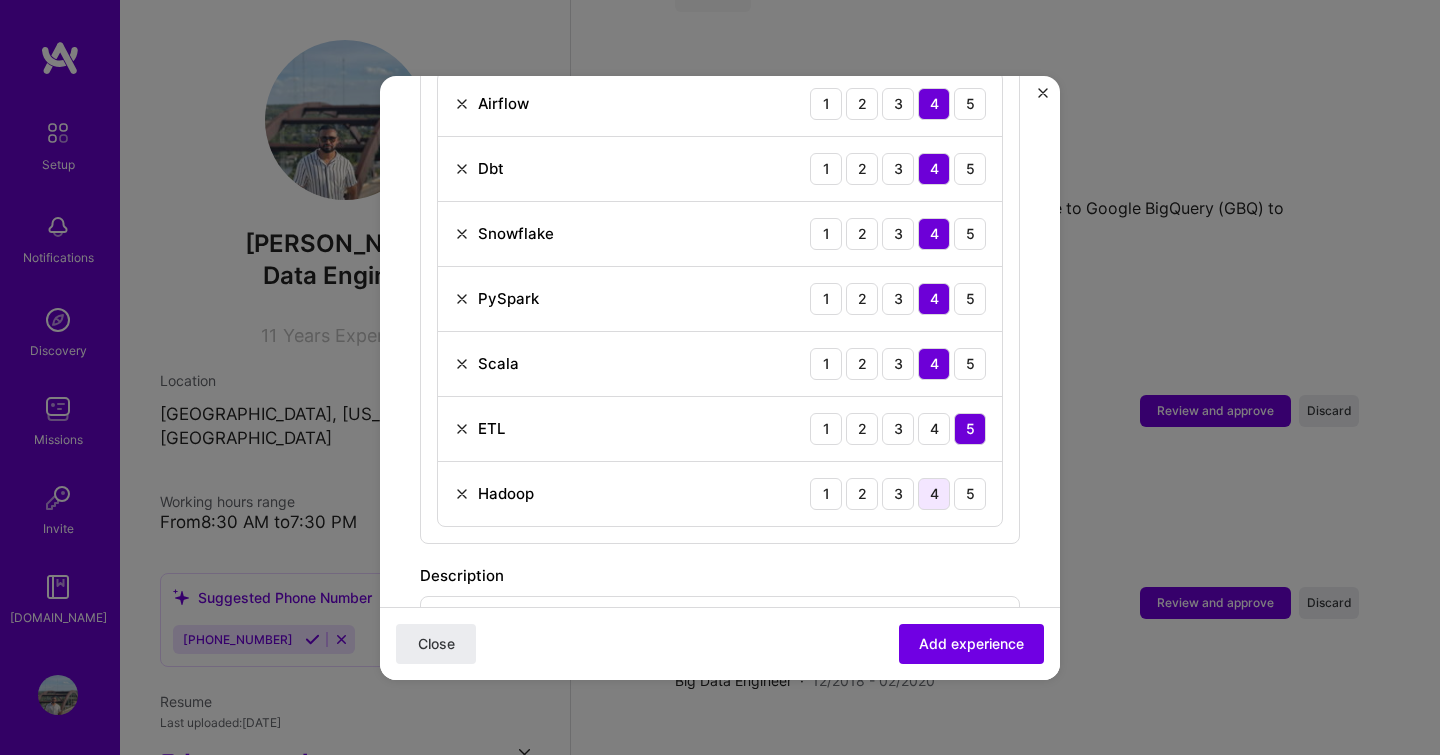 click on "4" at bounding box center [934, 494] 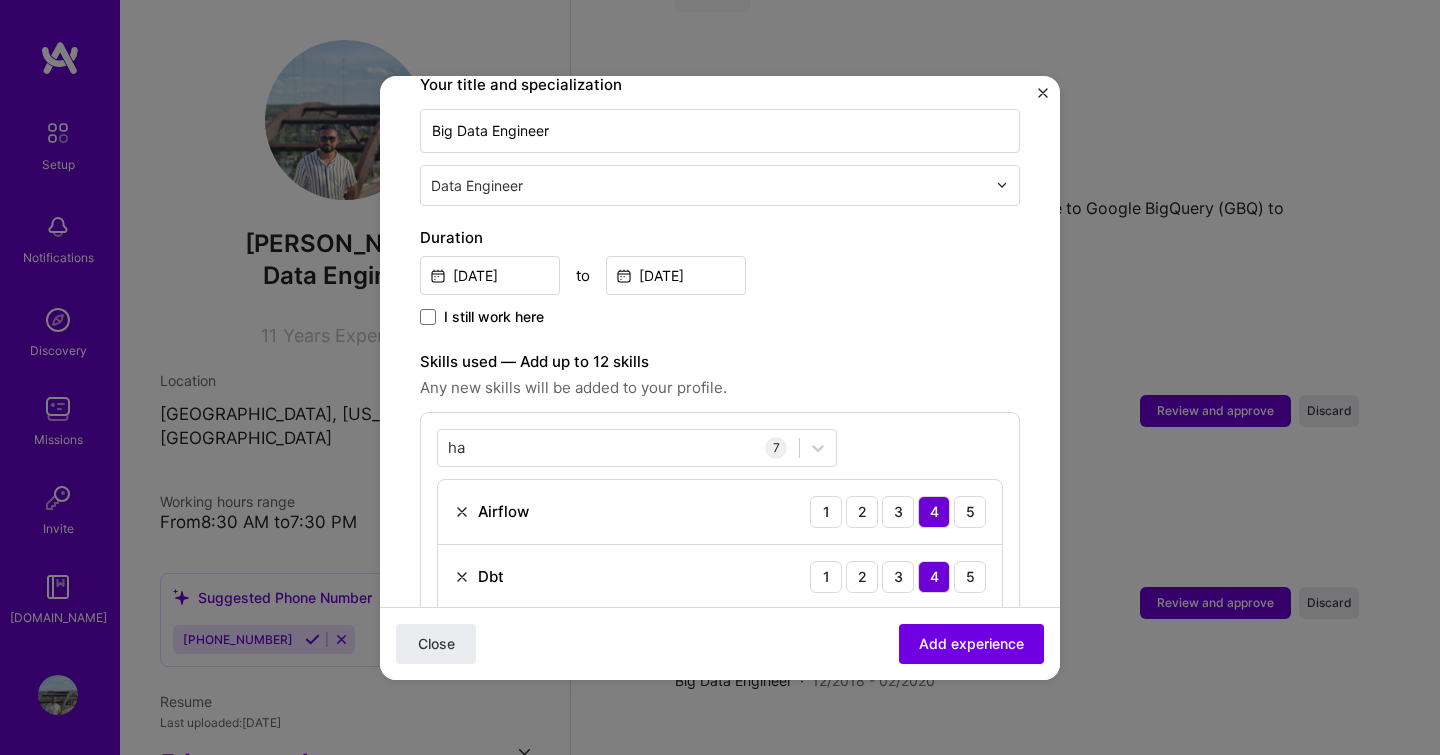 scroll, scrollTop: 378, scrollLeft: 0, axis: vertical 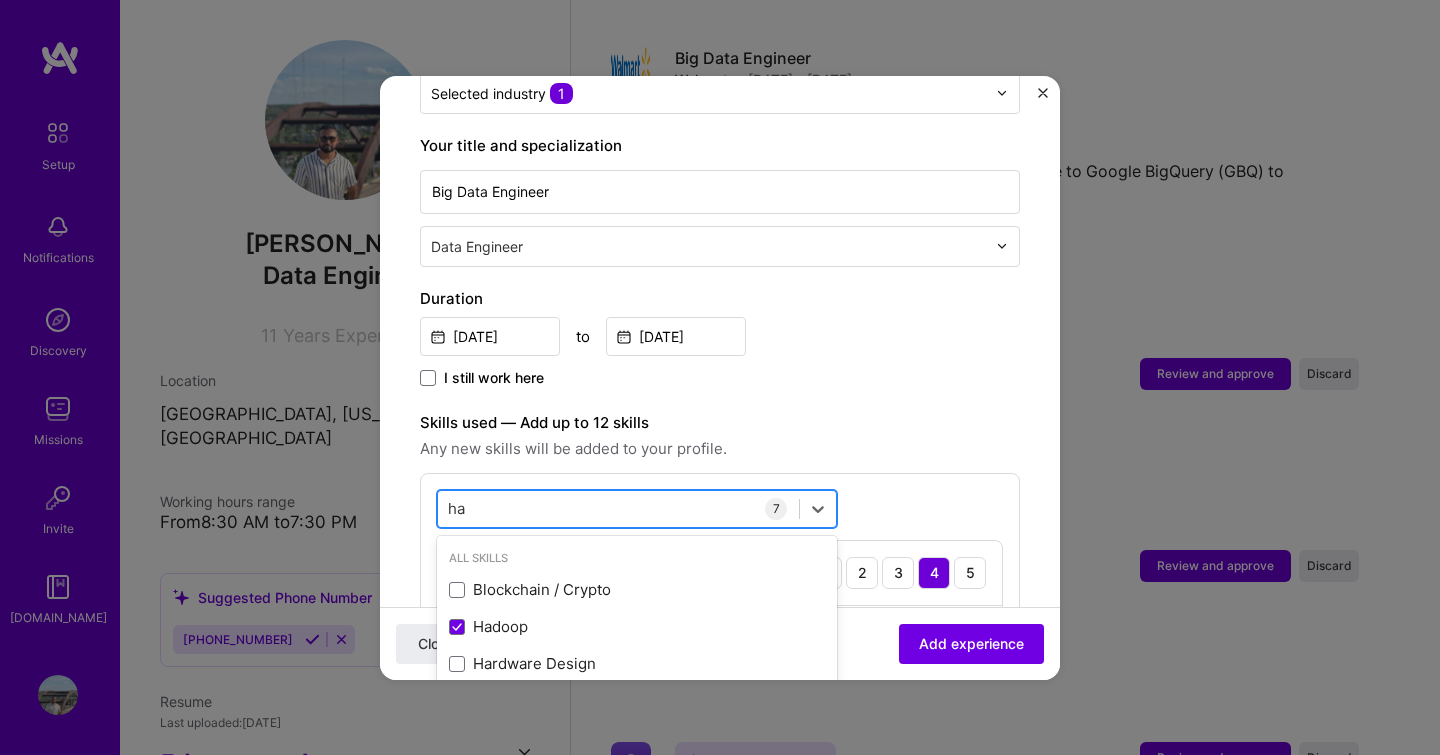 drag, startPoint x: 606, startPoint y: 493, endPoint x: 497, endPoint y: 502, distance: 109.370926 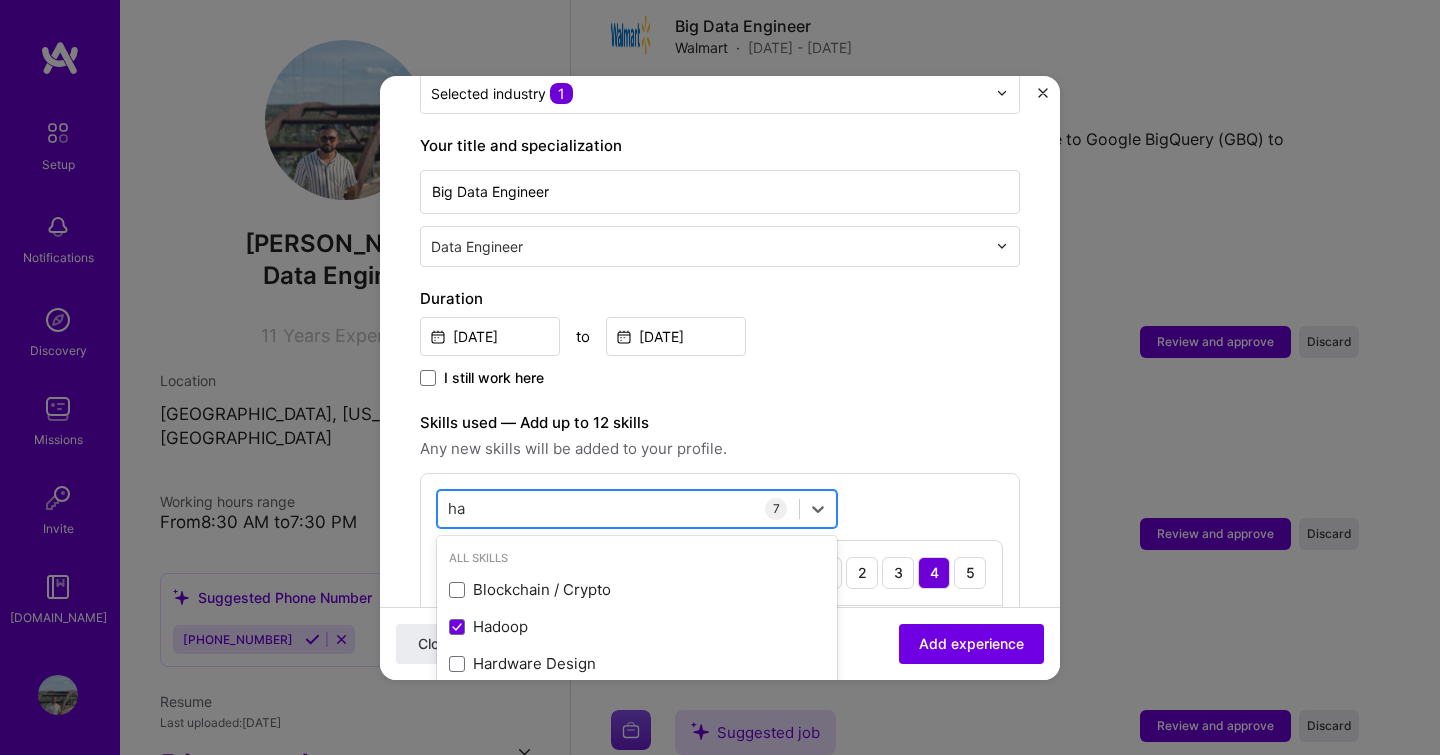 click on "ha ha" at bounding box center (618, 508) 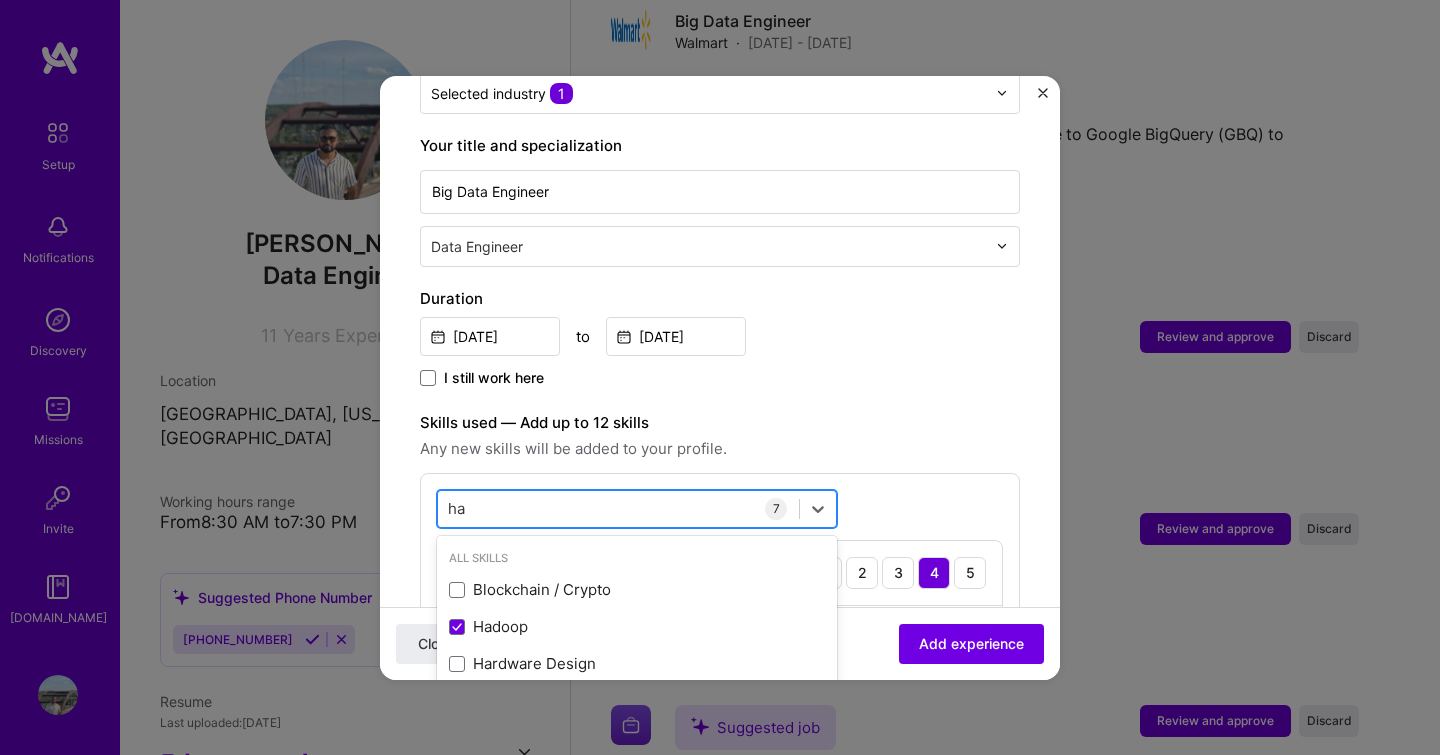 scroll, scrollTop: 2702, scrollLeft: 0, axis: vertical 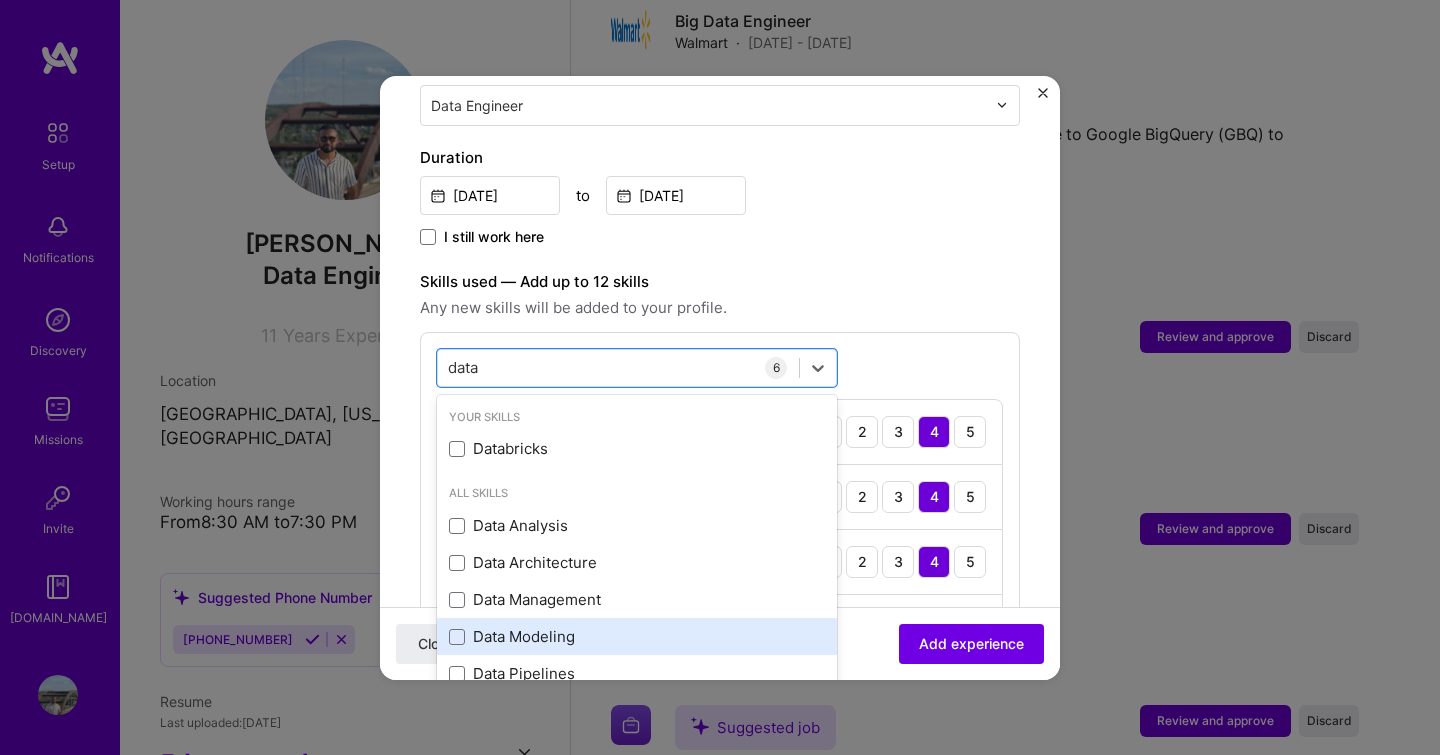 click on "Data Modeling" at bounding box center (637, 636) 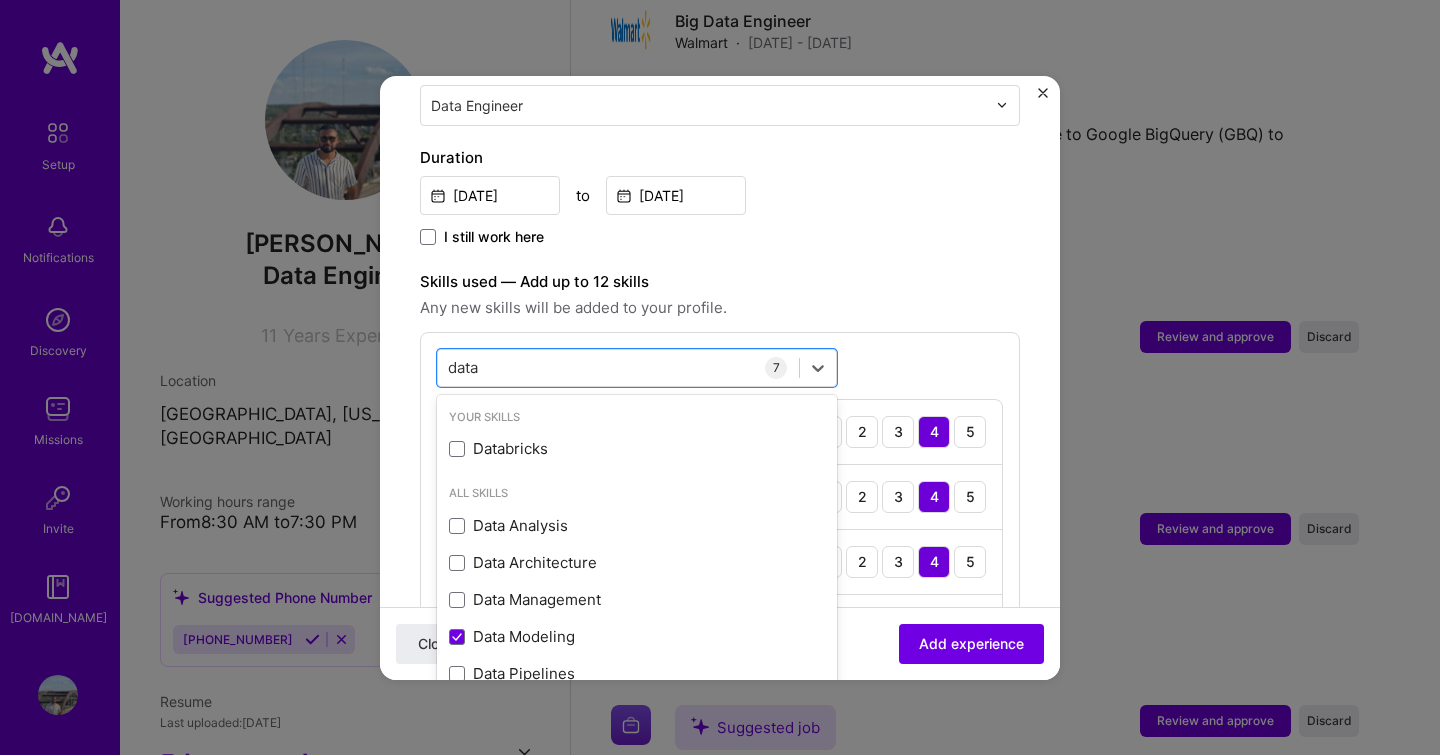 type on "data" 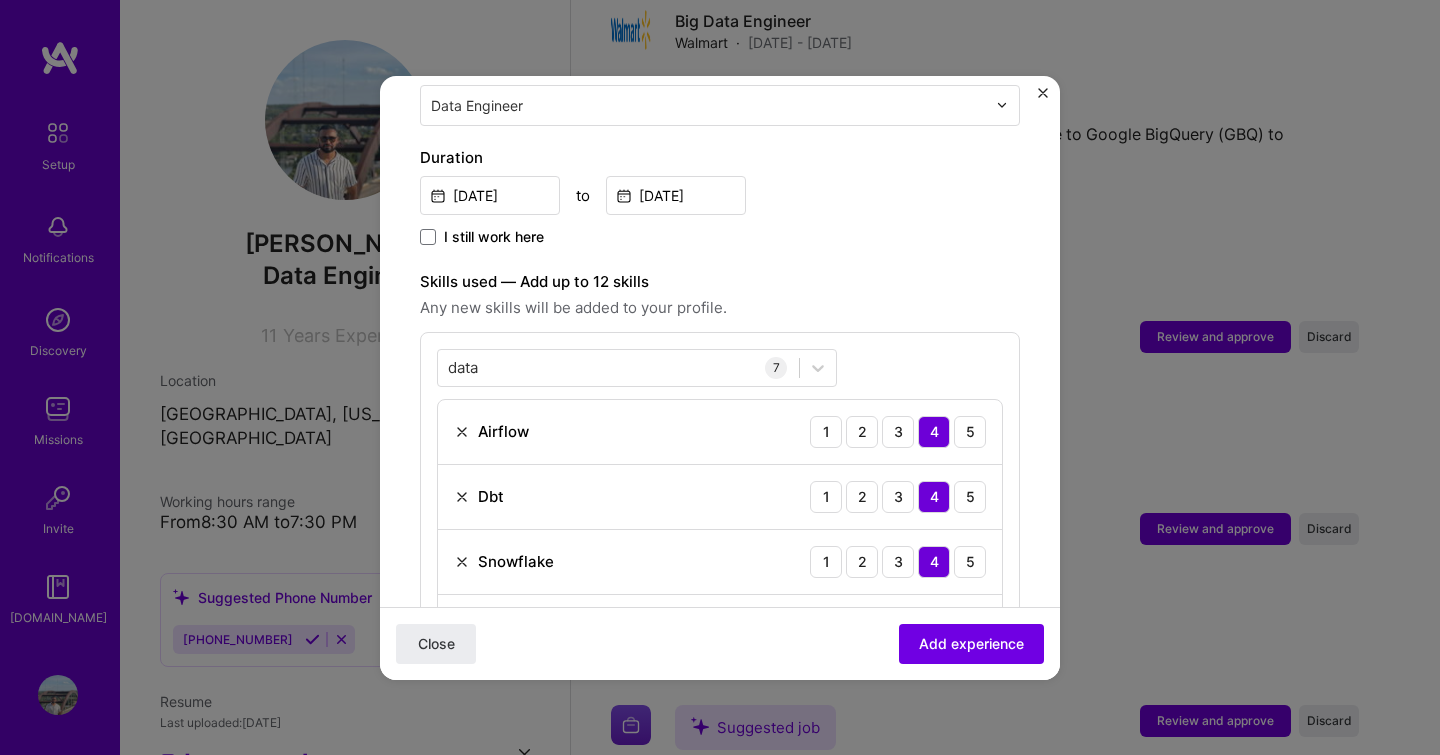 click on "Any new skills will be added to your profile." at bounding box center [720, 308] 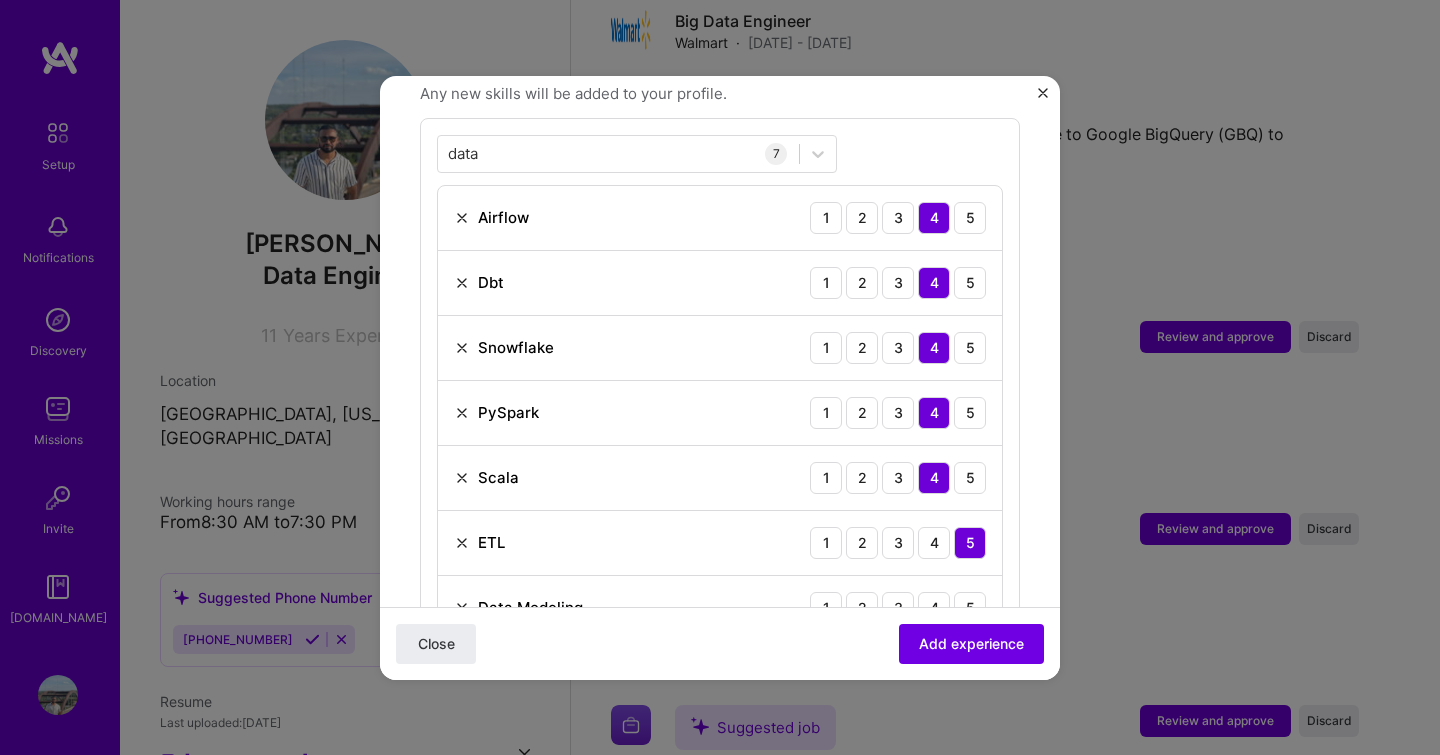 scroll, scrollTop: 769, scrollLeft: 0, axis: vertical 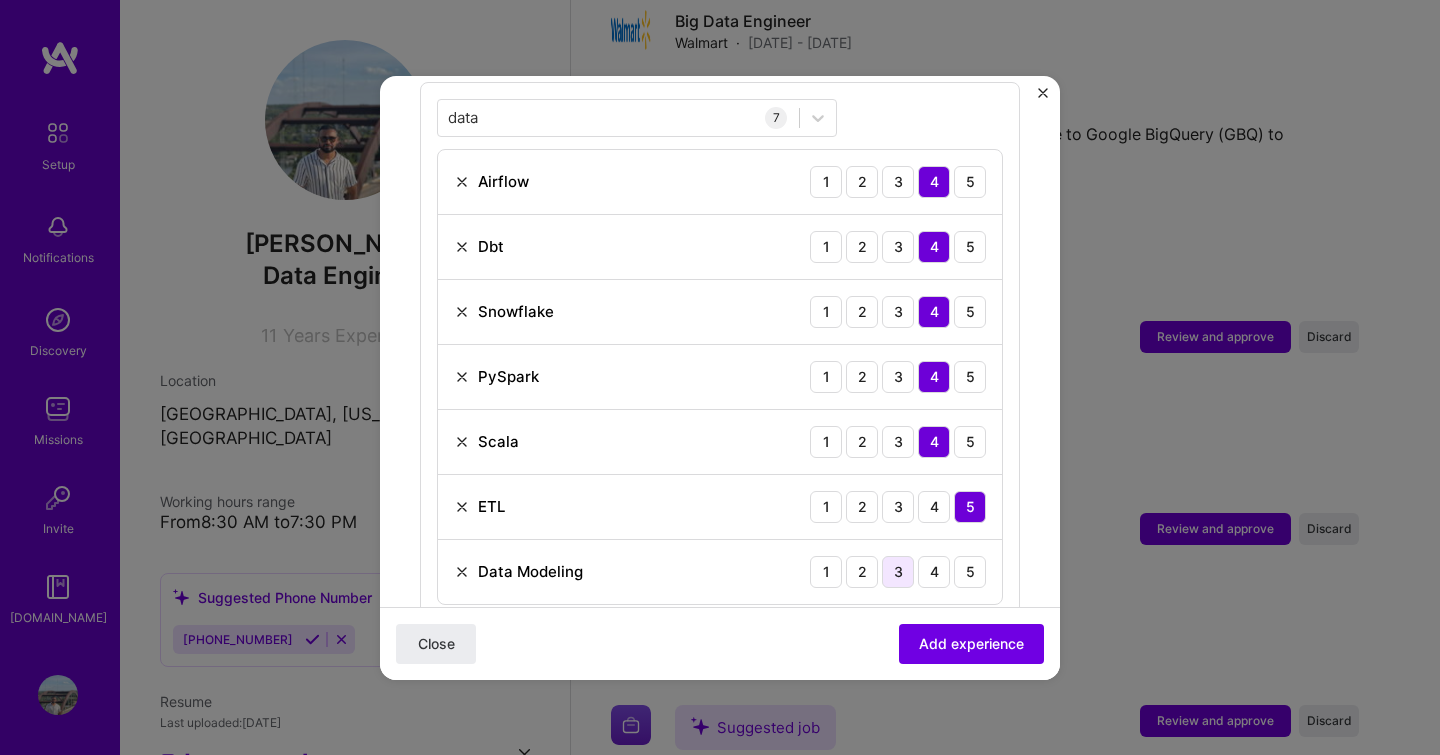click on "3" at bounding box center (898, 572) 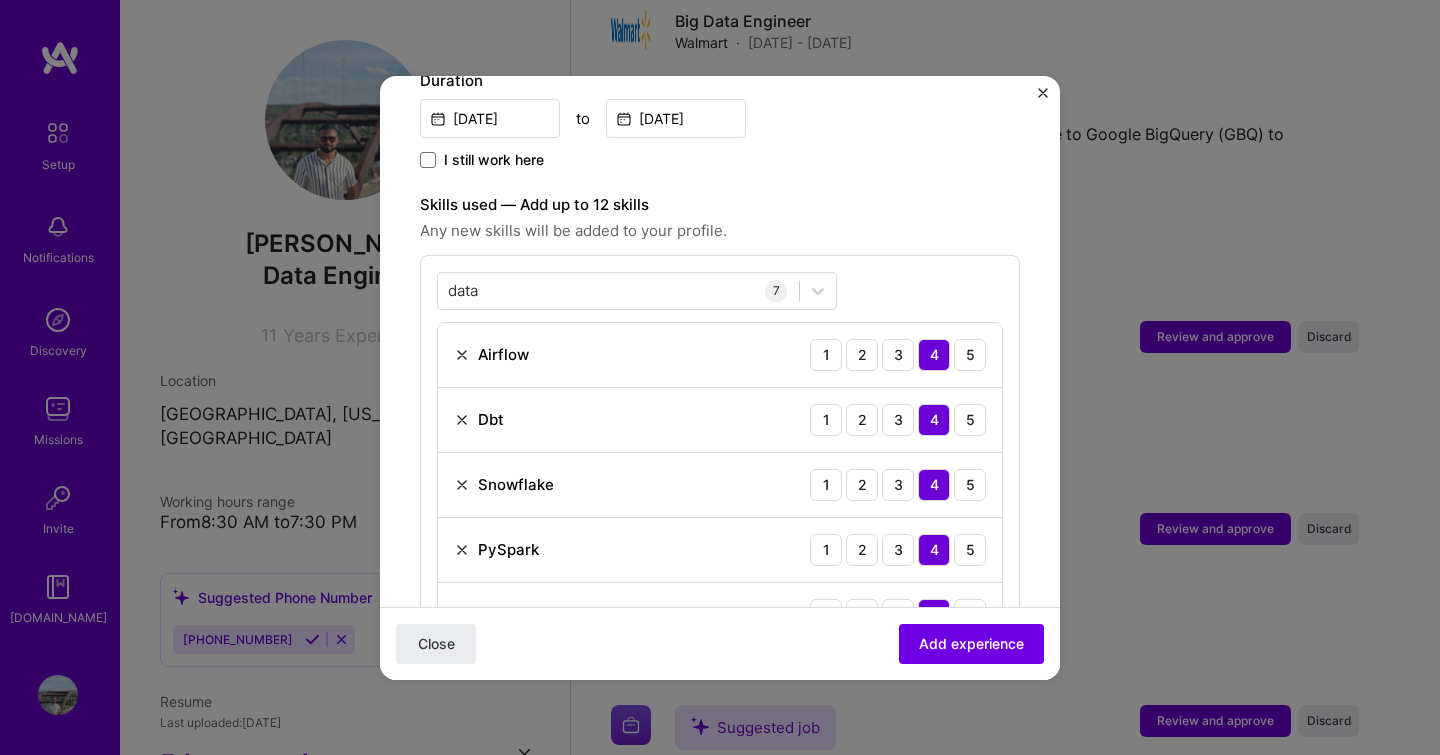 scroll, scrollTop: 757, scrollLeft: 0, axis: vertical 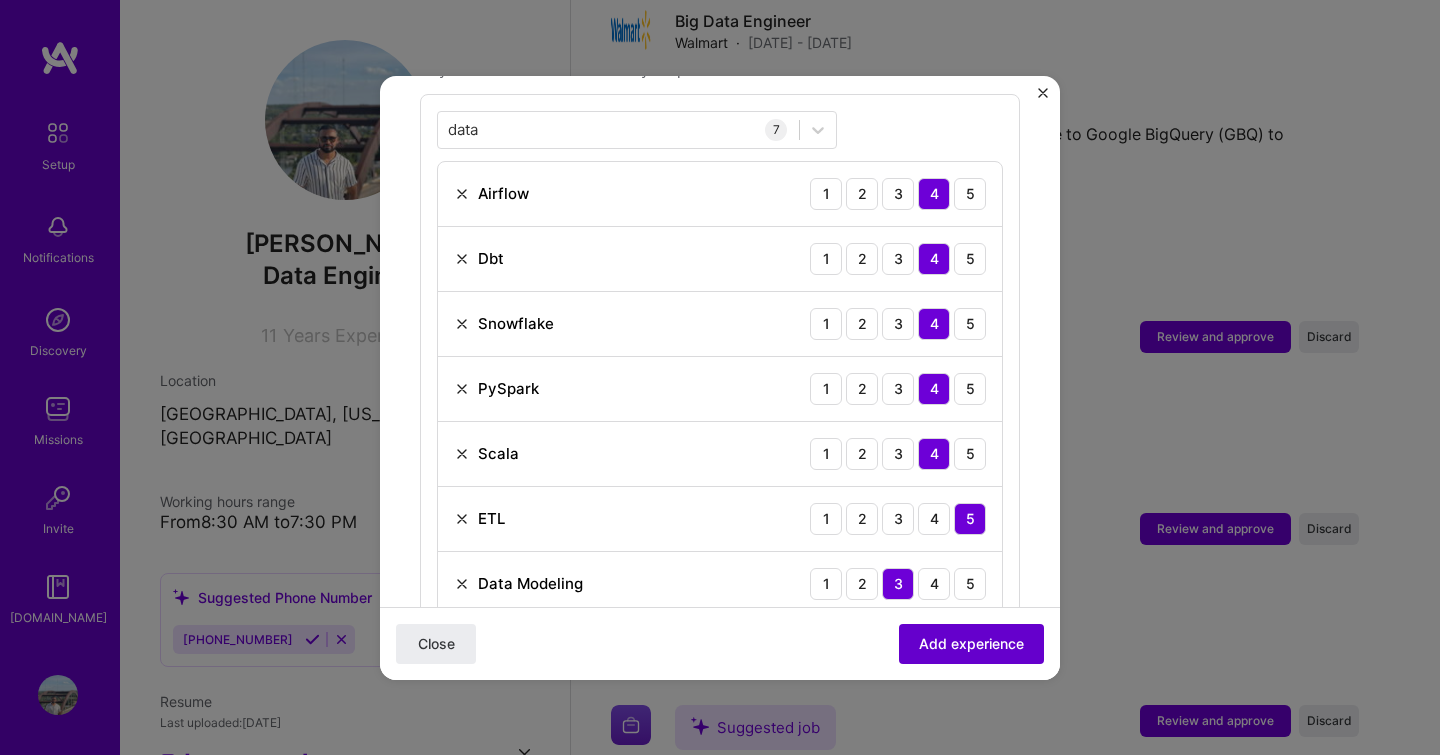 click on "Add experience" at bounding box center (971, 643) 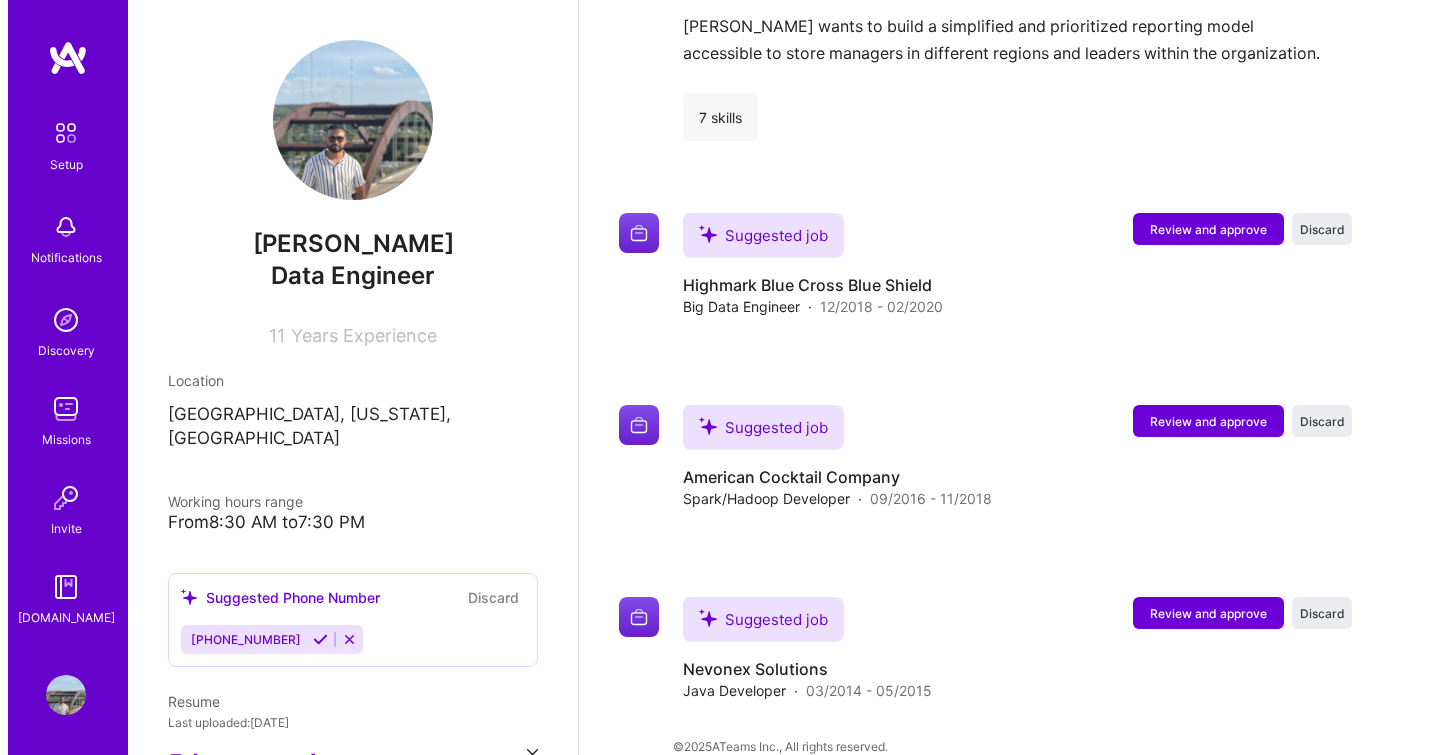 scroll, scrollTop: 2989, scrollLeft: 0, axis: vertical 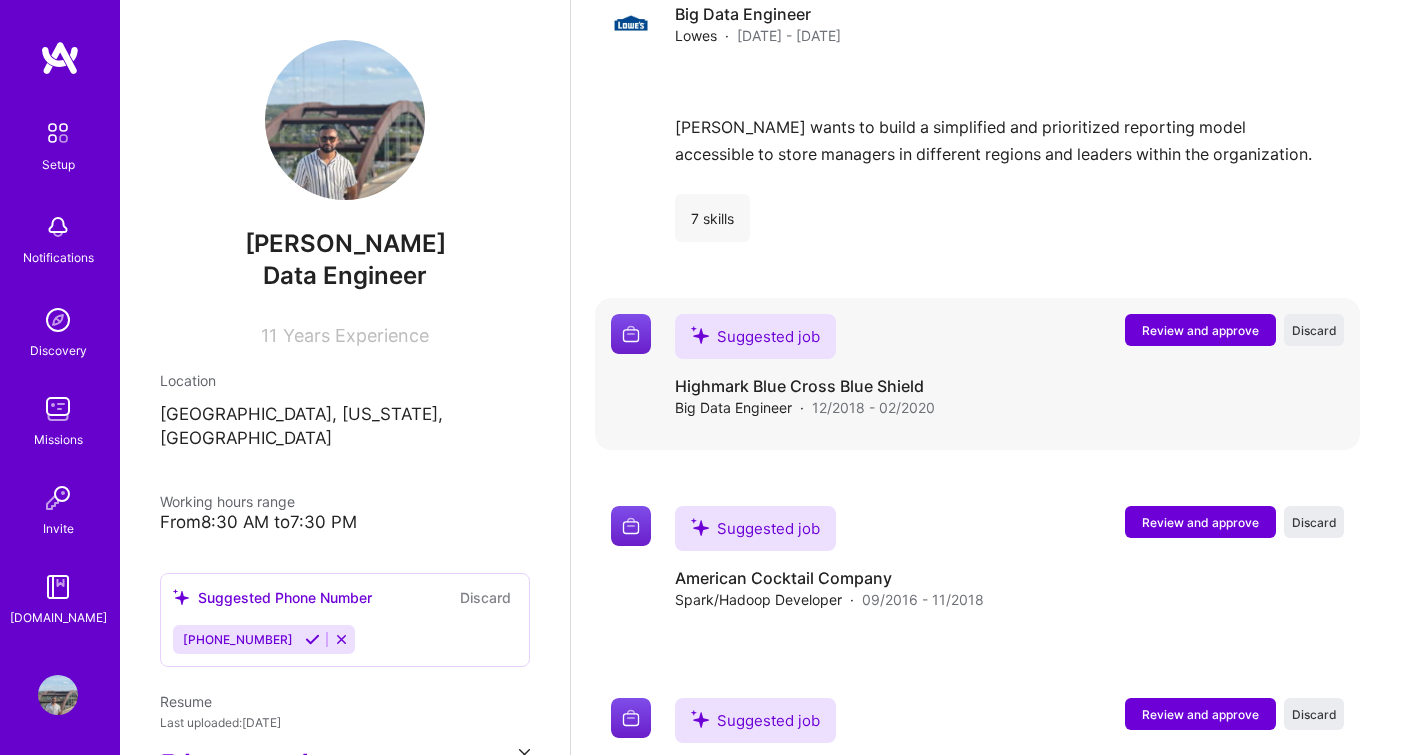 click on "Review and approve" at bounding box center (1200, 330) 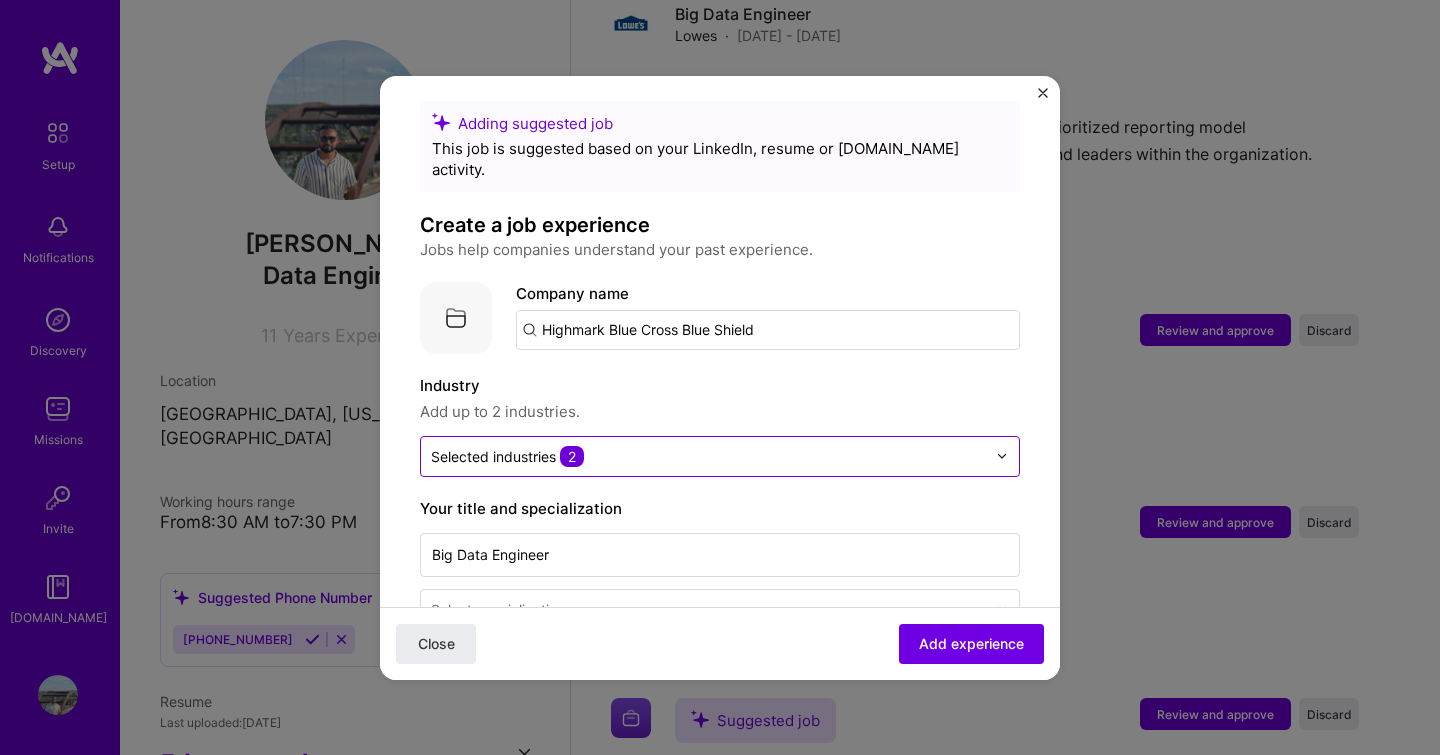 scroll, scrollTop: 16, scrollLeft: 0, axis: vertical 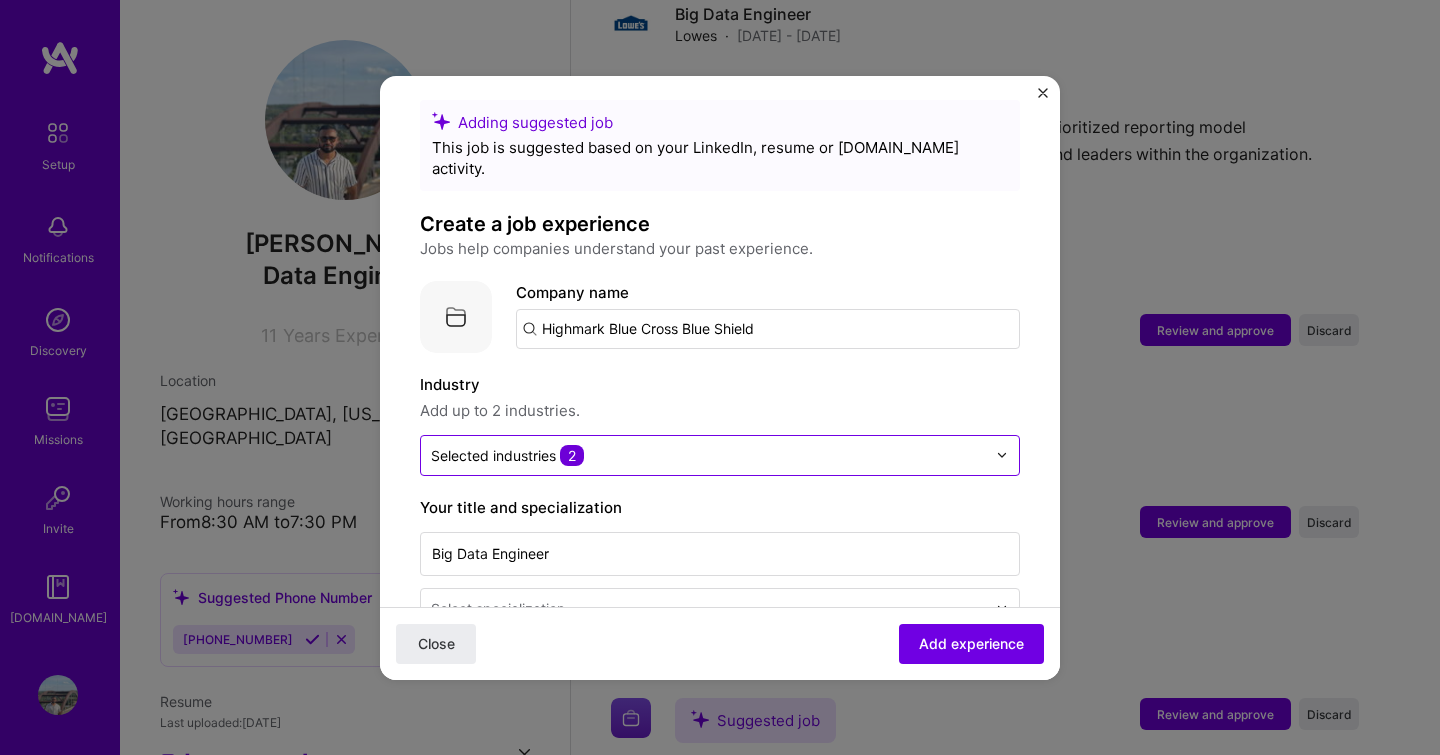click at bounding box center (708, 455) 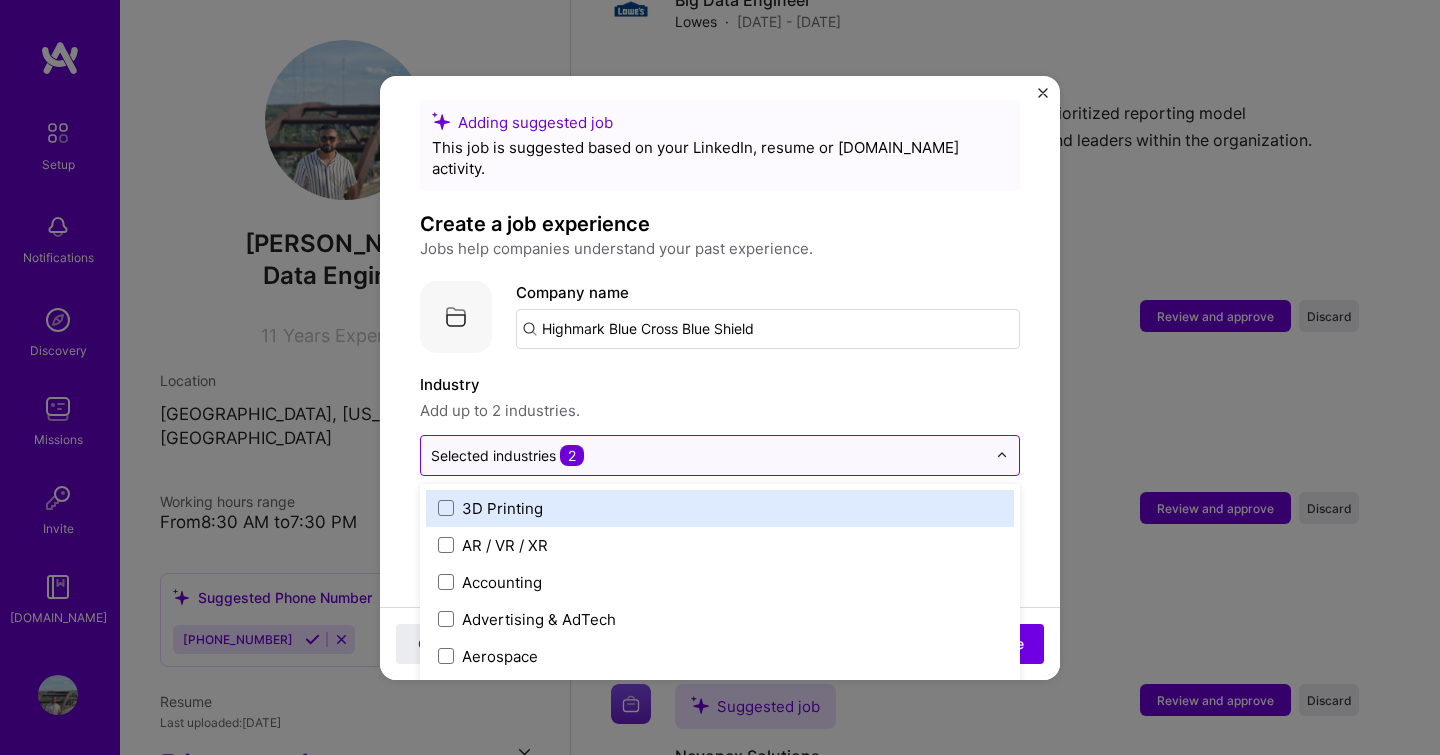 scroll, scrollTop: 3004, scrollLeft: 0, axis: vertical 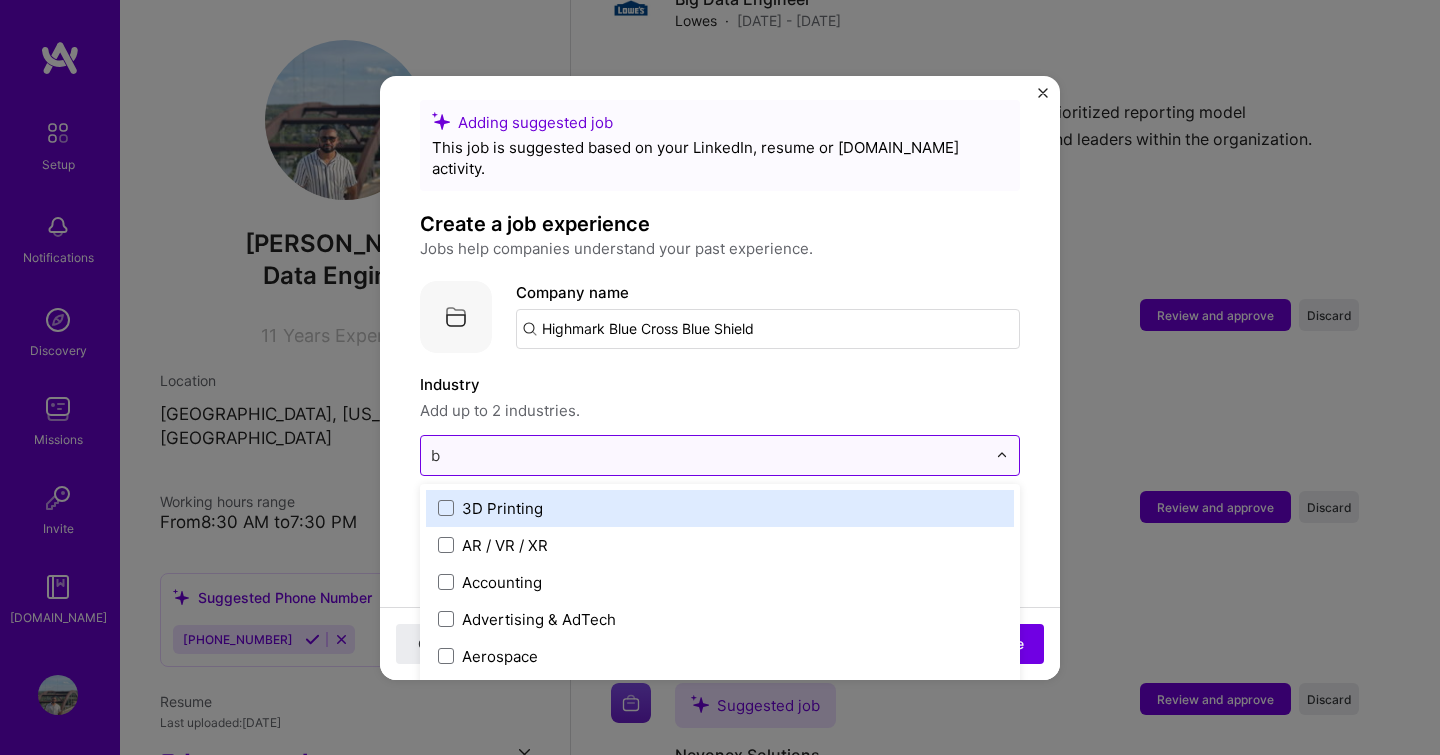 type on "bi" 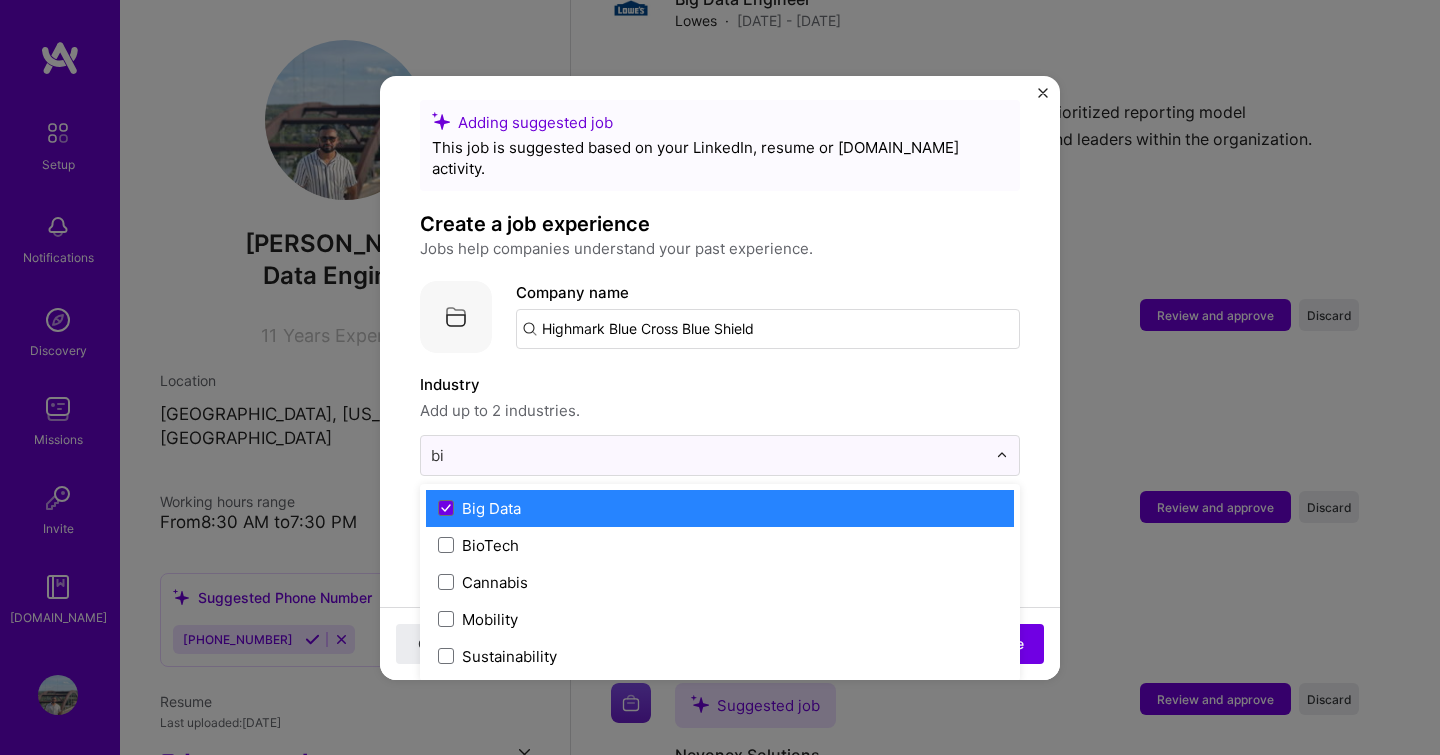 click on "Big Data" at bounding box center [720, 508] 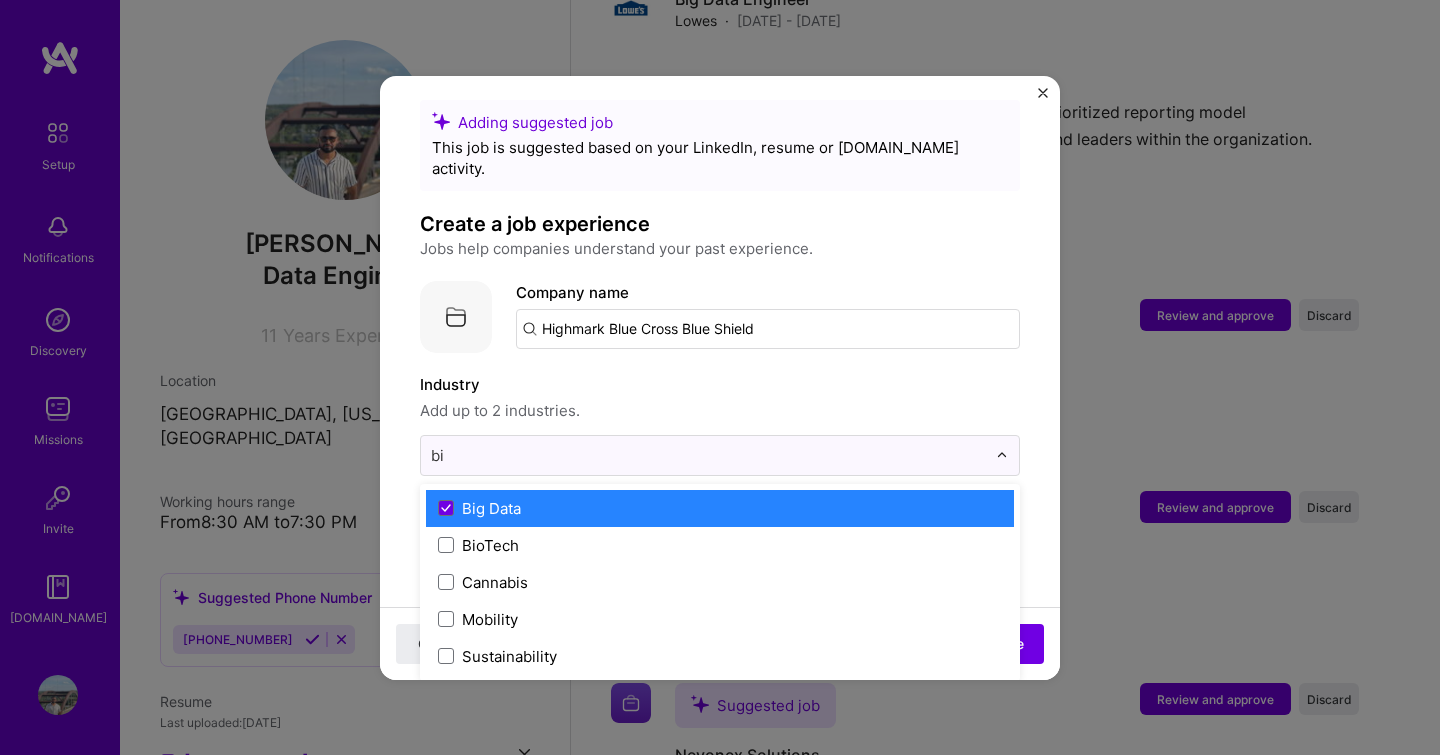 type 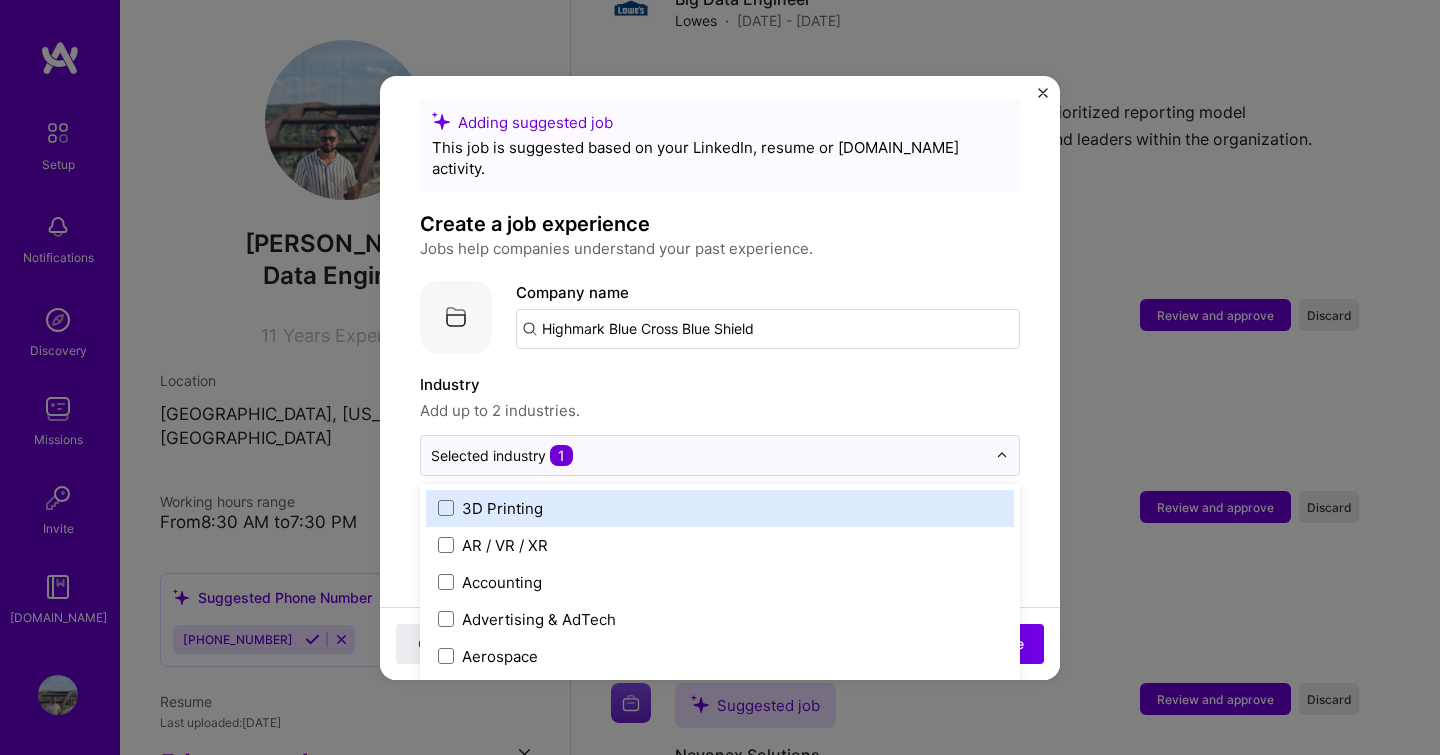 click on "Adding suggested job This job is suggested based on your LinkedIn, resume or [DOMAIN_NAME] activity. Create a job experience Jobs help companies understand your past experience. Company logo Company name Highmark Blue Cross Blue Shield
Industry Add up to 2 industries. option Big Data, deselected. option 3D Printing focused, 1 of 120. 120 results available. Use Up and Down to choose options, press Enter to select the currently focused option, press Escape to exit the menu, press Tab to select the option and exit the menu. Selected industry 1 3D Printing AR / VR / XR Accounting Advertising & AdTech Aerospace Agriculture / AgTech Airlines / Aviation Architecture / Interior Design Art & Museums Artifical Intelligence / Machine Learning Arts / Culture Augmented & Virtual Reality (AR/VR) Automotive Automotive & Self Driving Cars Aviation B2B B2B2C B2C BPA / RPA Banking Beauty Big Data BioTech Blockchain CMS CPG CRM Cannabis Charity & Nonprofit Circular Economy CivTech Climate Tech Cloud Services Coaching DTC" at bounding box center (720, 938) 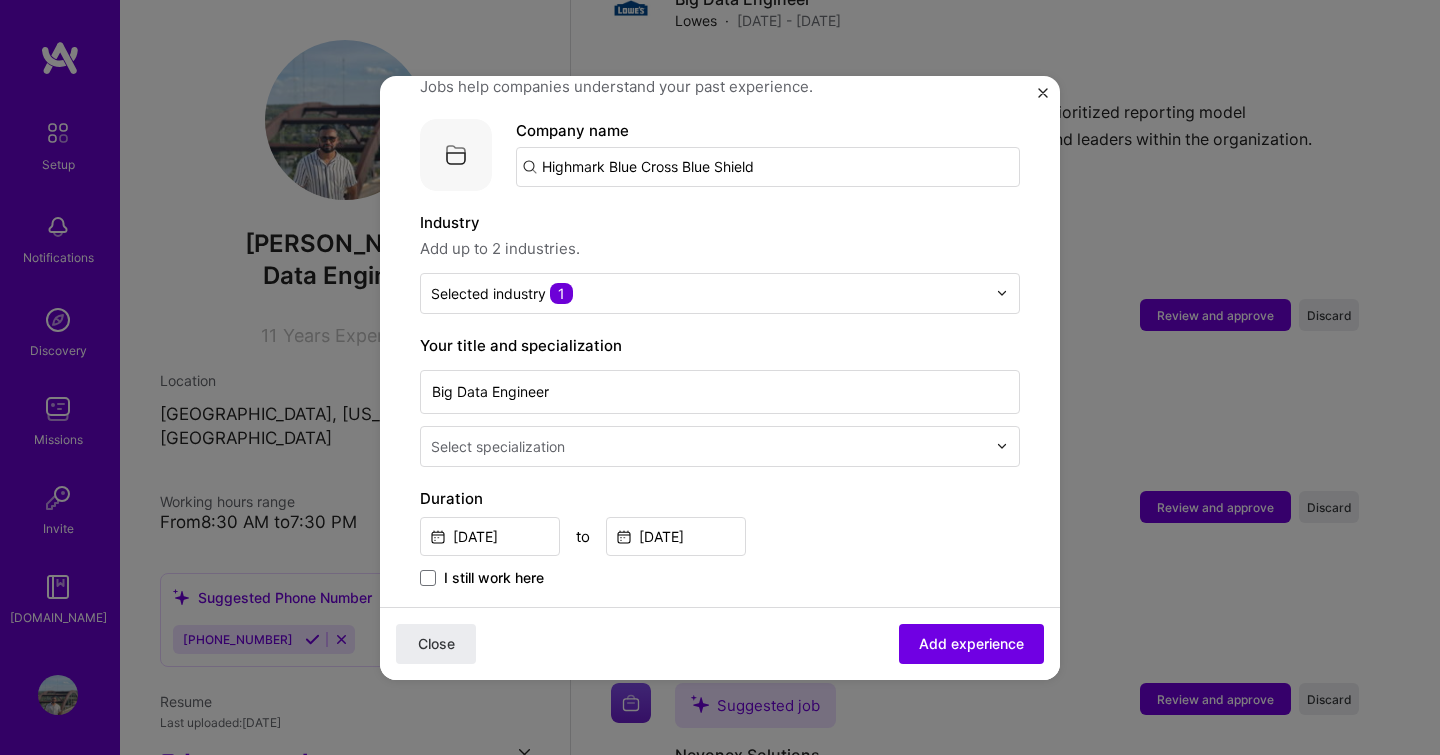 scroll, scrollTop: 246, scrollLeft: 0, axis: vertical 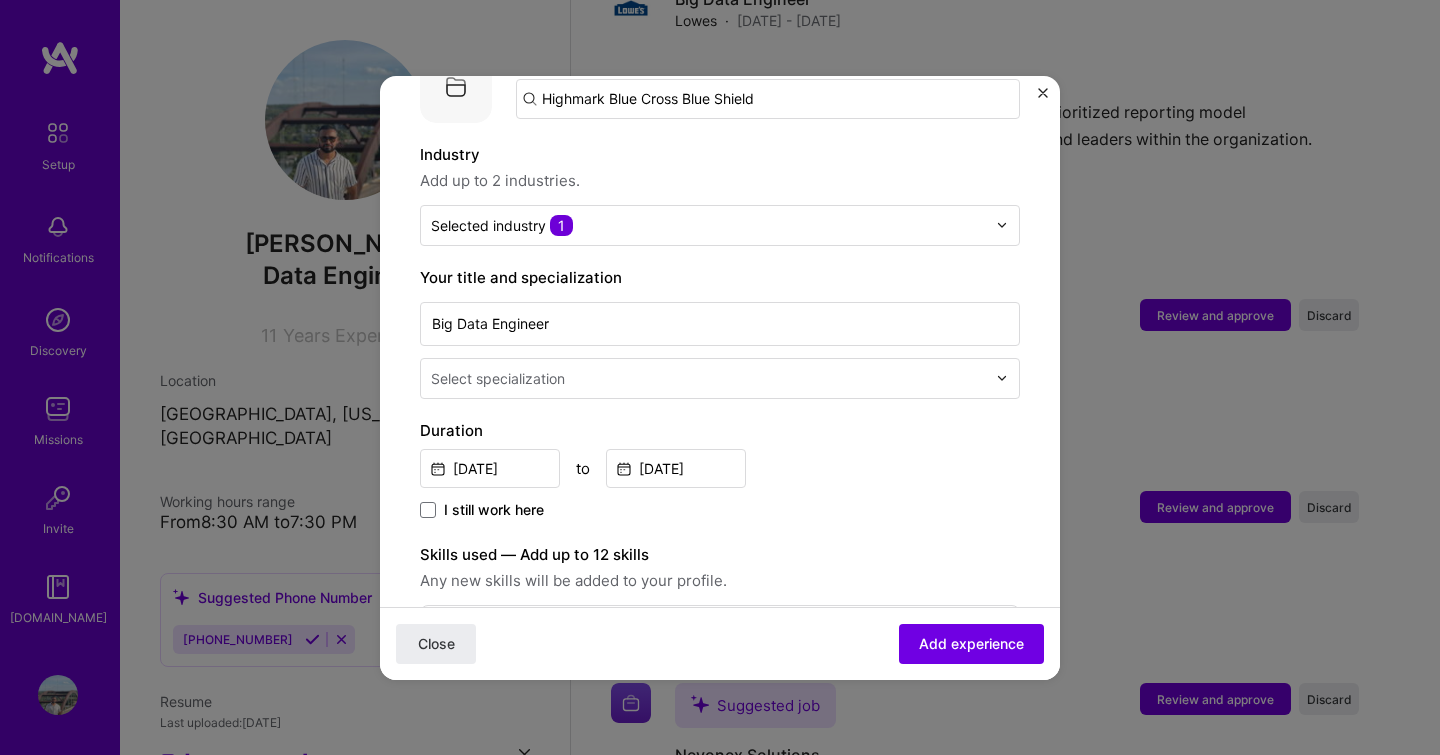 click at bounding box center [710, 378] 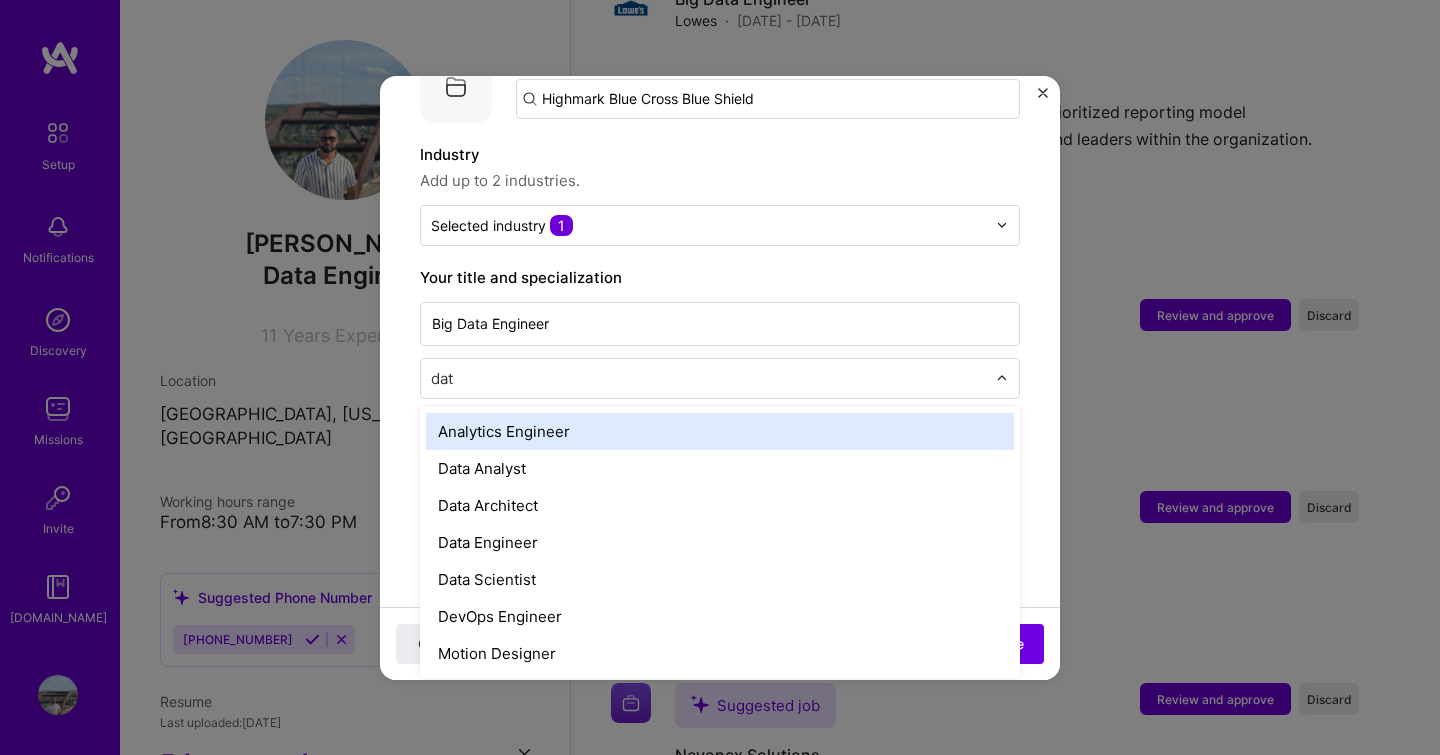 type on "data" 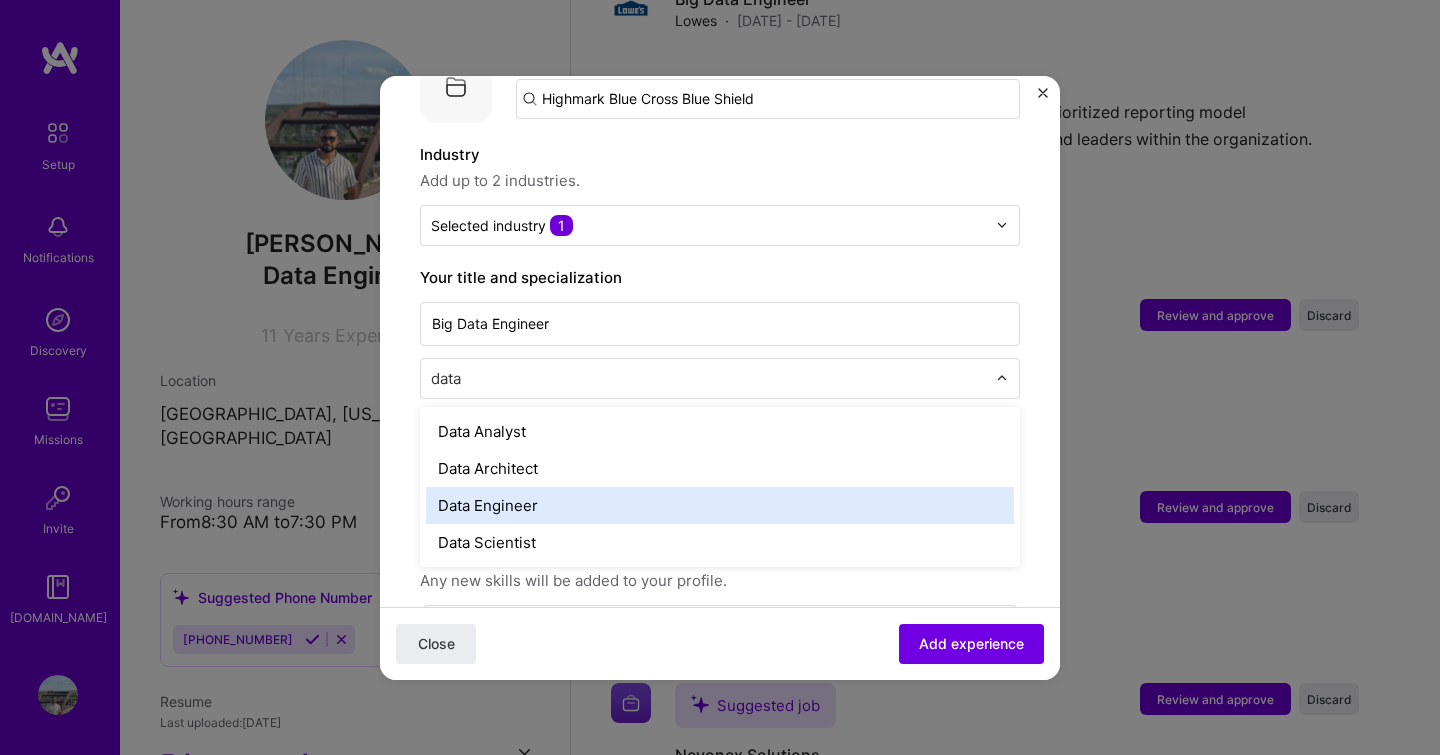 click on "Data Engineer" at bounding box center (720, 505) 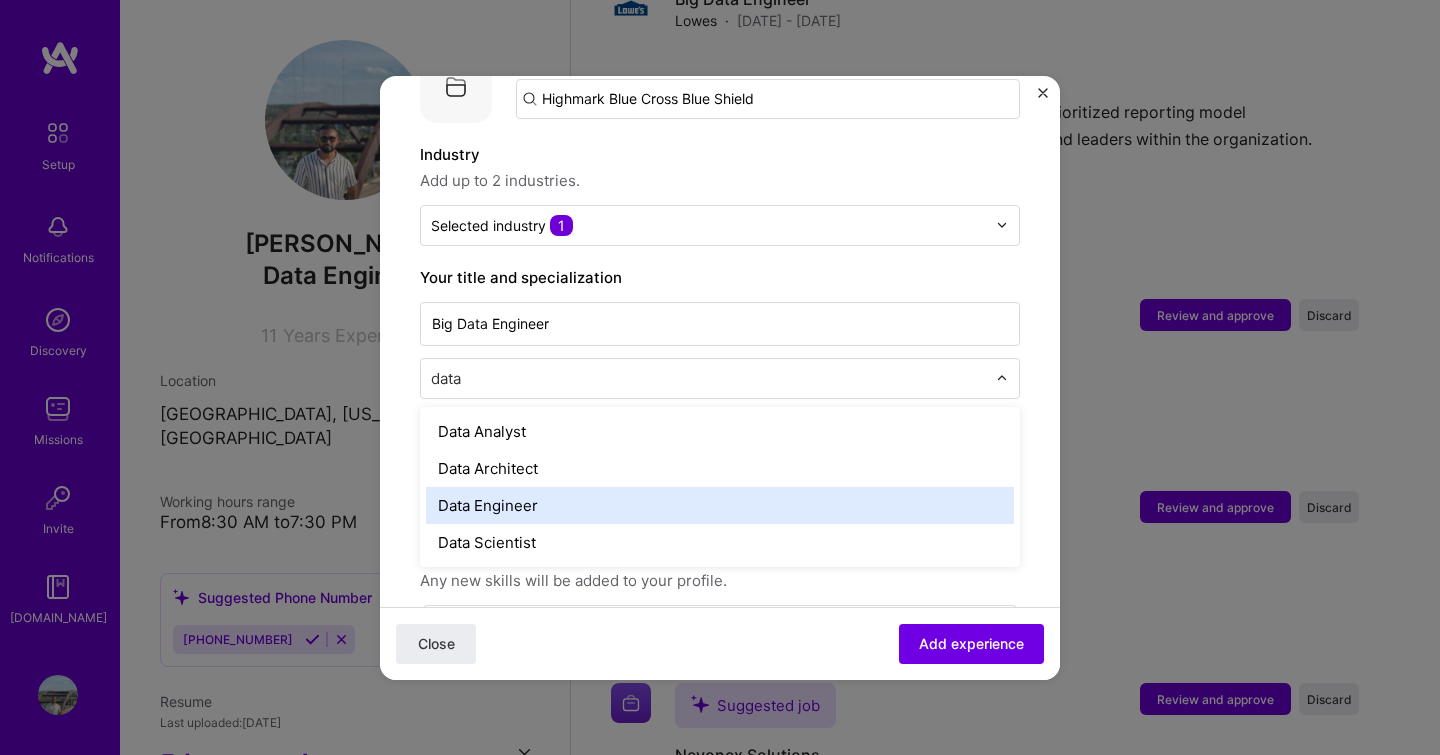 type 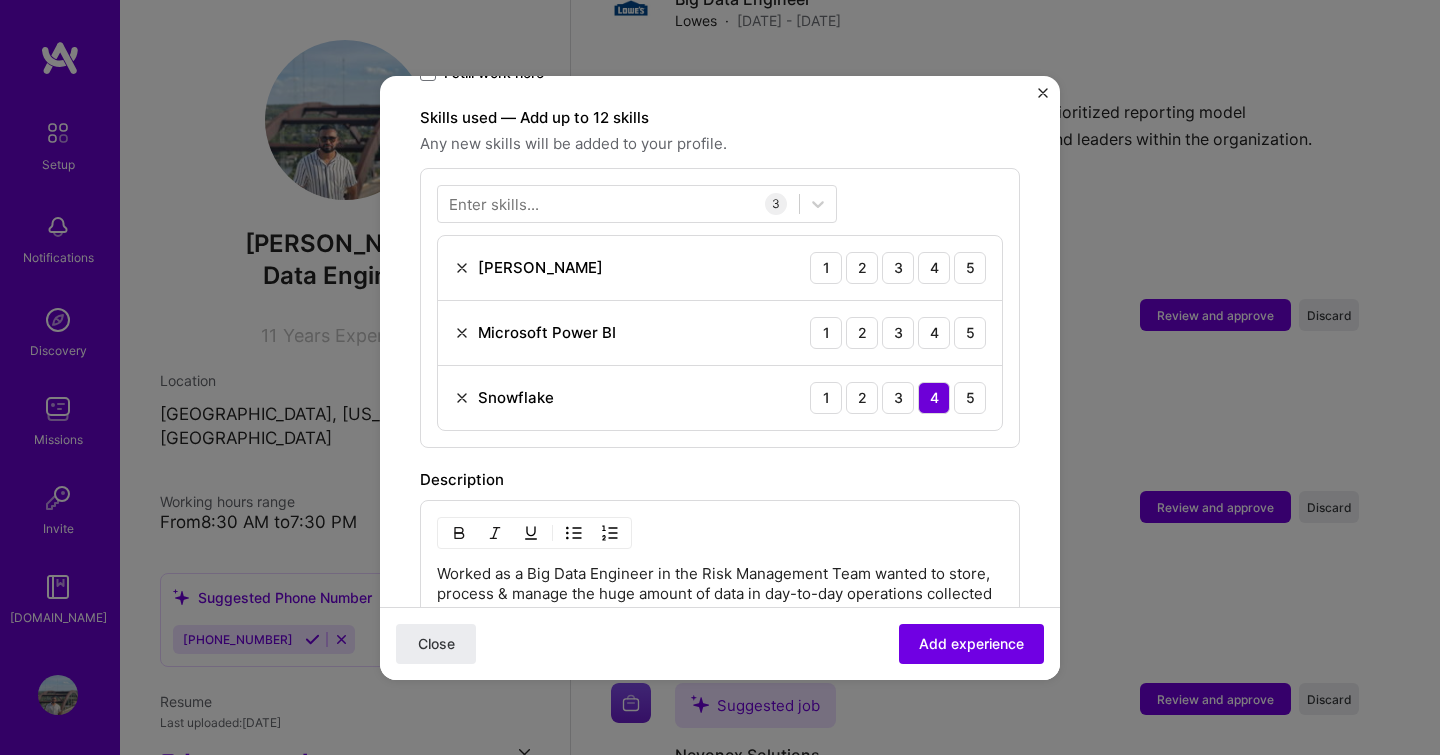 scroll, scrollTop: 684, scrollLeft: 0, axis: vertical 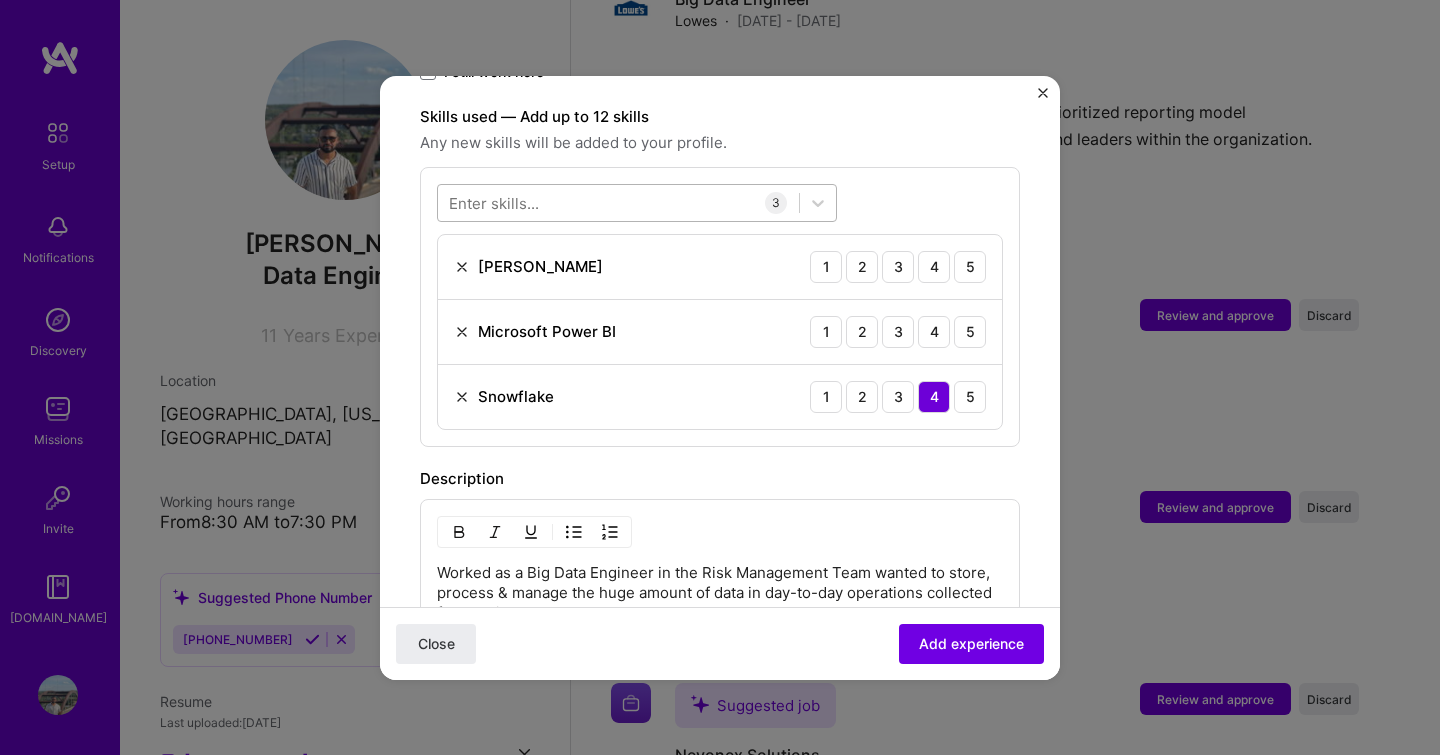 click at bounding box center (618, 202) 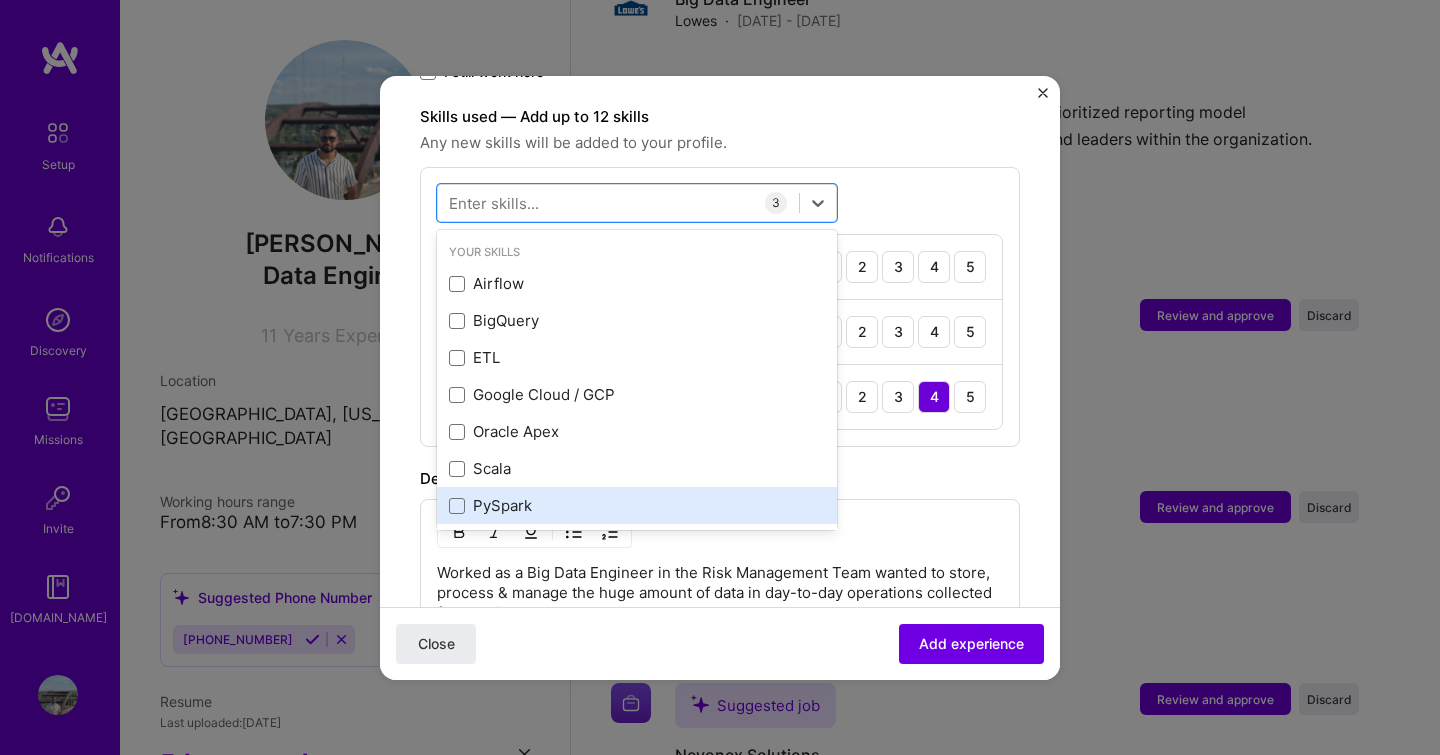 click on "PySpark" at bounding box center (637, 505) 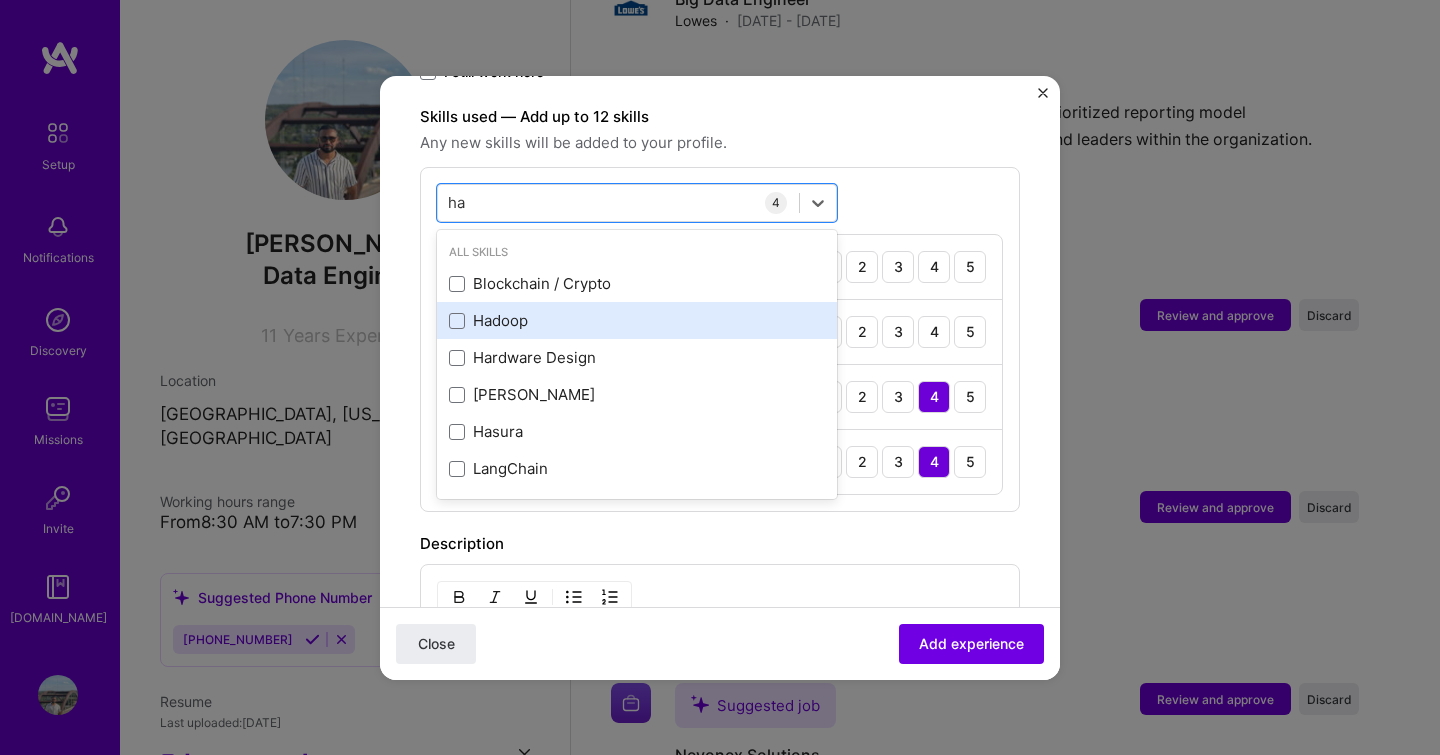click on "Hadoop" at bounding box center (637, 320) 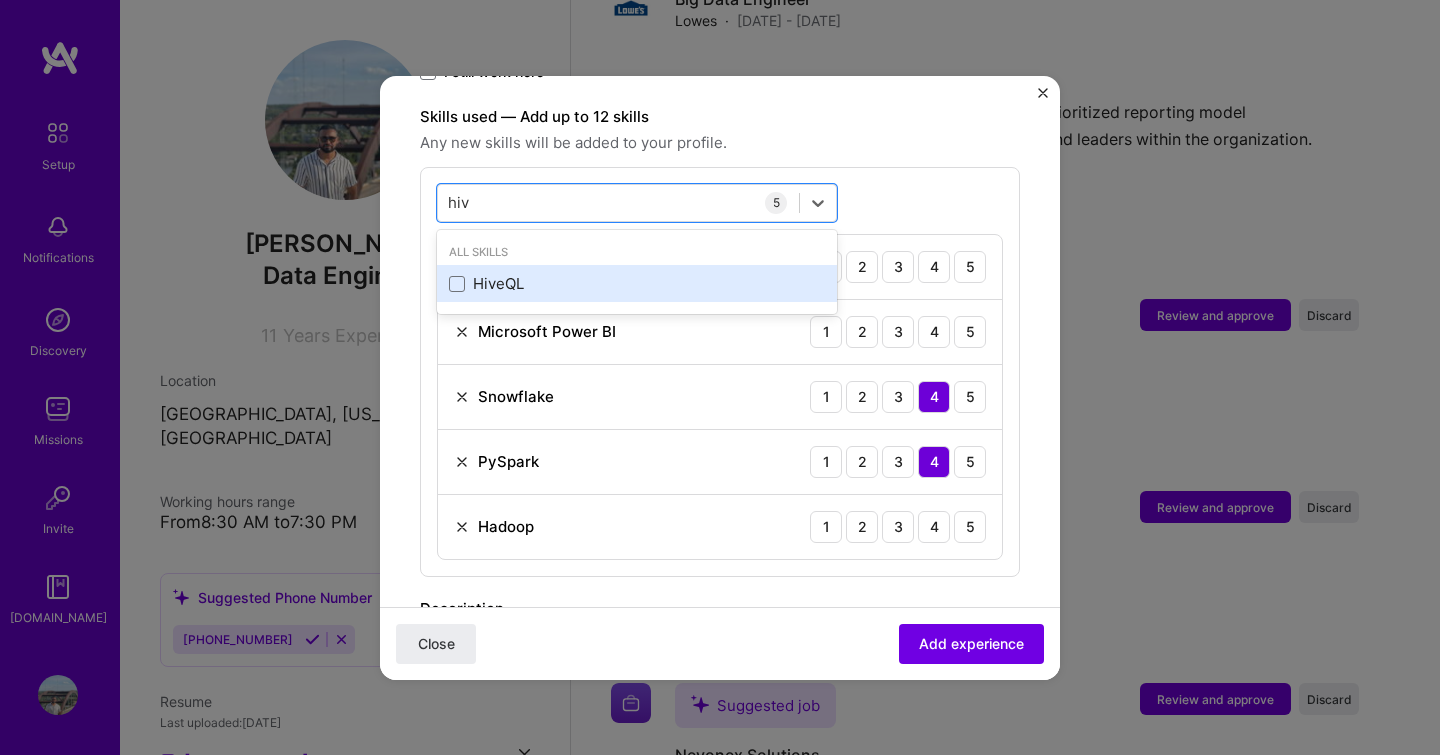 click on "HiveQL" at bounding box center [637, 283] 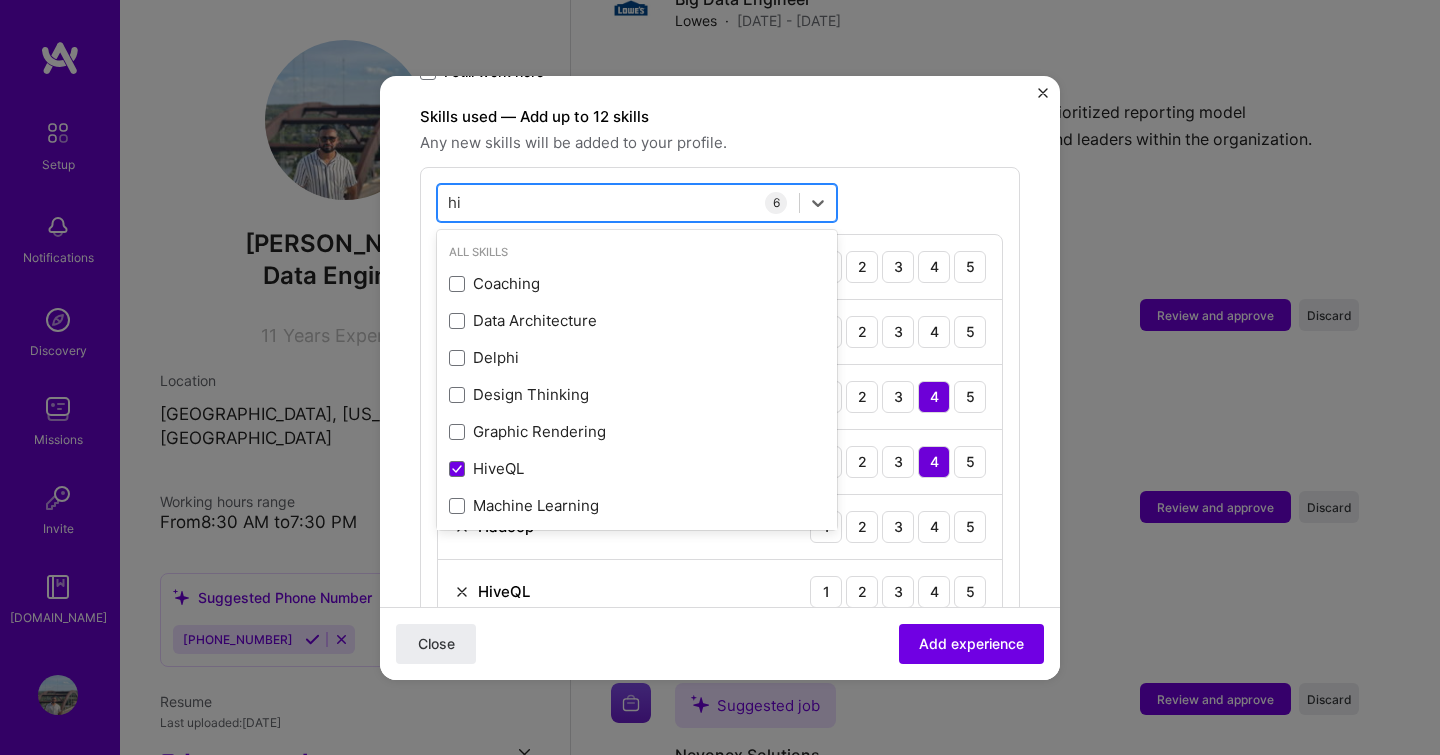 type on "h" 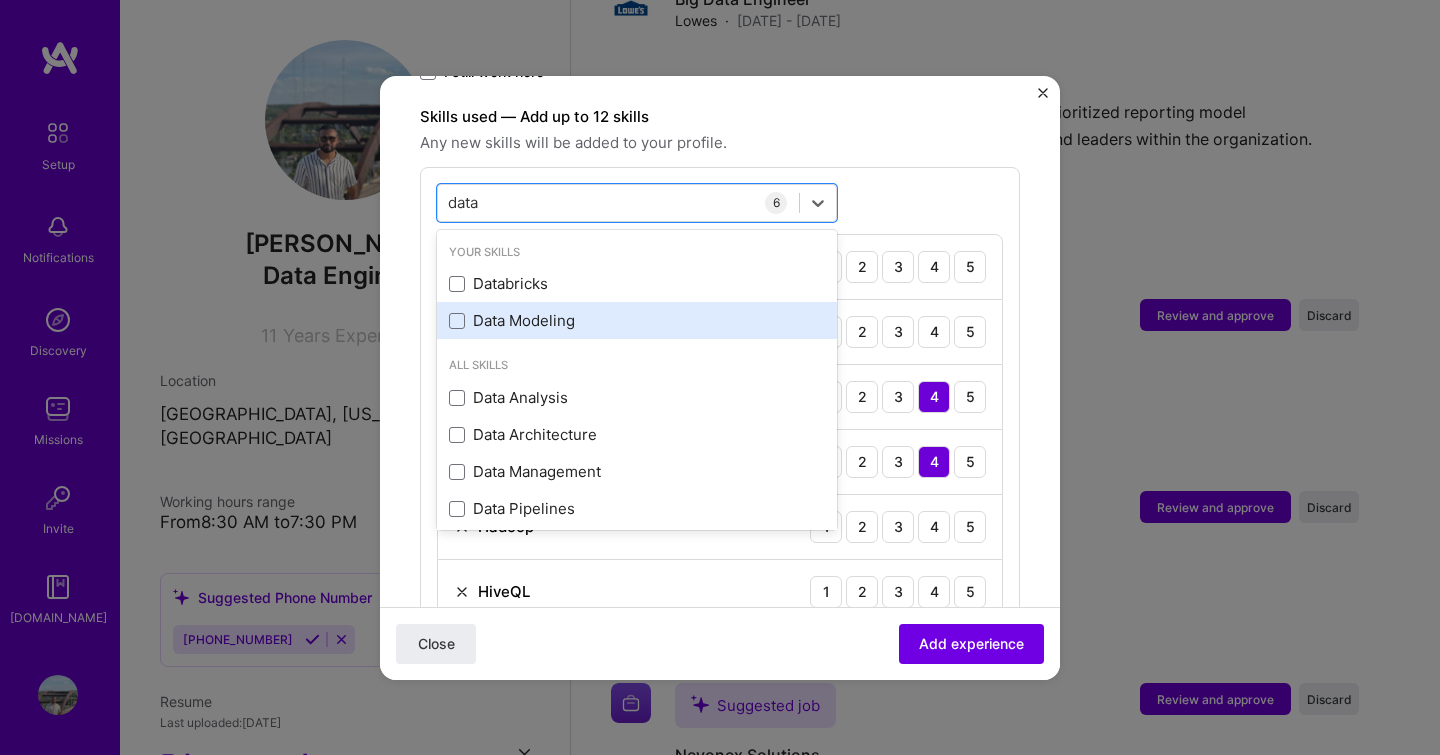 click on "Data Modeling" at bounding box center [637, 320] 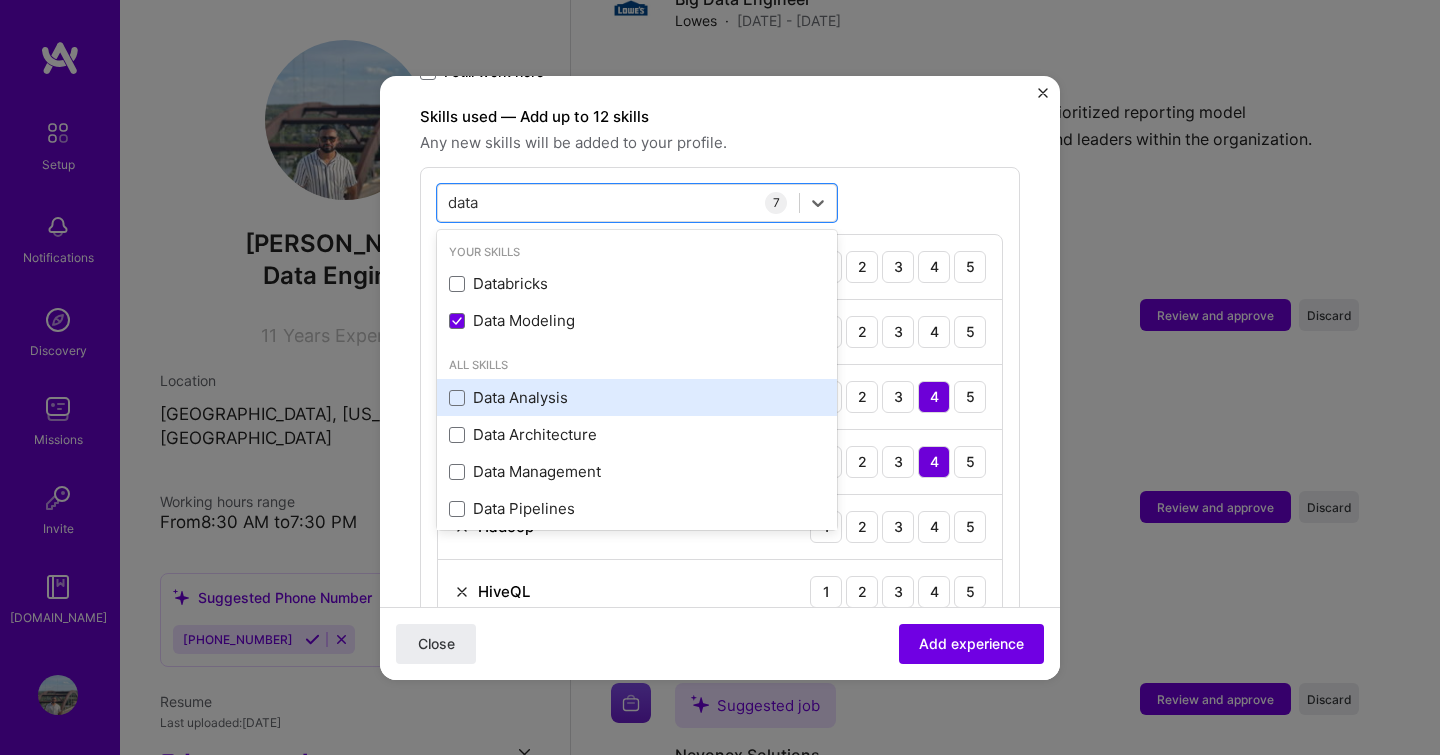 click on "Data Analysis" at bounding box center [637, 397] 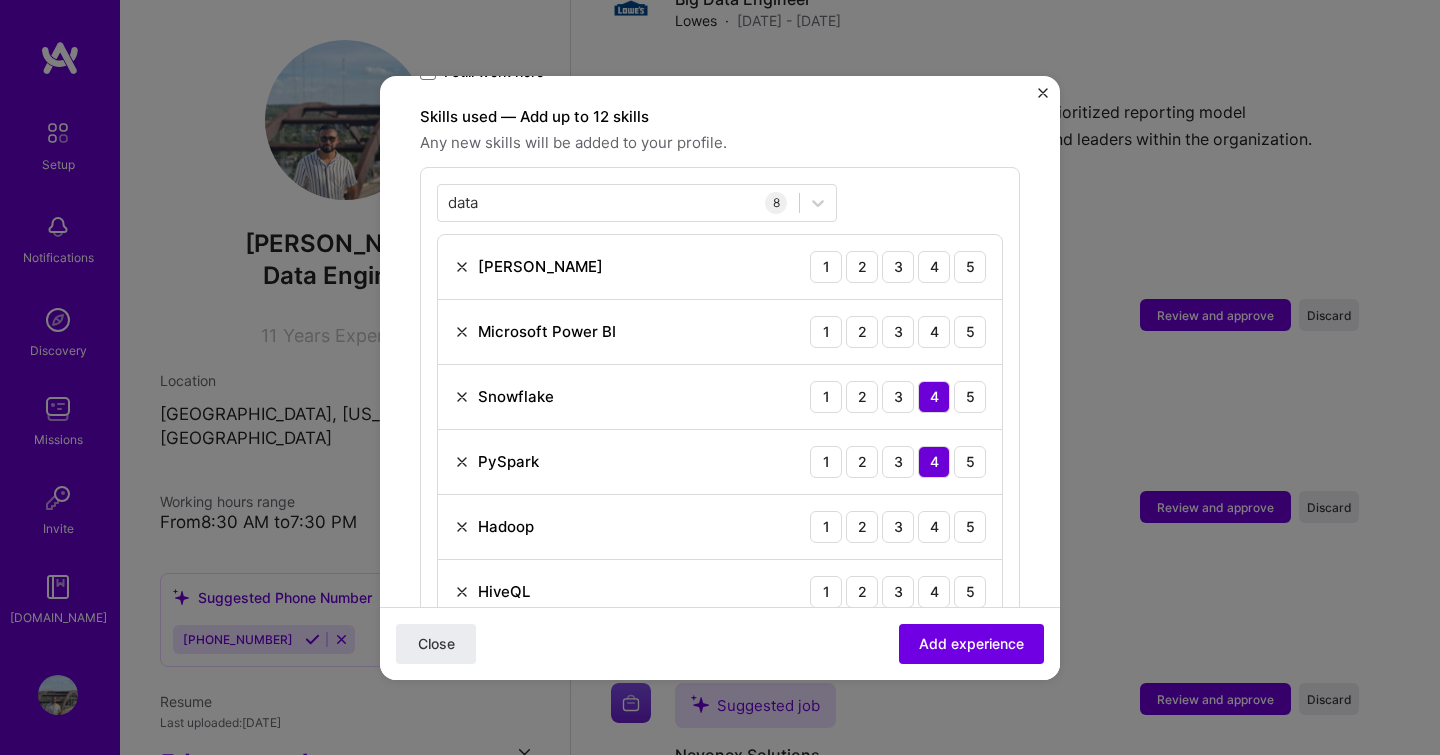 drag, startPoint x: 611, startPoint y: 482, endPoint x: 1034, endPoint y: 189, distance: 514.56586 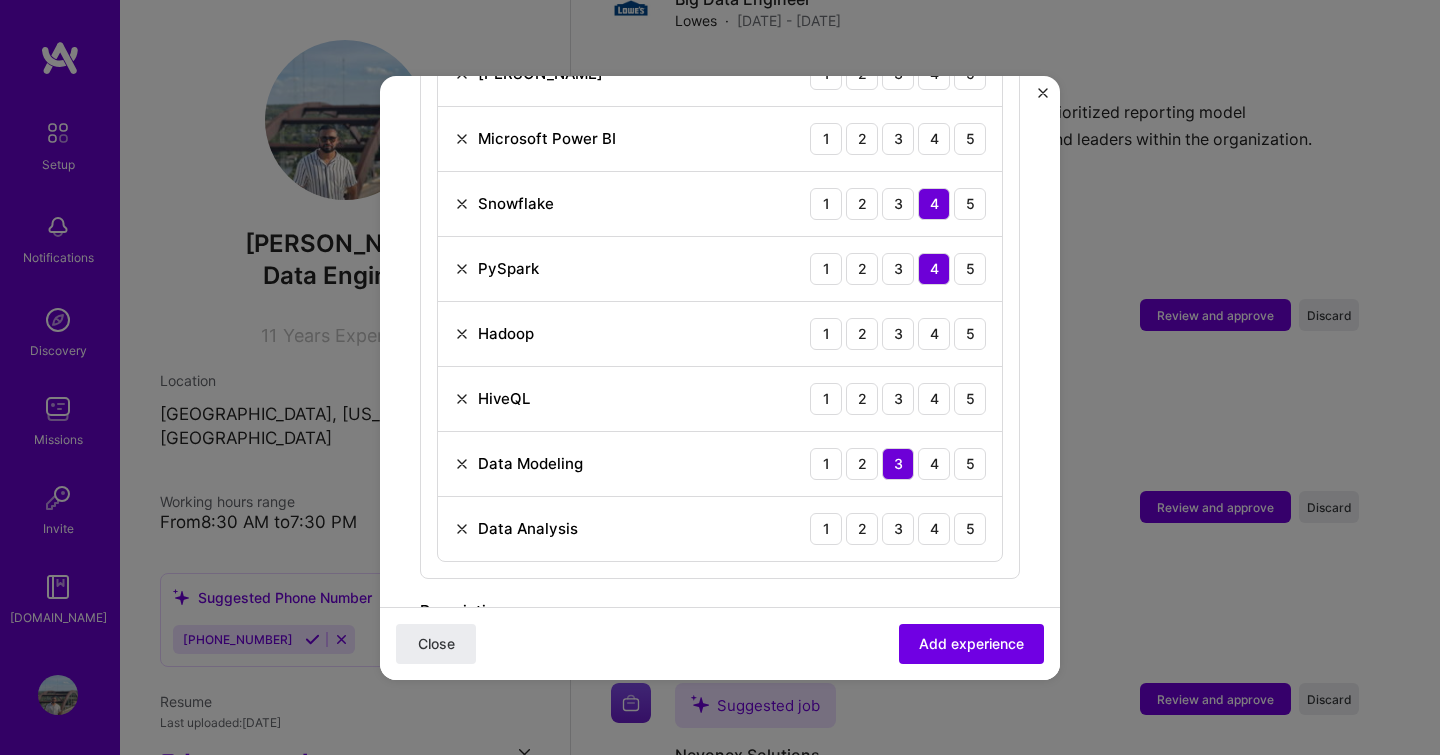 scroll, scrollTop: 876, scrollLeft: 0, axis: vertical 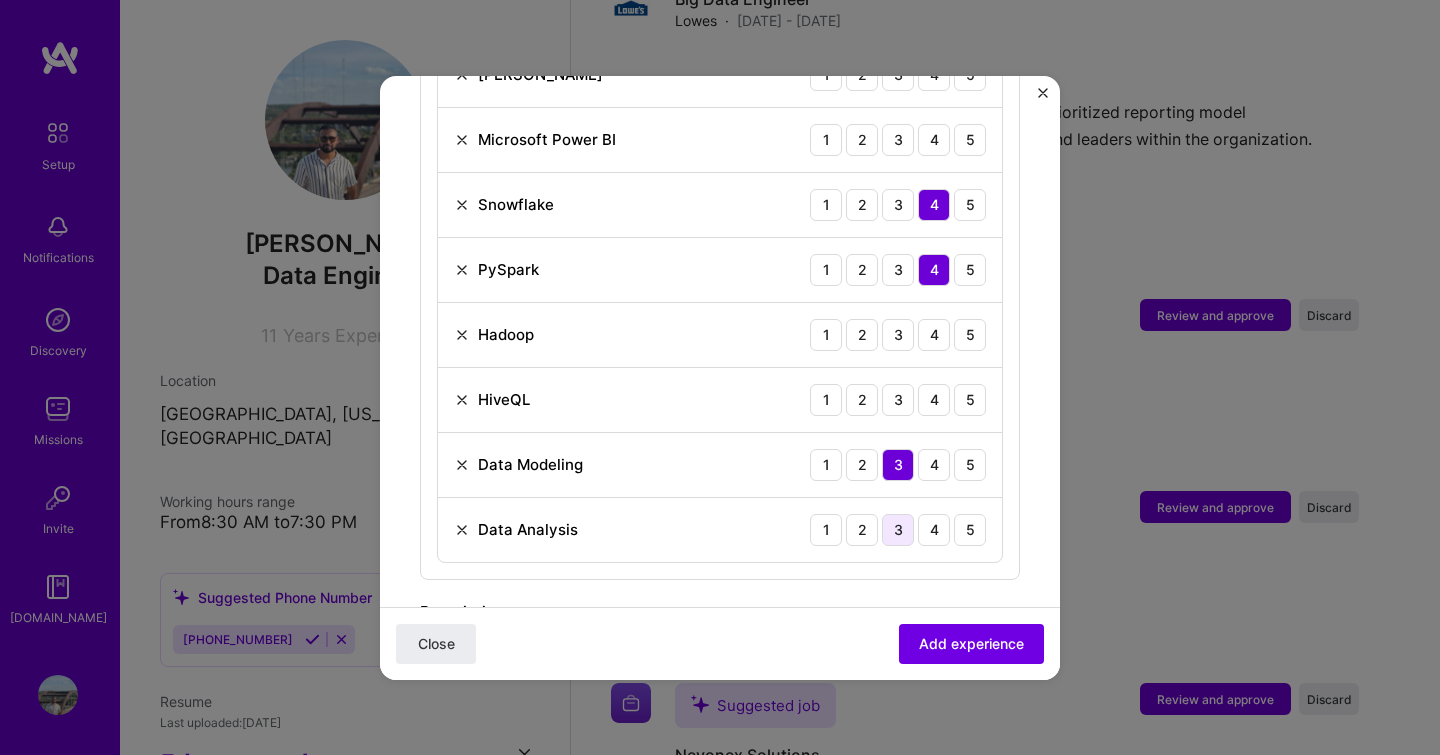 click on "3" at bounding box center (898, 530) 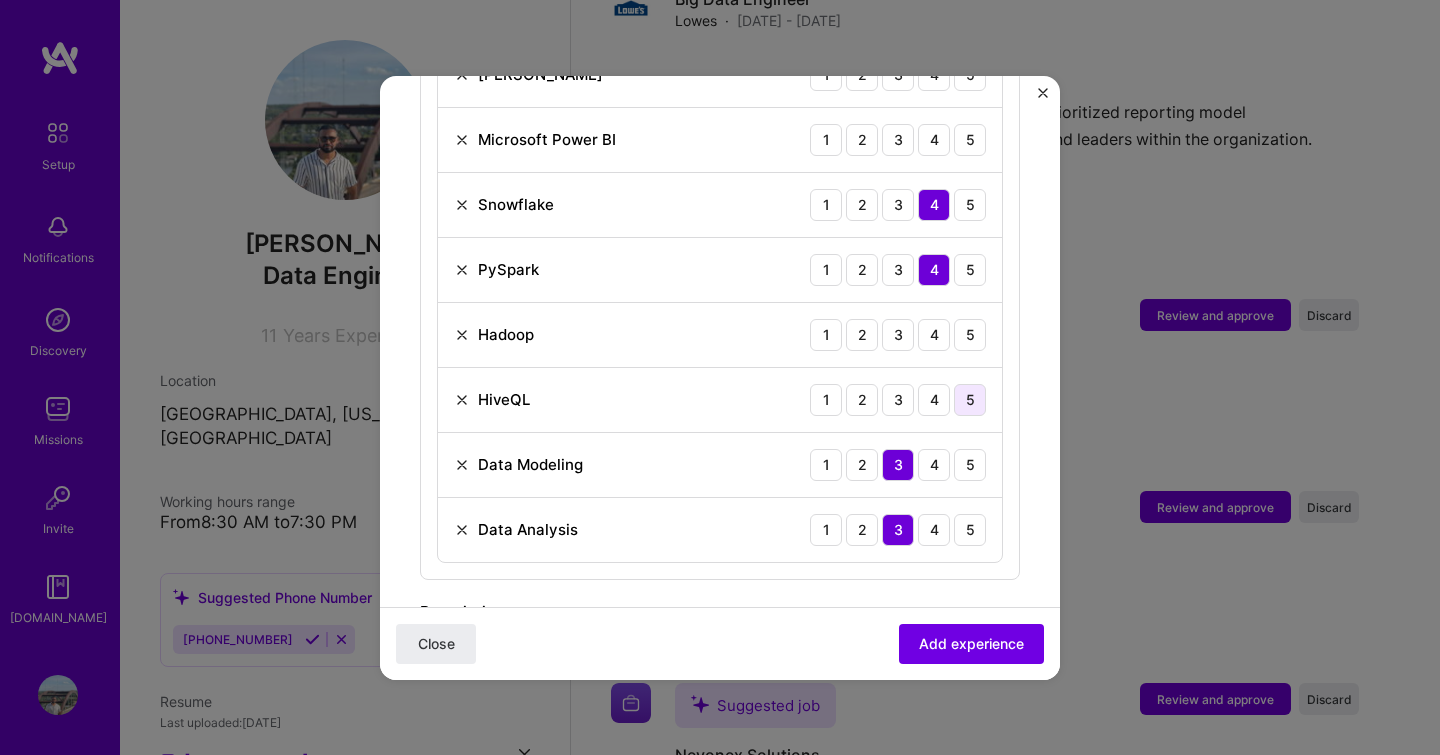 click on "5" at bounding box center [970, 400] 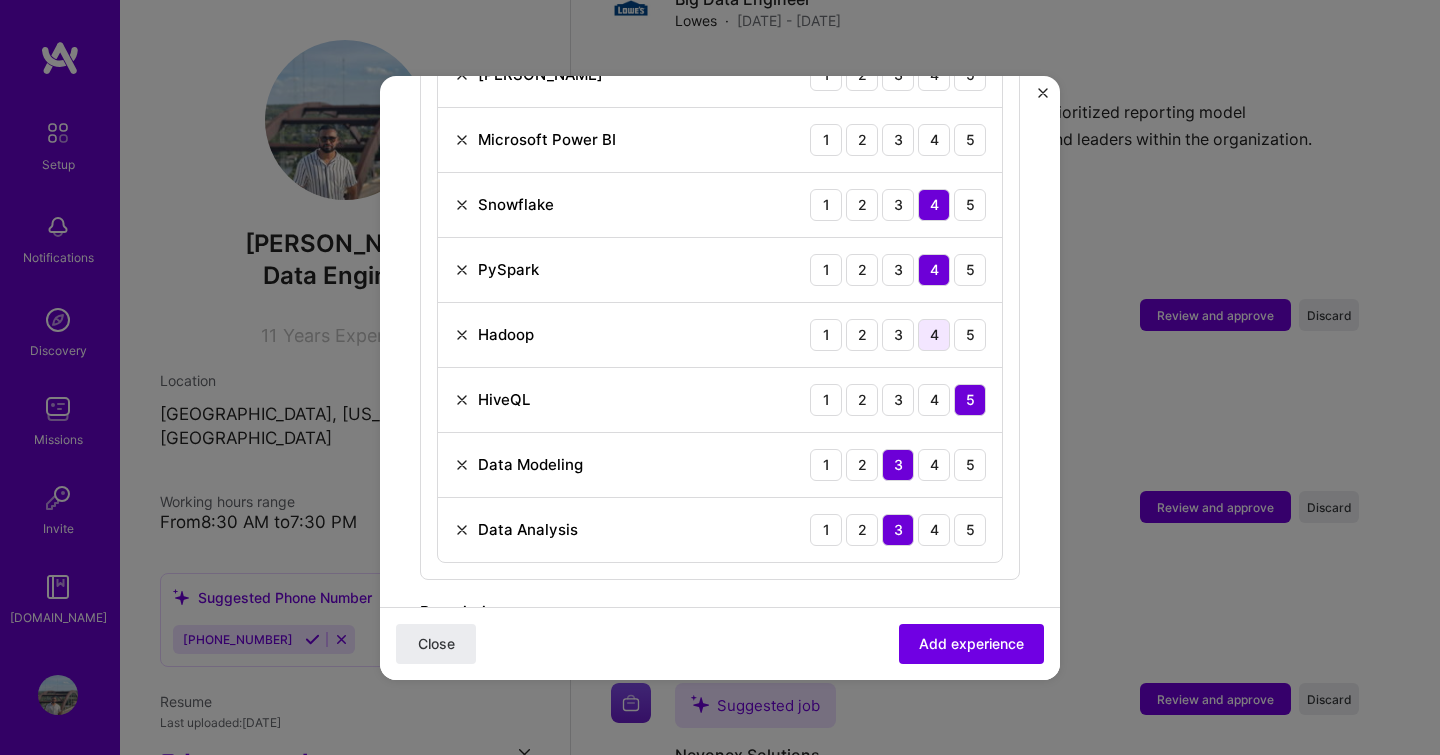 click on "4" at bounding box center (934, 335) 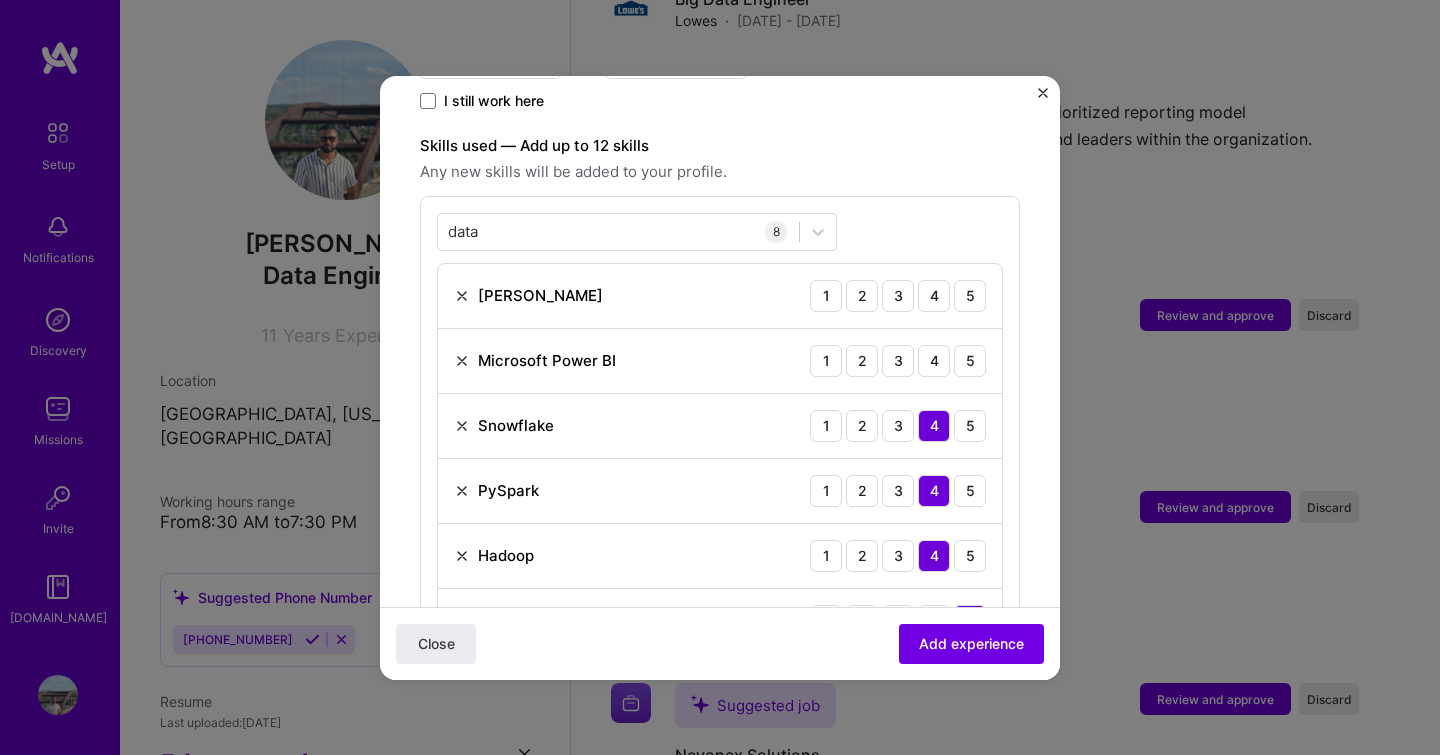 scroll, scrollTop: 650, scrollLeft: 0, axis: vertical 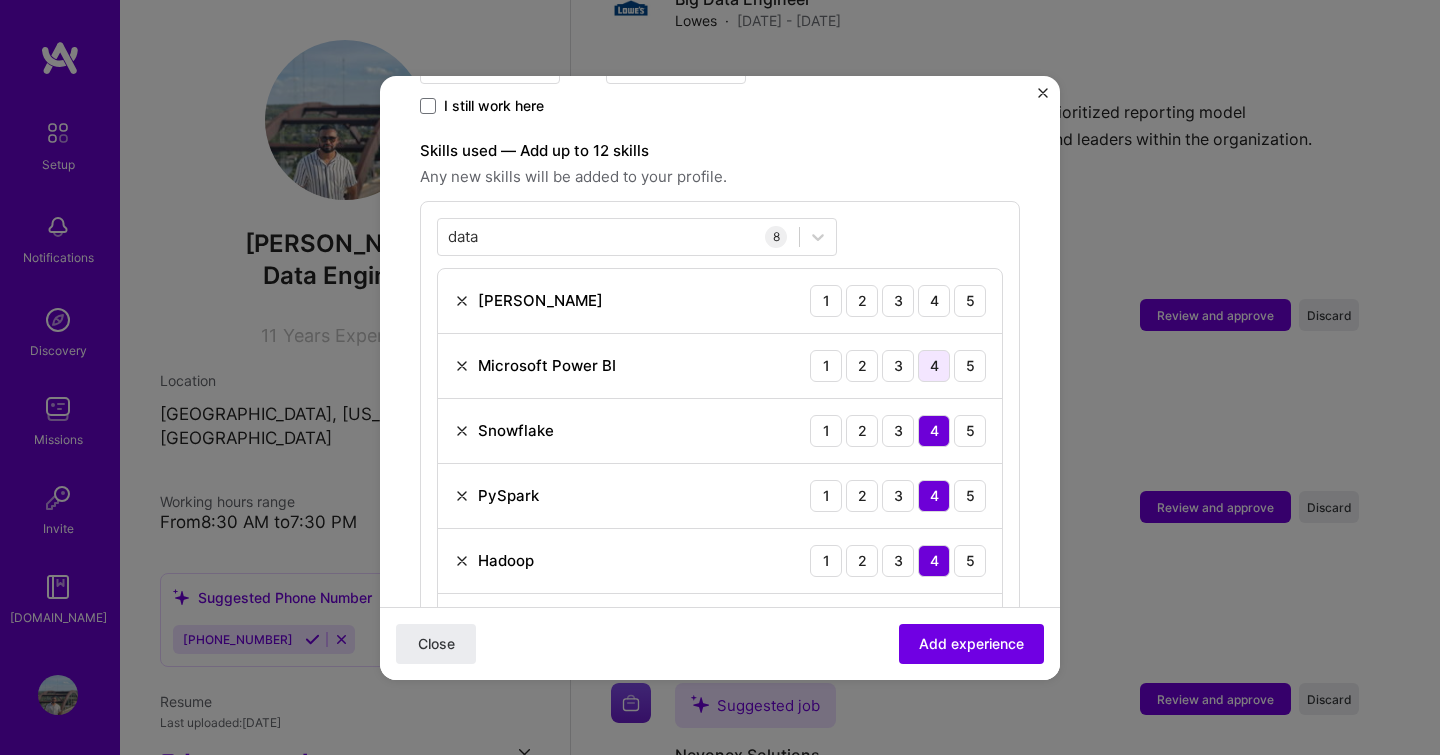 click on "4" at bounding box center (934, 366) 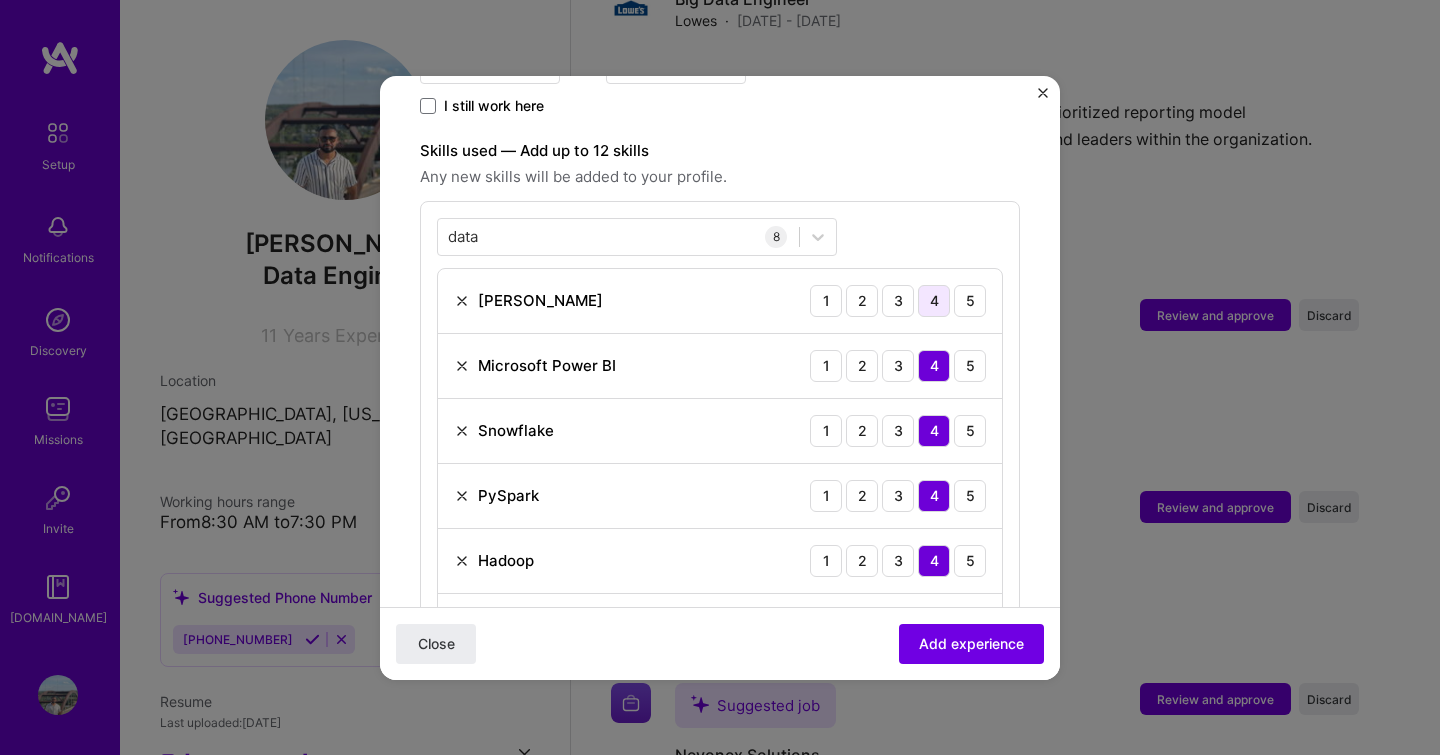 click on "4" at bounding box center [934, 301] 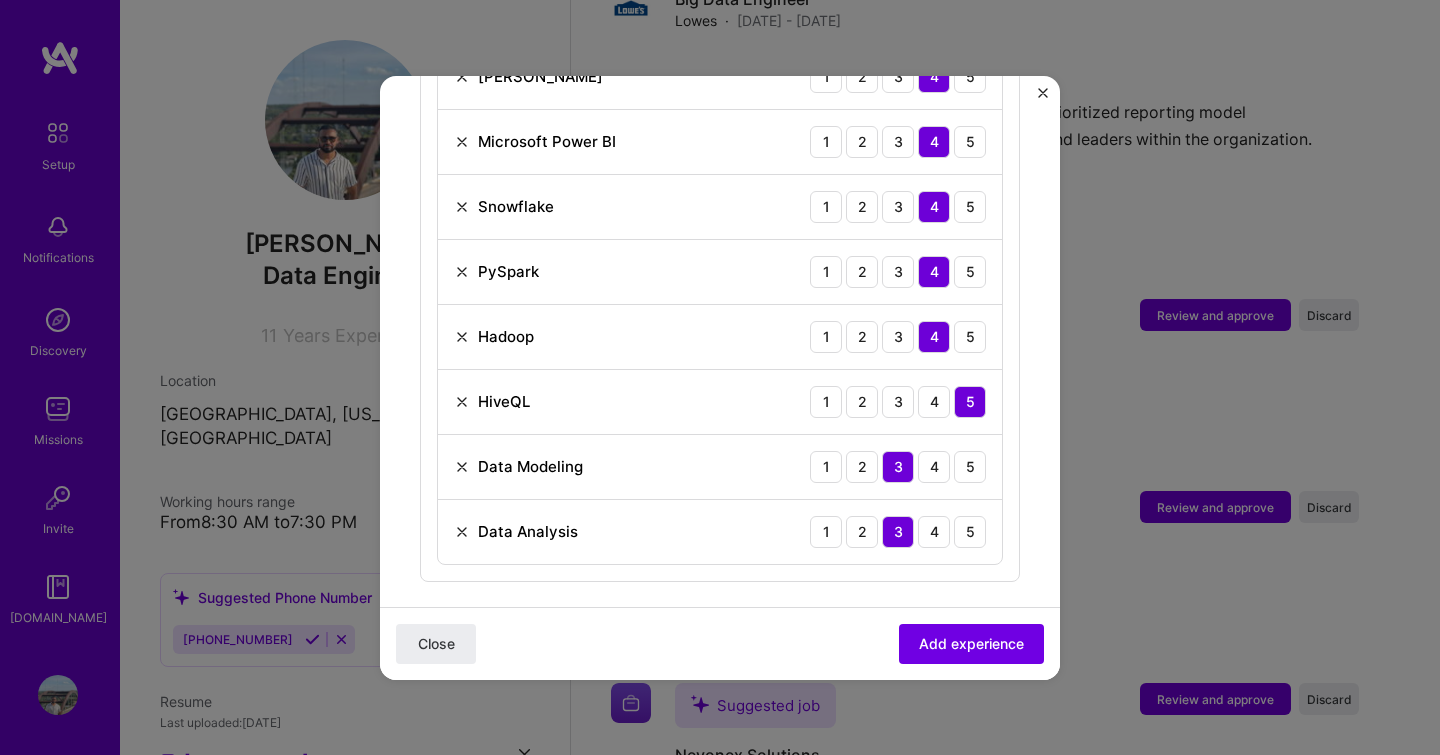 scroll, scrollTop: 584, scrollLeft: 0, axis: vertical 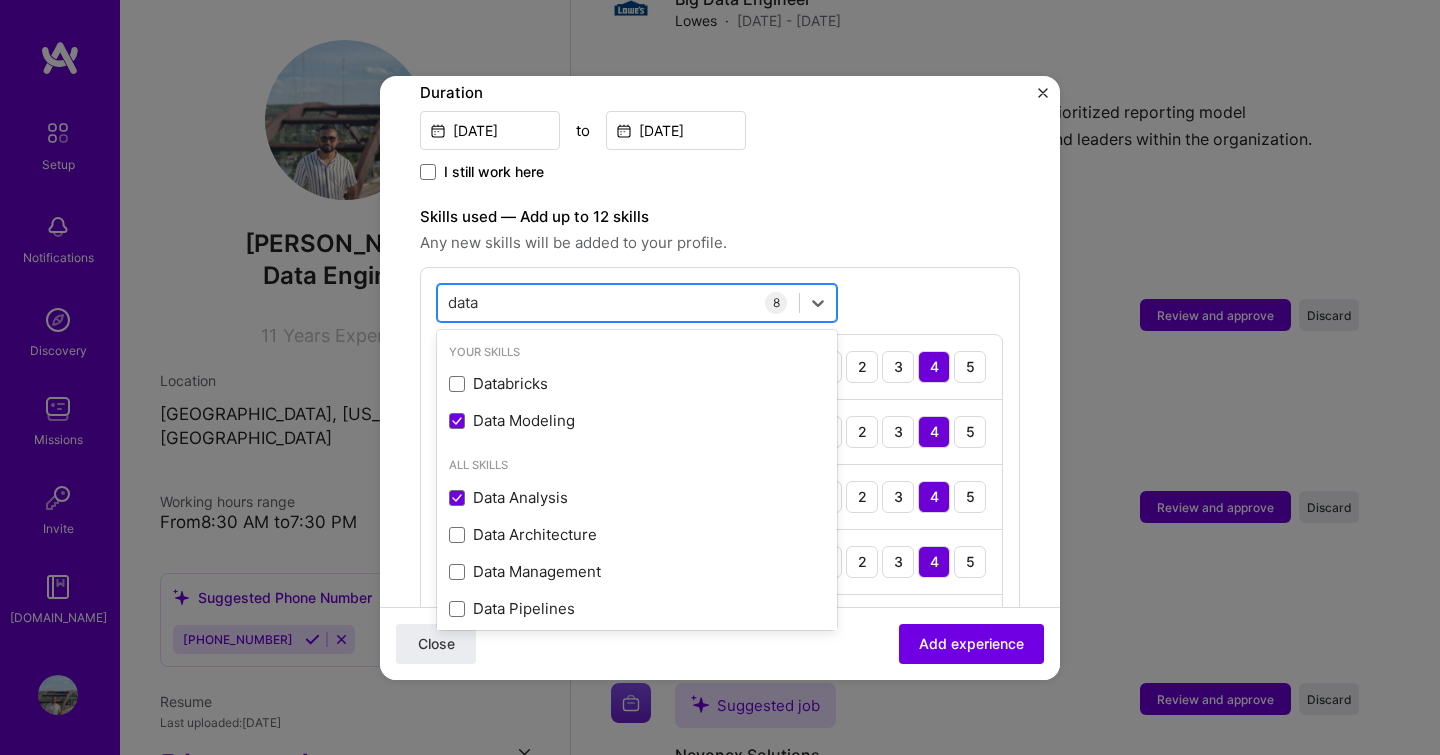 click on "data data" at bounding box center [618, 302] 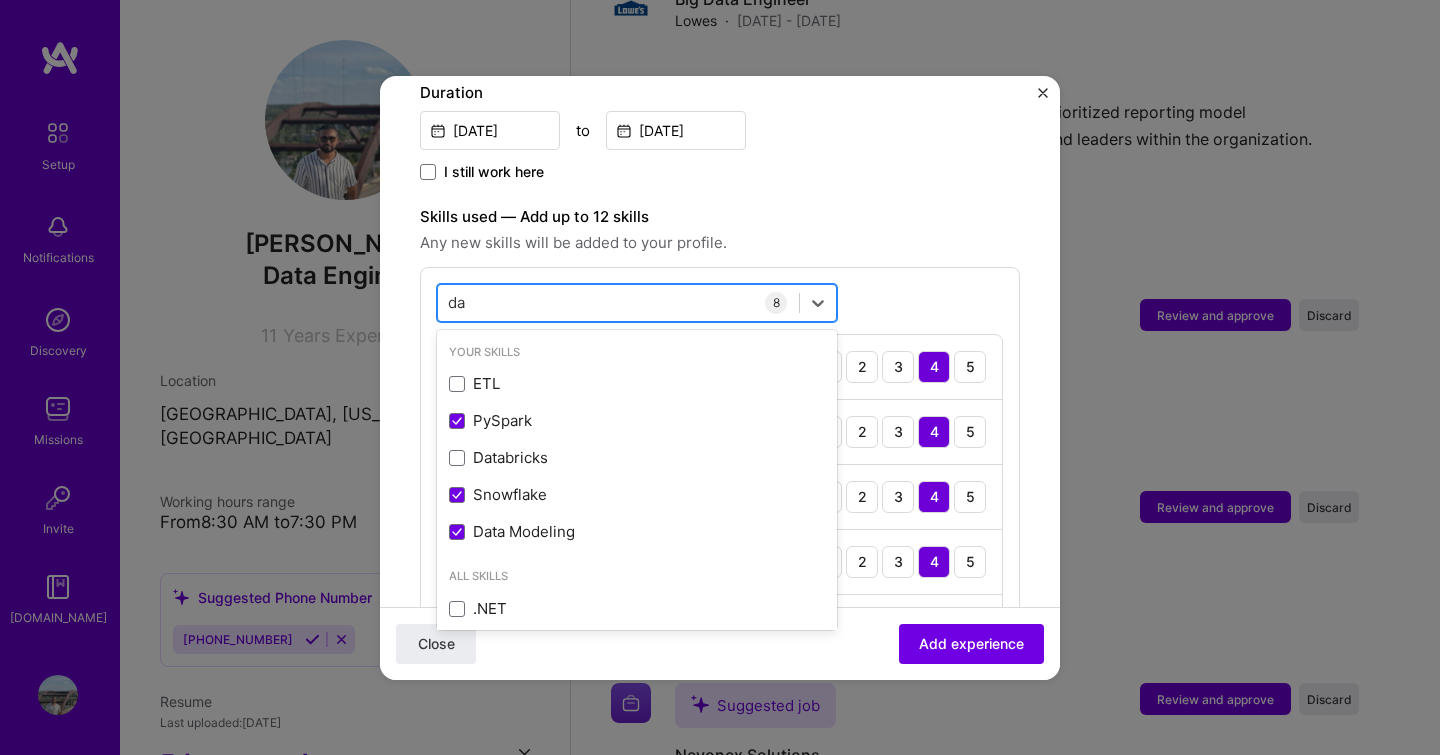 type on "d" 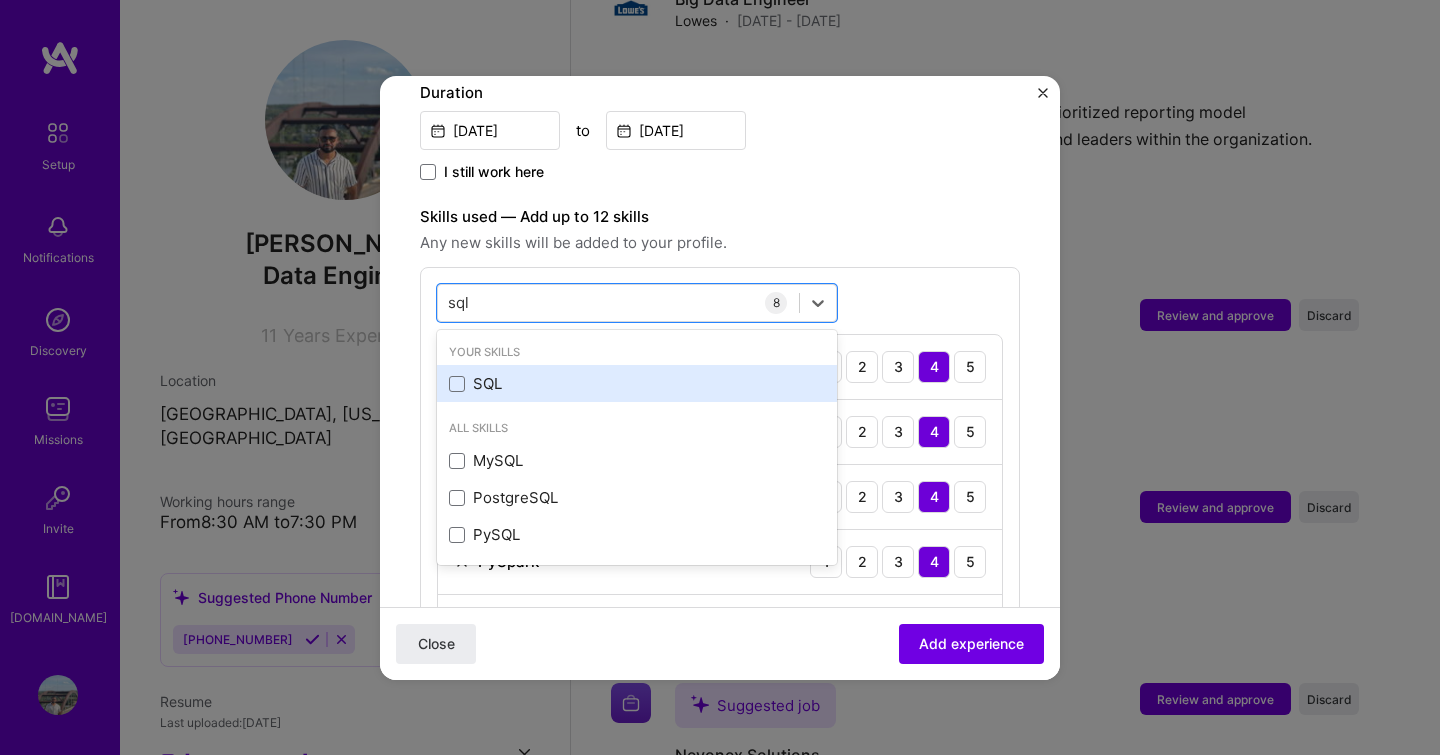 type on "sql" 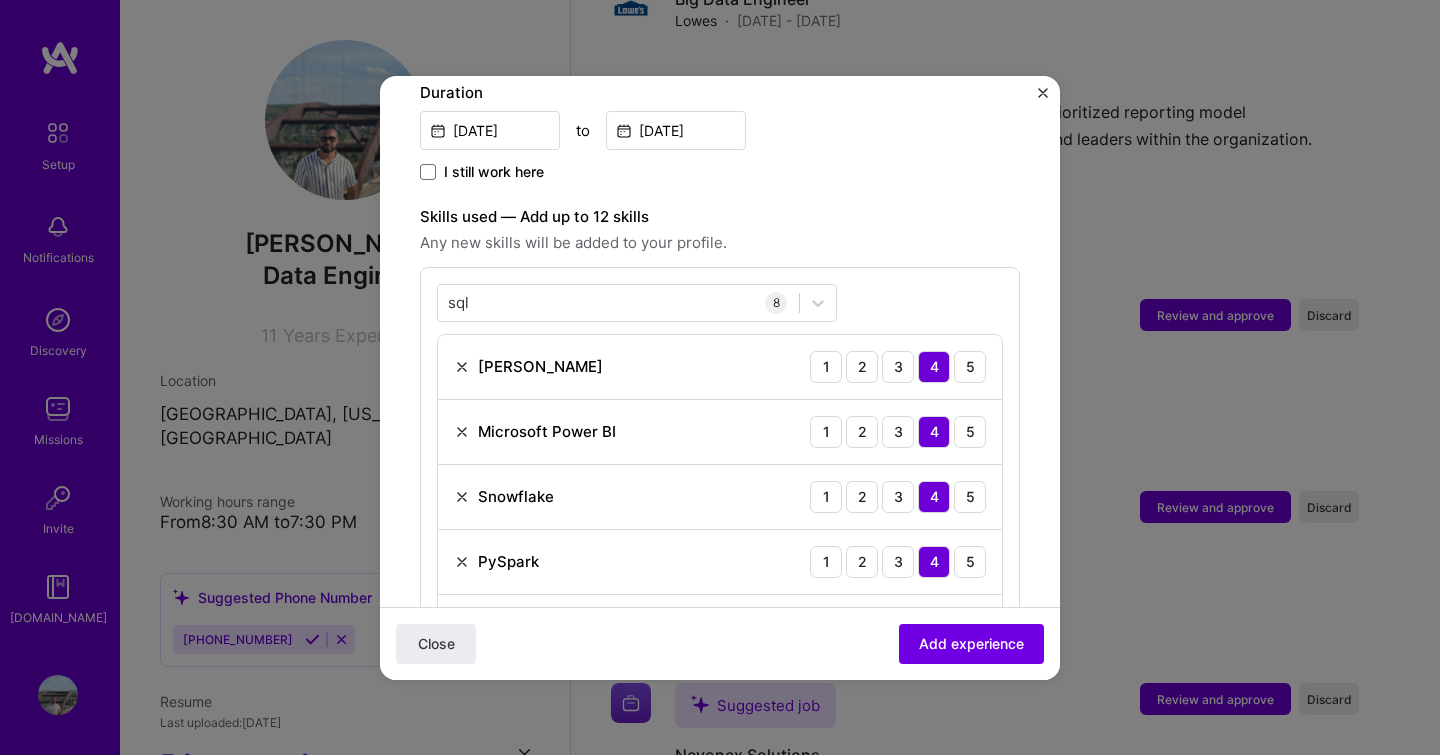 drag, startPoint x: 478, startPoint y: 355, endPoint x: 907, endPoint y: 275, distance: 436.39548 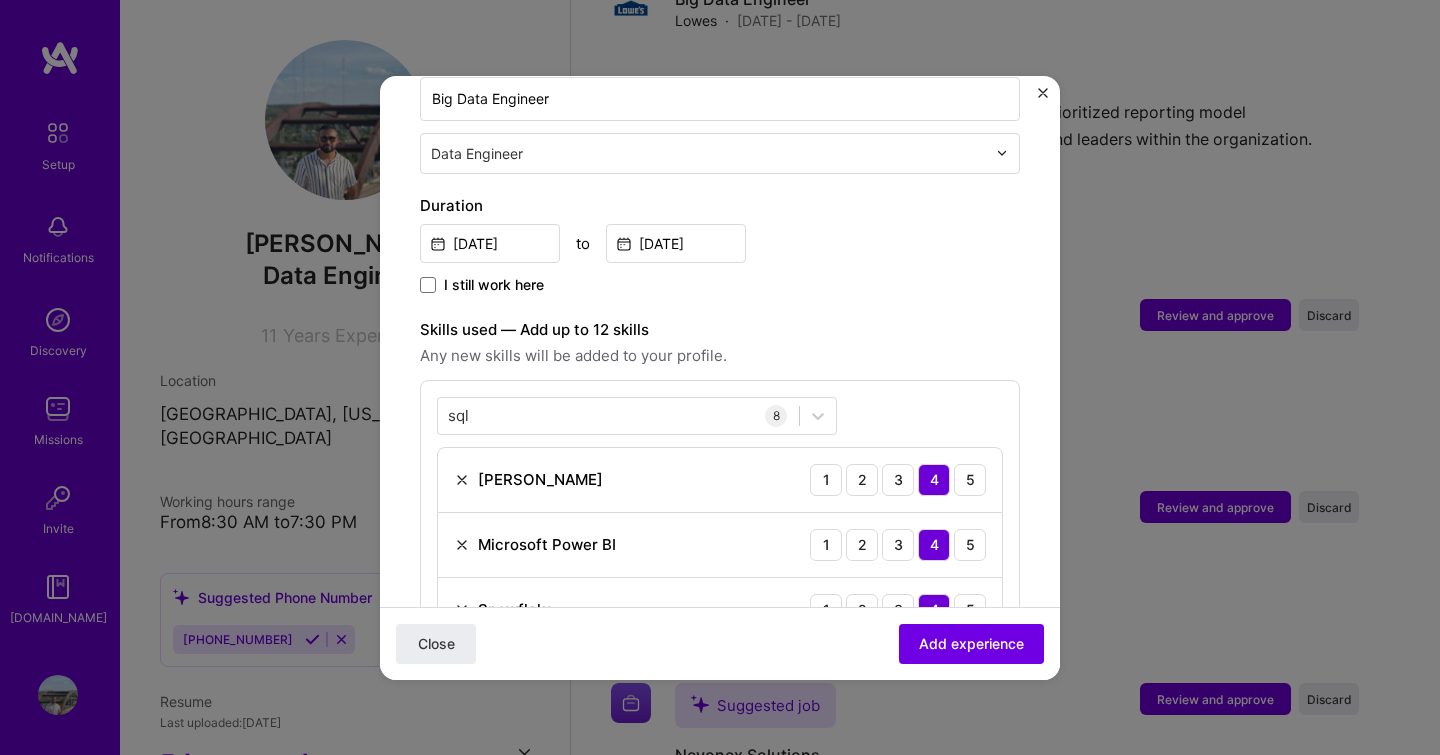 scroll, scrollTop: 416, scrollLeft: 0, axis: vertical 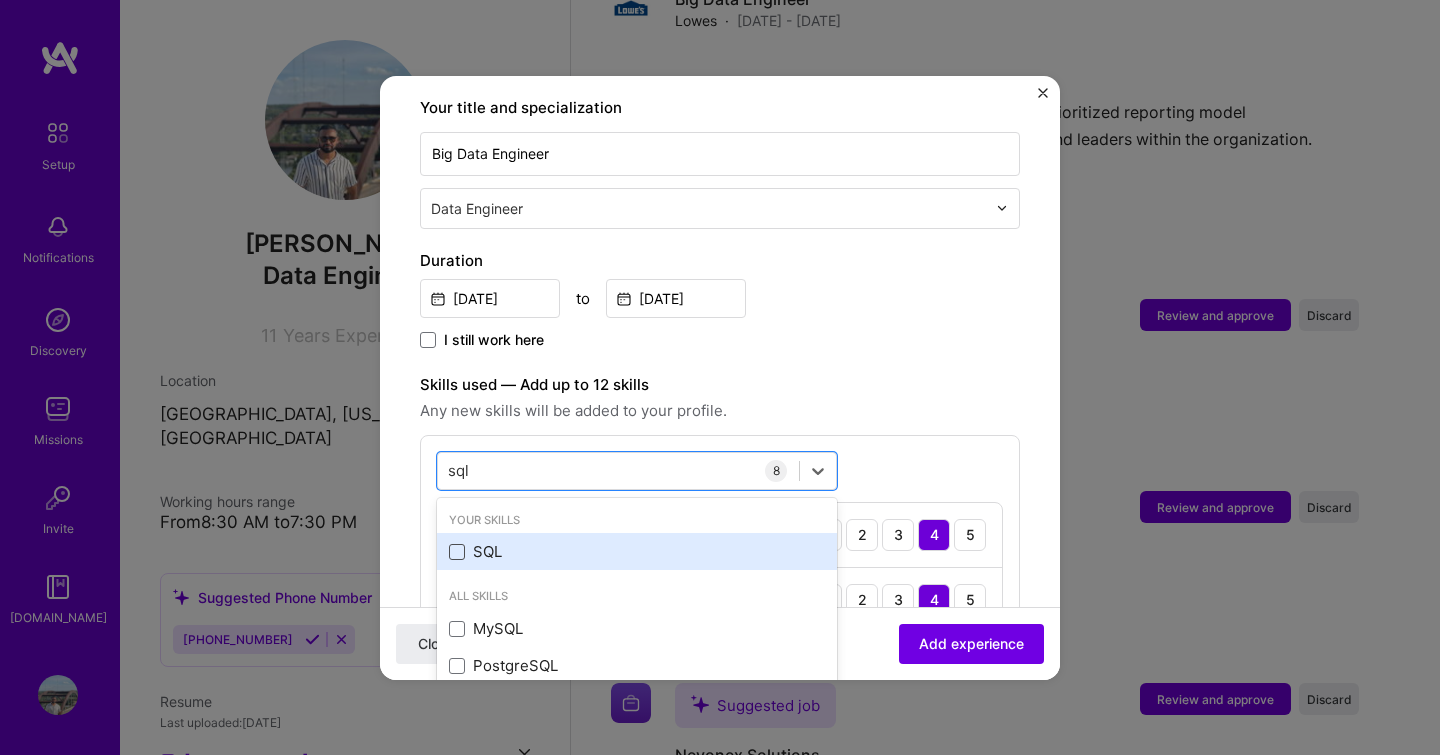 drag, startPoint x: 552, startPoint y: 435, endPoint x: 457, endPoint y: 536, distance: 138.65785 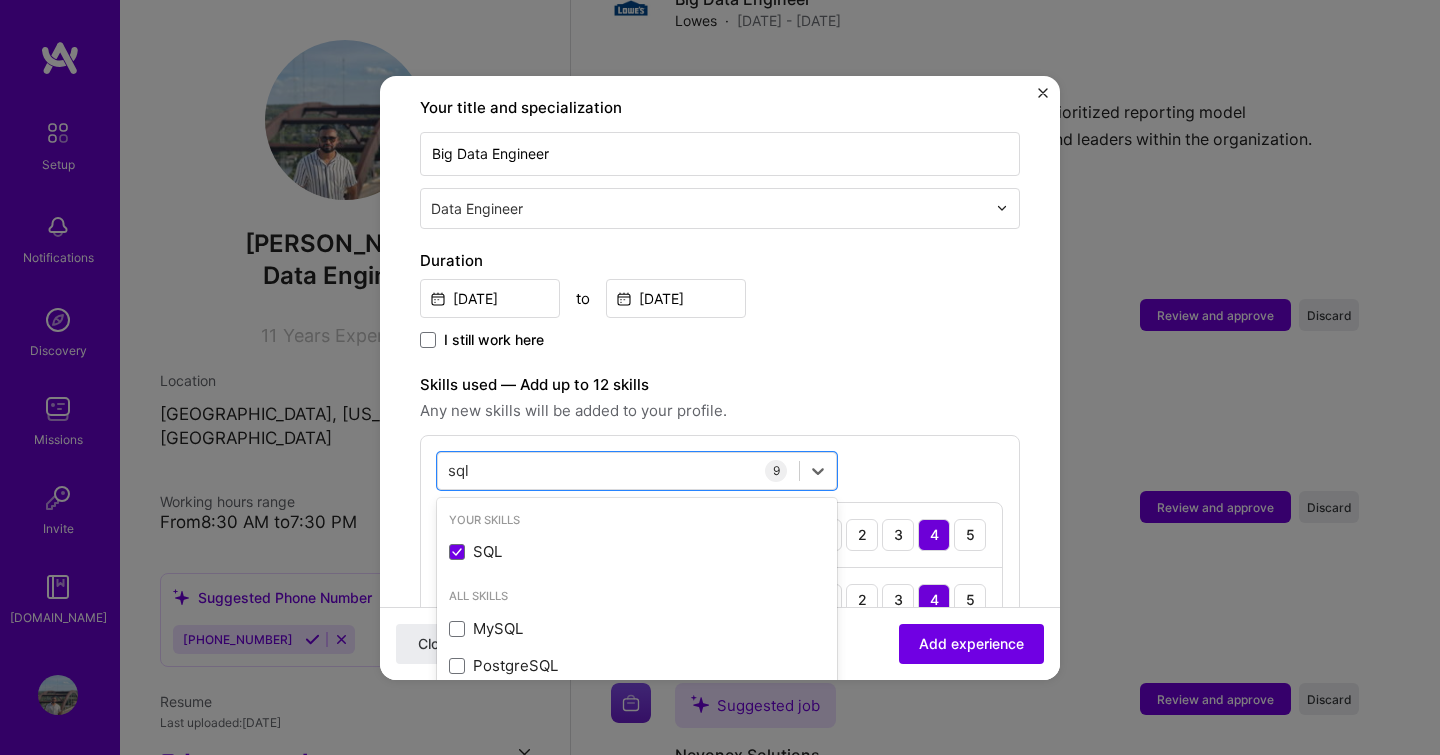 click on "Any new skills will be added to your profile." at bounding box center (720, 411) 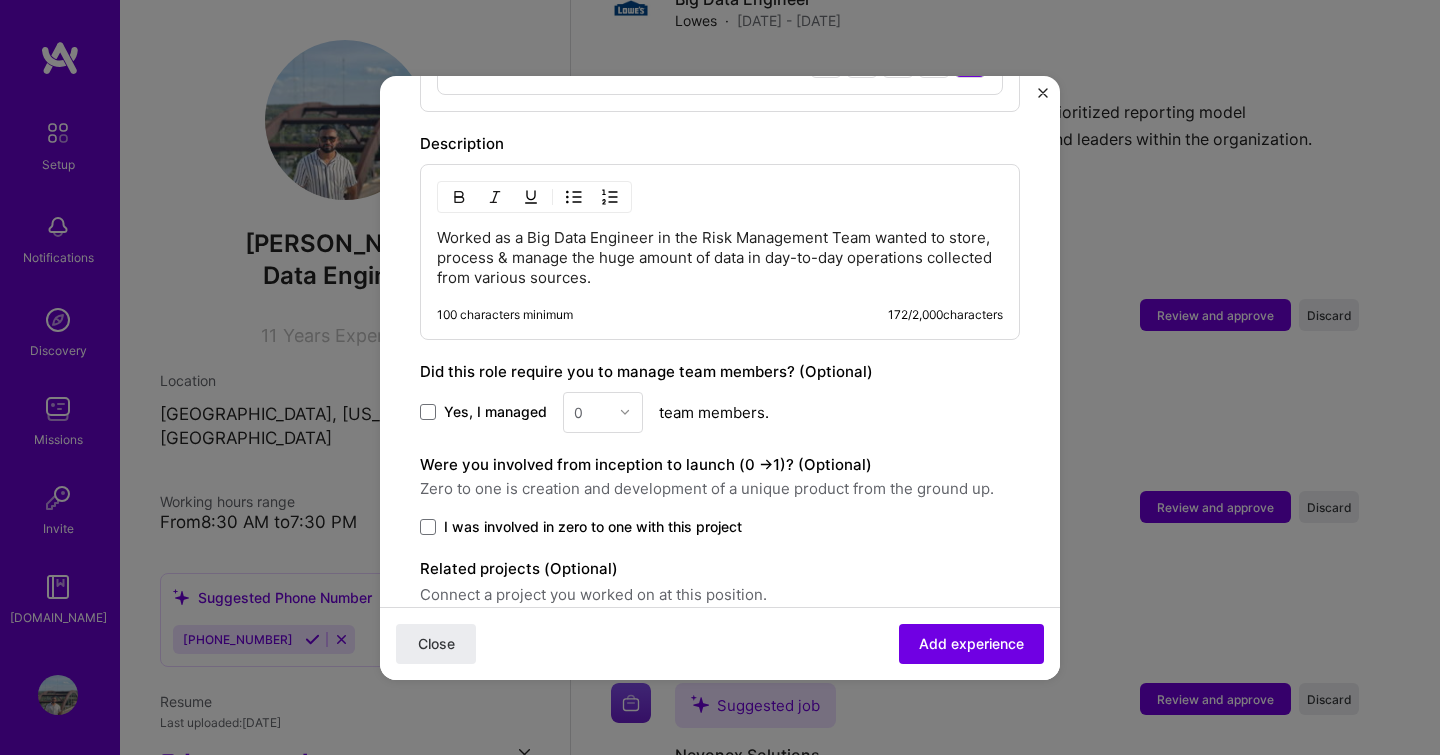 scroll, scrollTop: 1481, scrollLeft: 0, axis: vertical 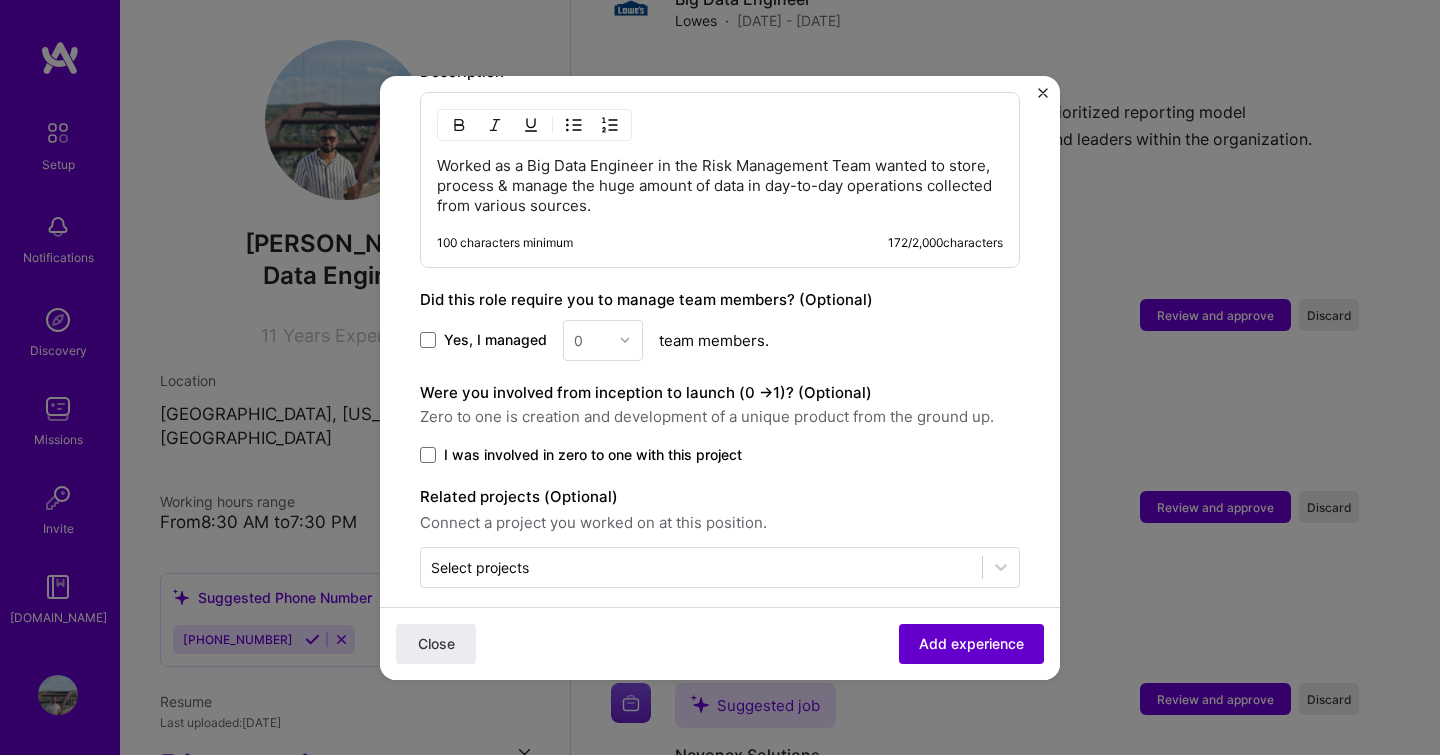 click on "Add experience" at bounding box center (971, 643) 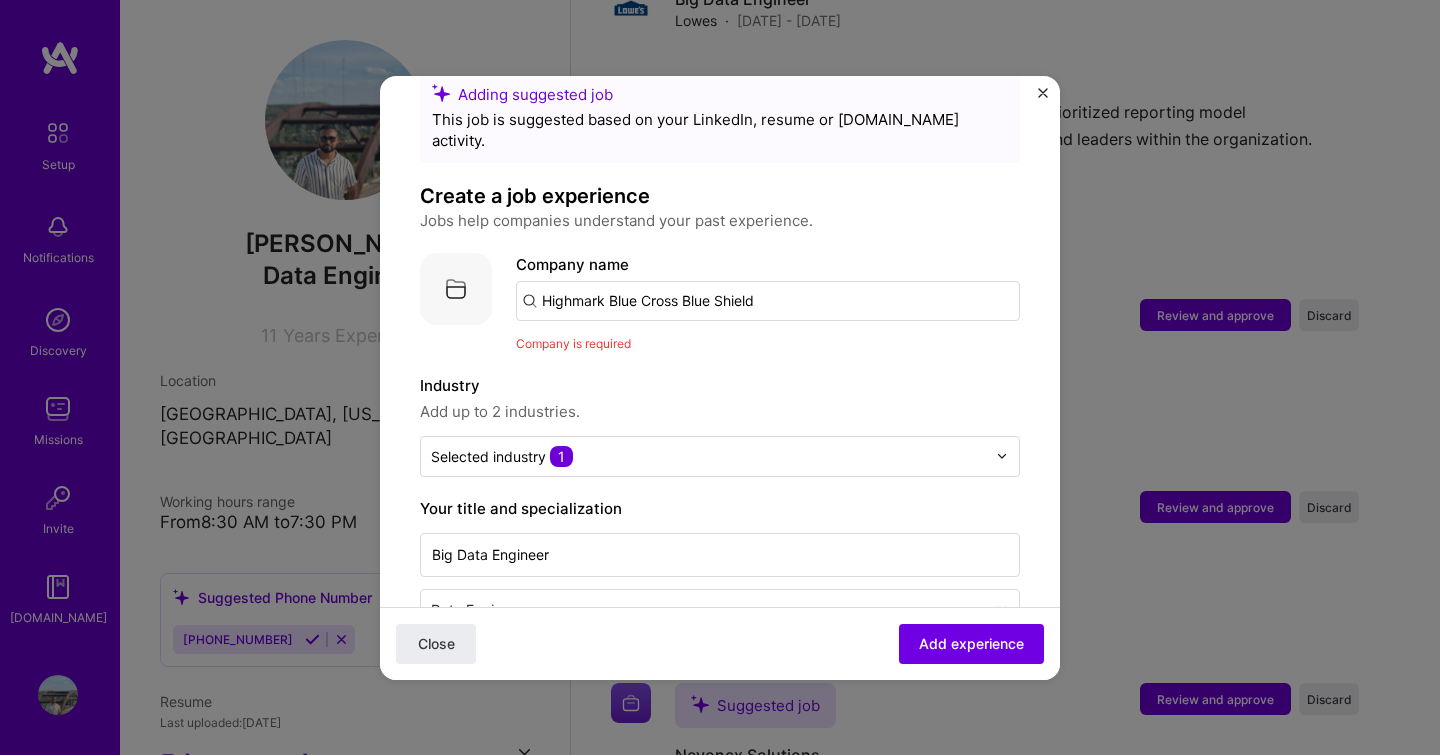 scroll, scrollTop: 43, scrollLeft: 0, axis: vertical 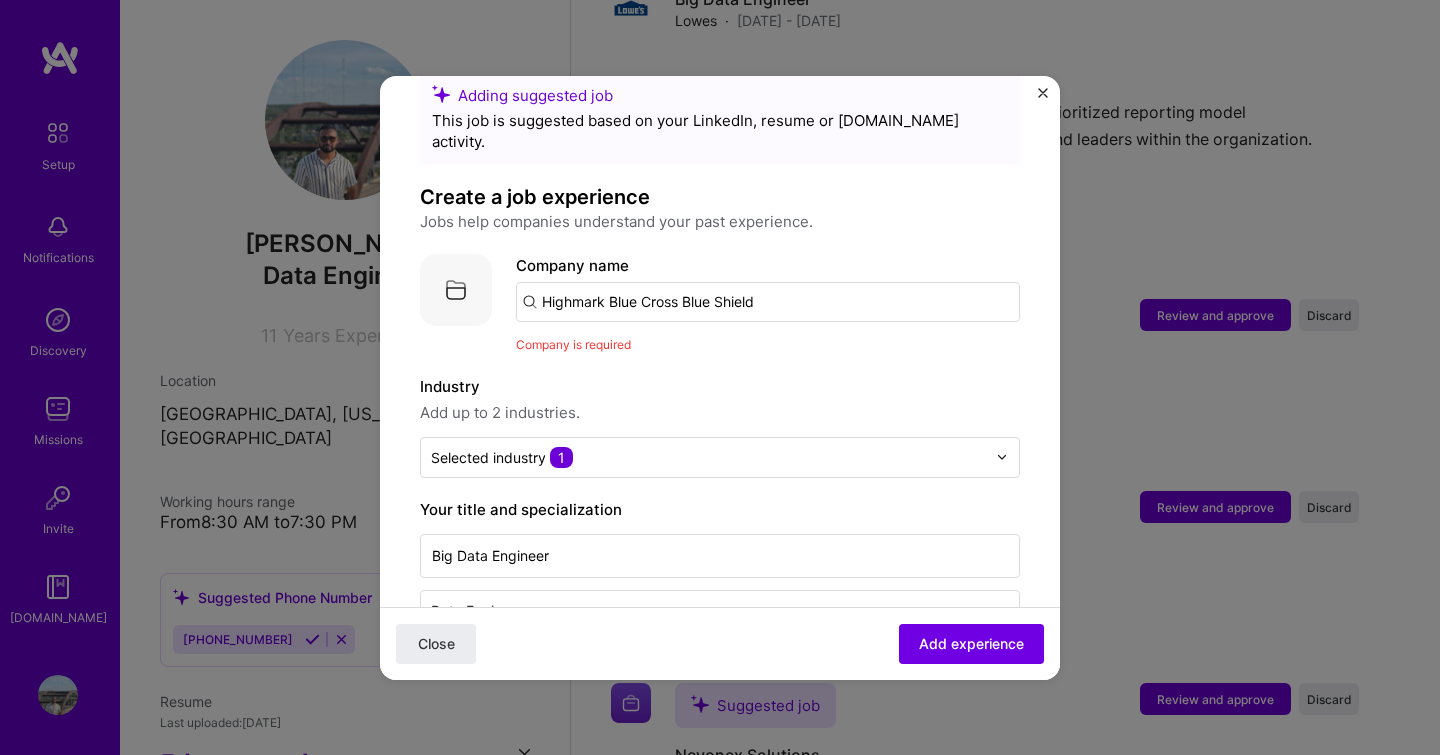 click on "Highmark Blue Cross Blue Shield" at bounding box center [768, 302] 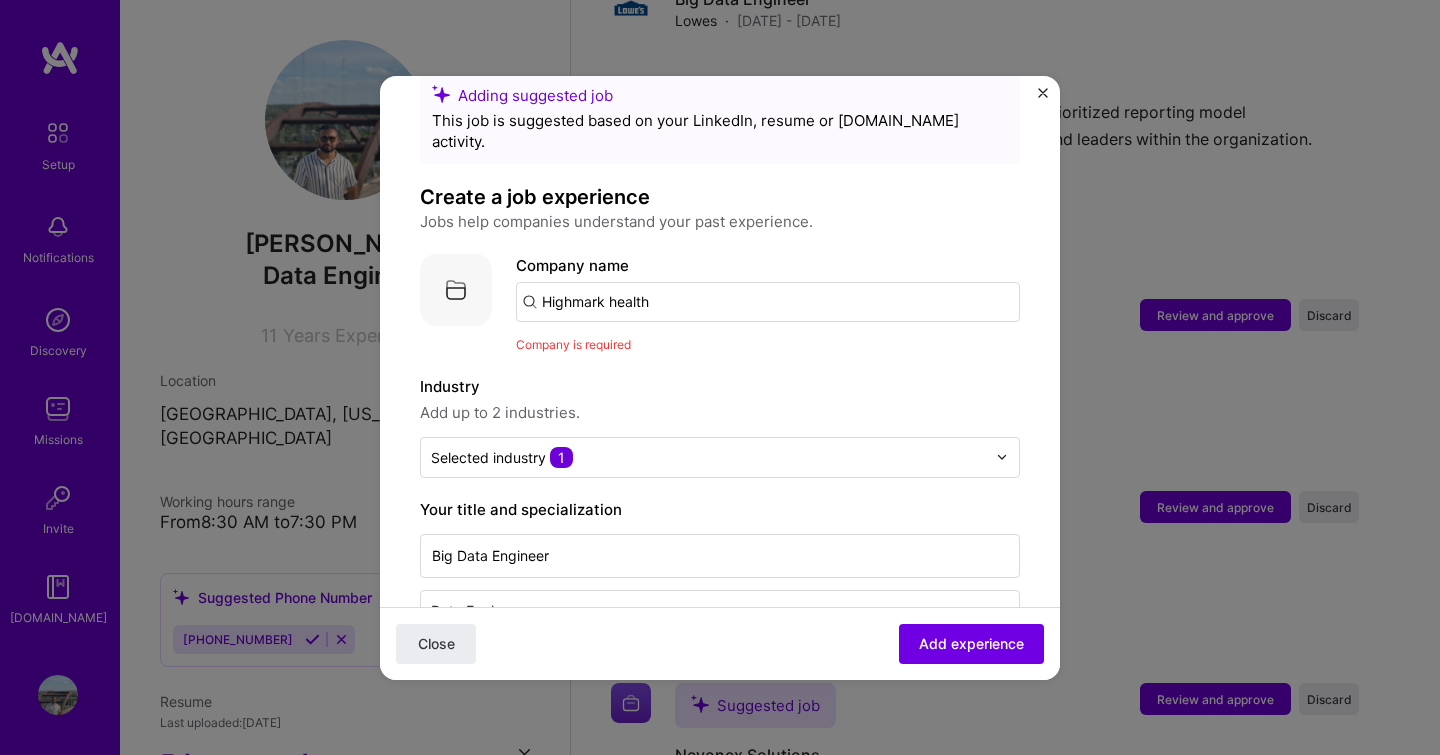 click on "Company is required" at bounding box center [768, 344] 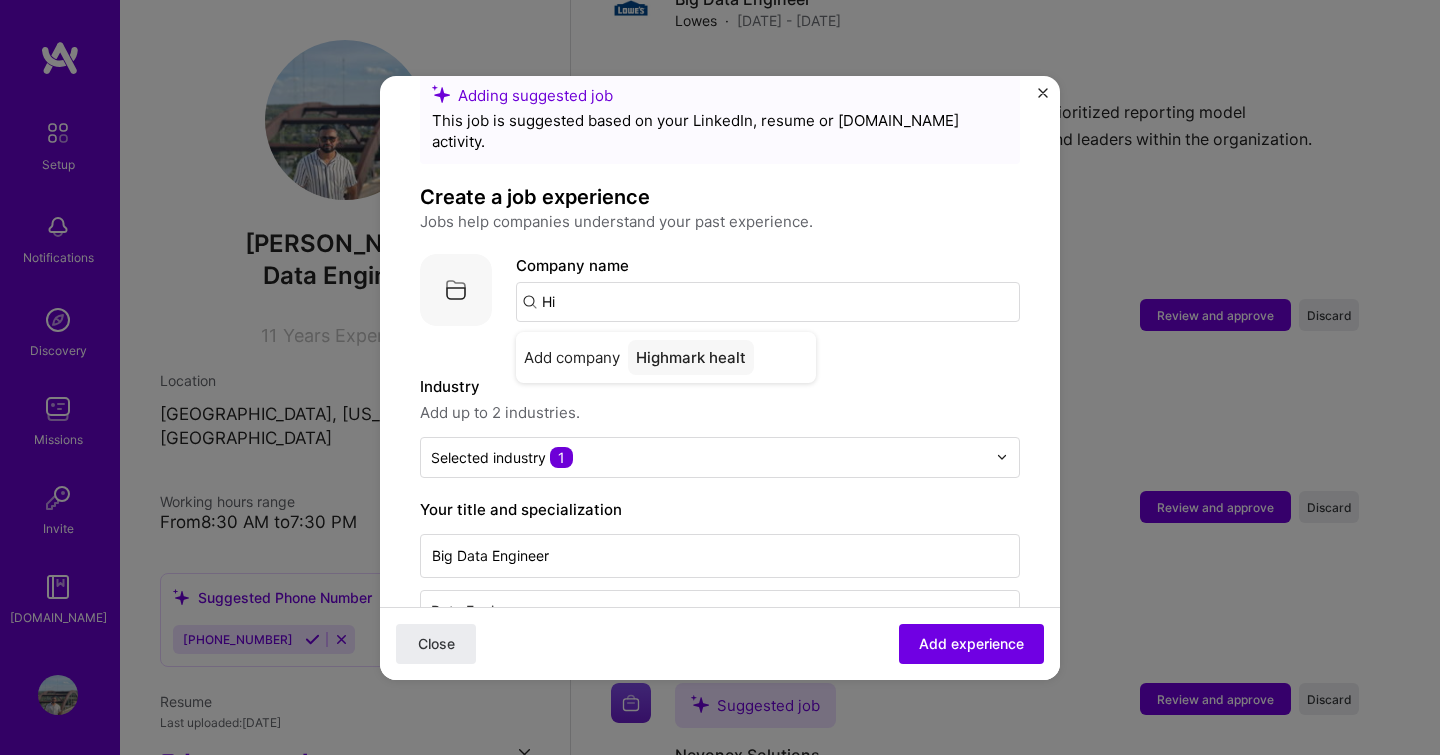 type on "H" 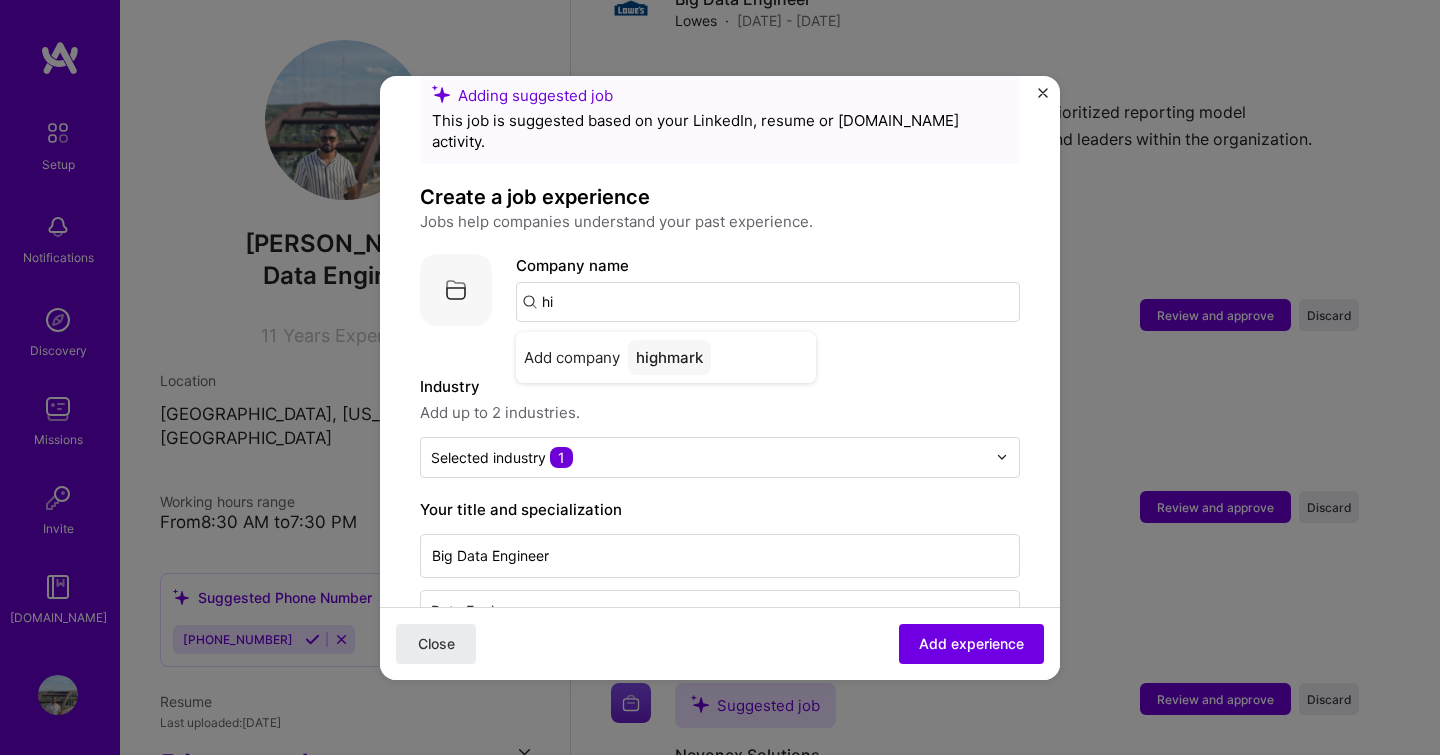 type on "h" 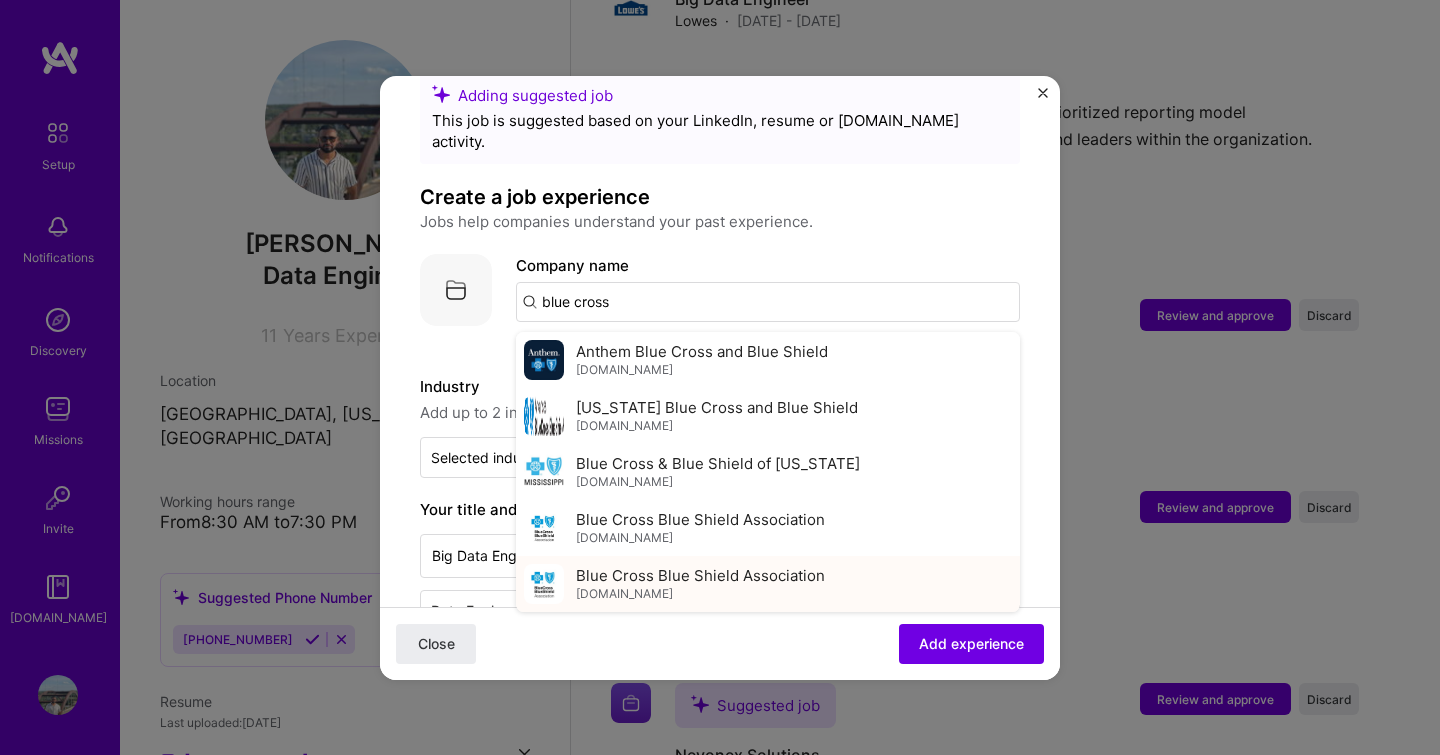 click on "Blue Cross Blue Shield Association" at bounding box center [700, 575] 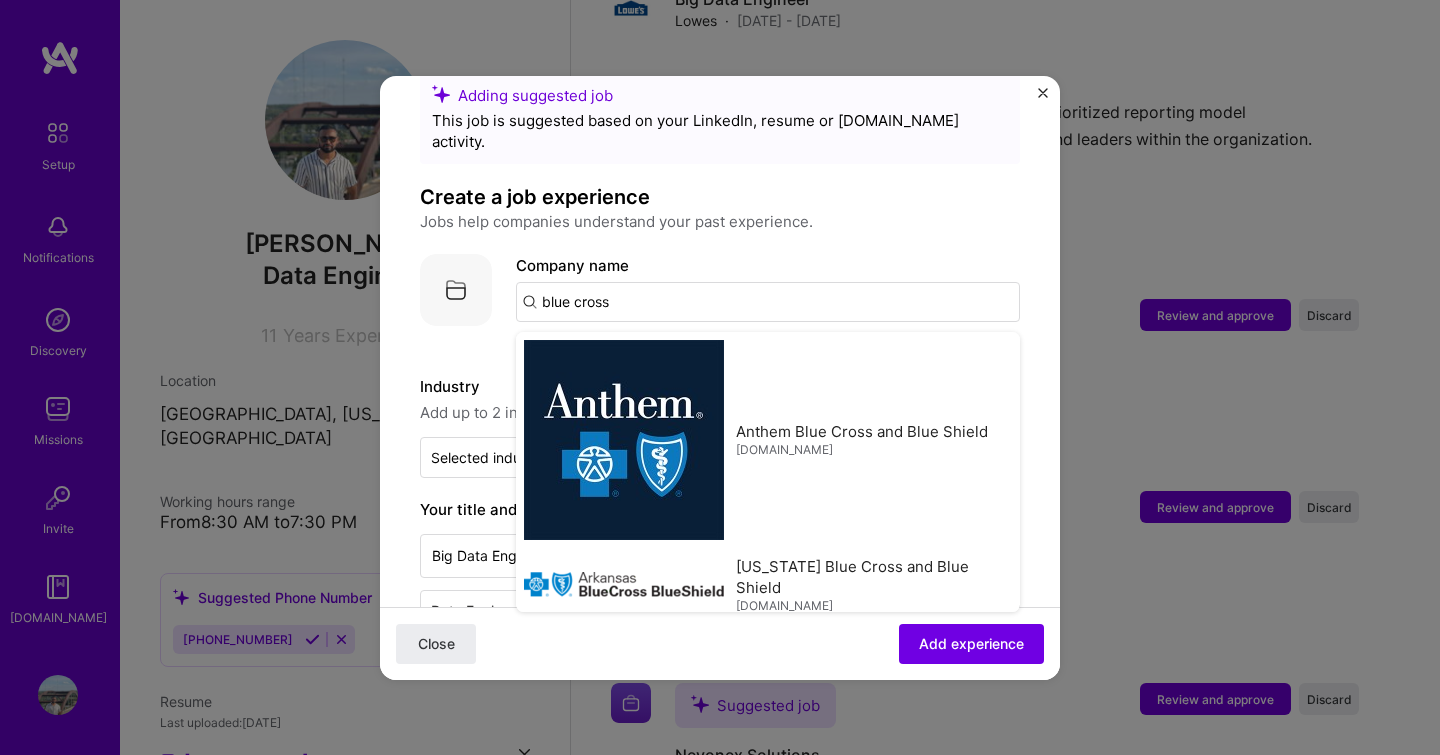 type on "Blue Cross Blue Shield Association" 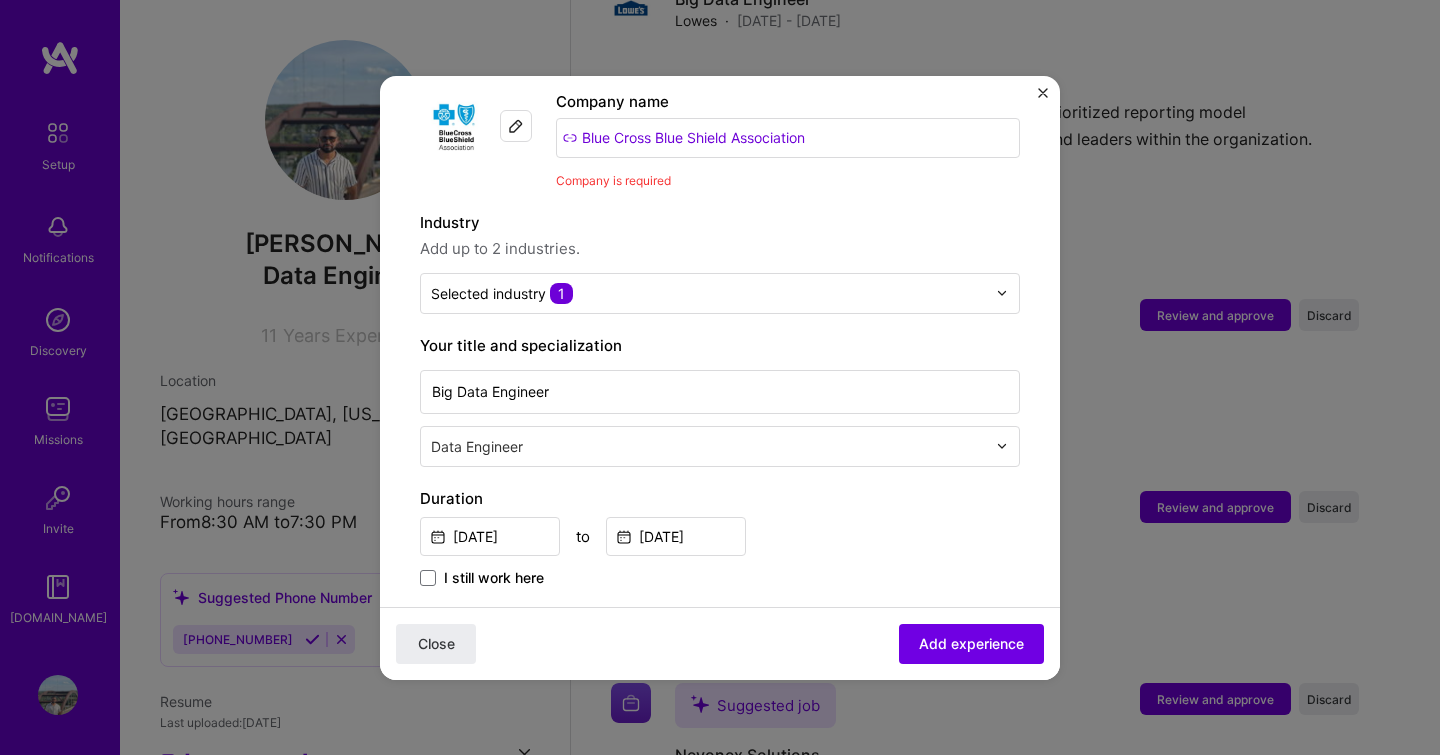 scroll, scrollTop: 213, scrollLeft: 0, axis: vertical 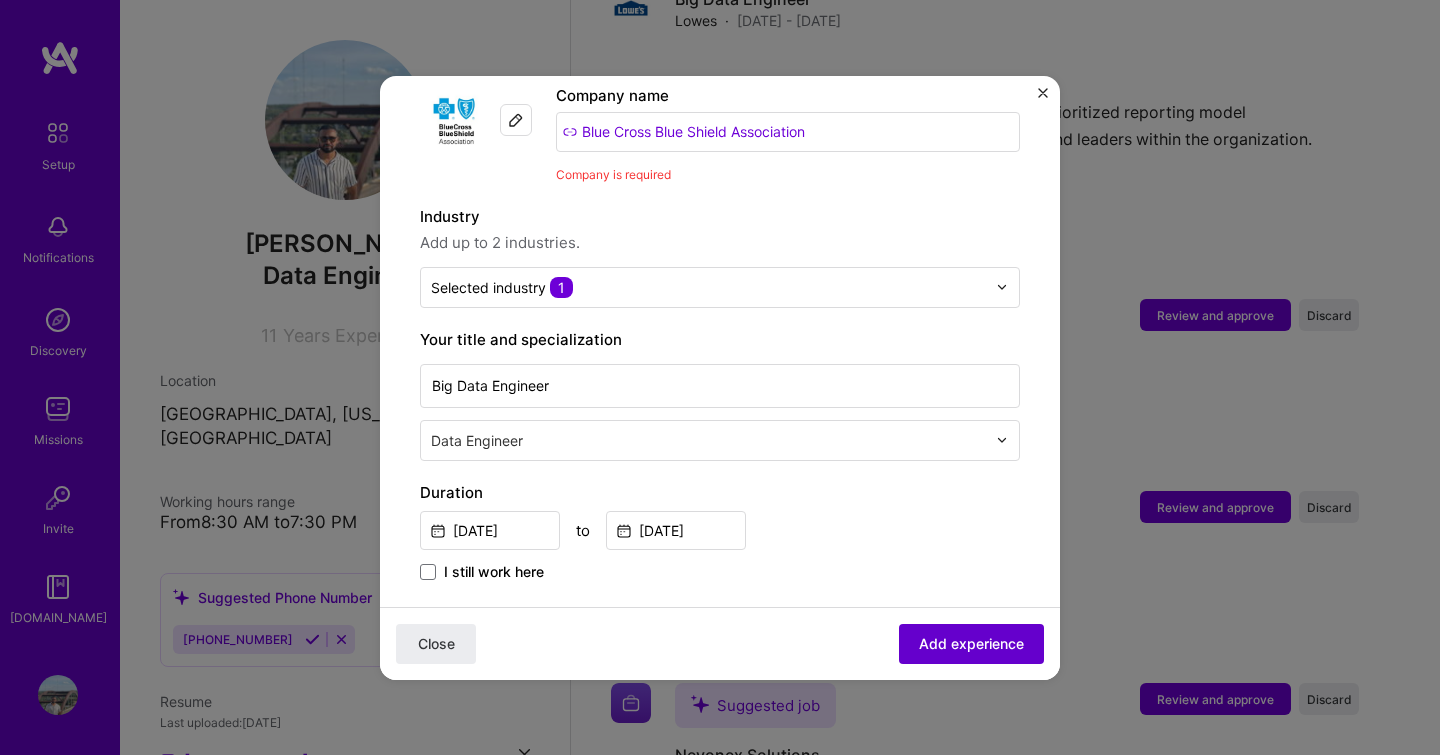 click on "Add experience" at bounding box center (971, 643) 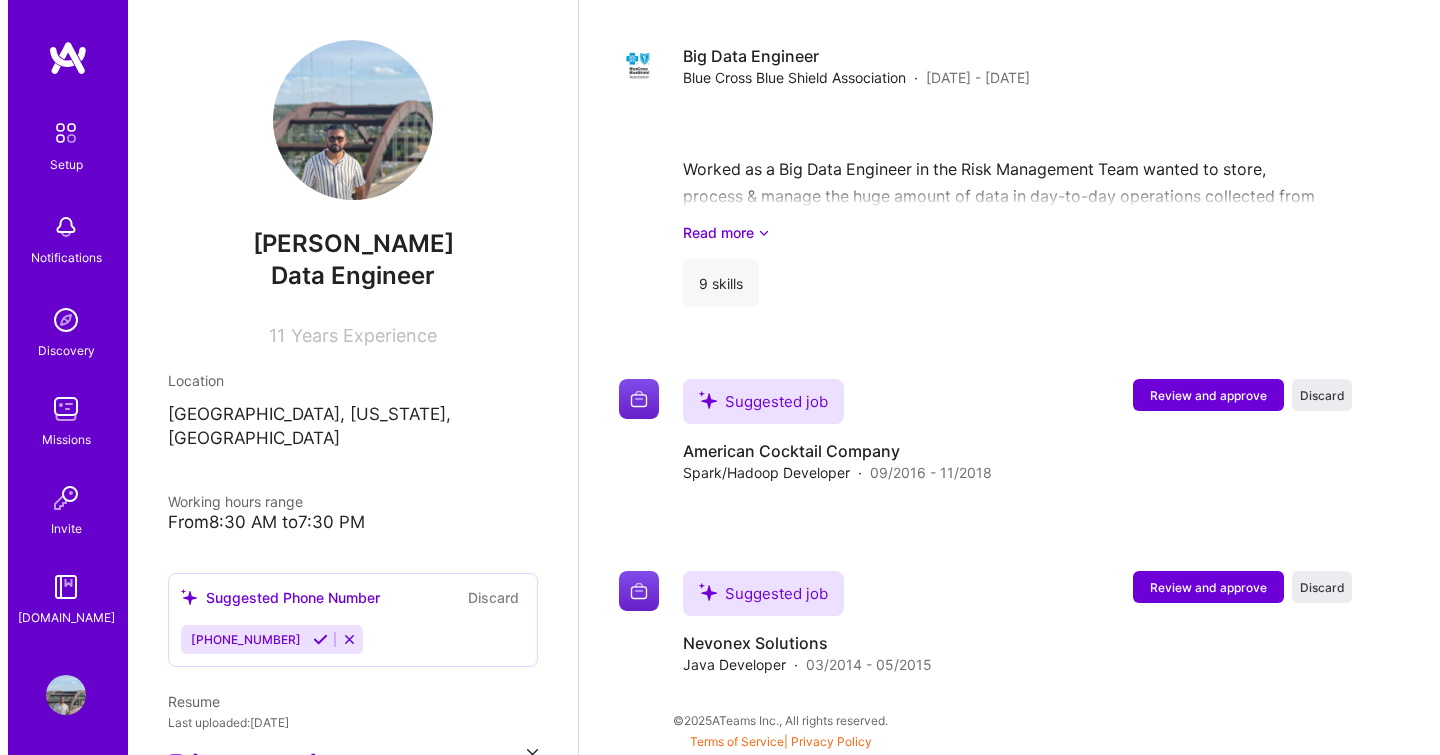 scroll, scrollTop: 3234, scrollLeft: 0, axis: vertical 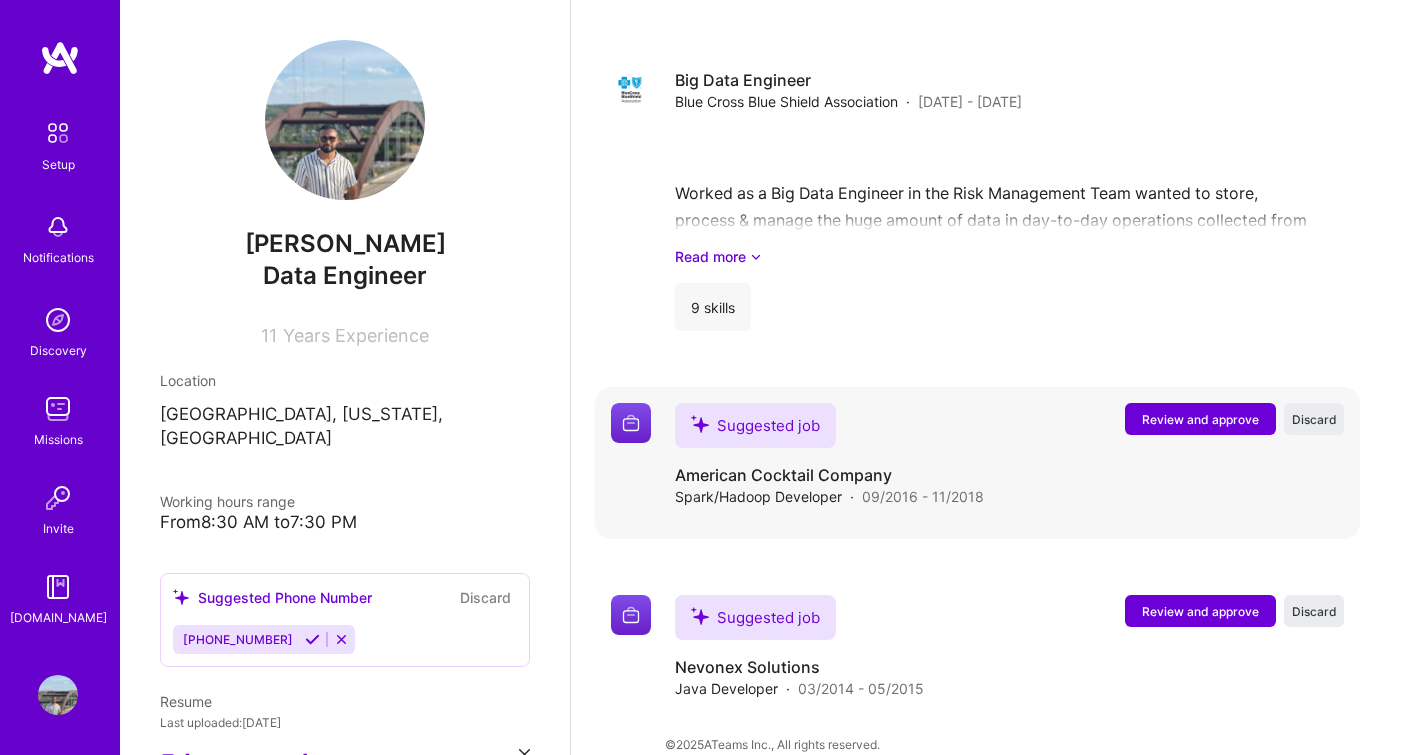click on "Review and approve" at bounding box center [1200, 419] 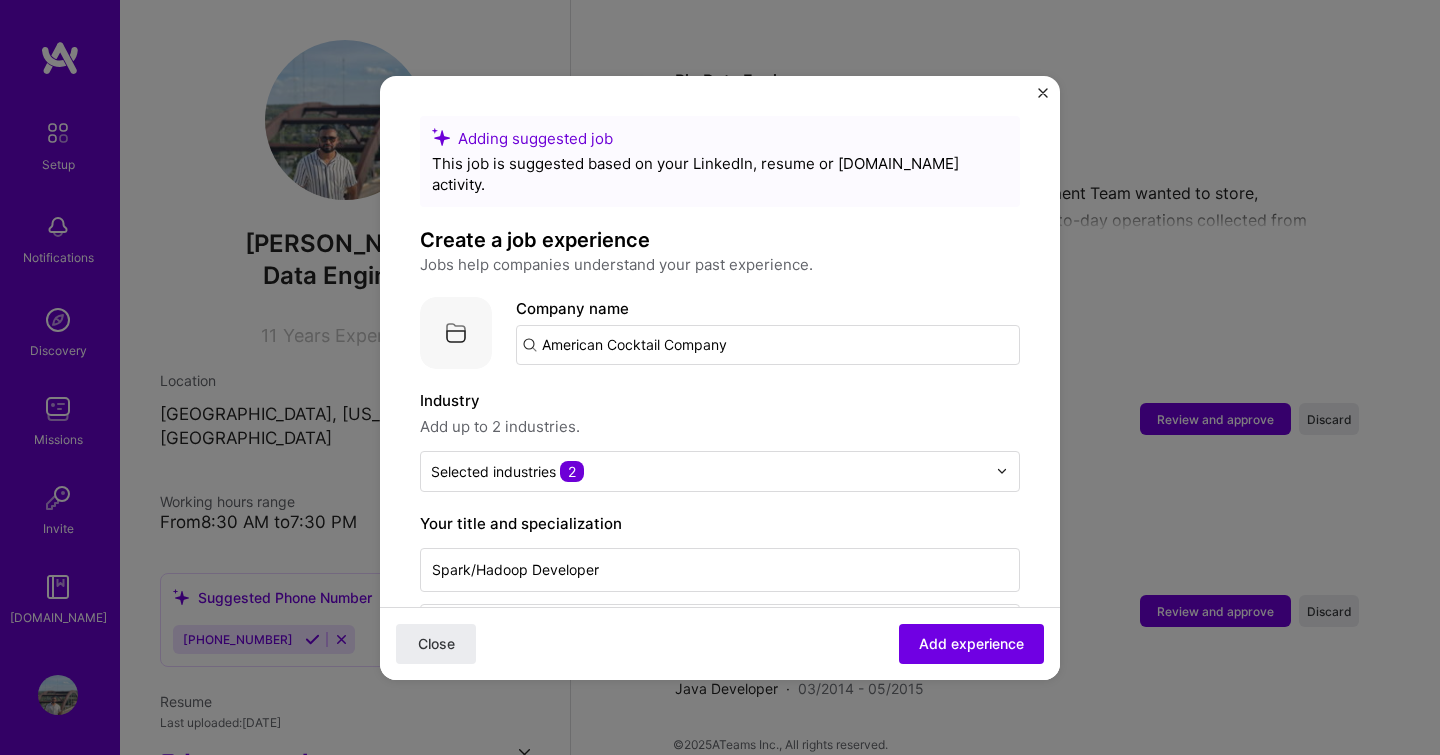 click on "American Cocktail Company" at bounding box center (768, 345) 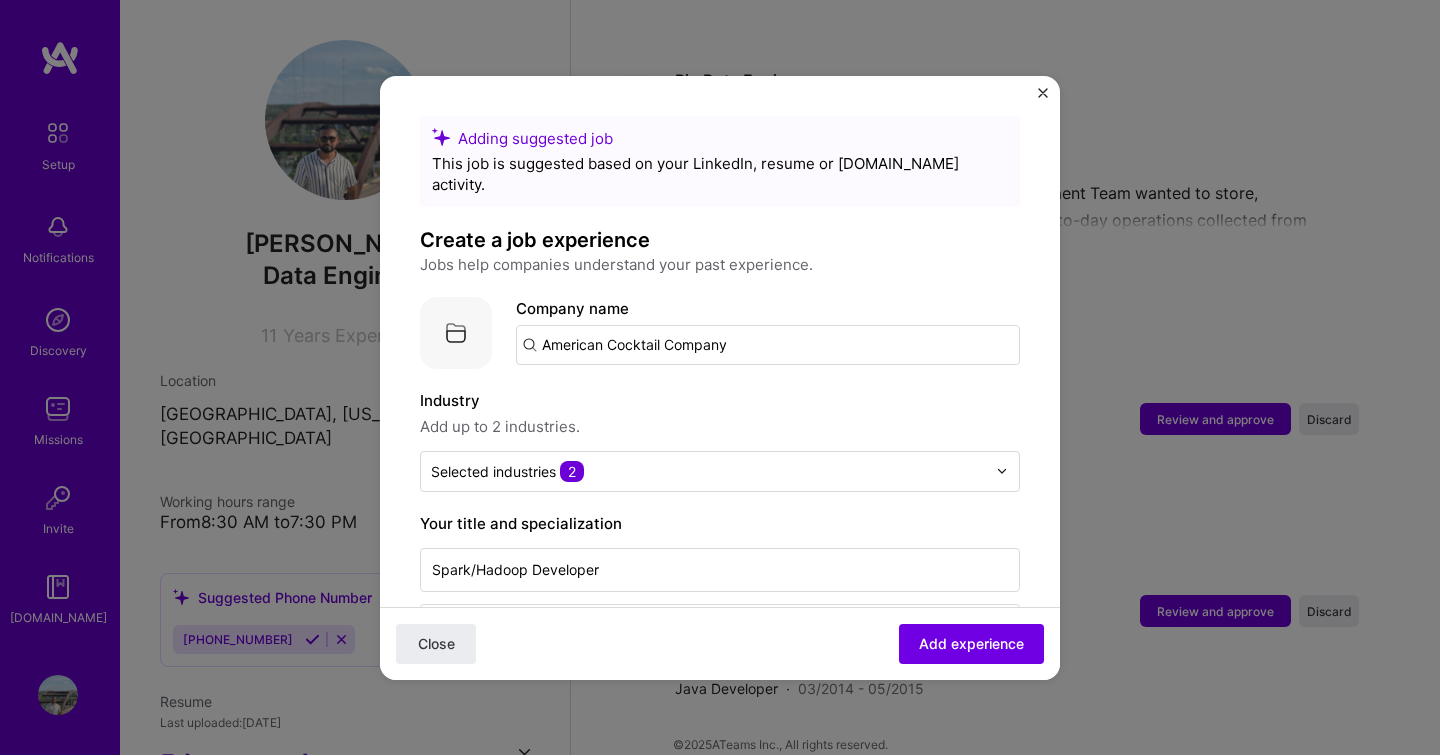 click on "Adding suggested job This job is suggested based on your LinkedIn, resume or [DOMAIN_NAME] activity. Create a job experience Jobs help companies understand your past experience. Company logo Company name American Cocktail Company
Industry Add up to 2 industries. Selected industries 2 Your title and specialization Spark/Hadoop Developer Select specialization Duration [DATE]
to [DATE]
I still work here Skills used — Add up to 12 skills Any new skills will be added to your profile. Enter skills... 1 Databricks 1 2 3 4 5 Description Worked on modernizing the enterprise analytics platform by building a consumption strategy on top of Azure Data Lake. 100 characters minimum 117 / 2,000  characters Did this role require you to manage team members? (Optional) Yes, I managed 0 team members. Were you involved from inception to launch (0 - >  1)? (Optional) I was involved in zero to one with this project" at bounding box center (720, 822) 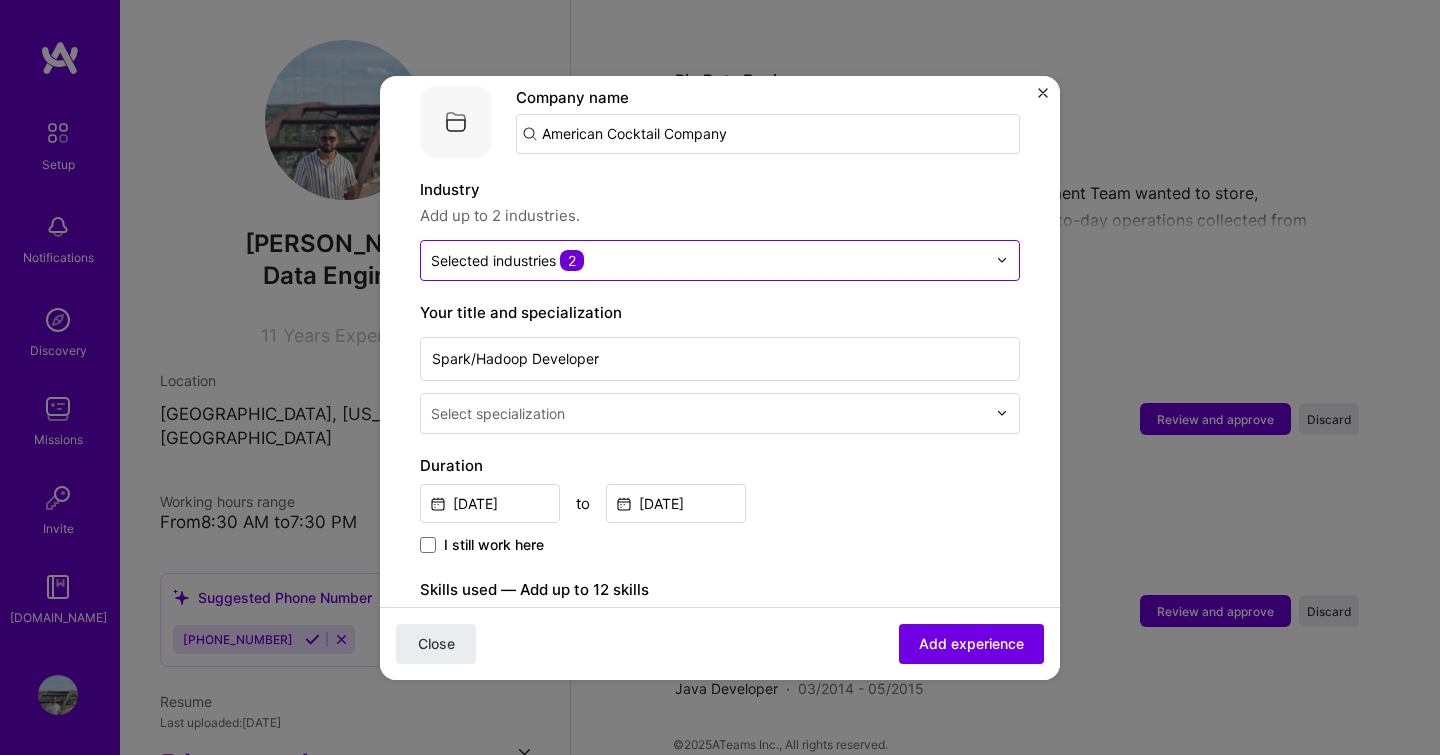 scroll, scrollTop: 212, scrollLeft: 0, axis: vertical 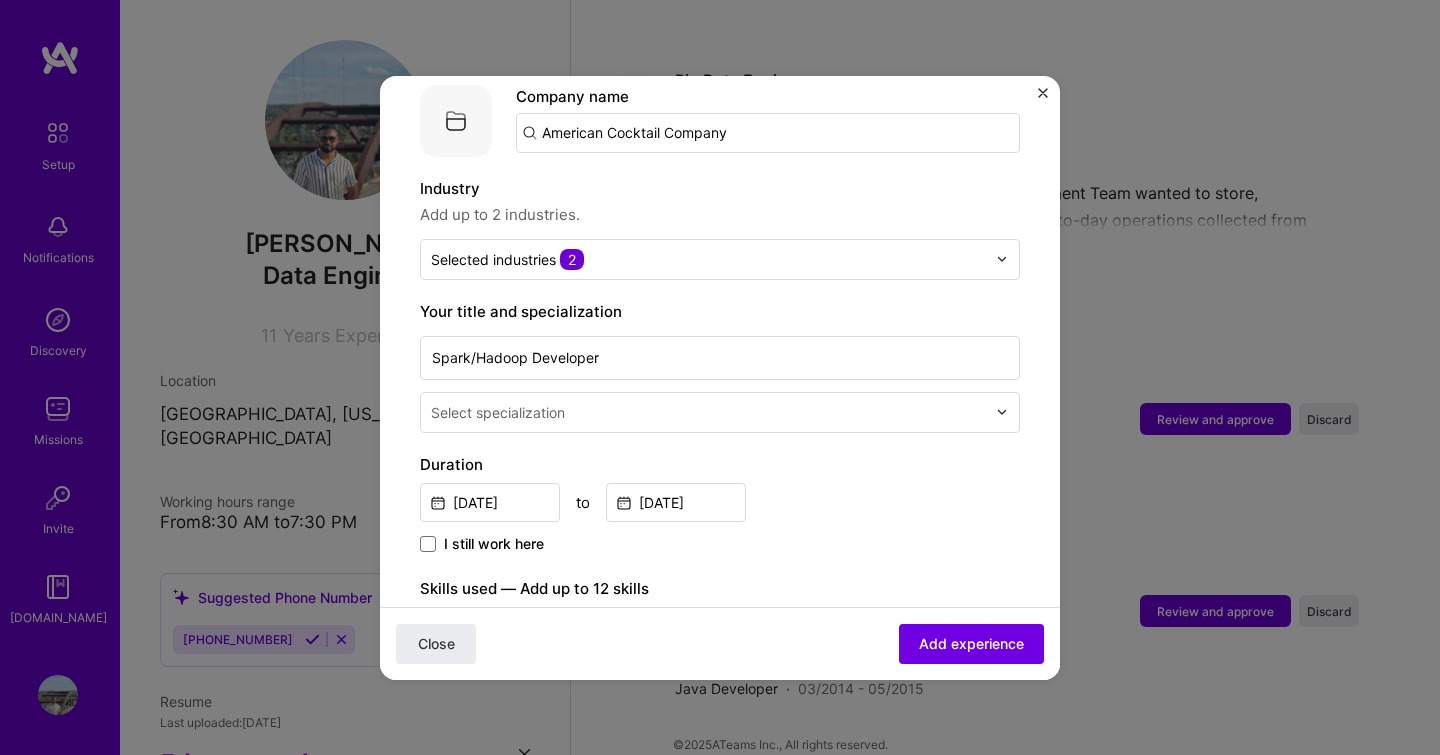 click at bounding box center [710, 412] 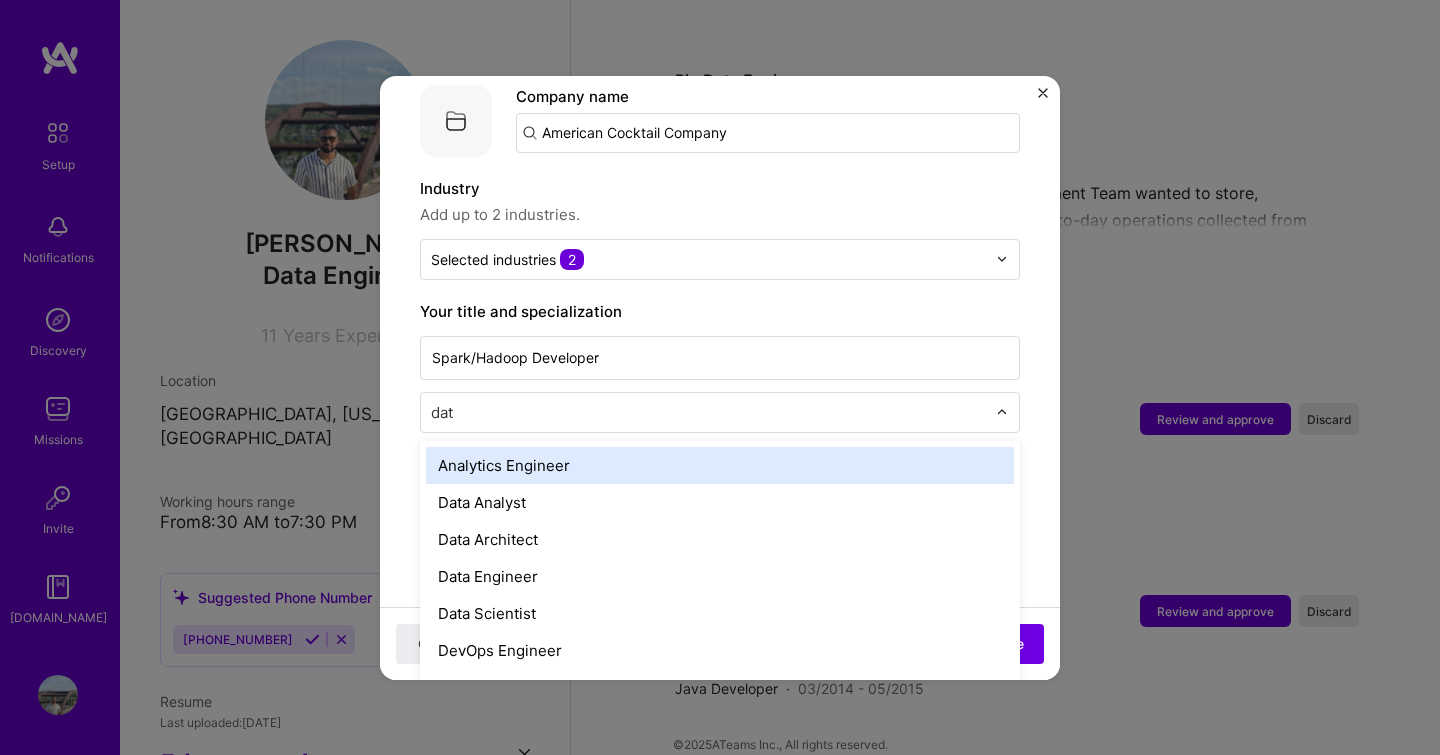 type on "data" 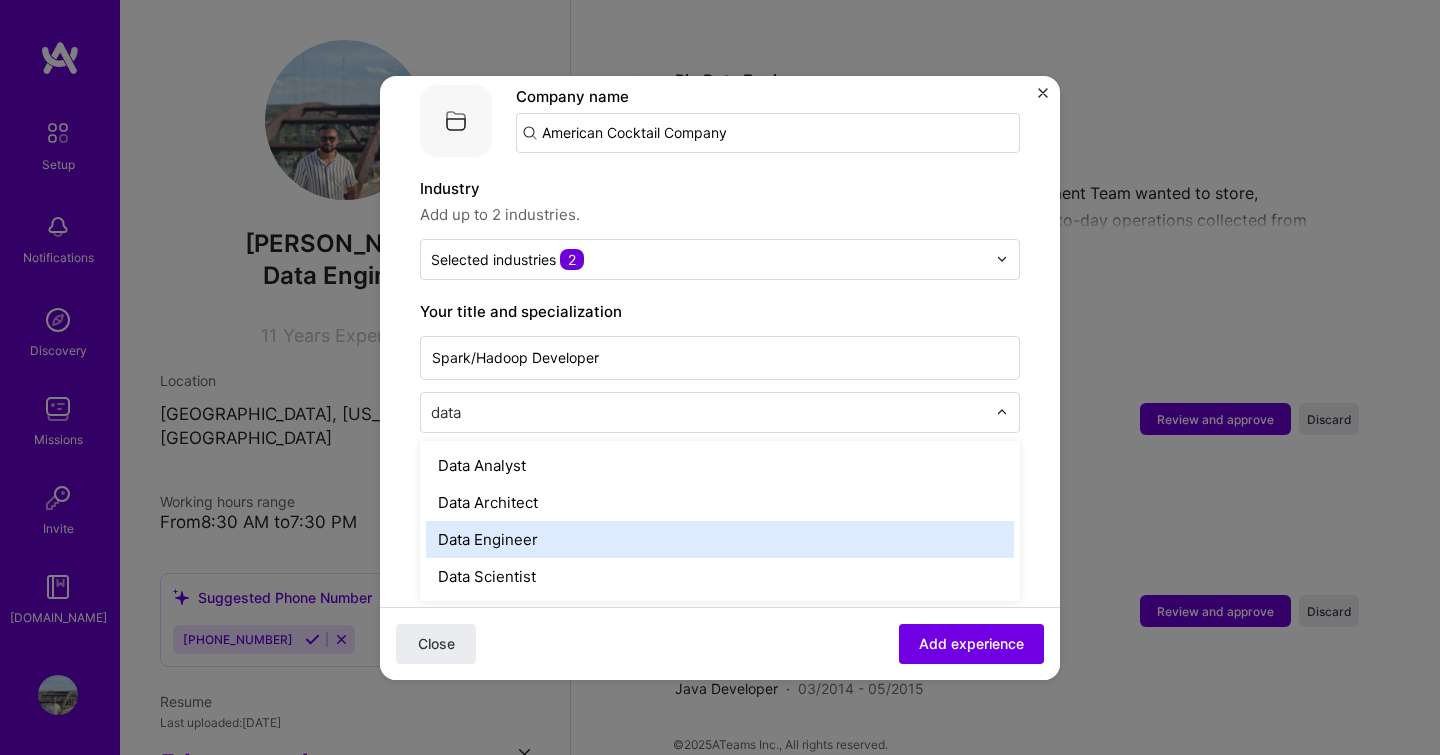 click on "Data Engineer" at bounding box center [720, 539] 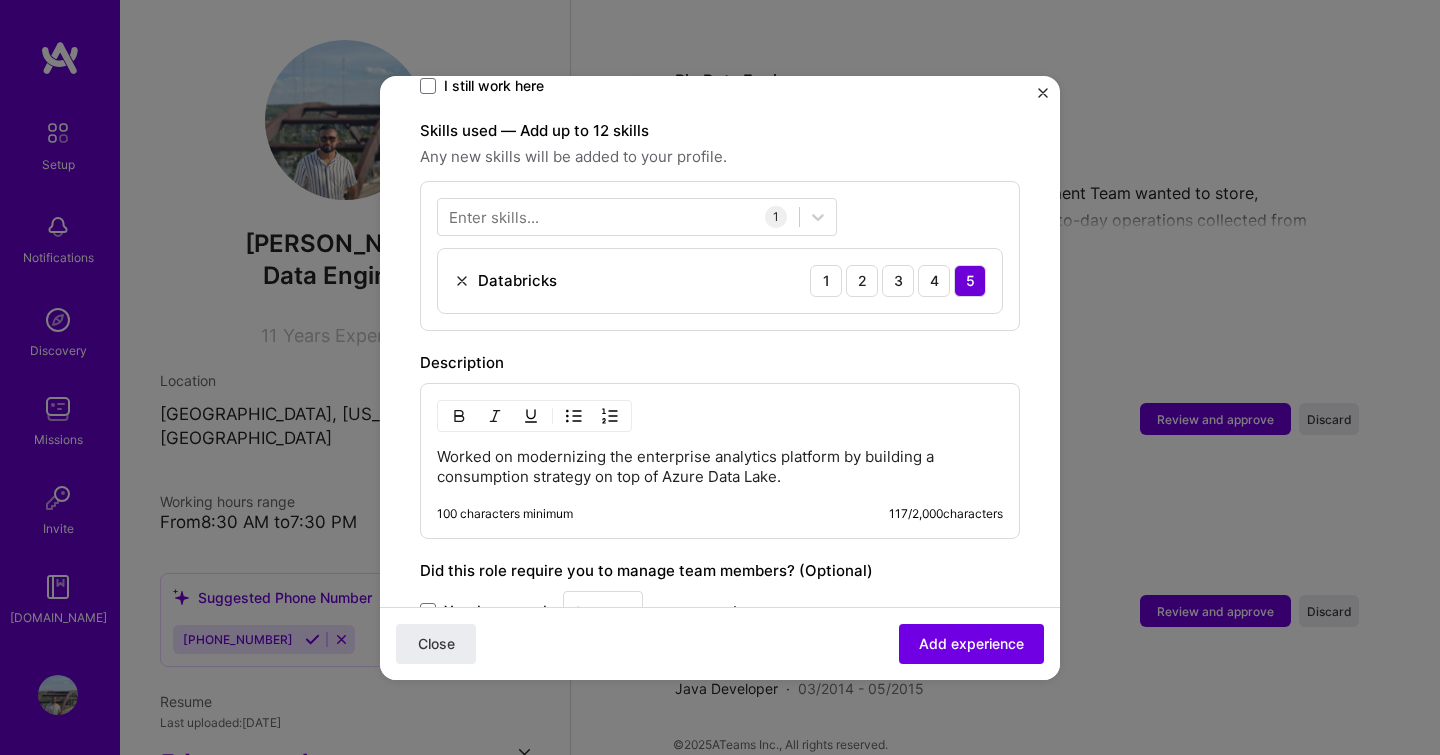 scroll, scrollTop: 539, scrollLeft: 0, axis: vertical 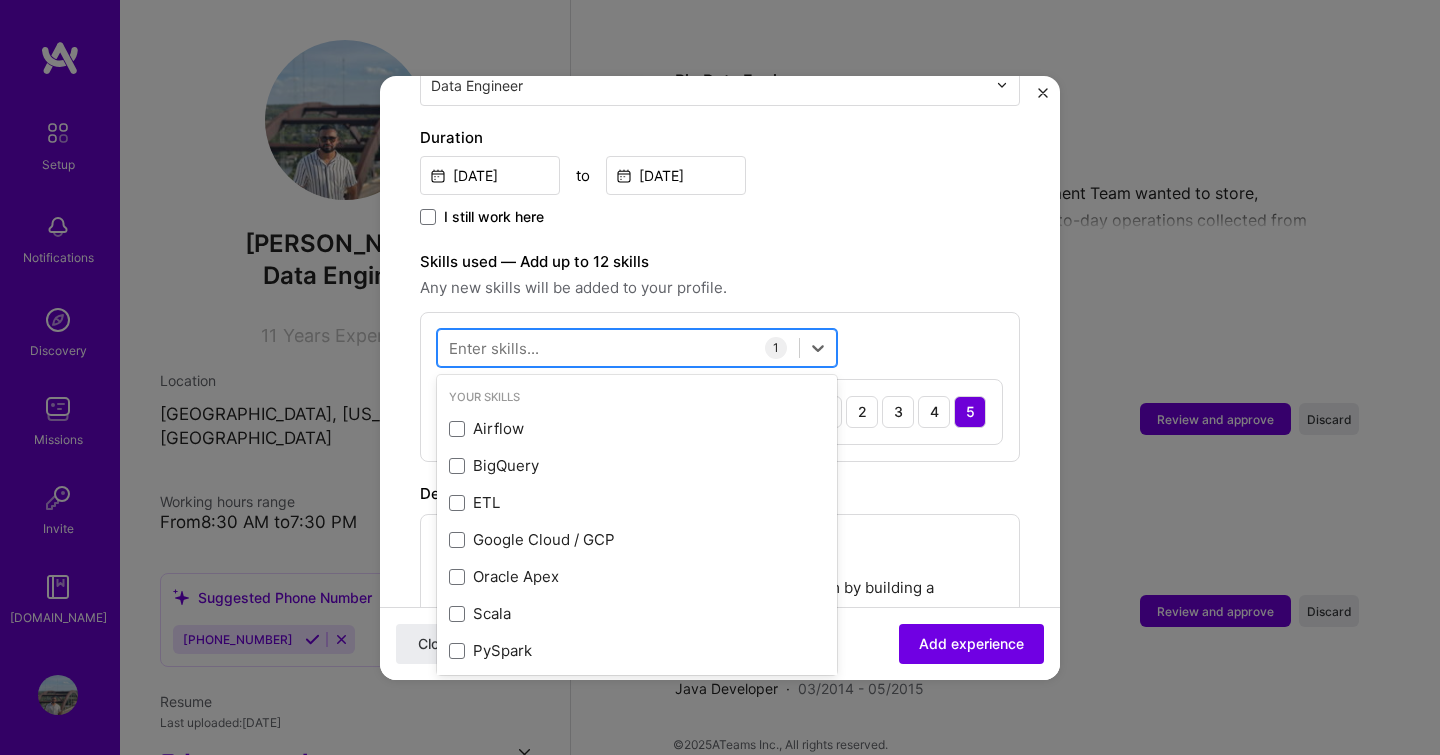 click at bounding box center [618, 347] 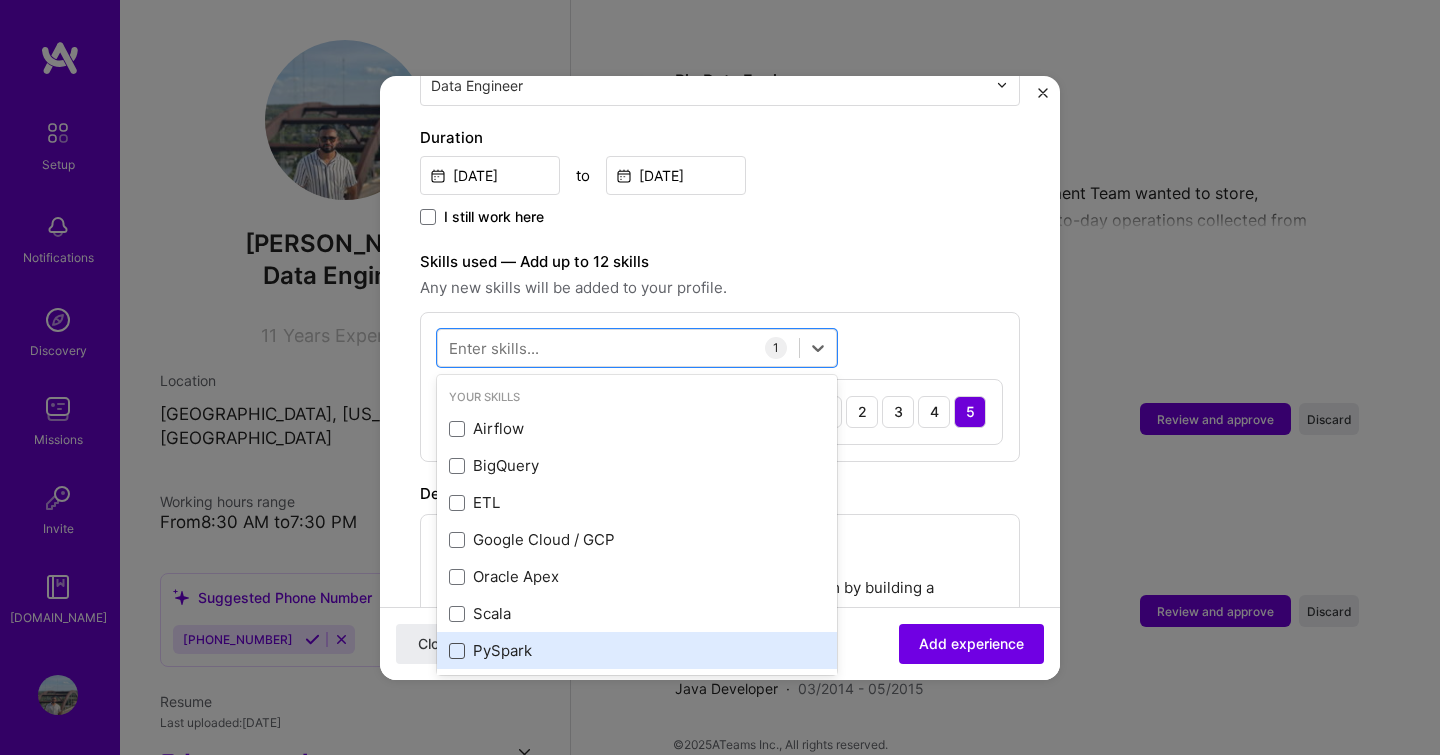 click at bounding box center [457, 651] 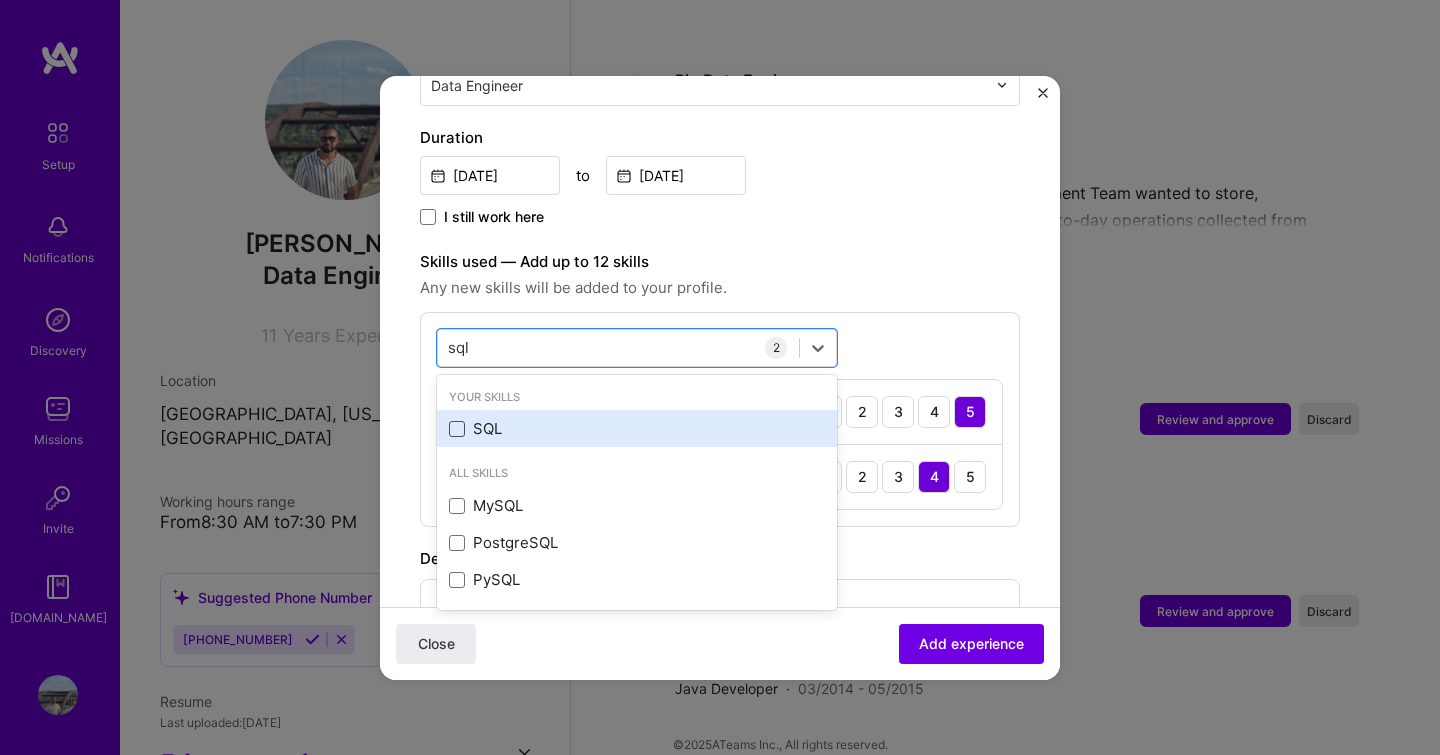 click at bounding box center [457, 429] 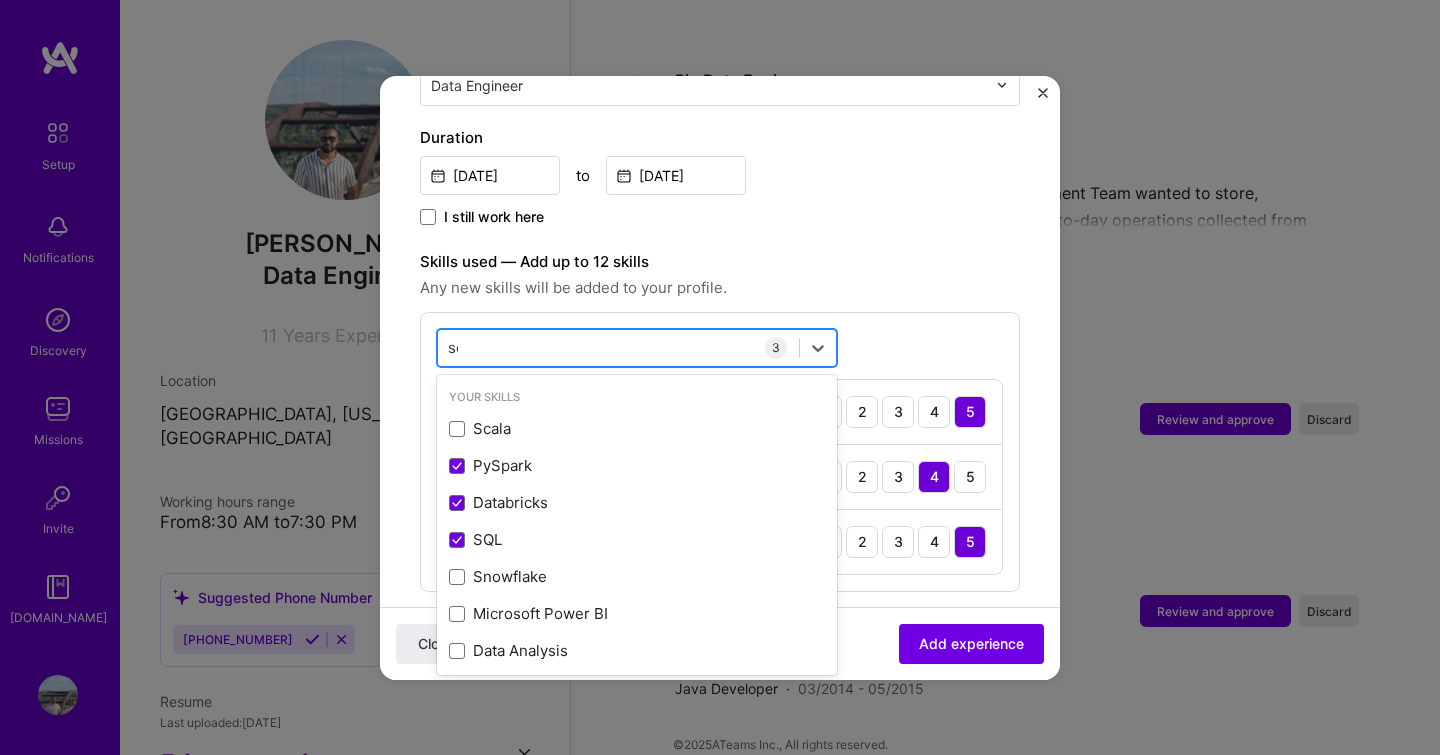 type on "s" 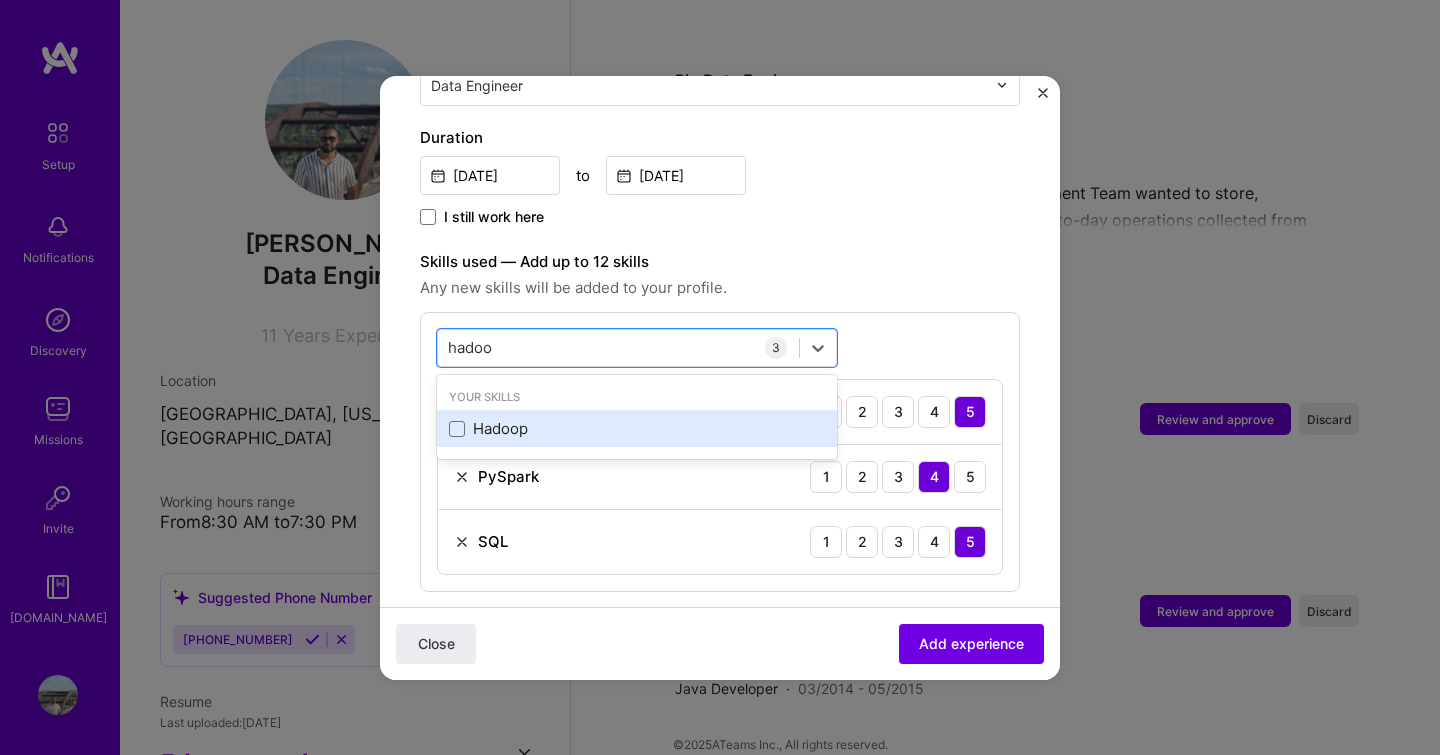 click on "Hadoop" at bounding box center [637, 428] 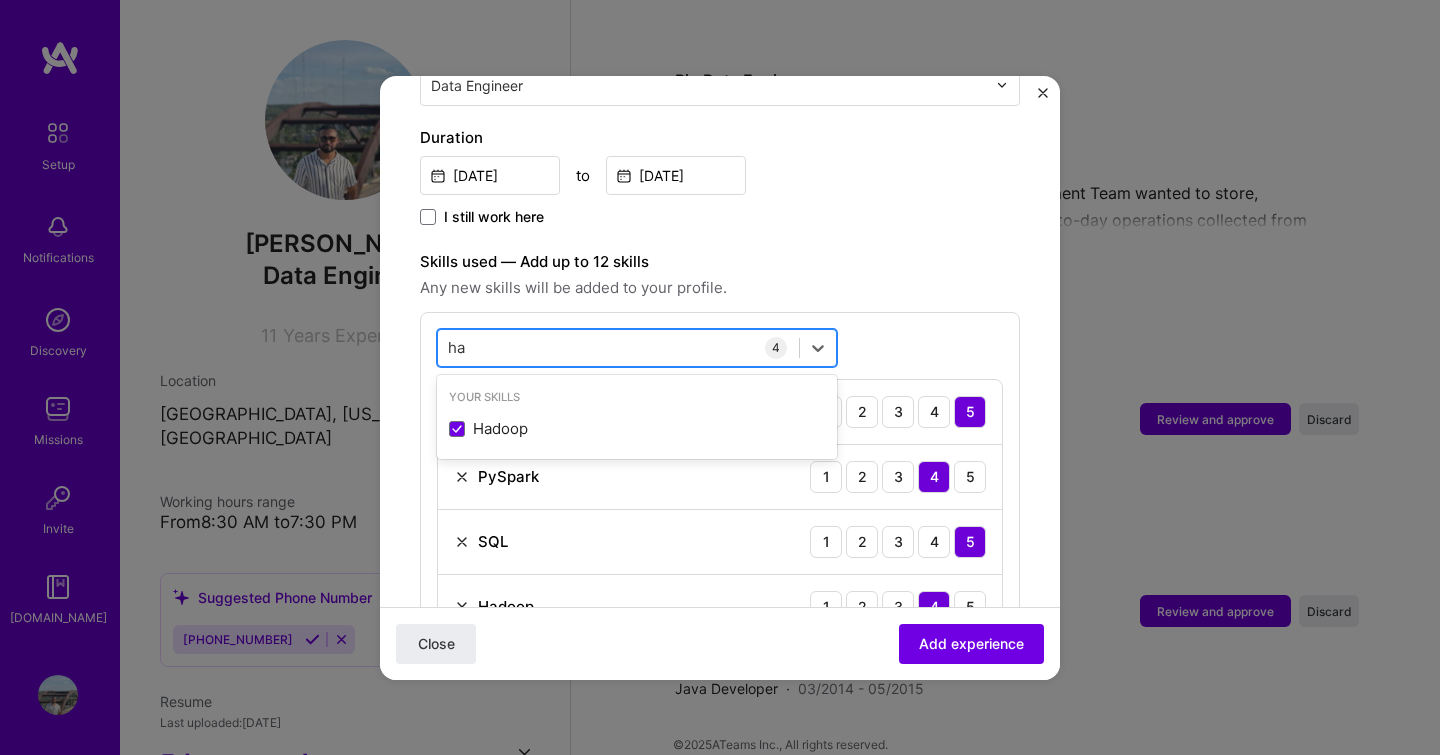 type on "h" 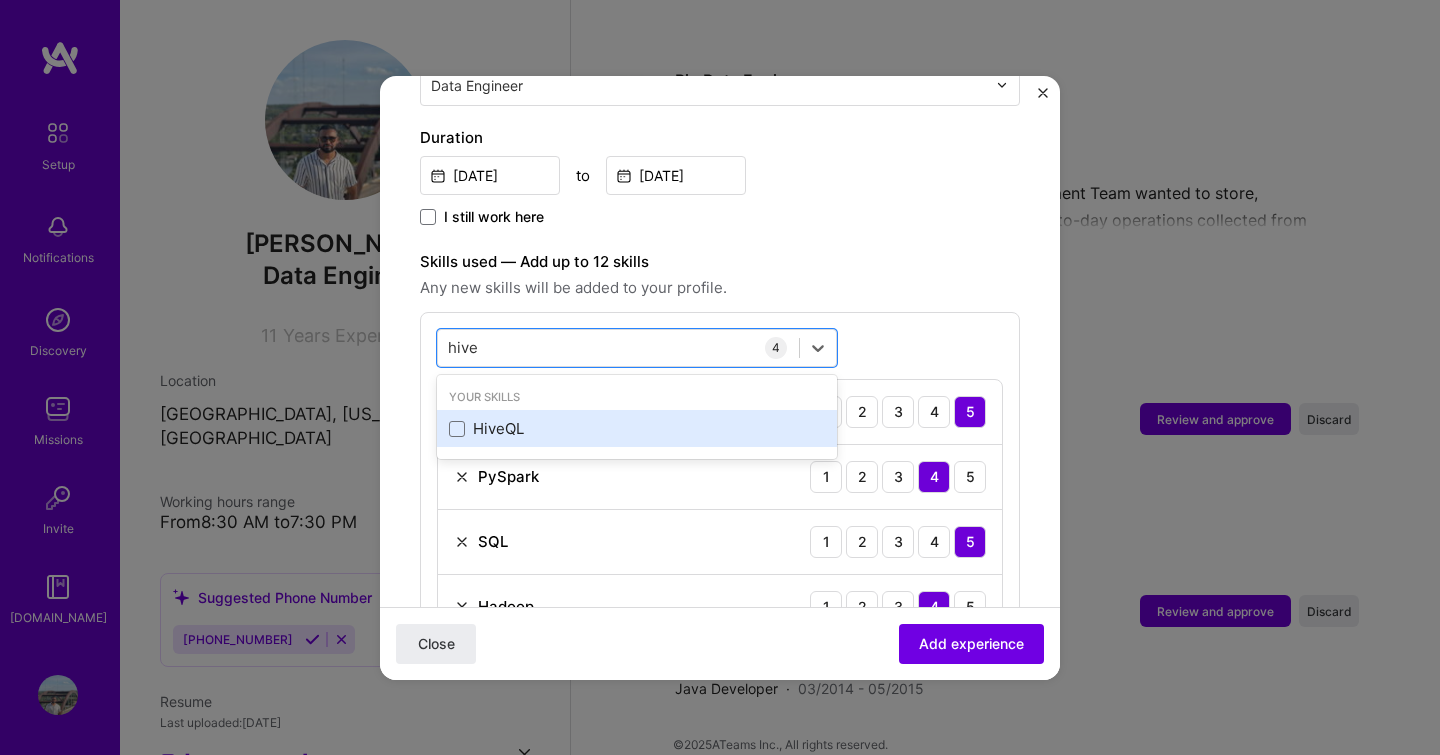 click on "HiveQL" at bounding box center [637, 428] 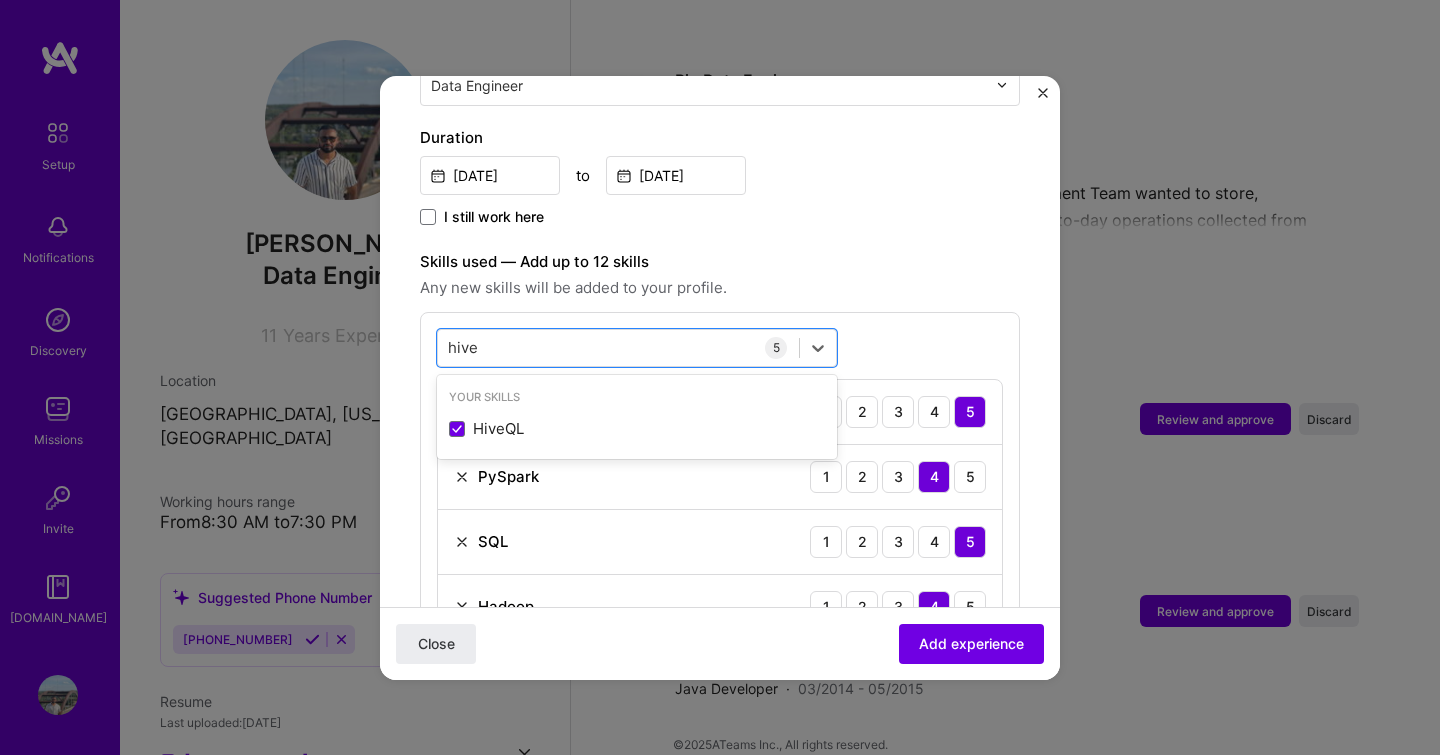 type on "hive" 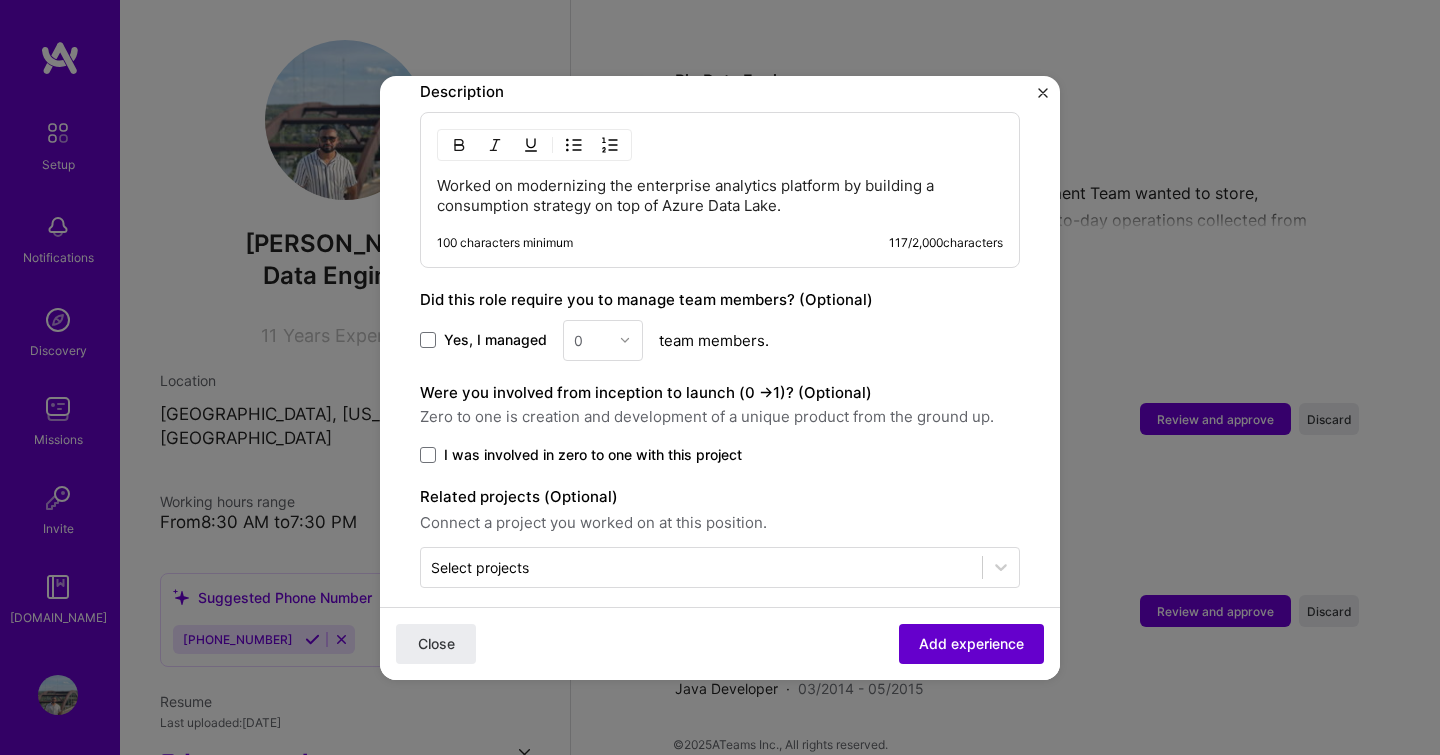 click on "Add experience" at bounding box center [971, 643] 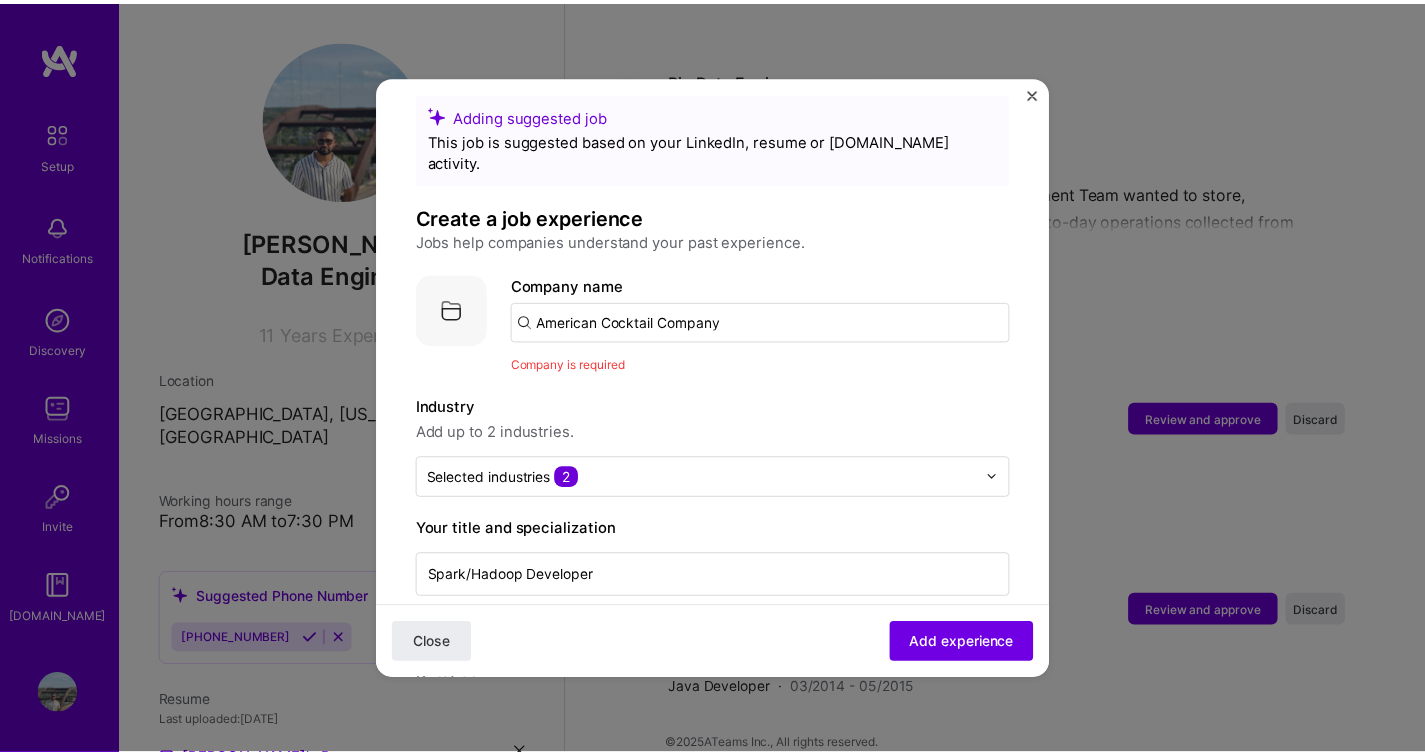 scroll, scrollTop: 22, scrollLeft: 0, axis: vertical 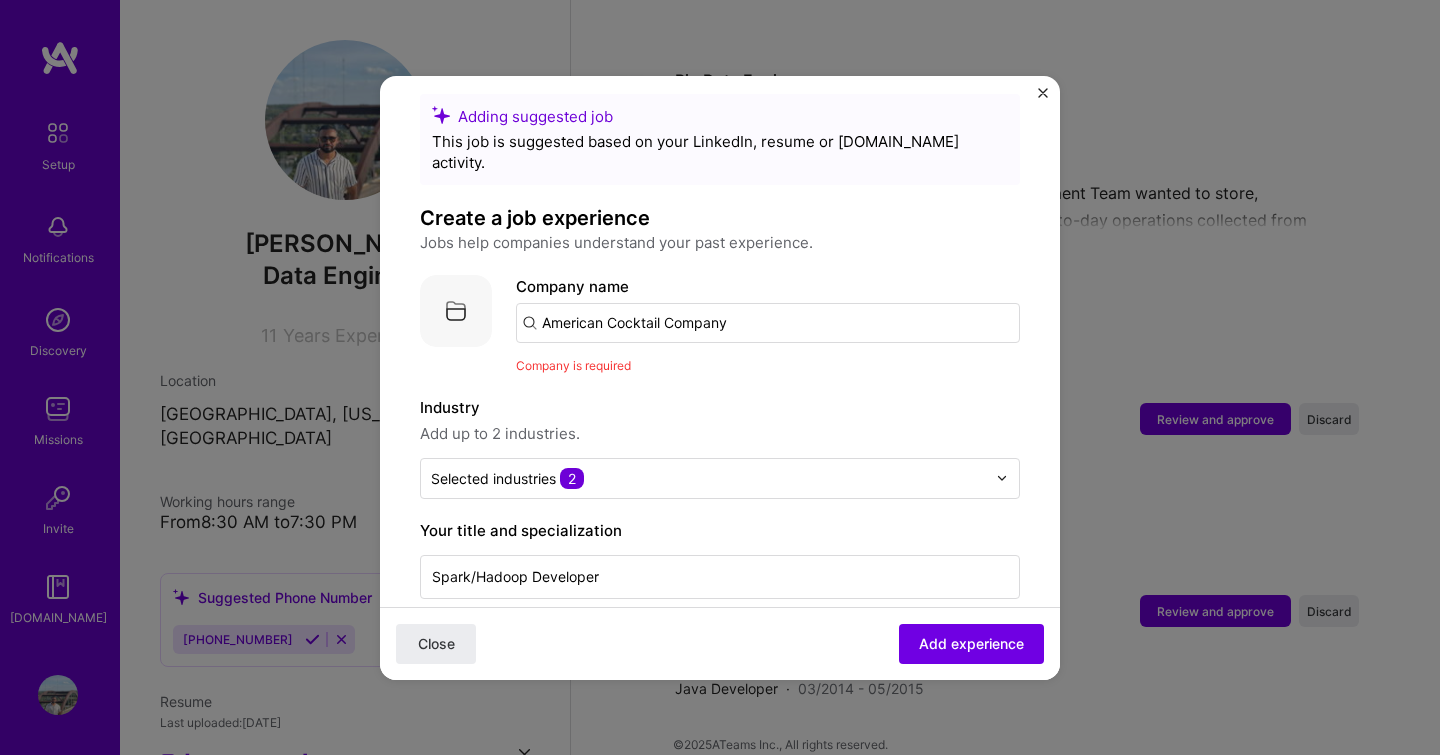 click on "American Cocktail Company" at bounding box center (768, 323) 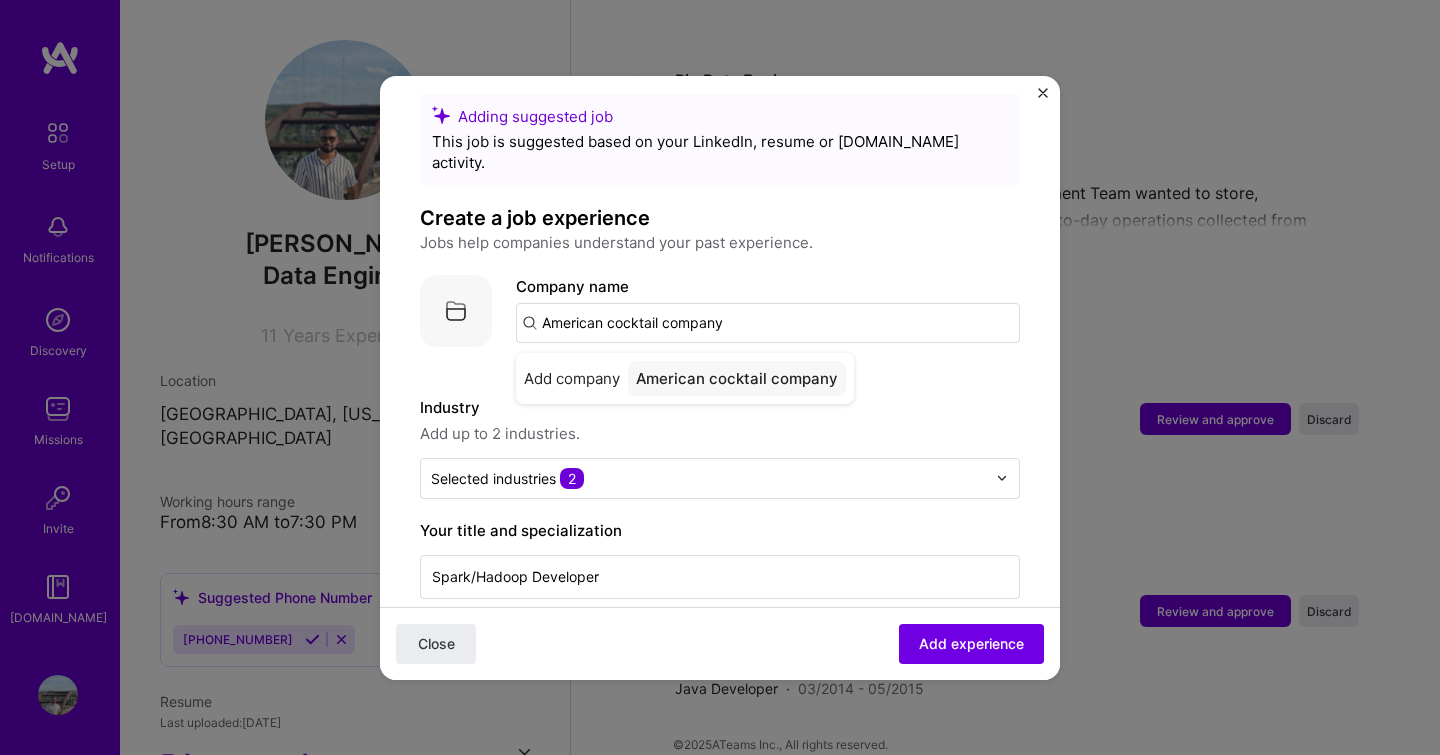 click on "Adding suggested job This job is suggested based on your LinkedIn, resume or [DOMAIN_NAME] activity. Create a job experience Jobs help companies understand your past experience. Company logo Company name American cocktail company
Add company American cocktail company Company is required Industry Add up to 2 industries. Selected industries 2 Your title and specialization Spark/Hadoop Developer Data Engineer Duration [DATE]
to [DATE]
I still work here Skills used — Add up to 12 skills Any new skills will be added to your profile. hive hive 5 Databricks 1 2 3 4 5 PySpark 1 2 3 4 5 SQL 1 2 3 4 5 Hadoop 1 2 3 4 5 HiveQL 1 2 3 4 5 Description Worked on modernizing the enterprise analytics platform by building a consumption strategy on top of Azure Data Lake. 100 characters minimum 117 / 2,000  characters Did this role require you to manage team members? (Optional) Yes, I managed 0 team members. >" at bounding box center (720, 945) 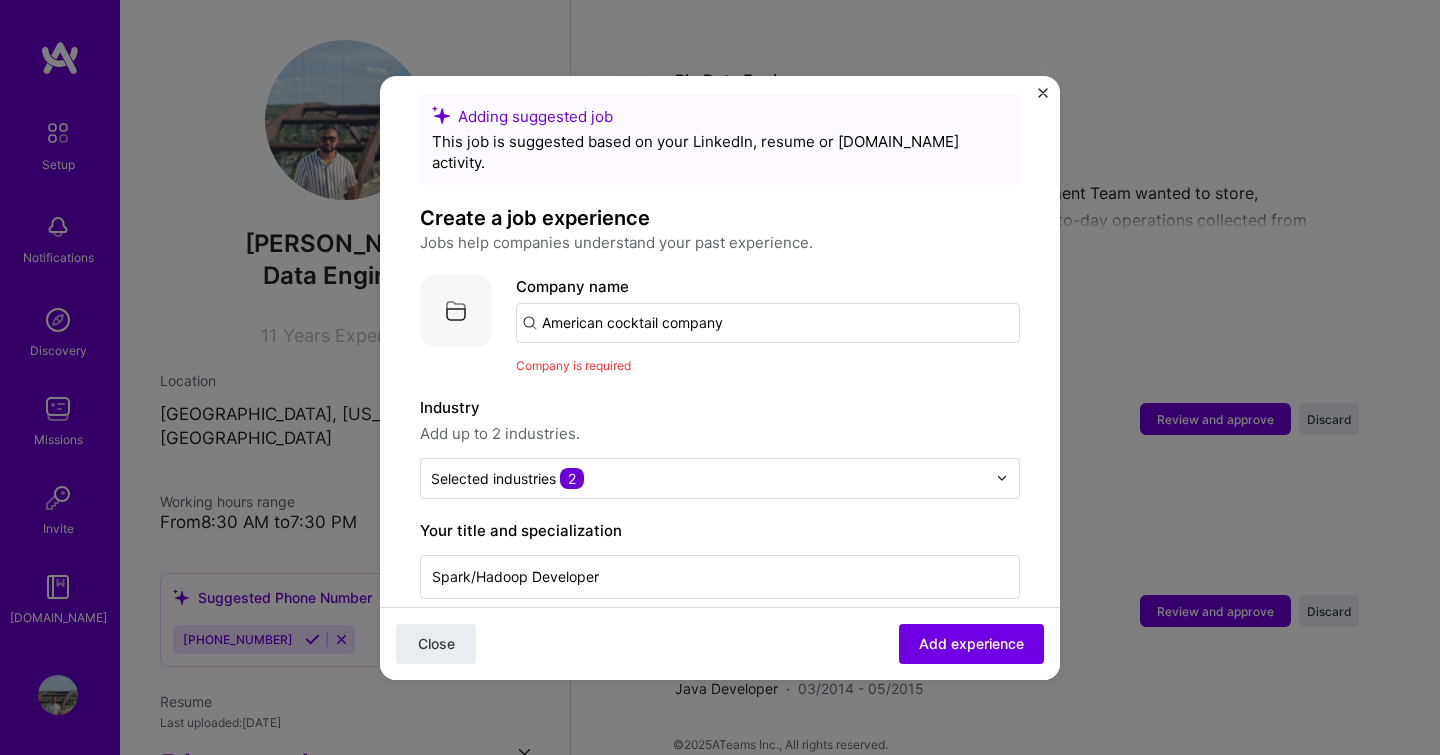 click on "Company is required" at bounding box center (573, 365) 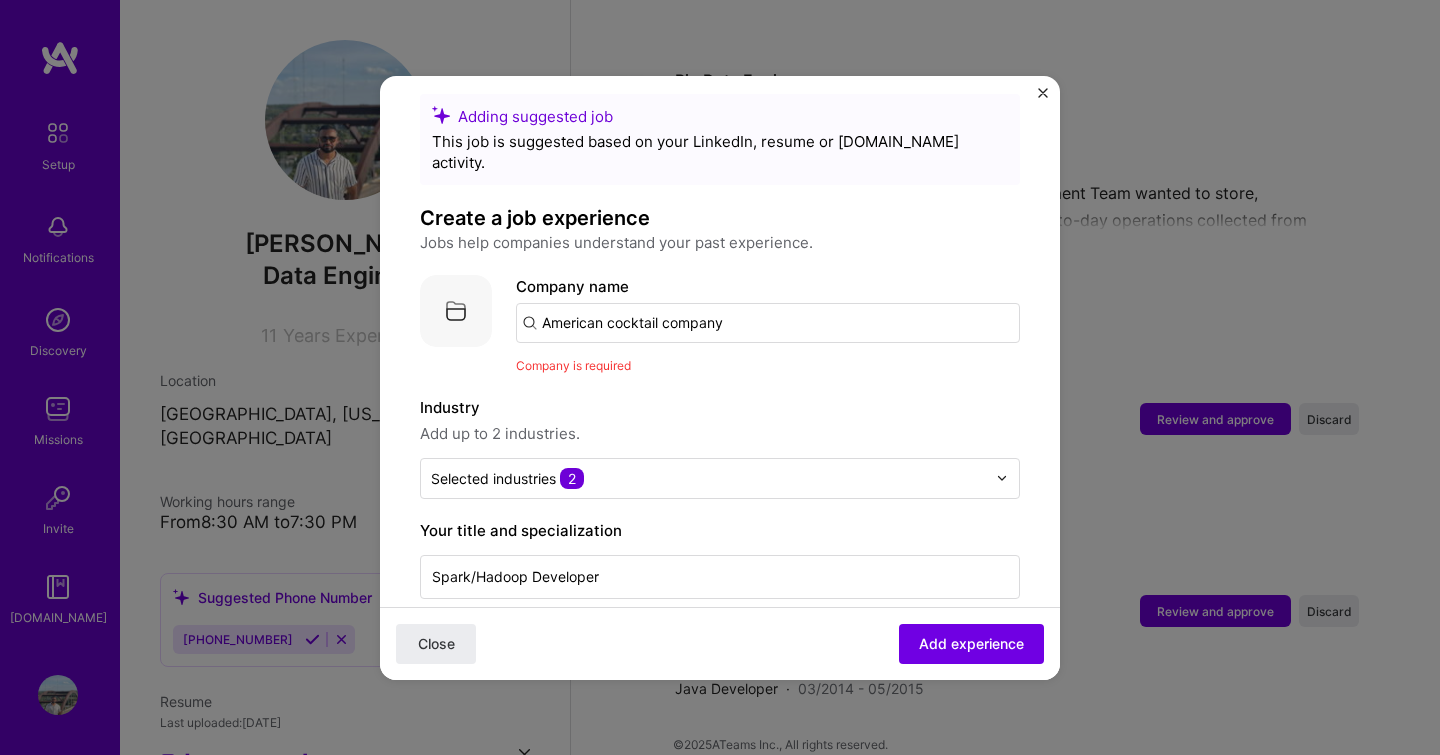 click on "American cocktail company" at bounding box center (768, 323) 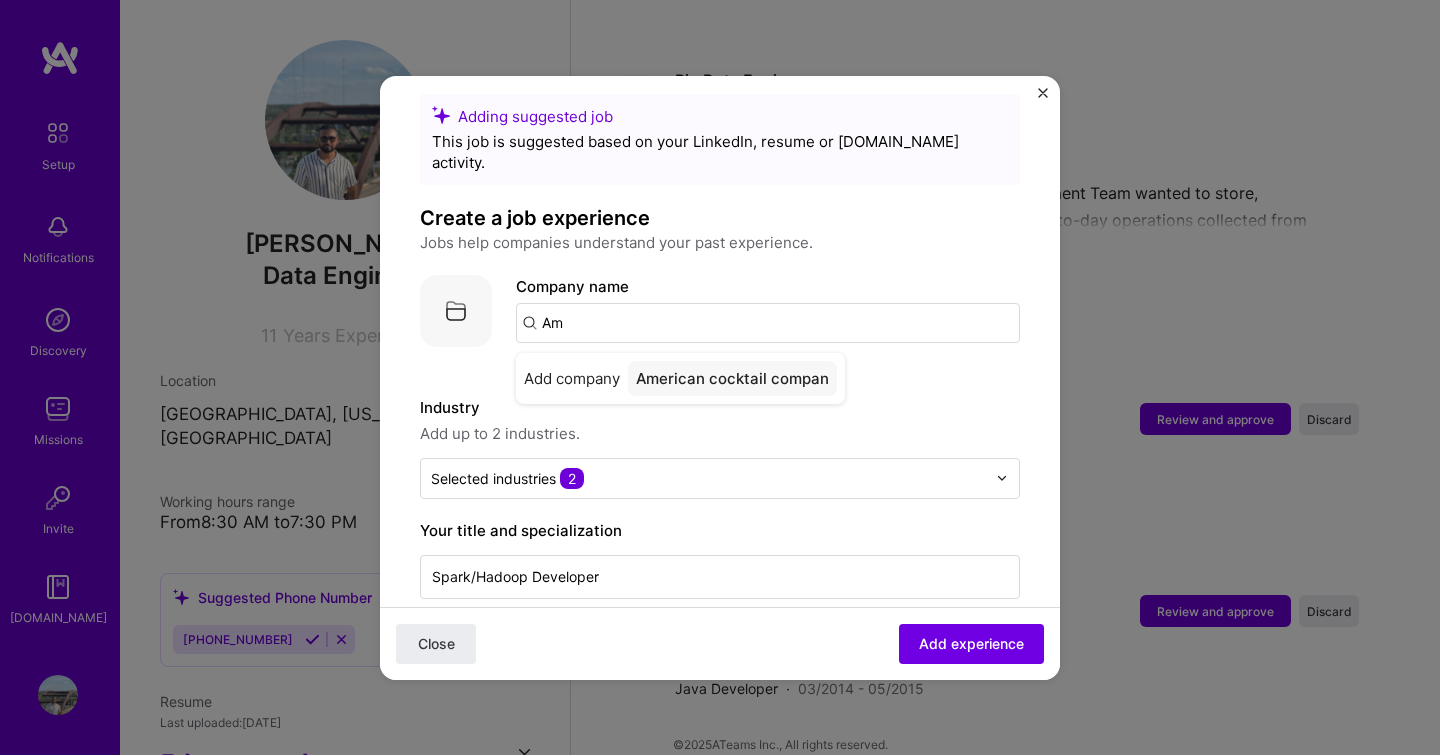 type on "A" 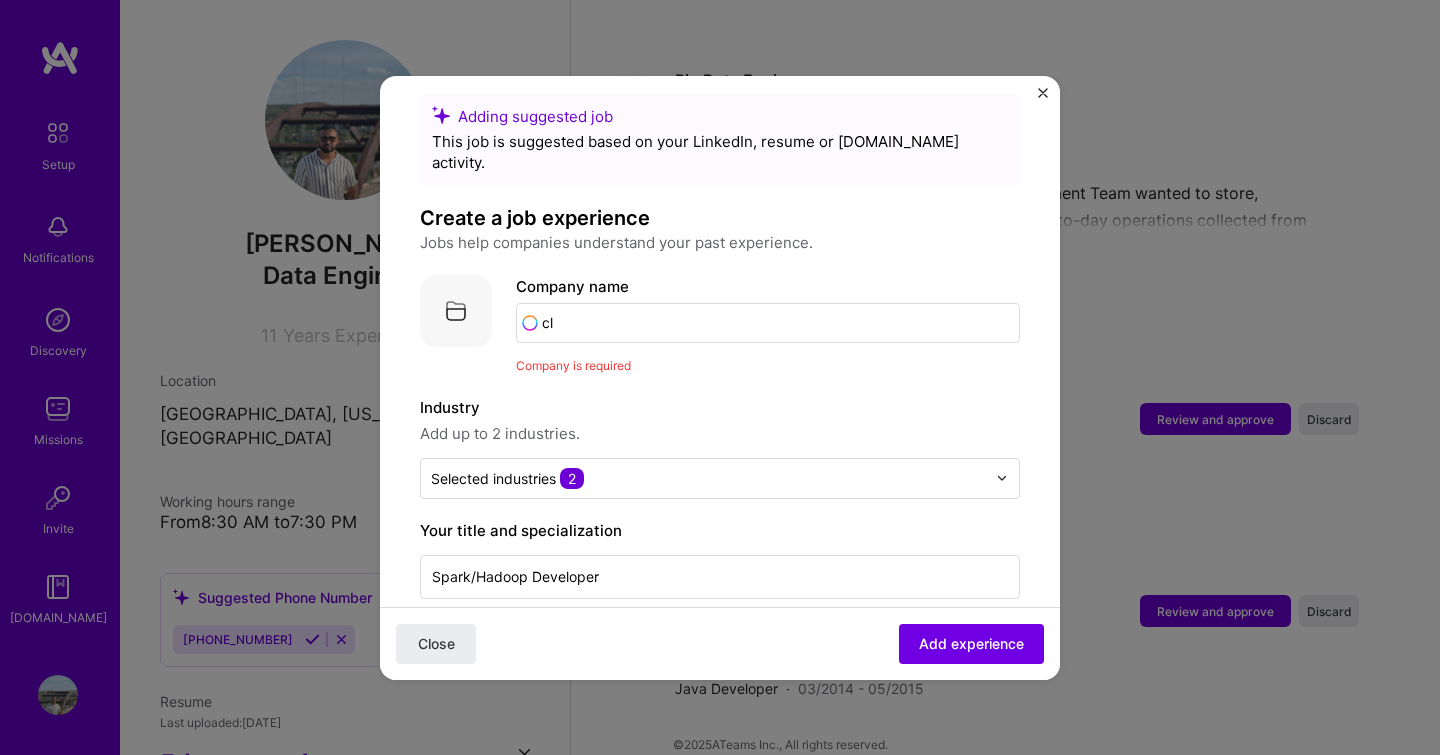 type on "c" 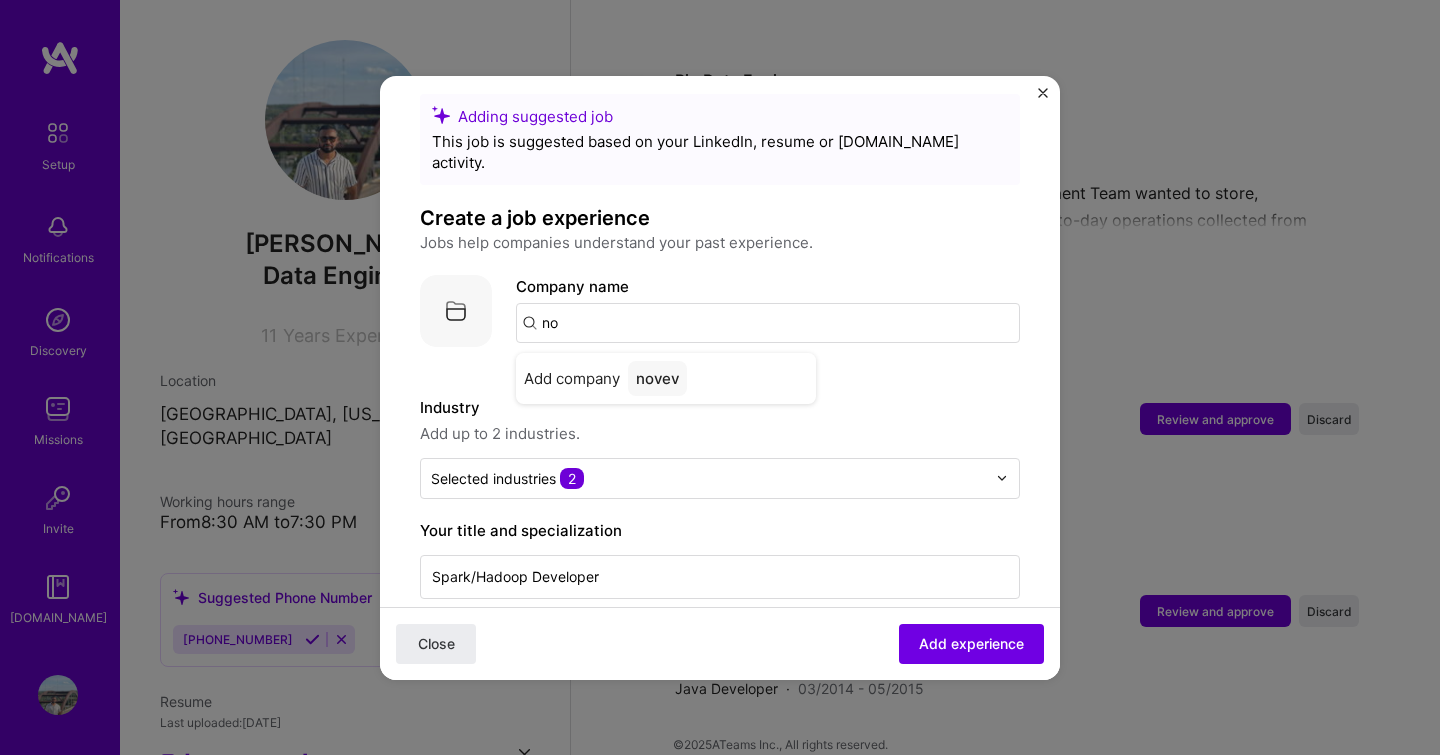 type on "n" 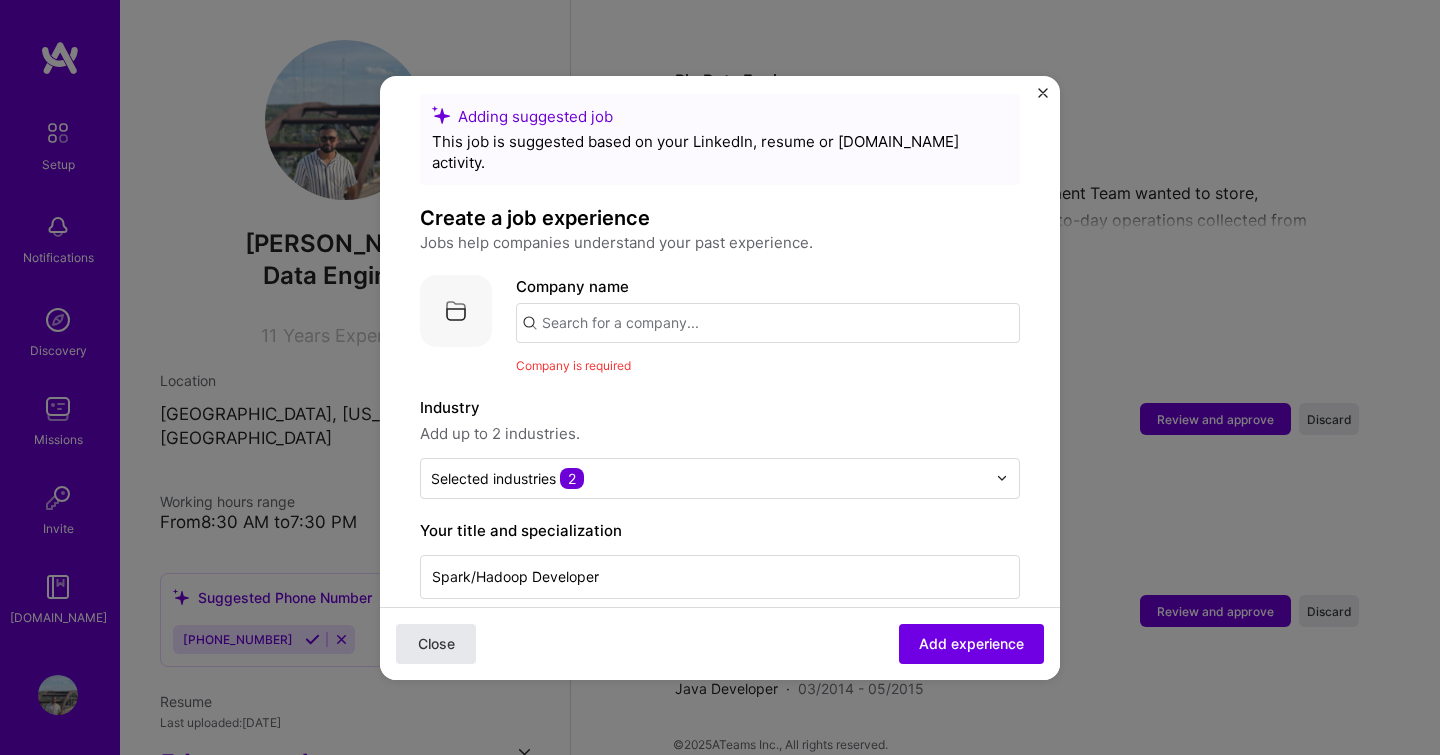 type 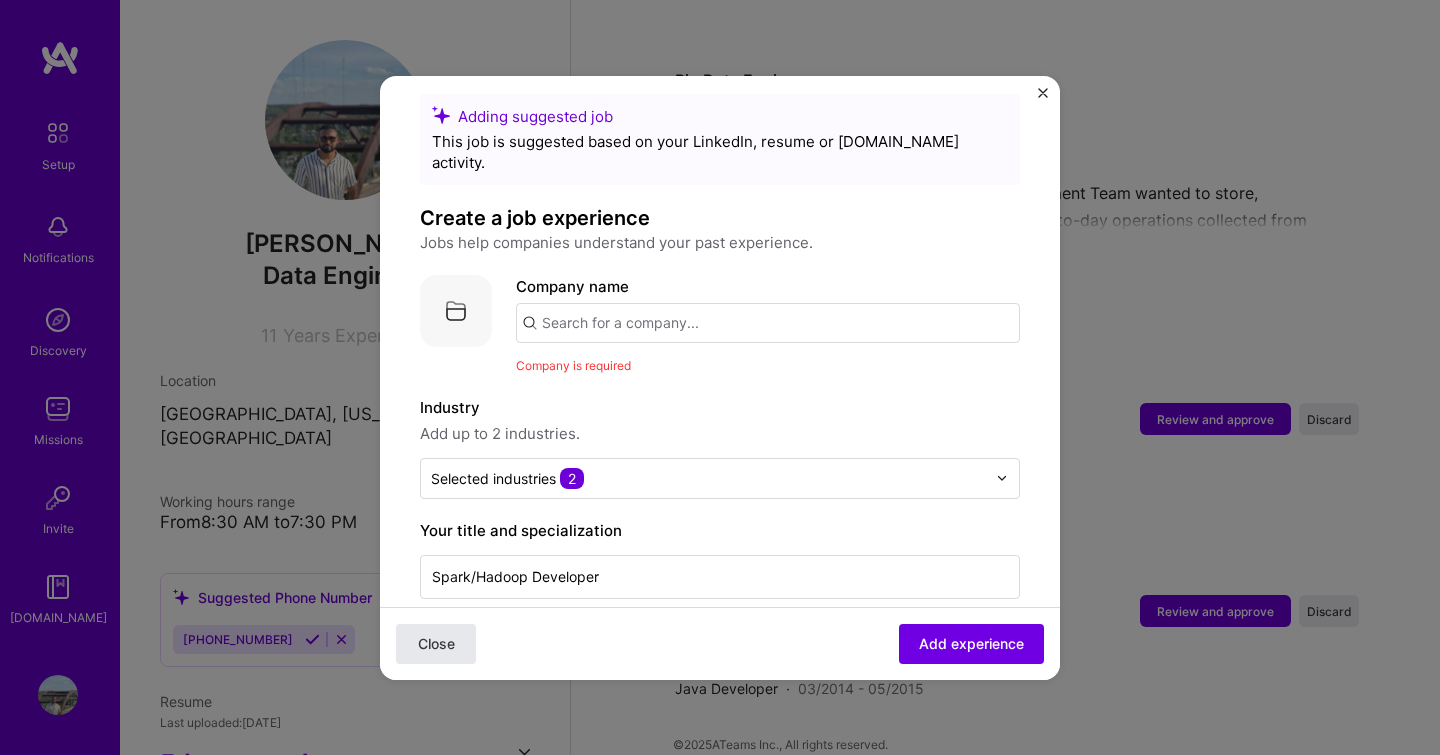 click on "Close" at bounding box center [436, 643] 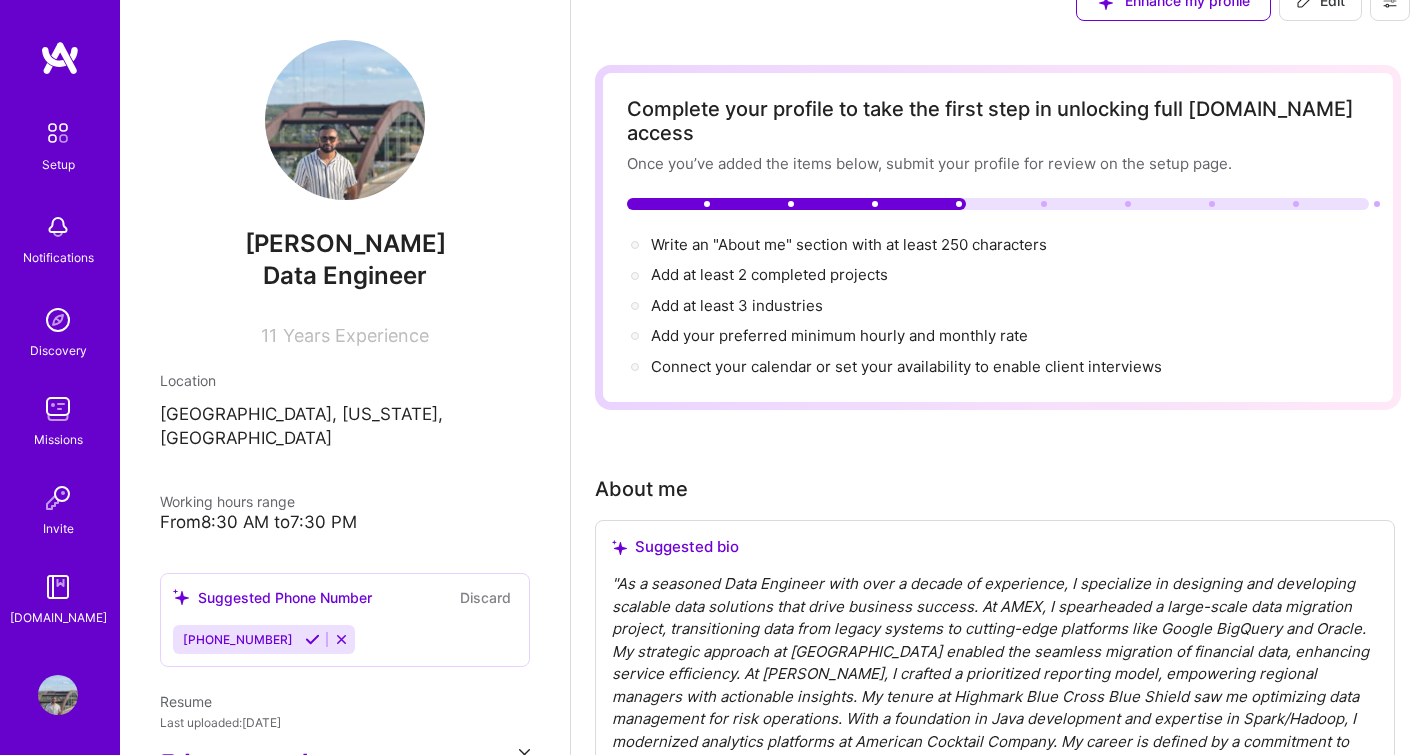 scroll, scrollTop: 0, scrollLeft: 0, axis: both 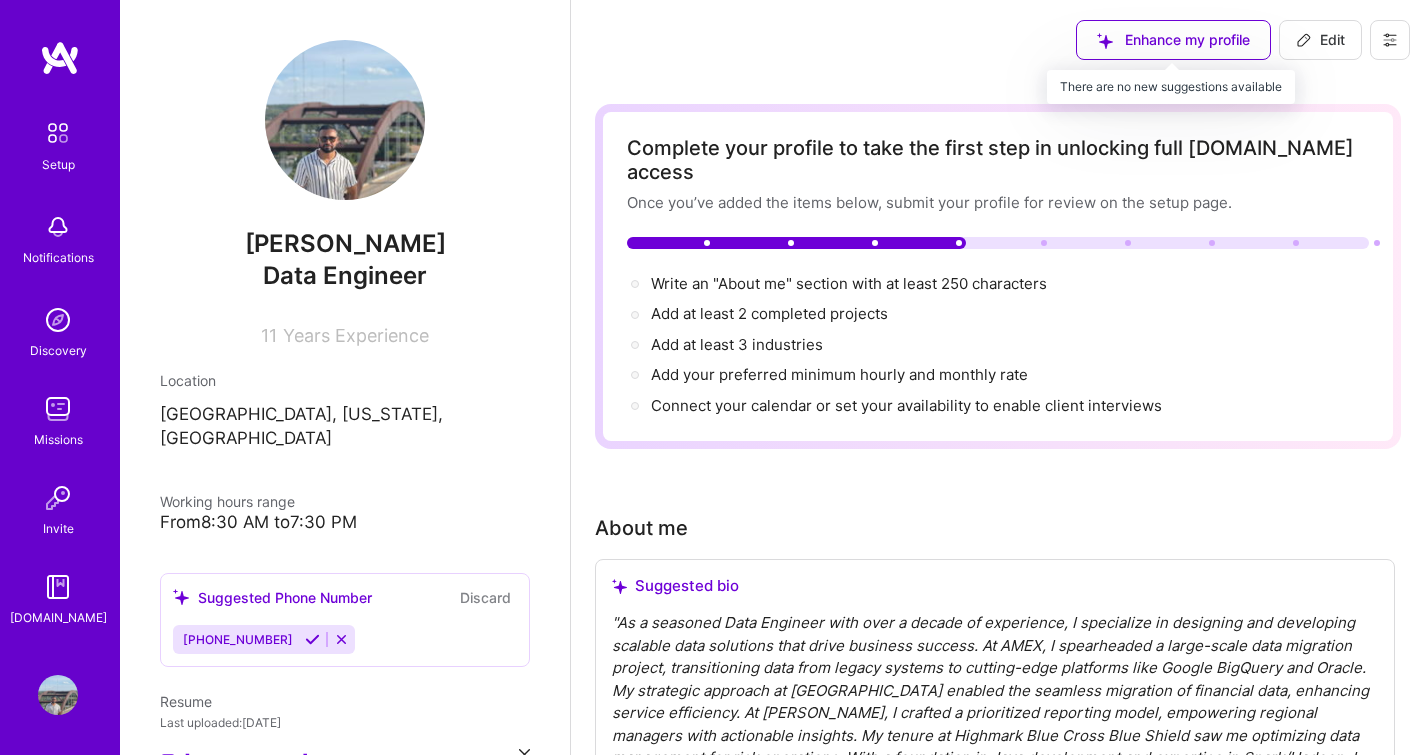 click on "Enhance my profile" at bounding box center (1173, 40) 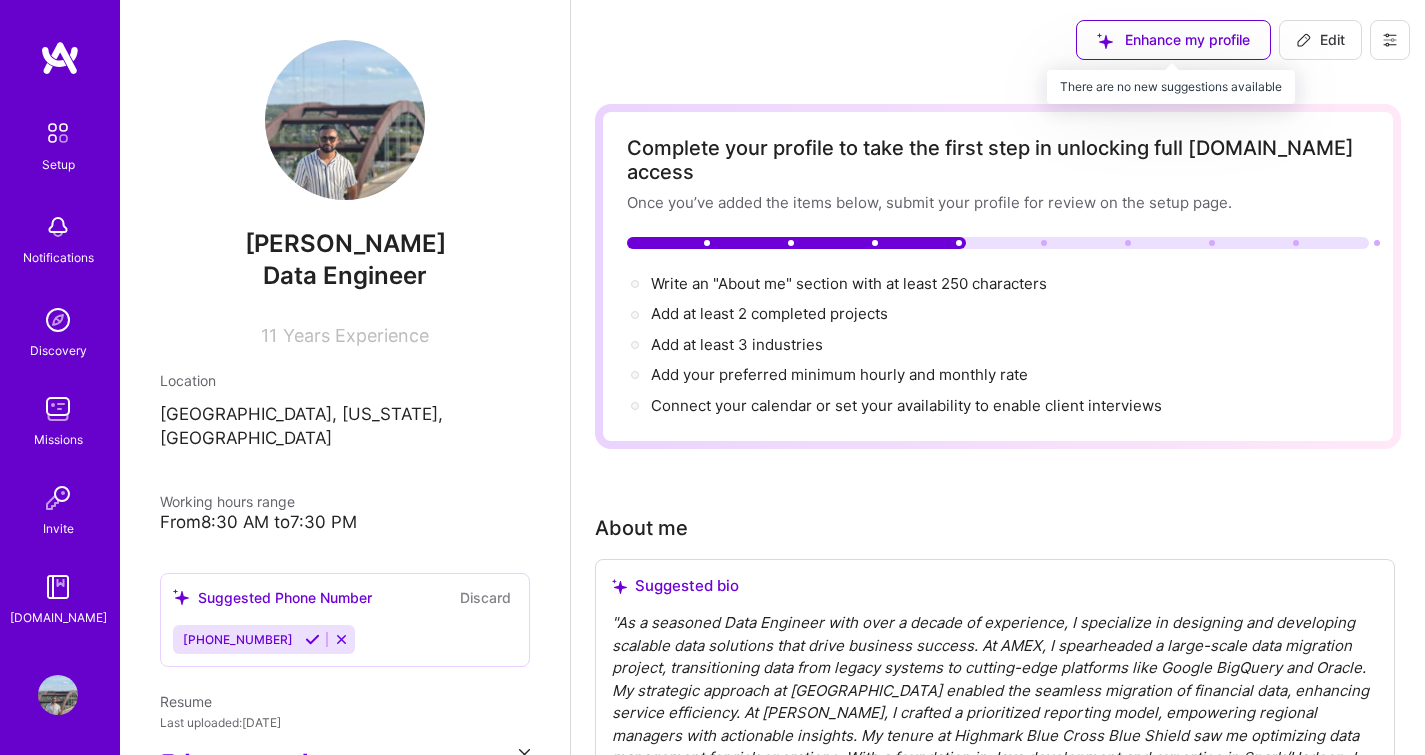 click on "Enhance my profile" at bounding box center (1173, 40) 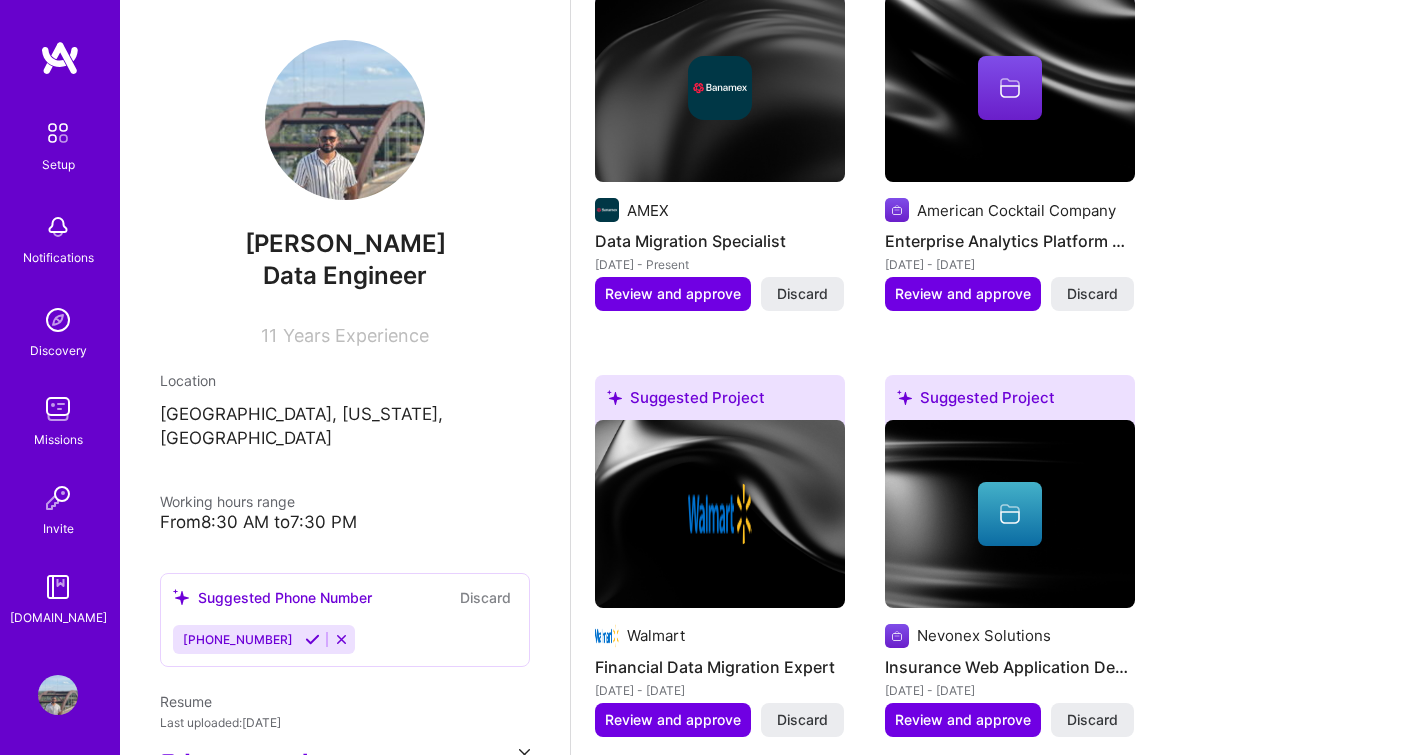 scroll, scrollTop: 1025, scrollLeft: 0, axis: vertical 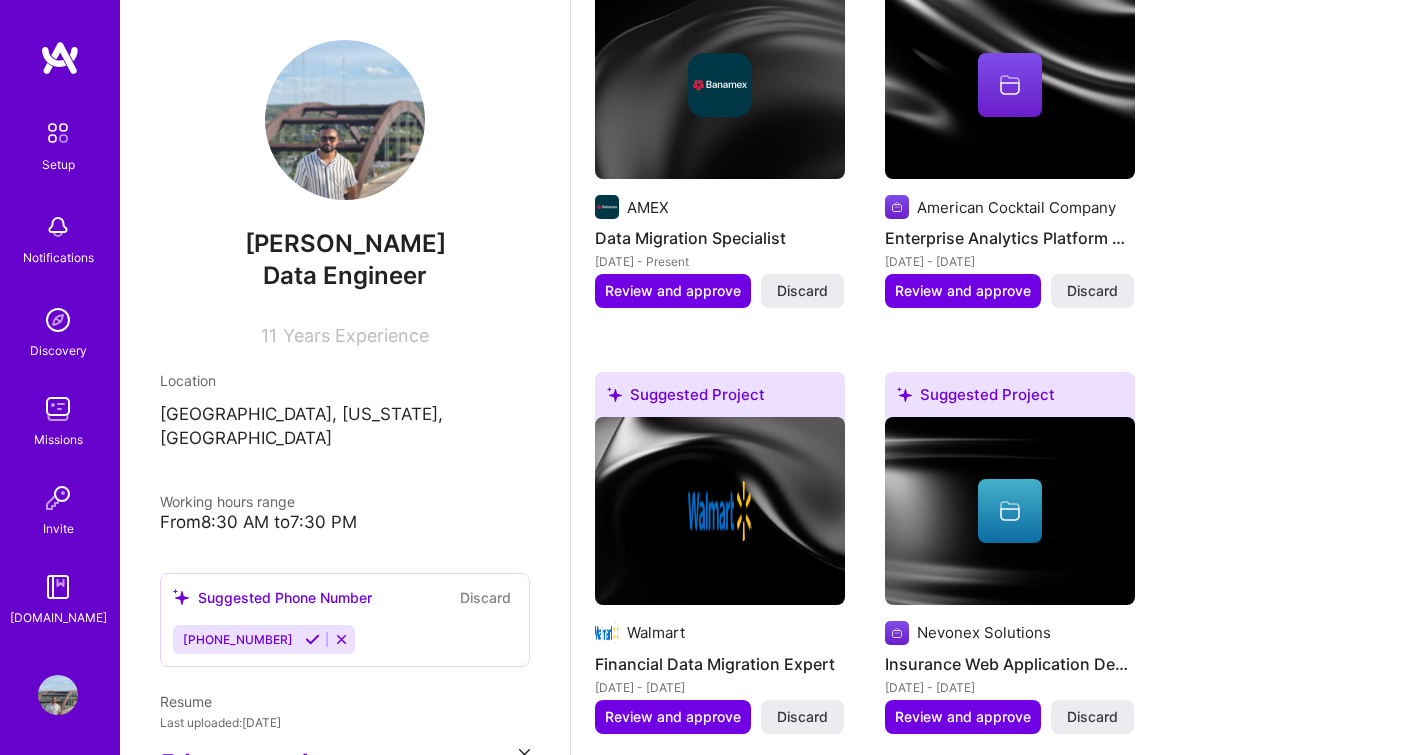 click at bounding box center (312, 639) 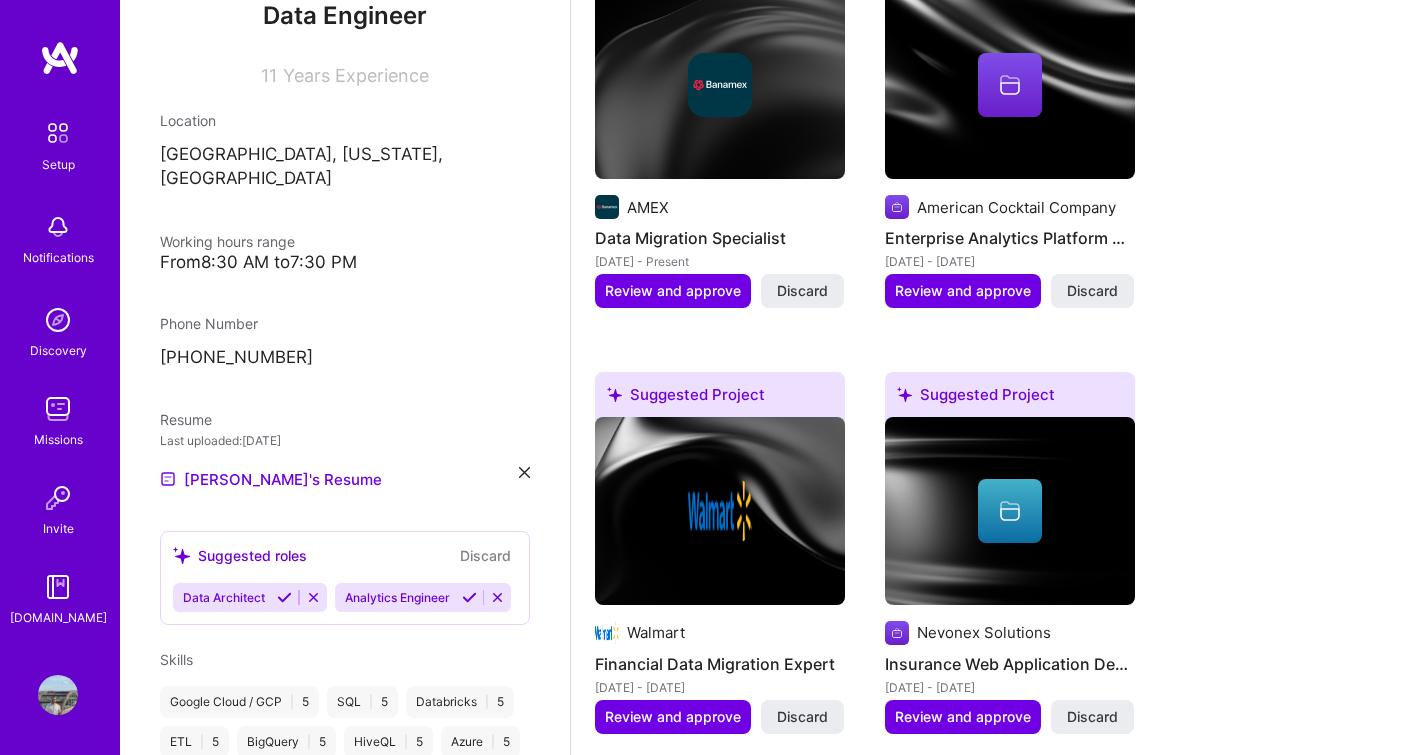scroll, scrollTop: 428, scrollLeft: 0, axis: vertical 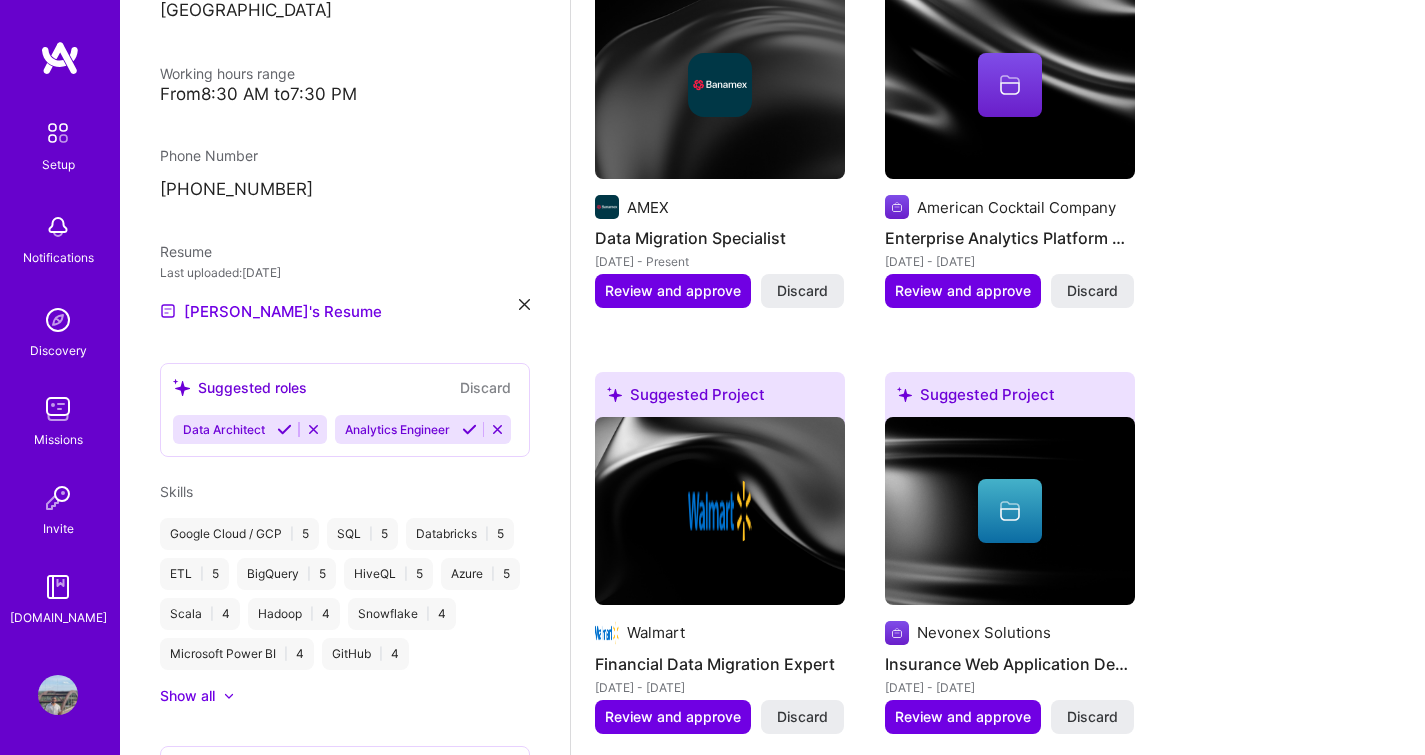 click on "Suggested roles" at bounding box center [240, 387] 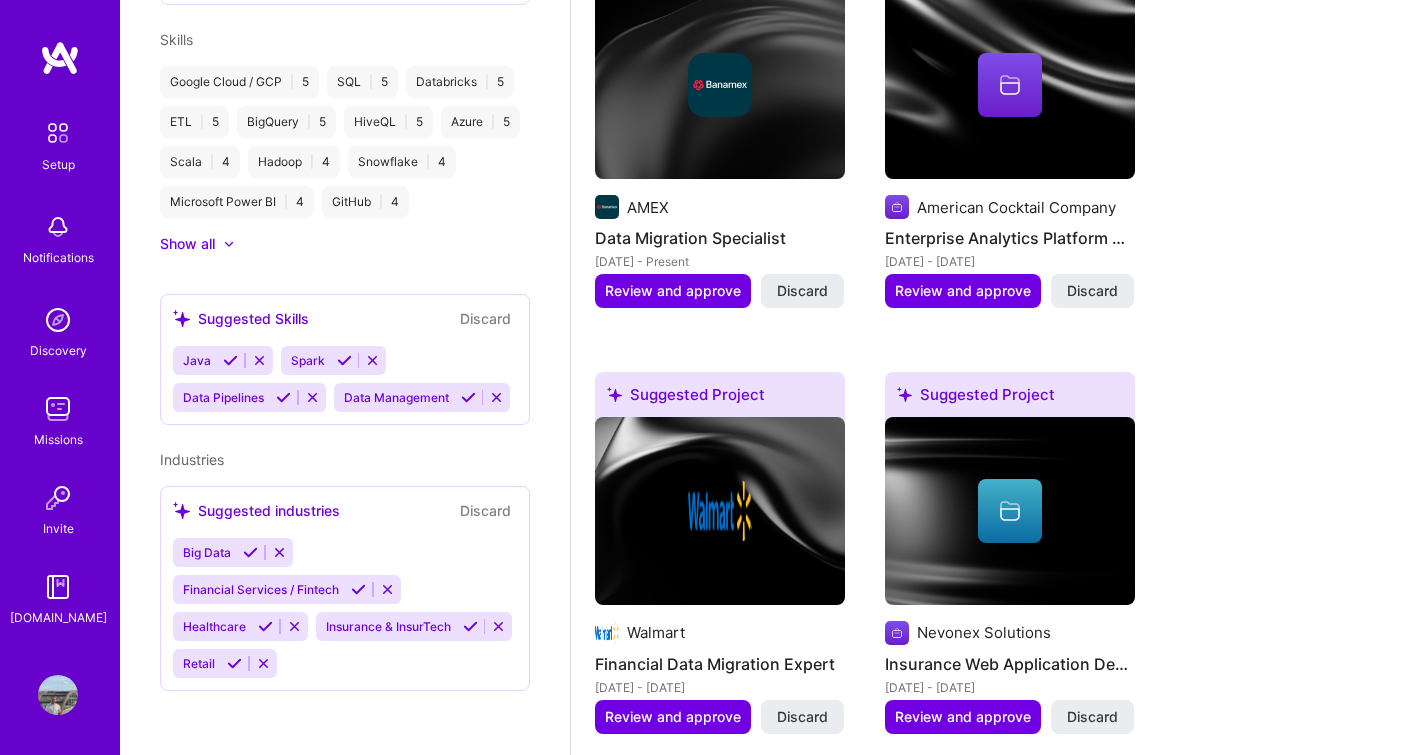 scroll, scrollTop: 971, scrollLeft: 0, axis: vertical 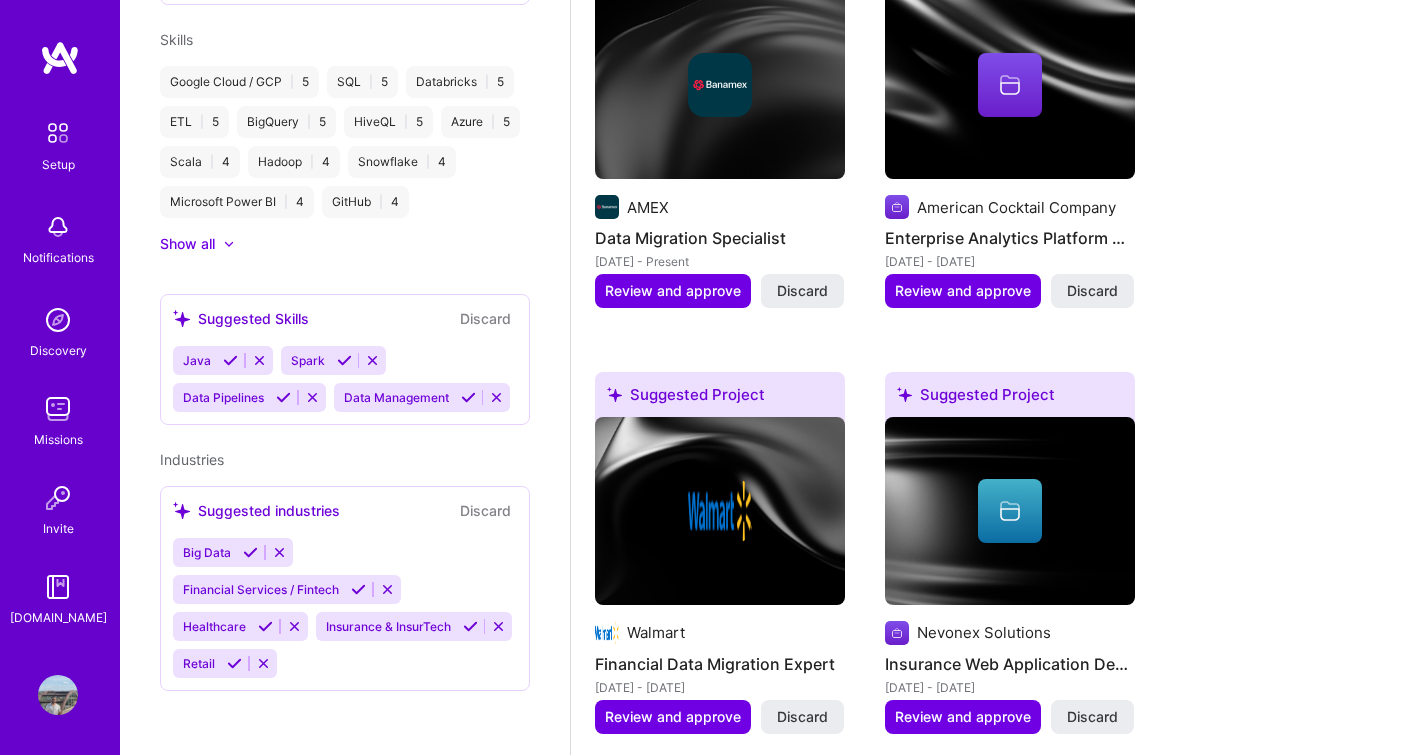 click at bounding box center (344, 360) 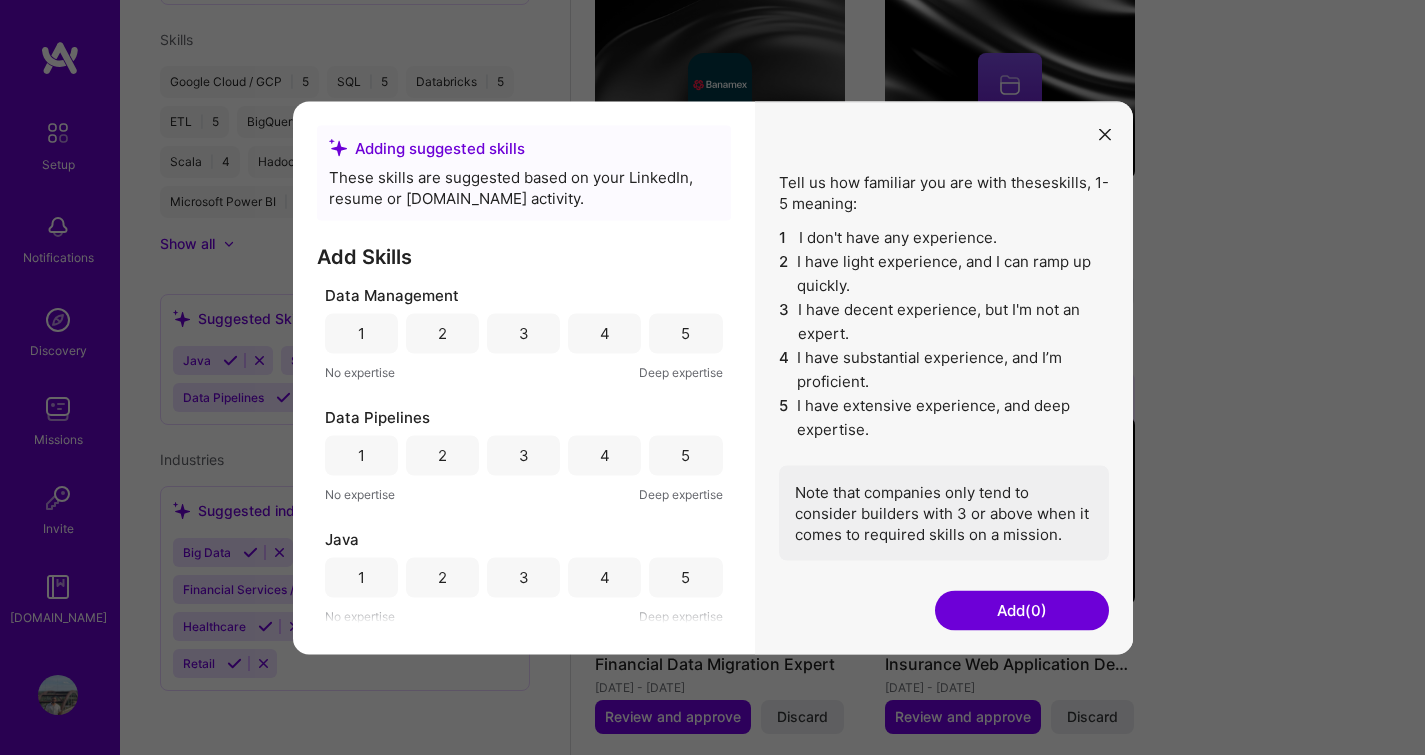 click on "4" at bounding box center [604, 333] 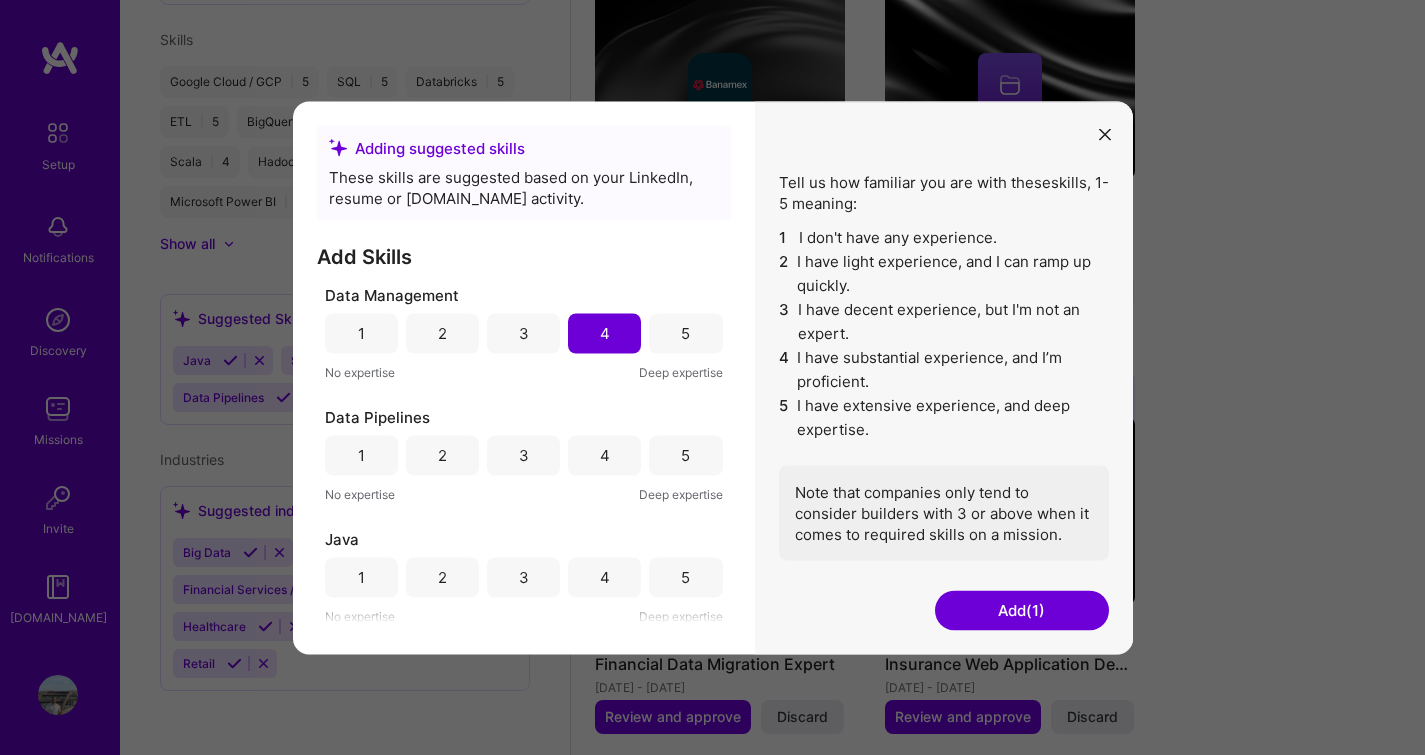 click on "4" at bounding box center [605, 455] 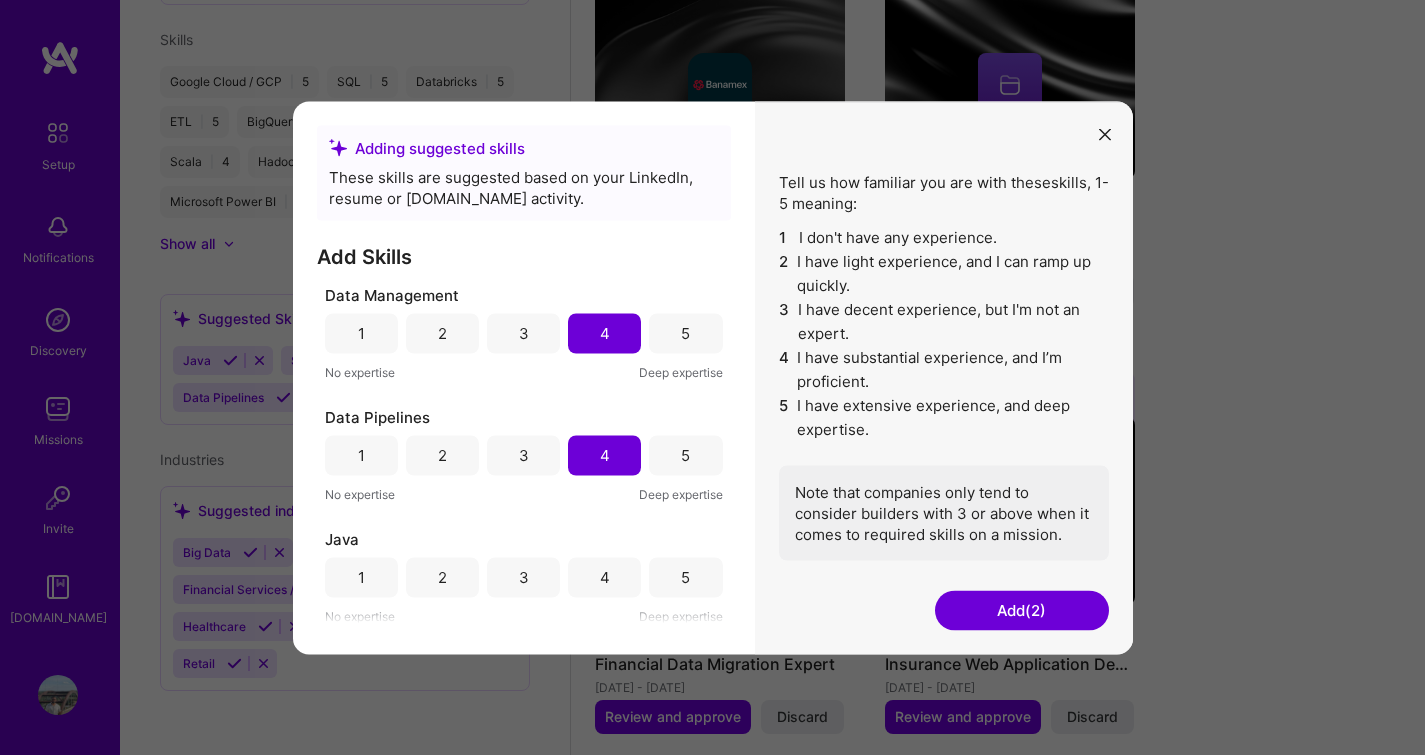 scroll, scrollTop: 124, scrollLeft: 0, axis: vertical 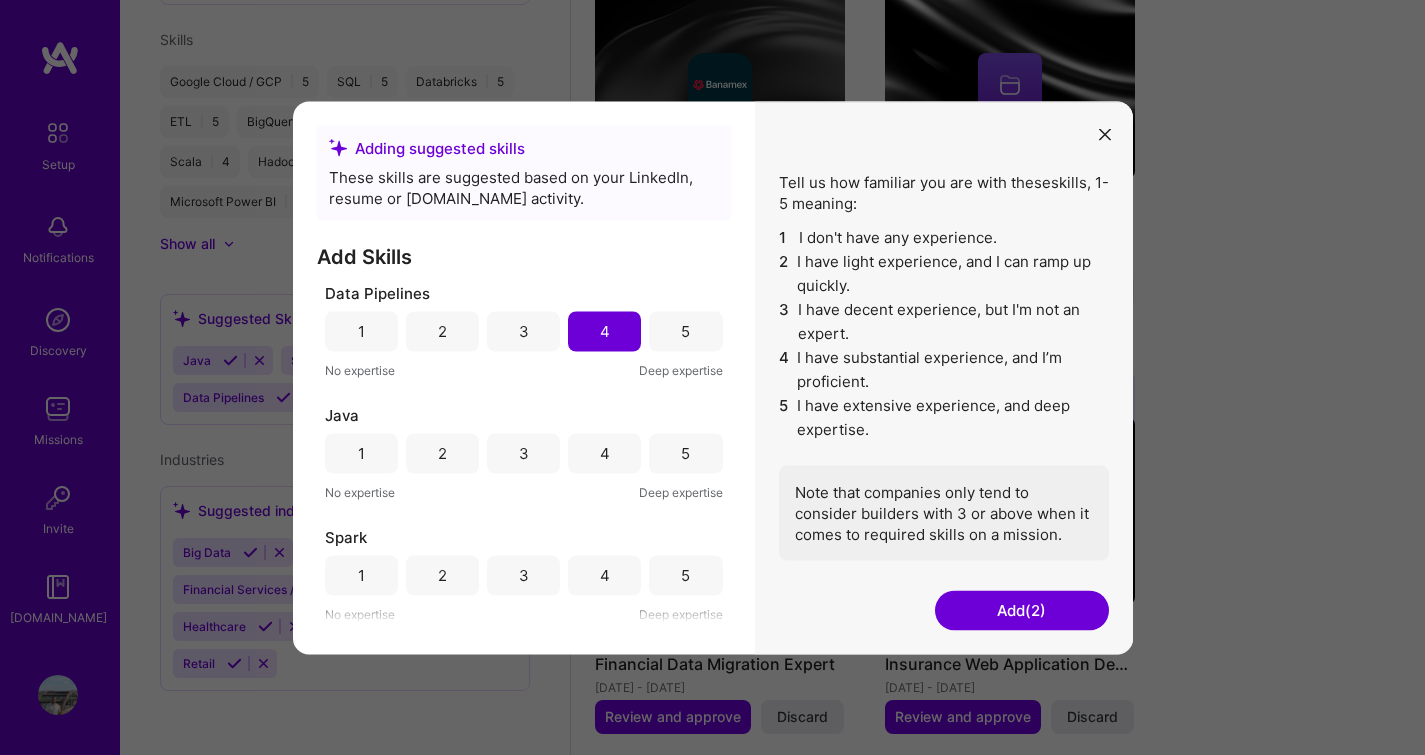 click on "4" at bounding box center [604, 453] 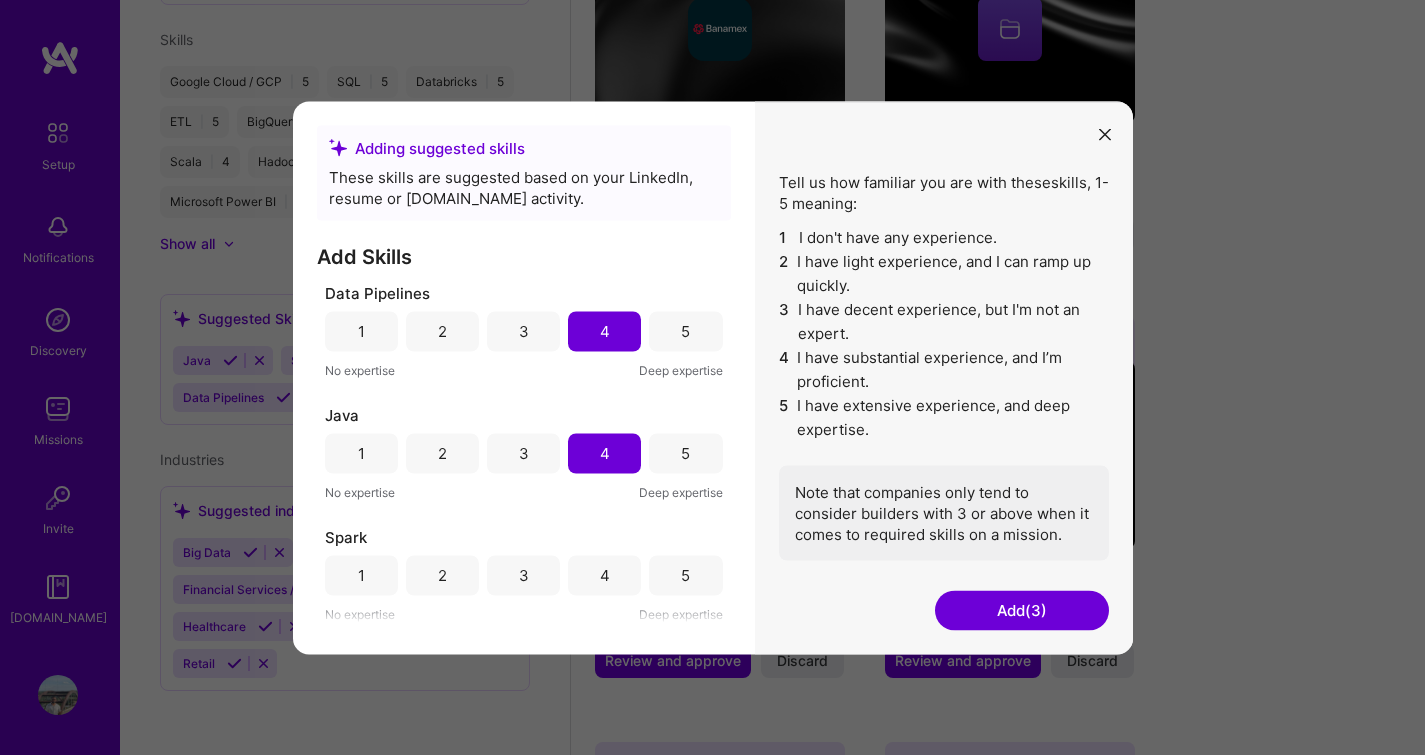 scroll, scrollTop: 1082, scrollLeft: 0, axis: vertical 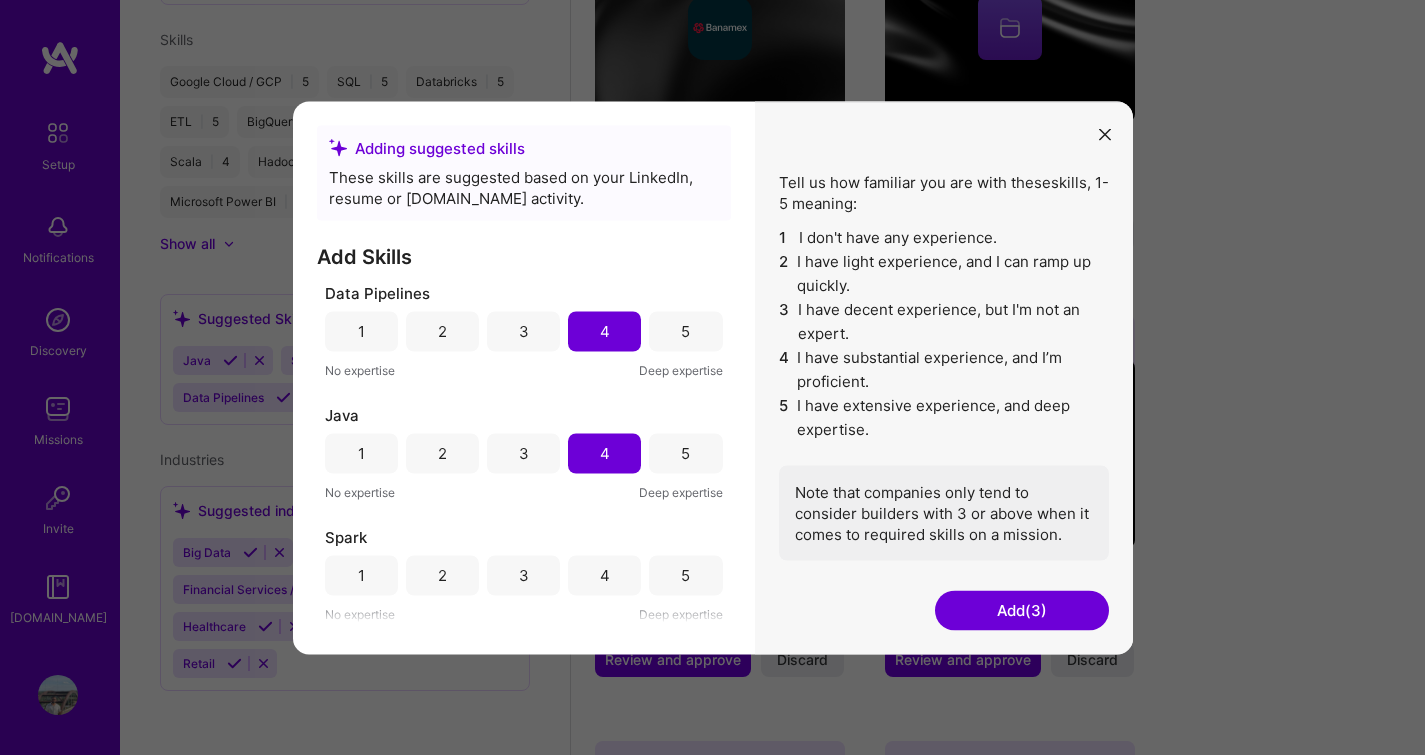 click on "4" at bounding box center [604, 575] 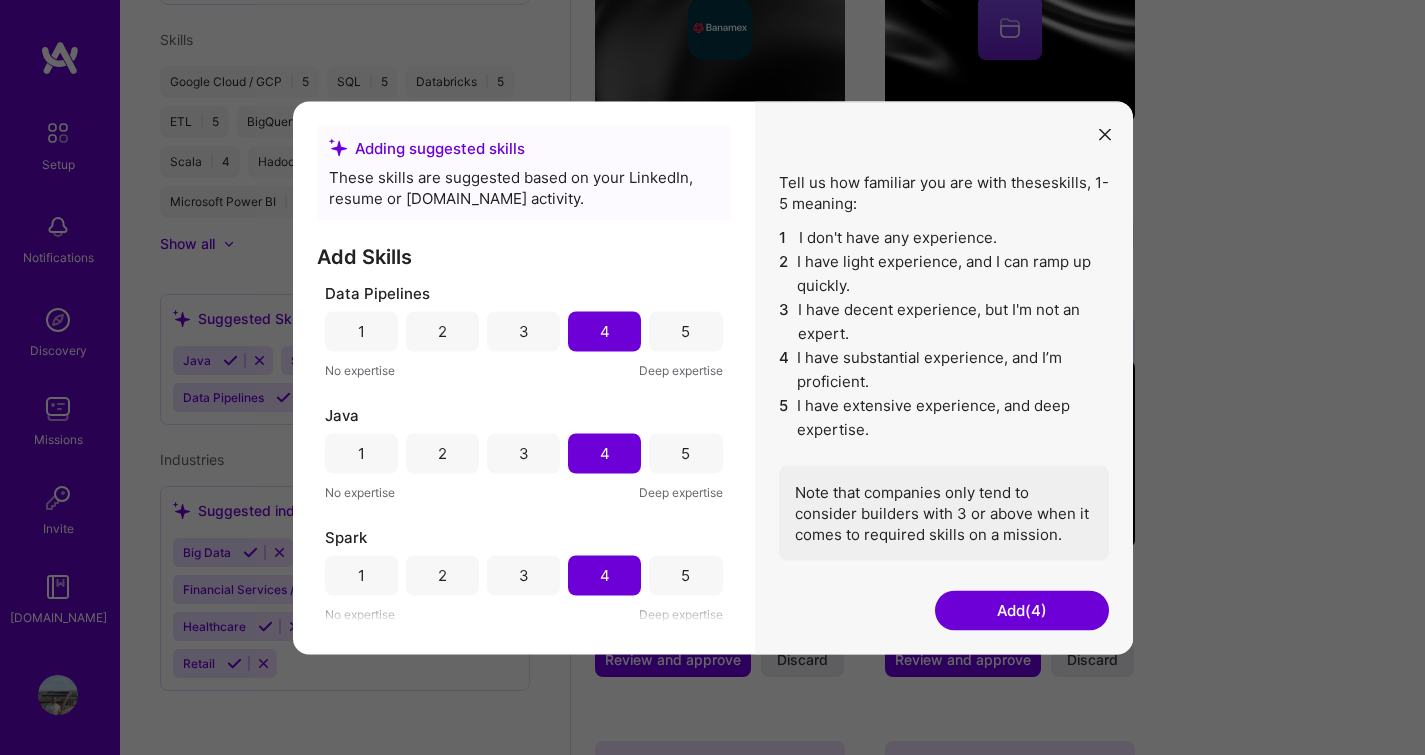 click on "Add  (4)" at bounding box center [1022, 610] 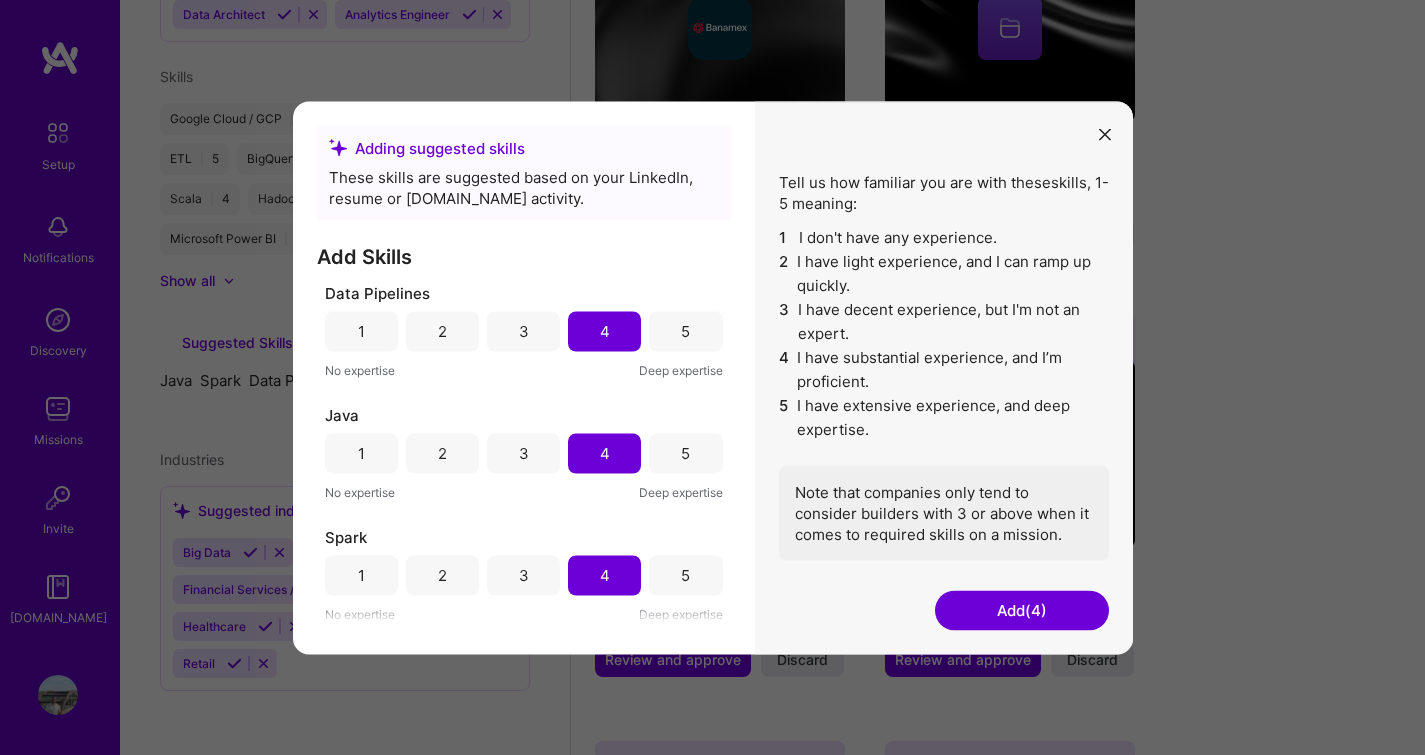 scroll, scrollTop: 779, scrollLeft: 0, axis: vertical 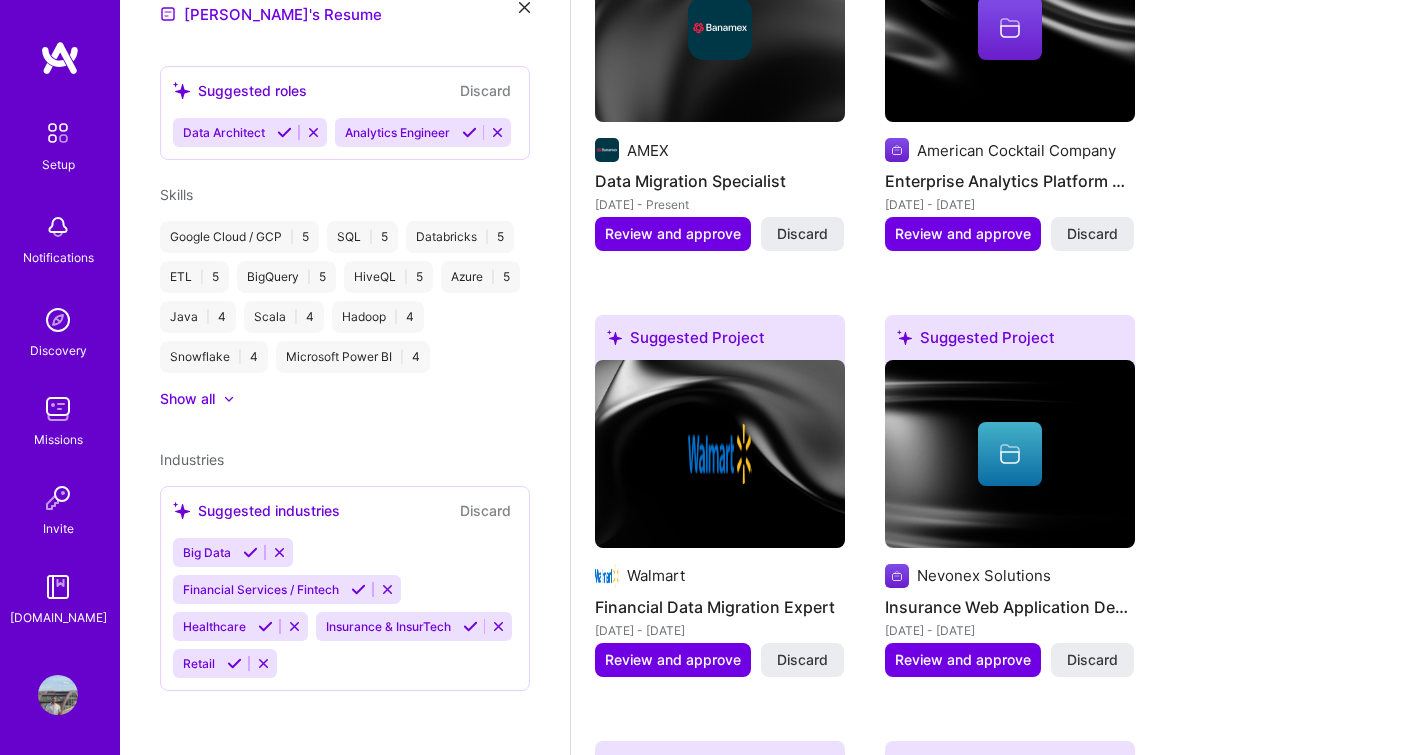 click on "[DATE] - [DATE]" at bounding box center [1010, 630] 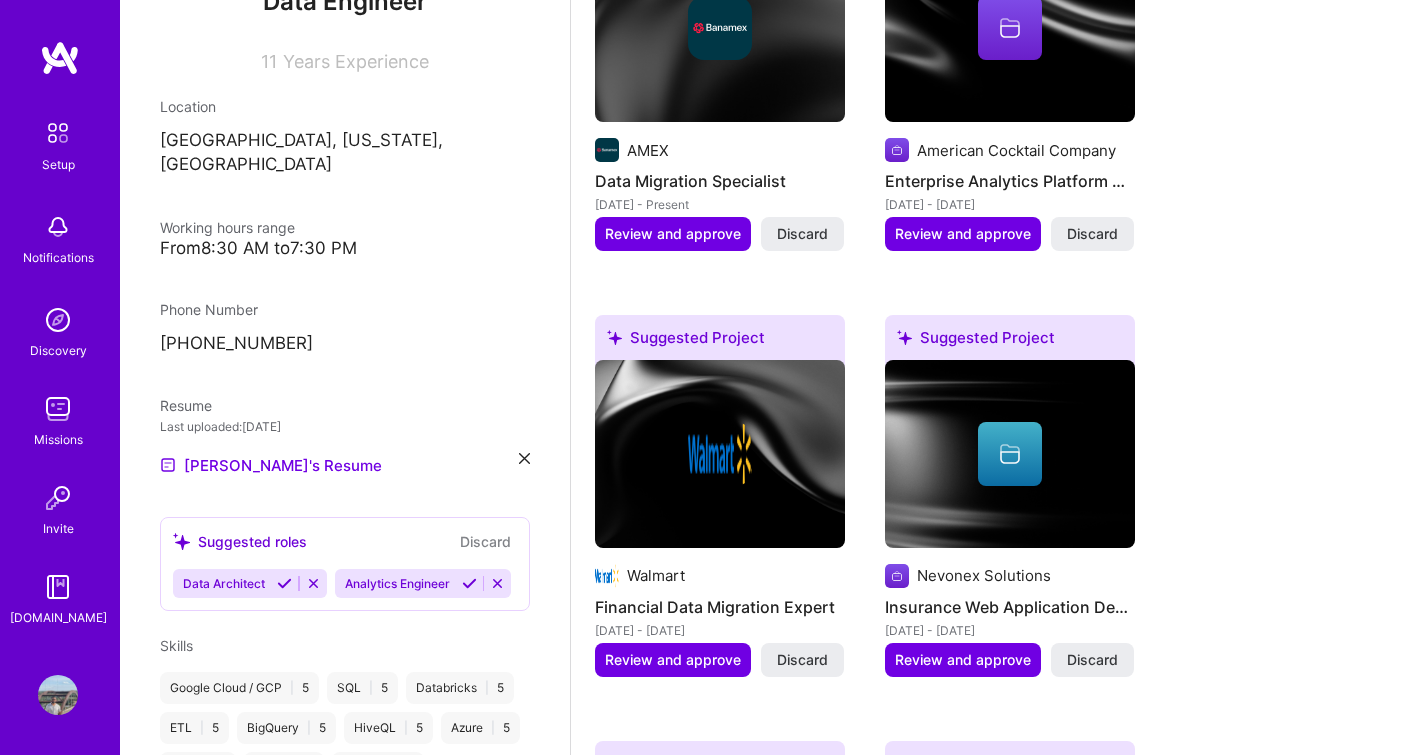 scroll, scrollTop: 277, scrollLeft: 0, axis: vertical 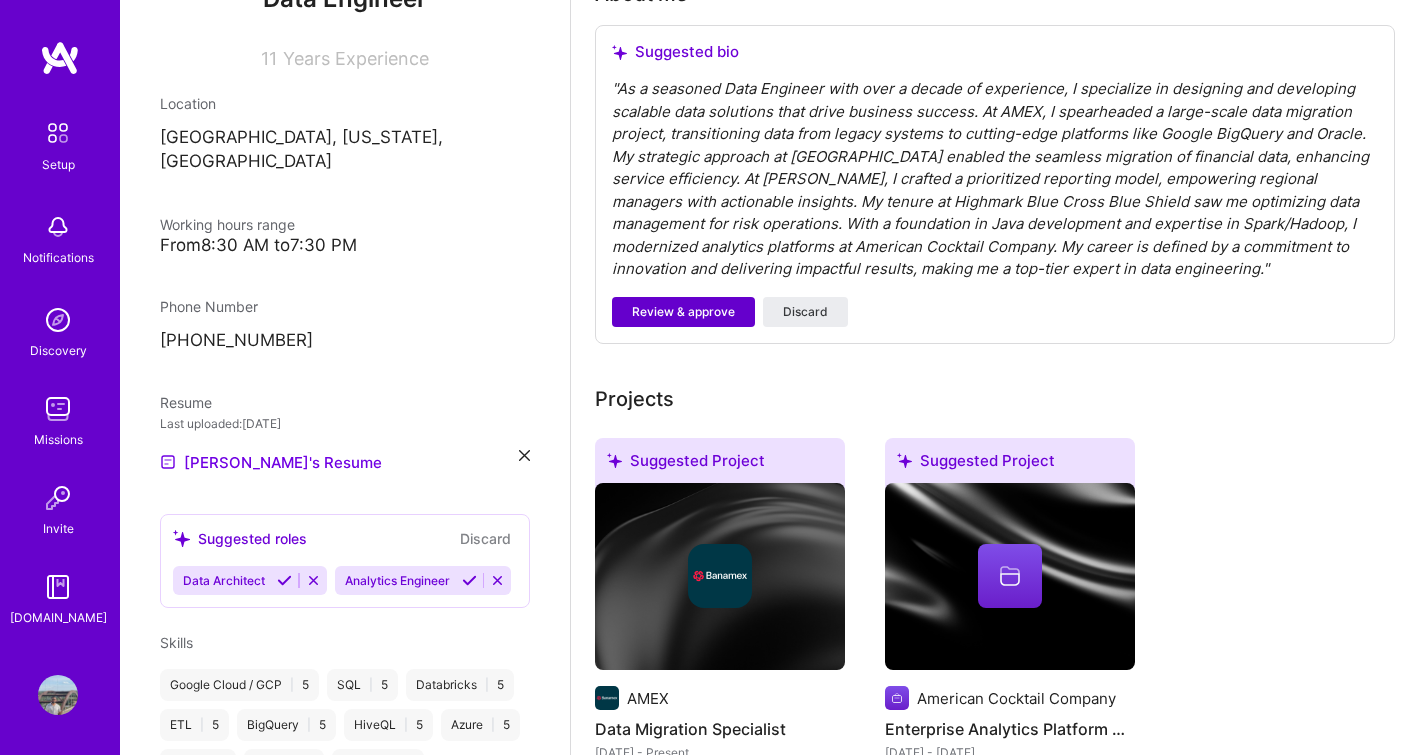 click on "Review & approve" at bounding box center [683, 312] 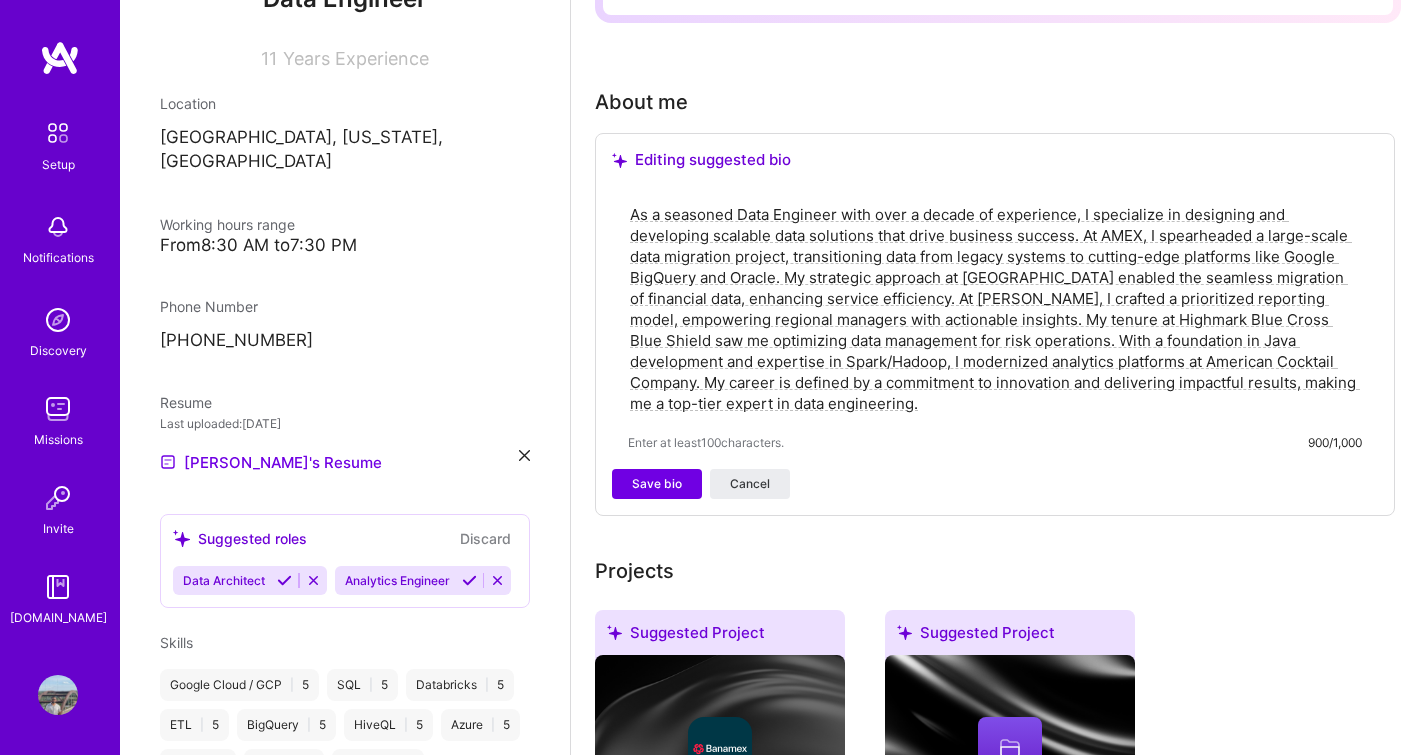 scroll, scrollTop: 427, scrollLeft: 0, axis: vertical 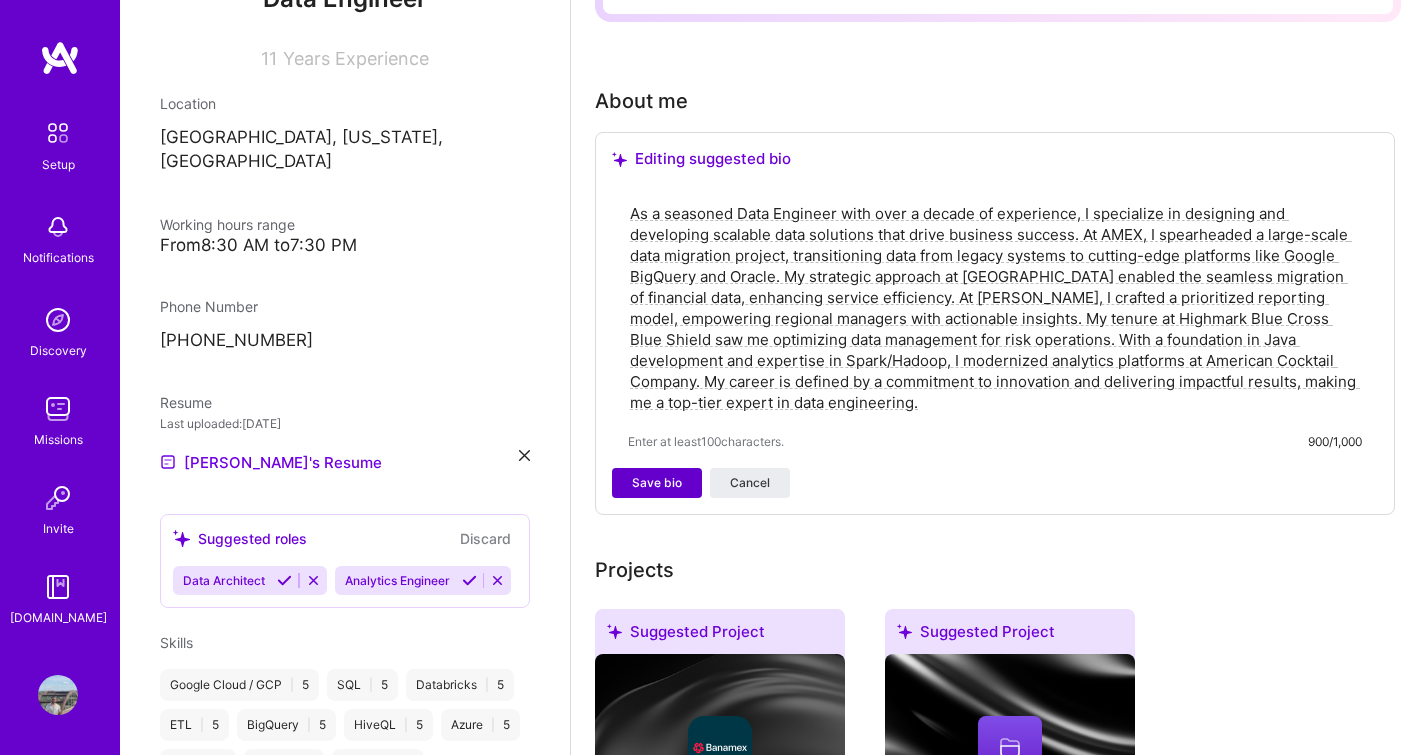 click on "Save bio" at bounding box center [657, 483] 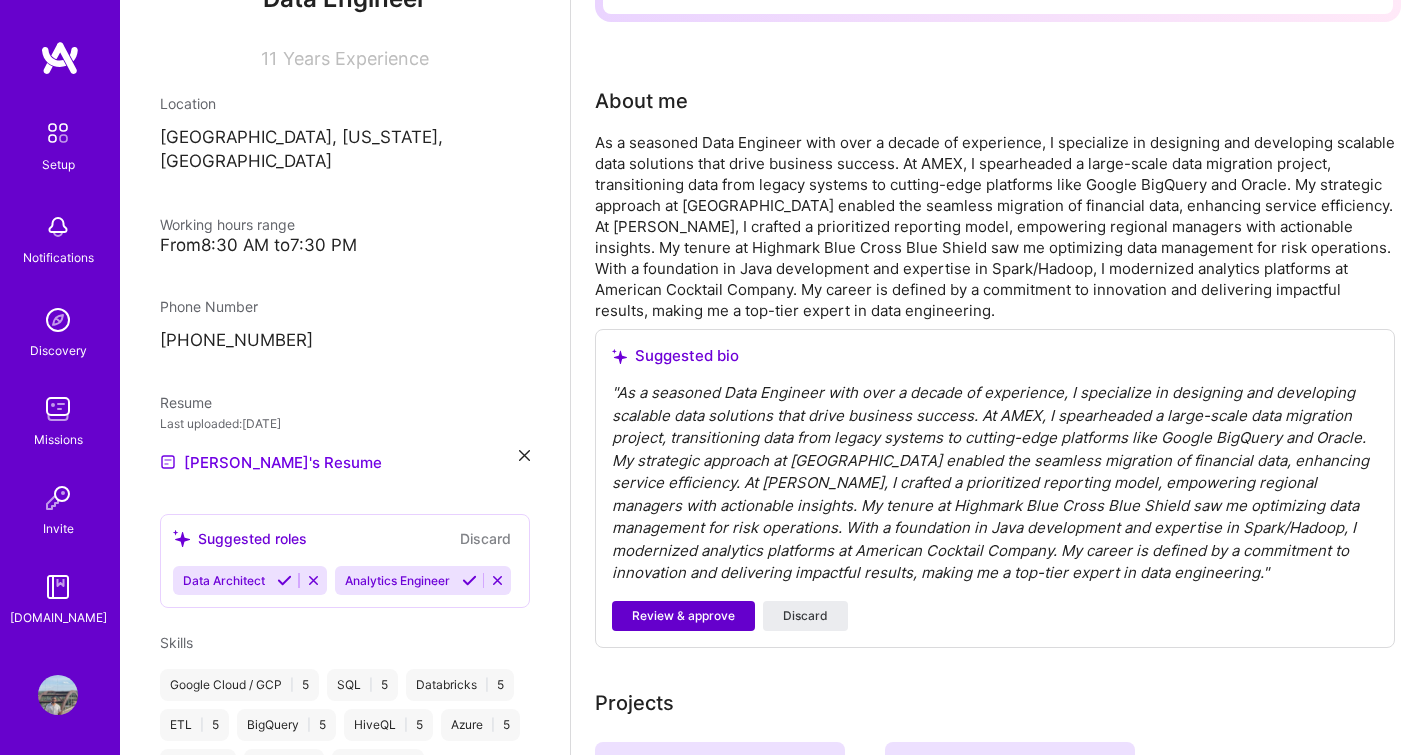 click on "Review & approve" at bounding box center (683, 616) 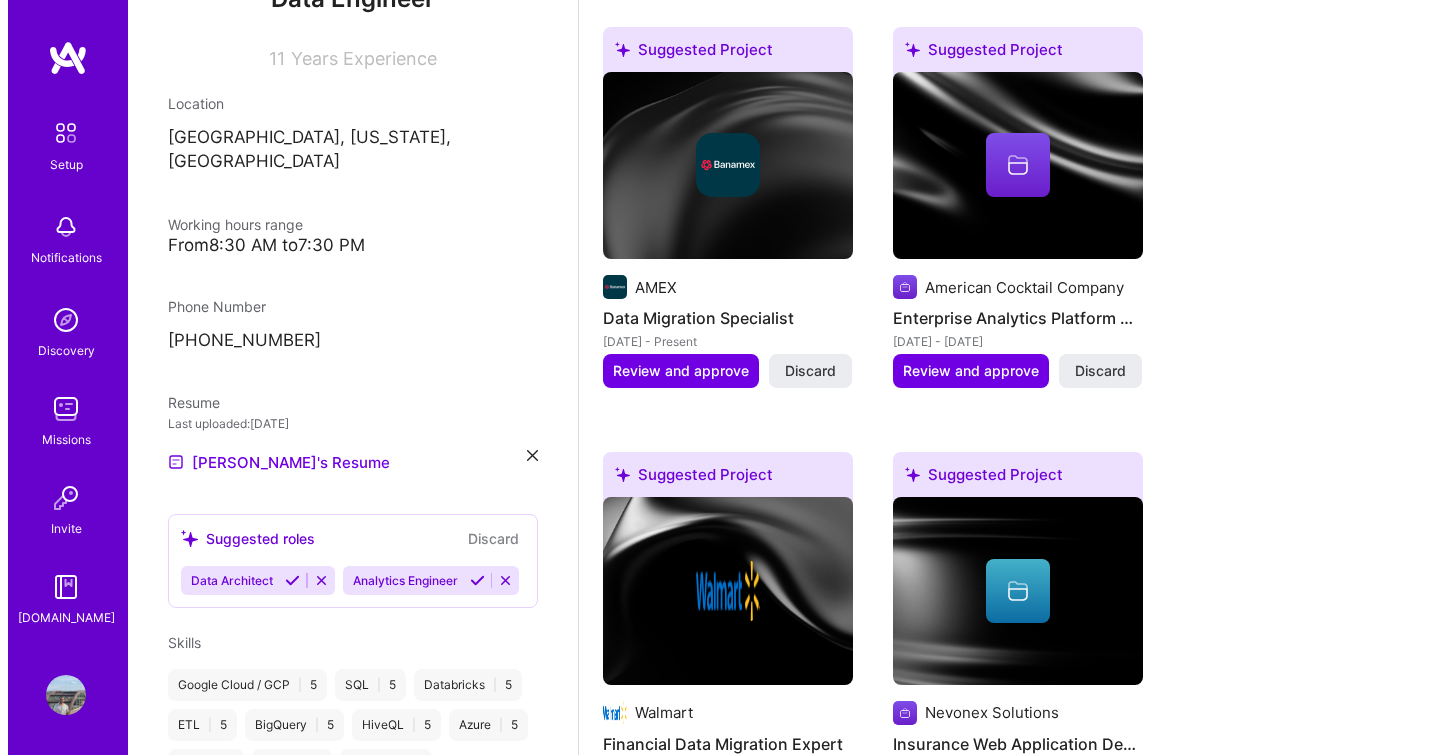 scroll, scrollTop: 786, scrollLeft: 0, axis: vertical 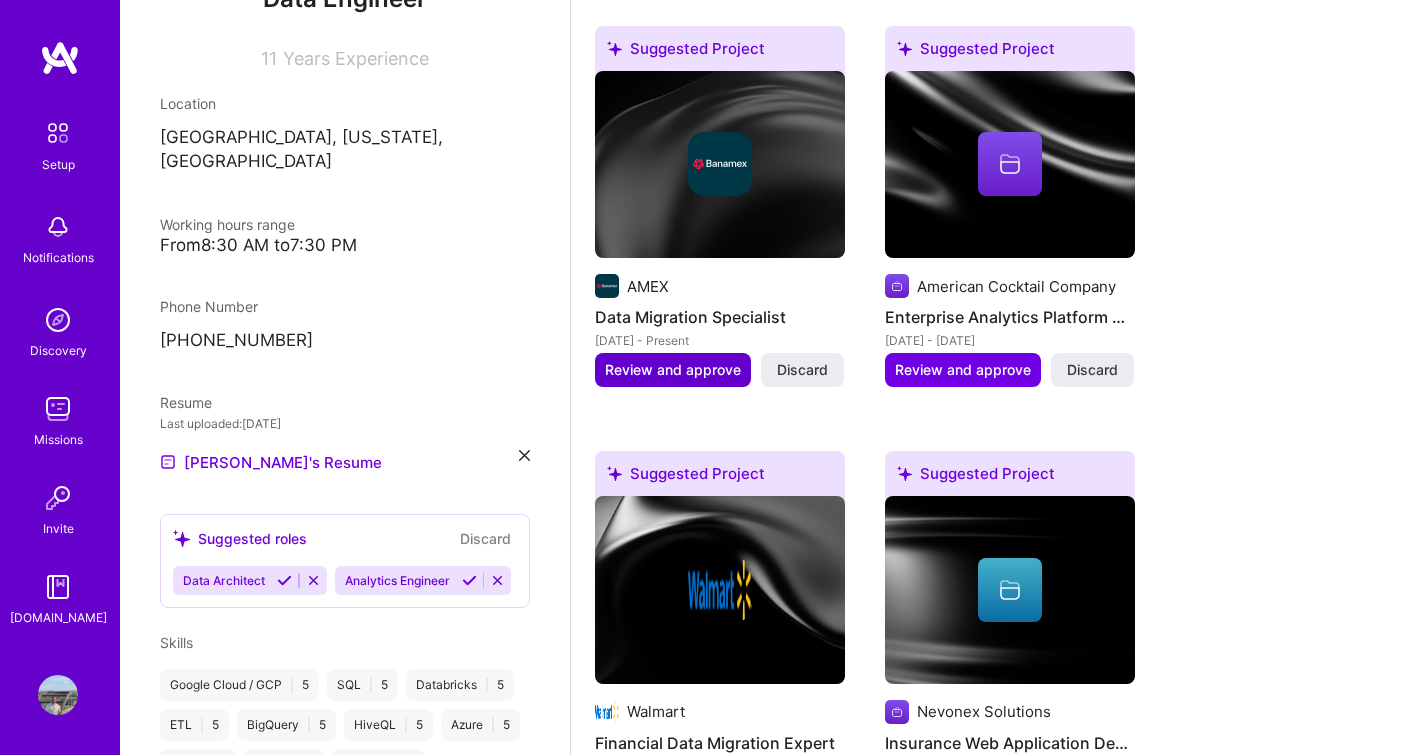 click on "Review and approve" at bounding box center [673, 370] 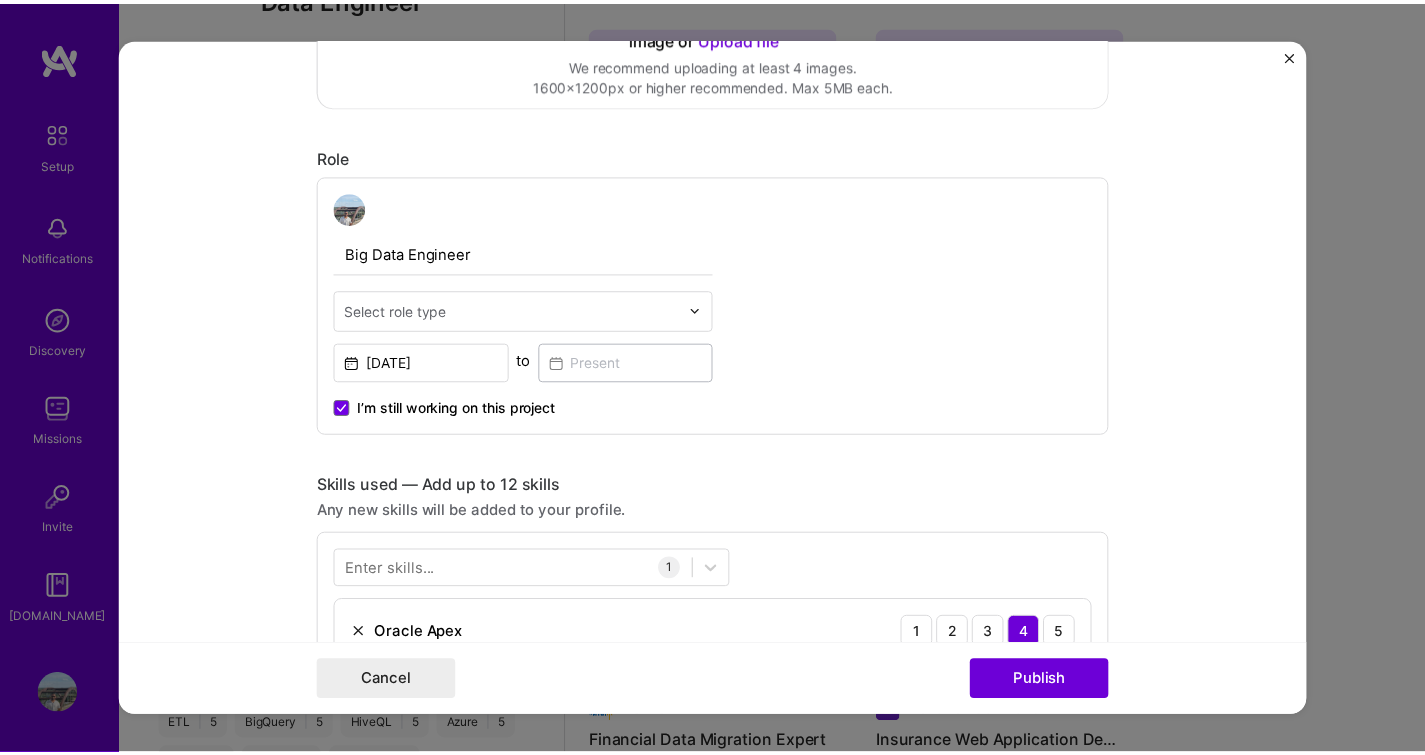 scroll, scrollTop: 0, scrollLeft: 0, axis: both 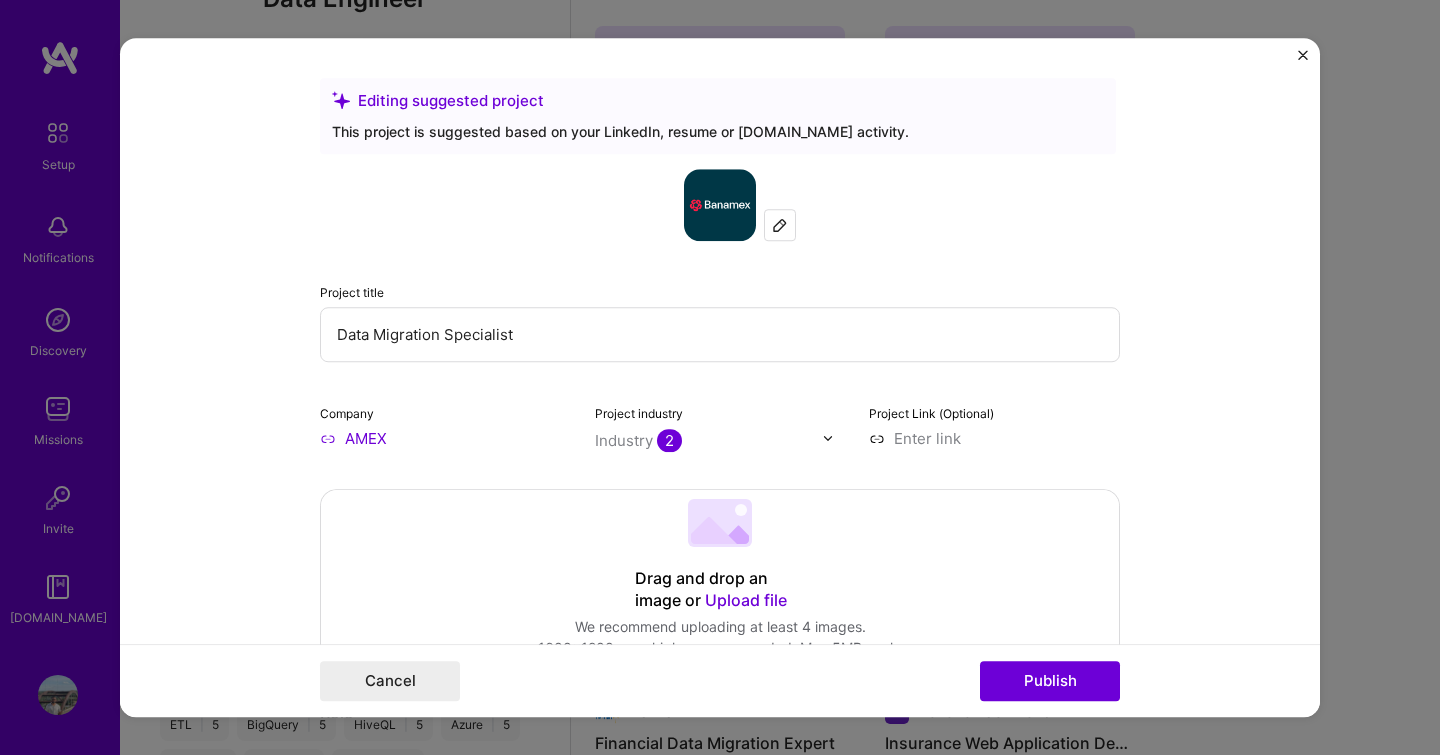 click at bounding box center [1303, 55] 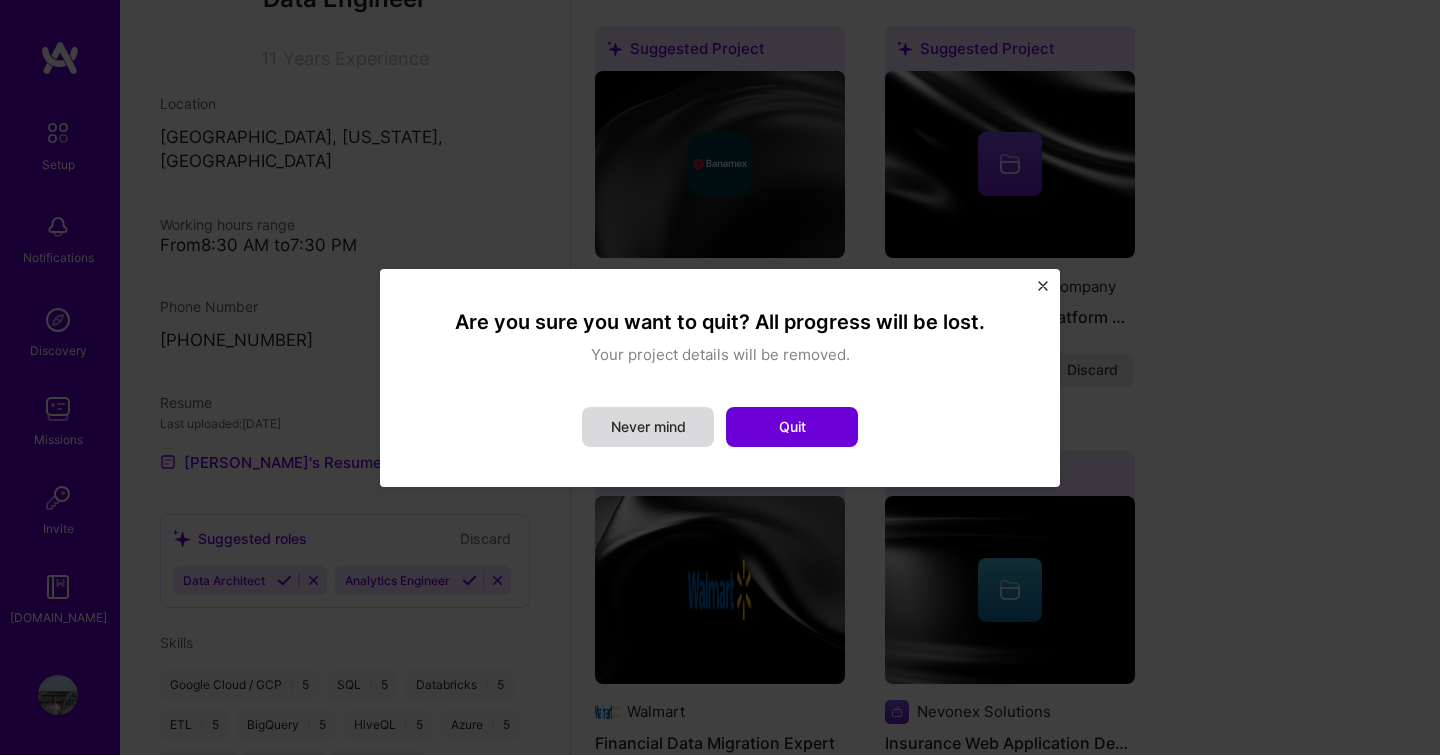 click on "Never mind" at bounding box center (648, 427) 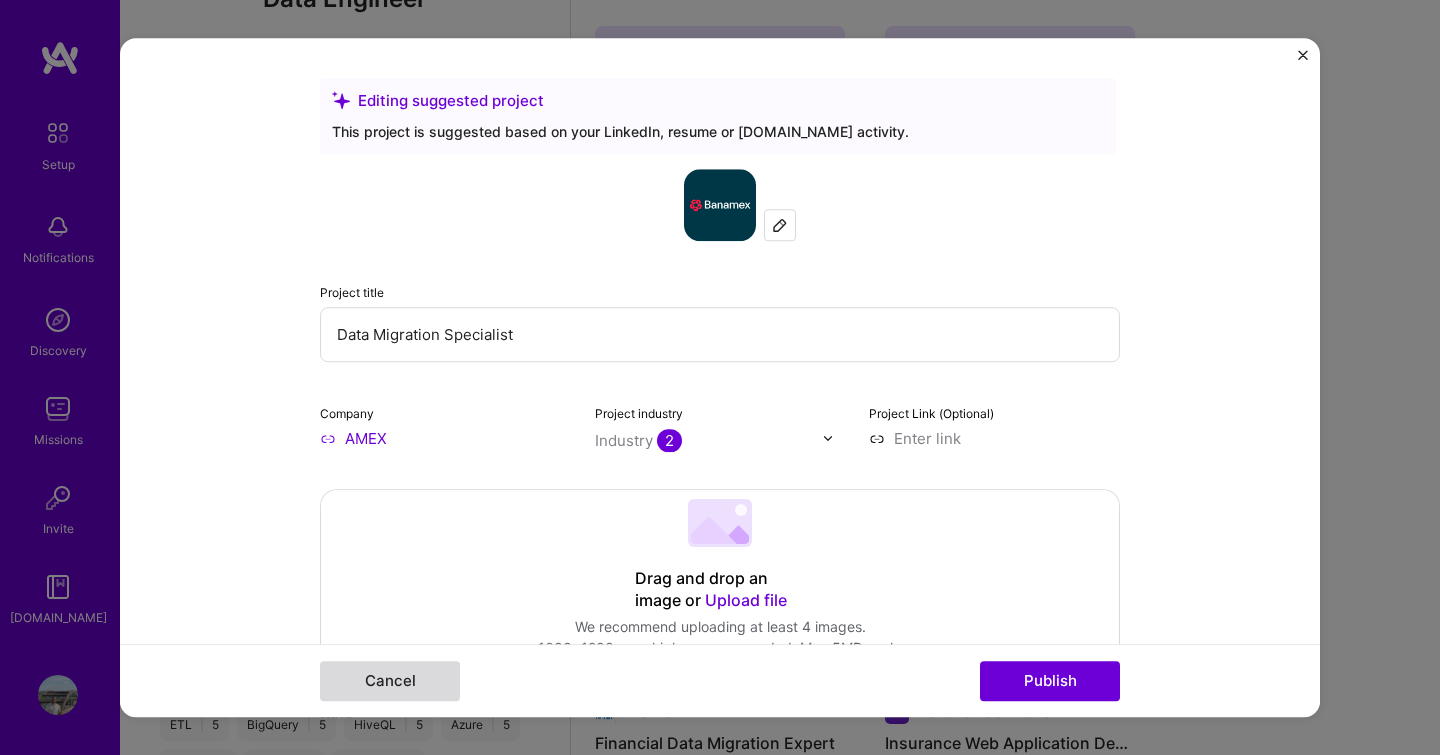 click on "Cancel" at bounding box center [390, 681] 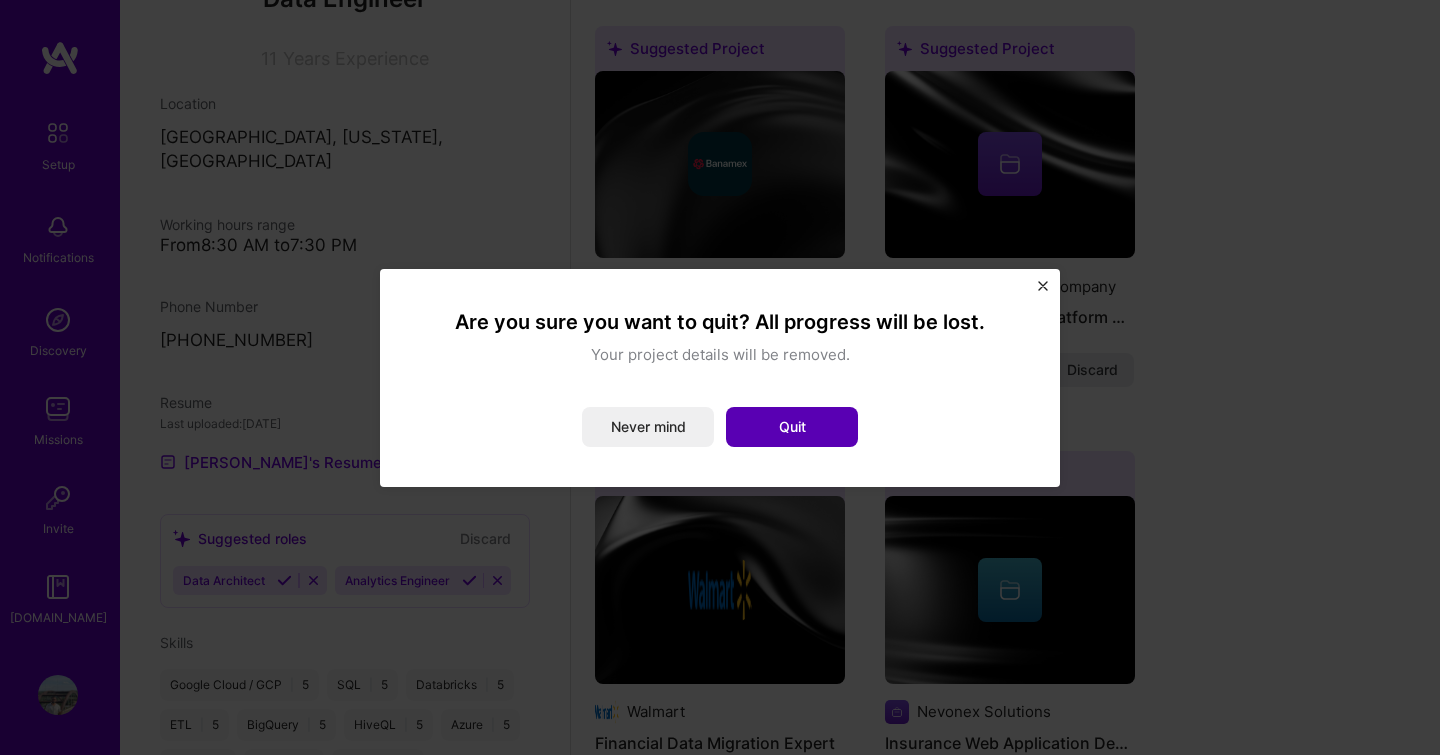 click on "Quit" at bounding box center [792, 427] 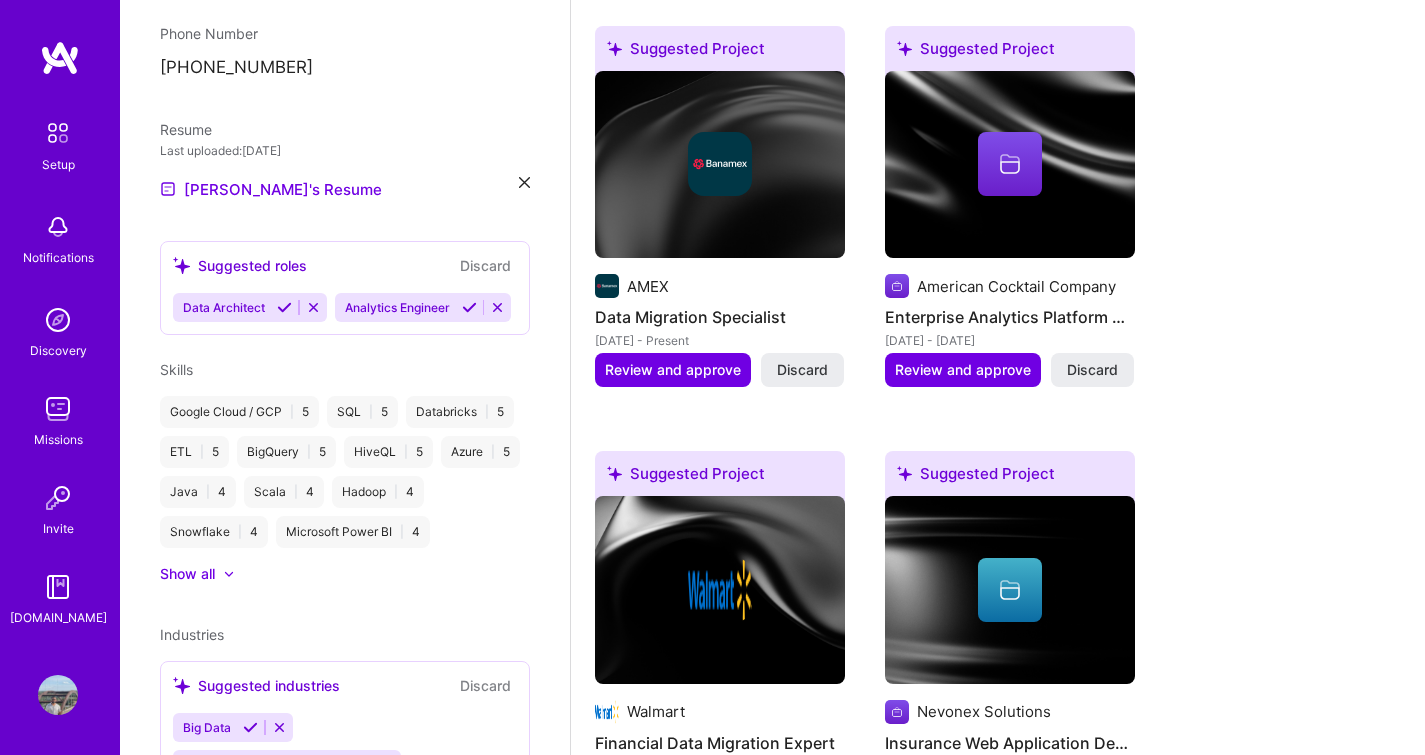 scroll, scrollTop: 418, scrollLeft: 0, axis: vertical 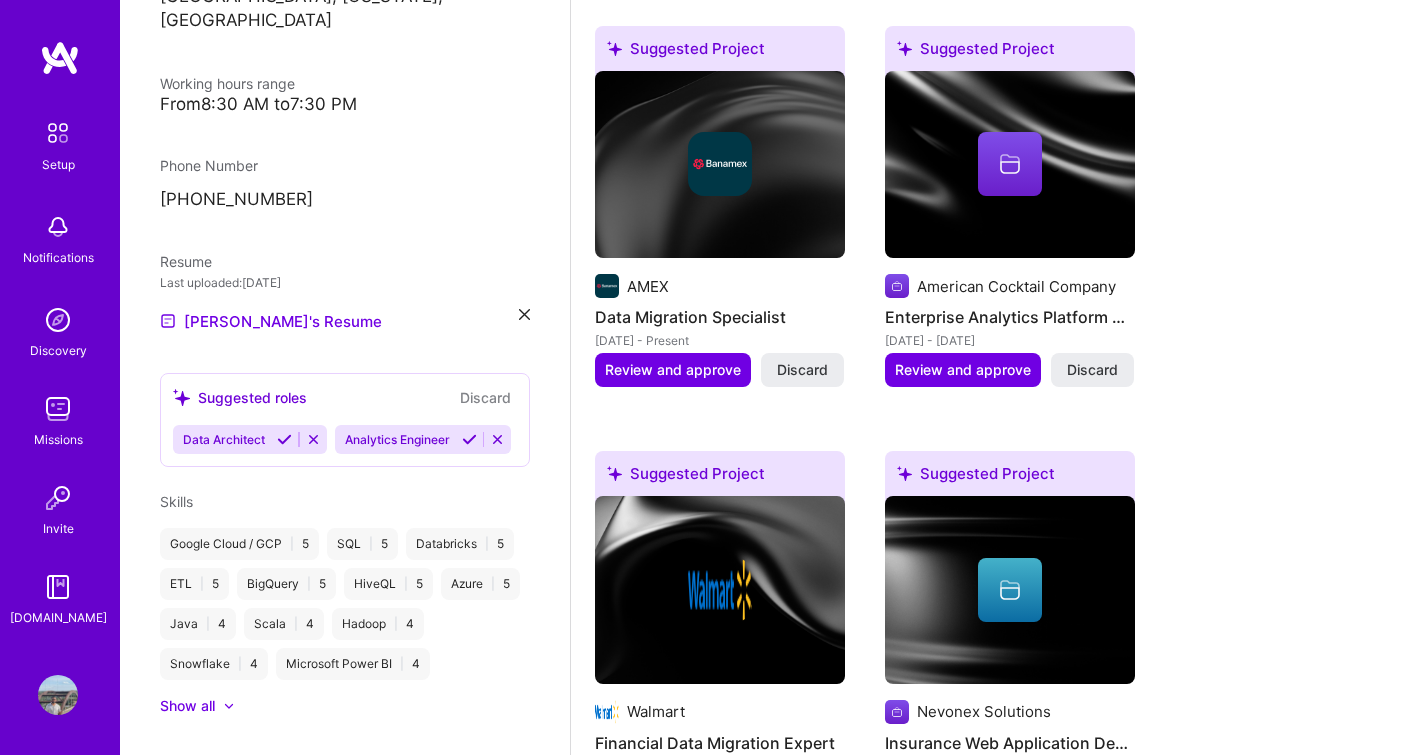 click on "Suggested roles Discard" at bounding box center (345, 397) 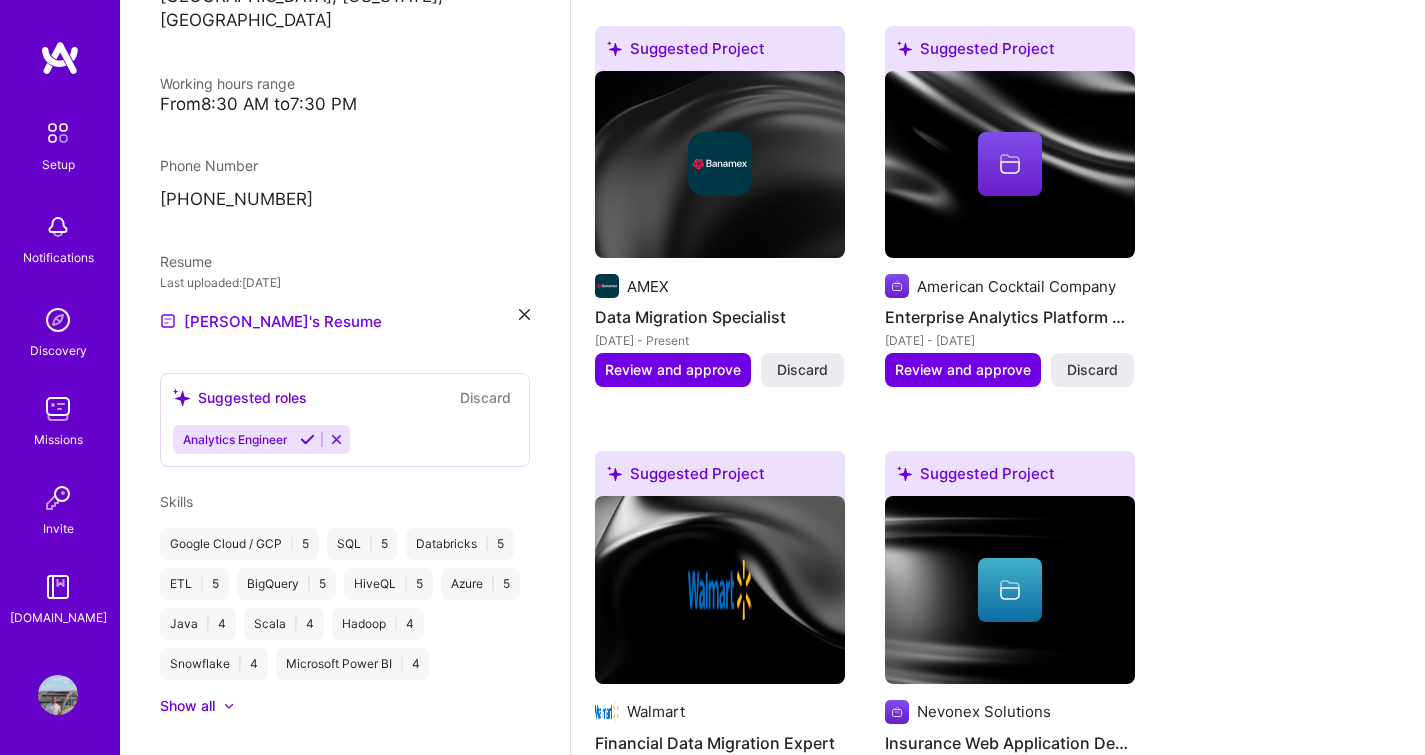 click at bounding box center (336, 439) 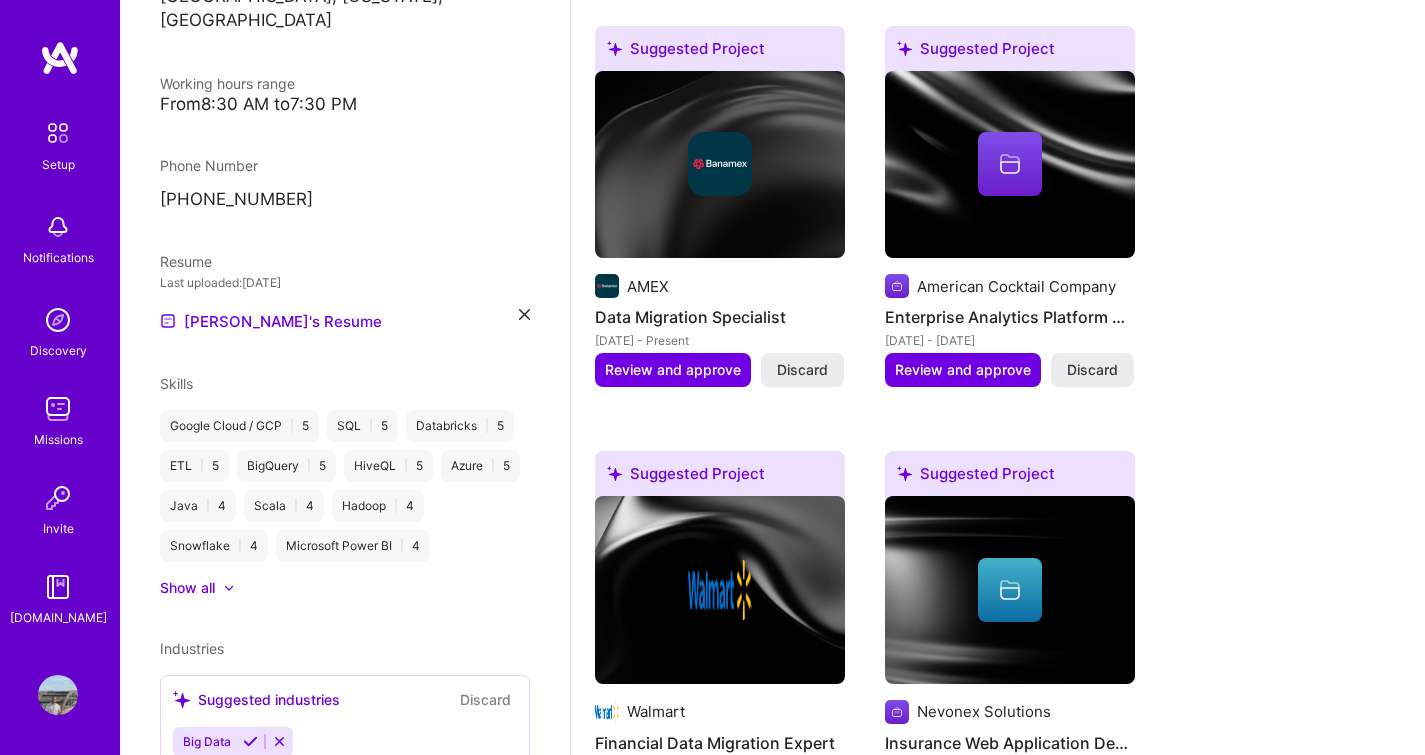 scroll, scrollTop: 624, scrollLeft: 0, axis: vertical 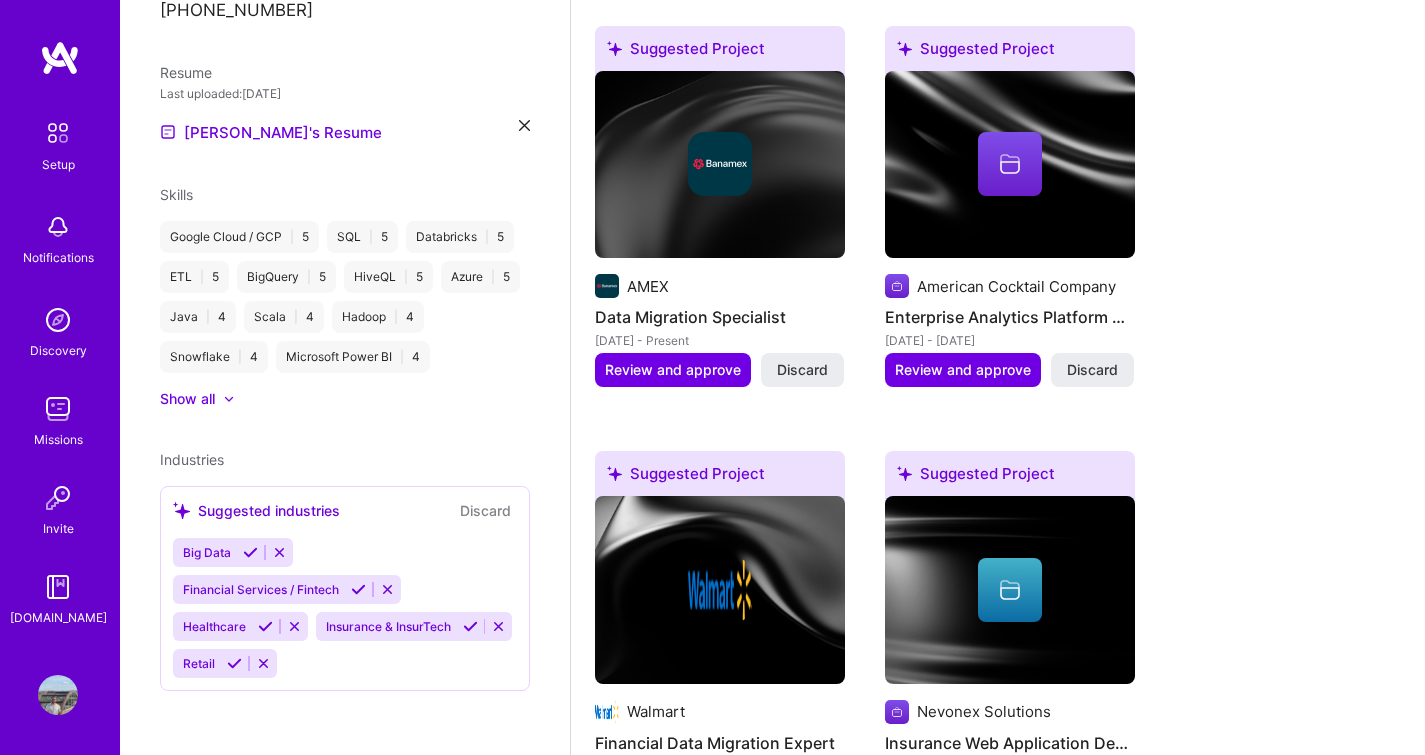 click at bounding box center (250, 552) 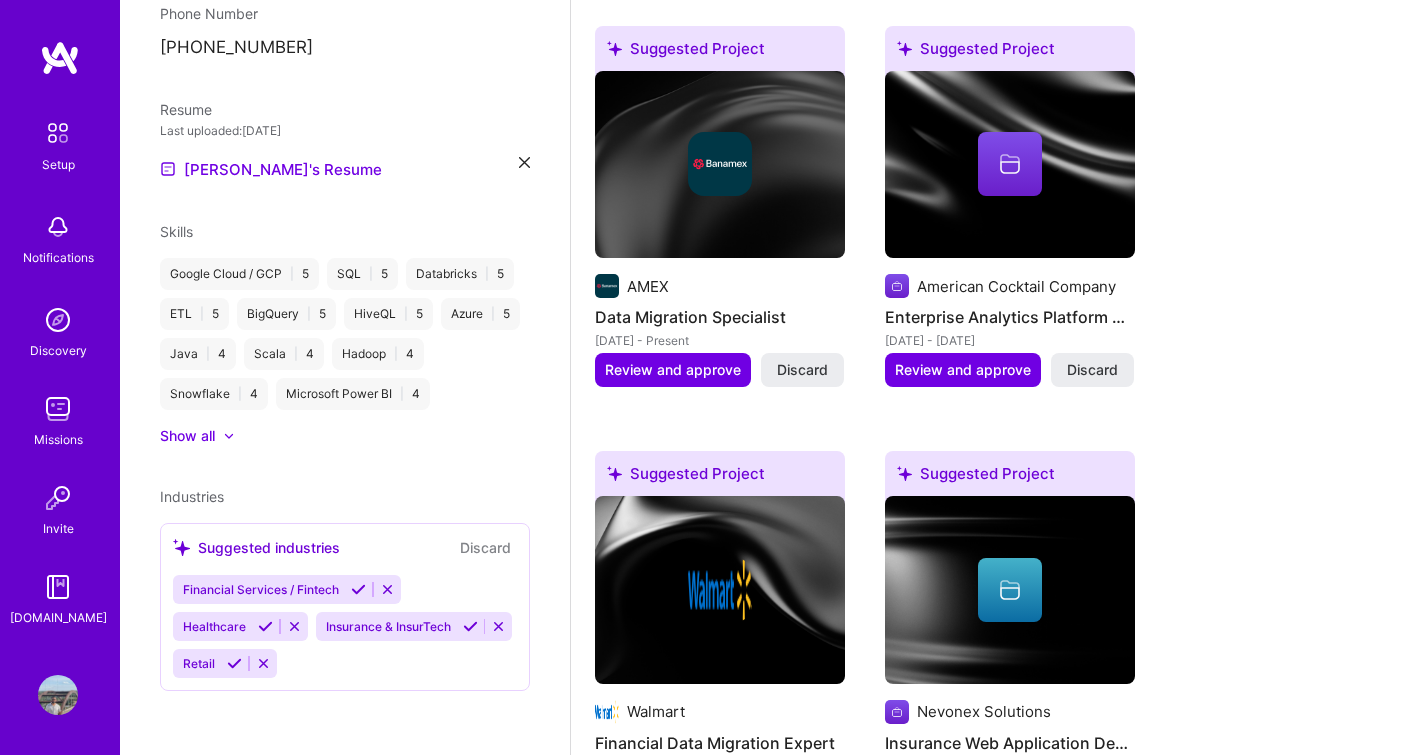 scroll, scrollTop: 587, scrollLeft: 0, axis: vertical 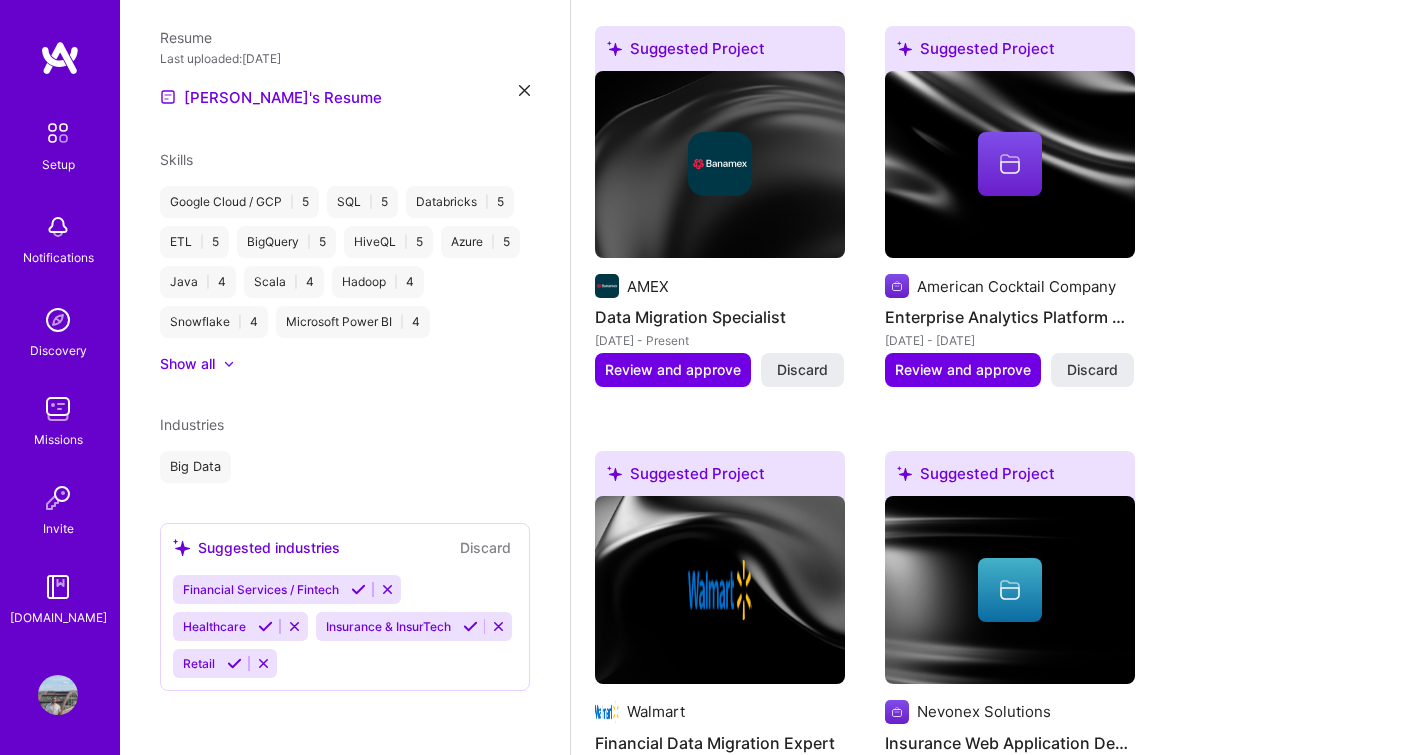 click at bounding box center [358, 589] 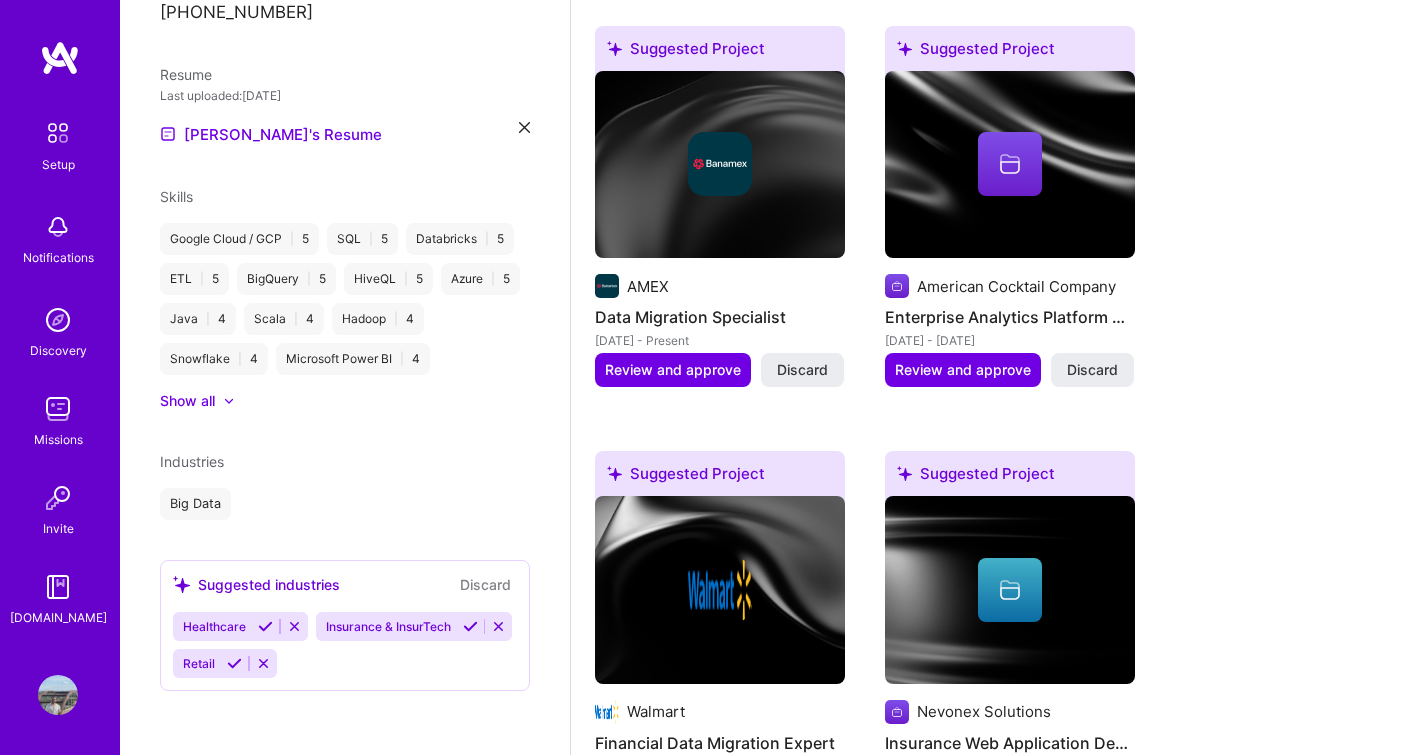 scroll, scrollTop: 621, scrollLeft: 0, axis: vertical 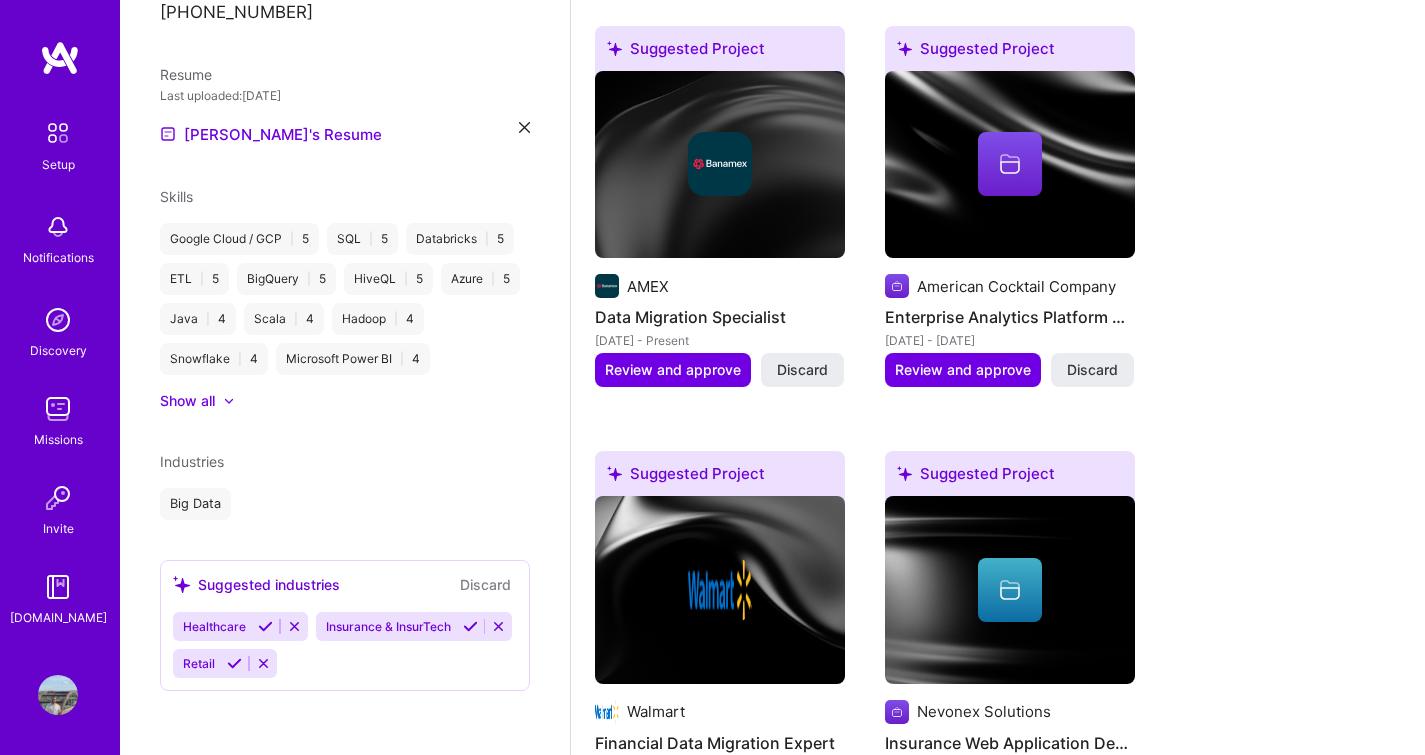 click at bounding box center (265, 626) 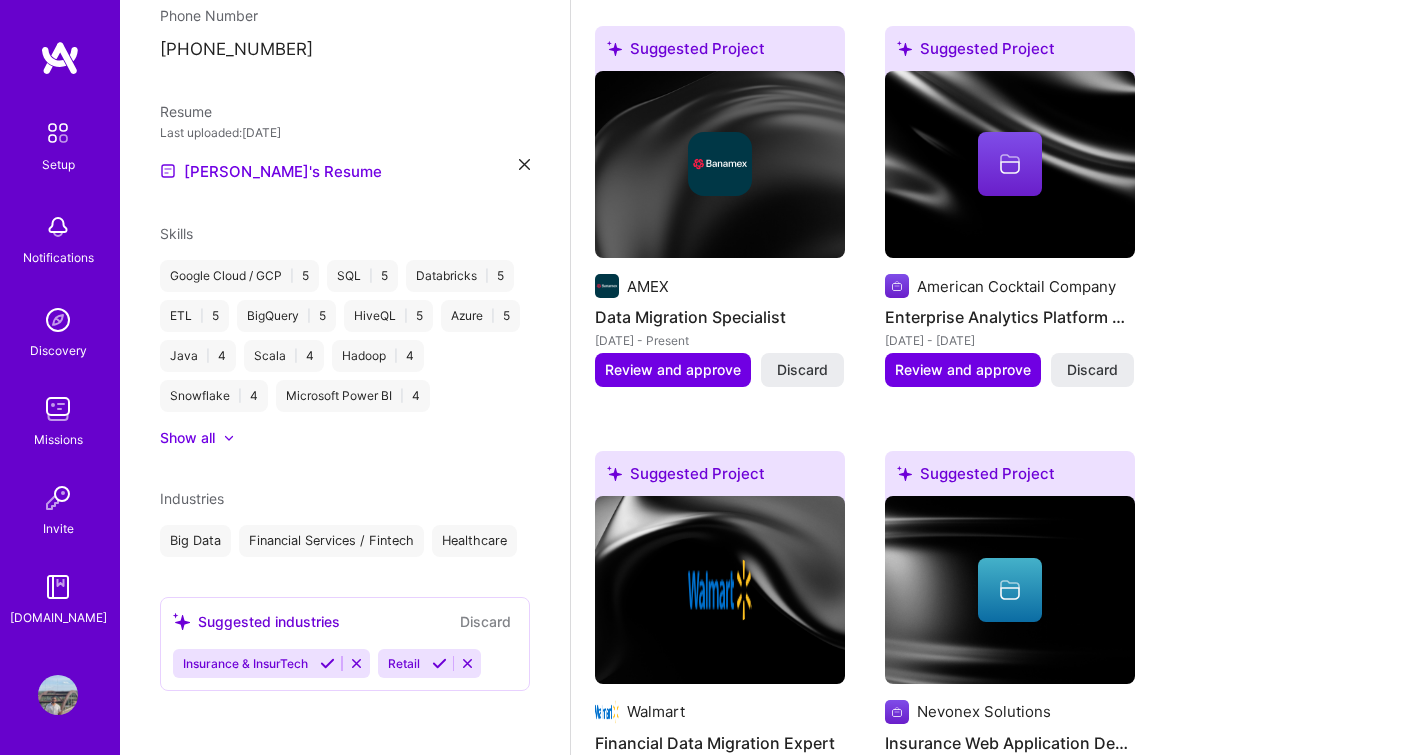 scroll, scrollTop: 621, scrollLeft: 0, axis: vertical 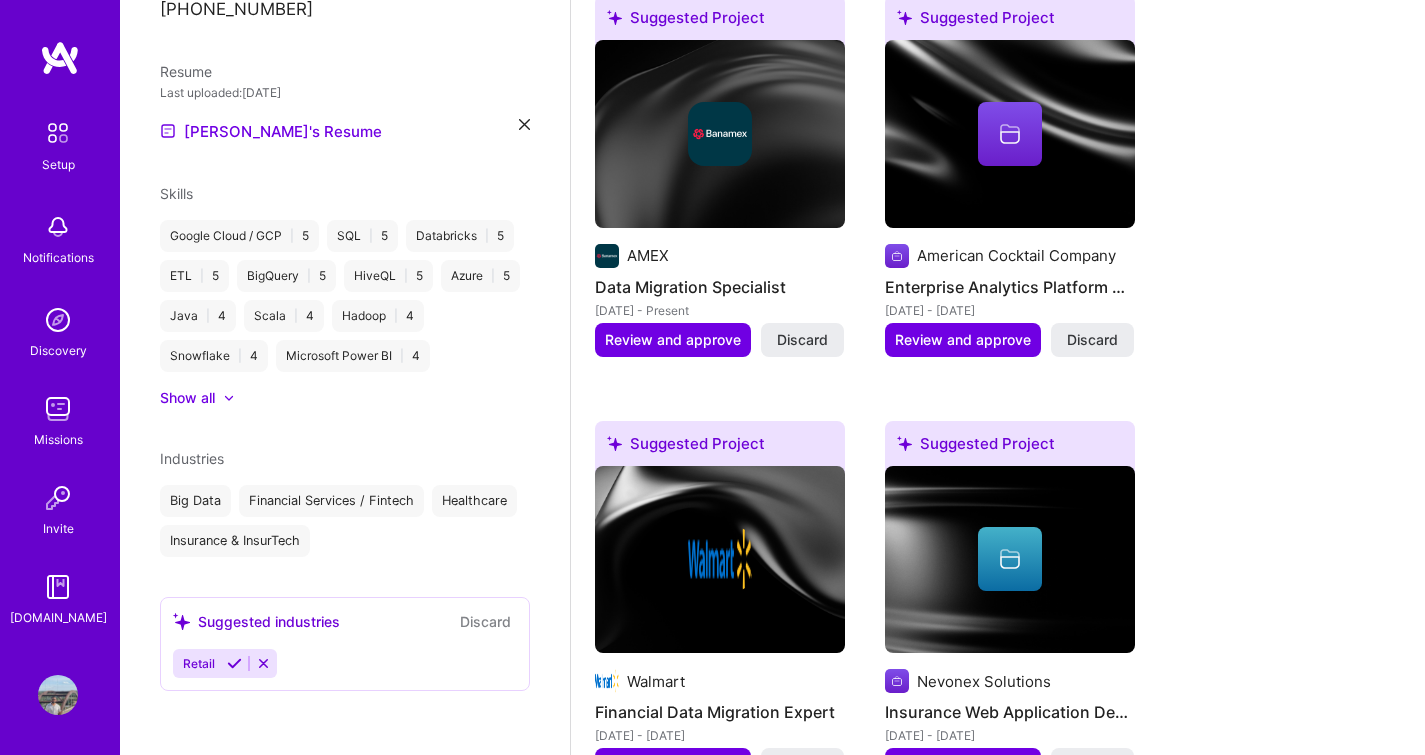 click at bounding box center [234, 663] 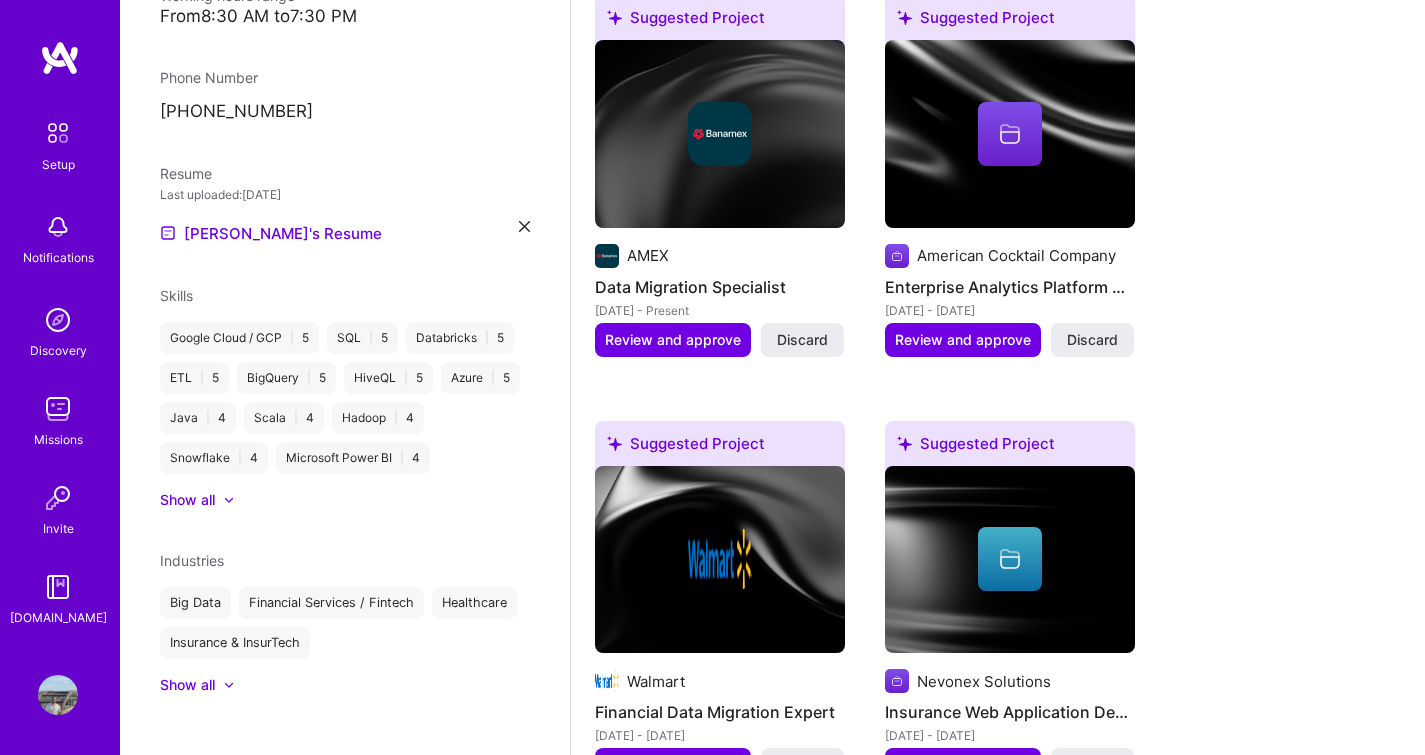 scroll, scrollTop: 542, scrollLeft: 0, axis: vertical 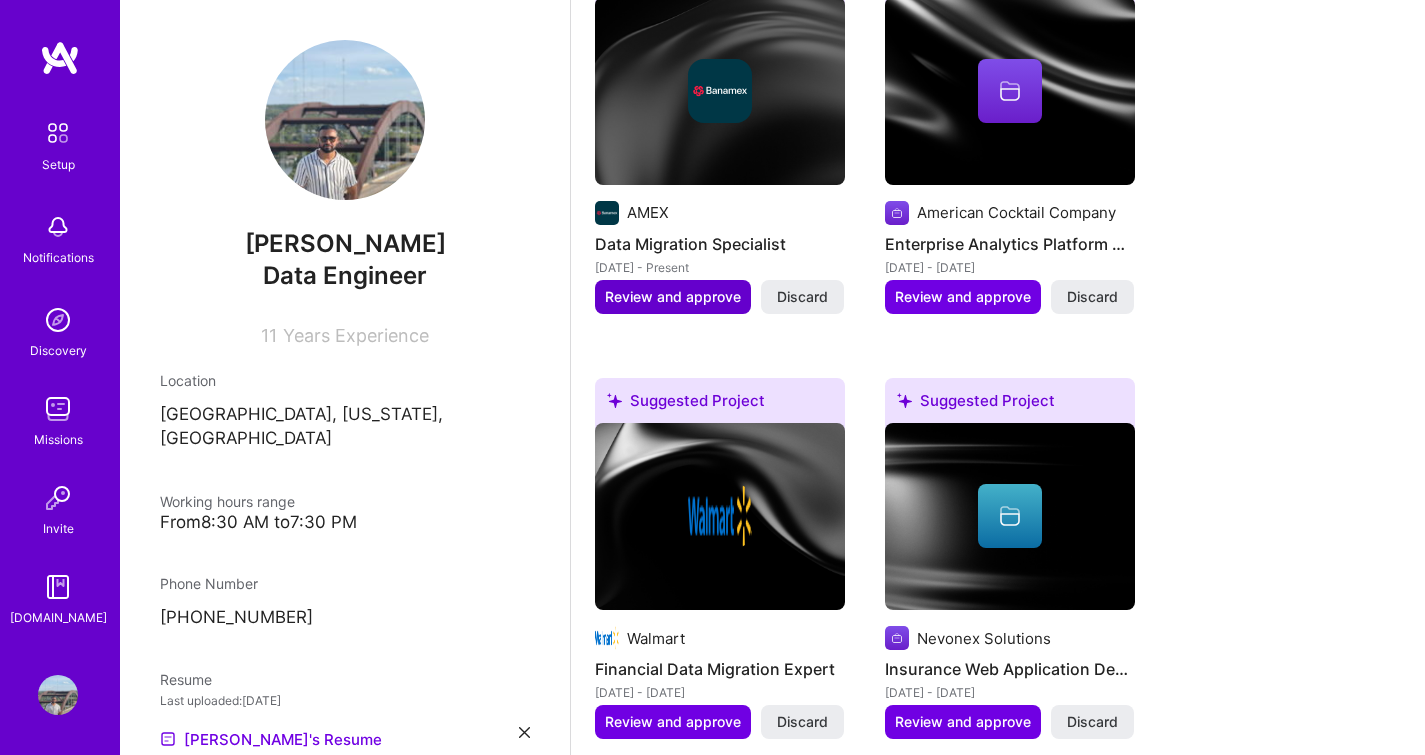 click on "Review and approve" at bounding box center [673, 297] 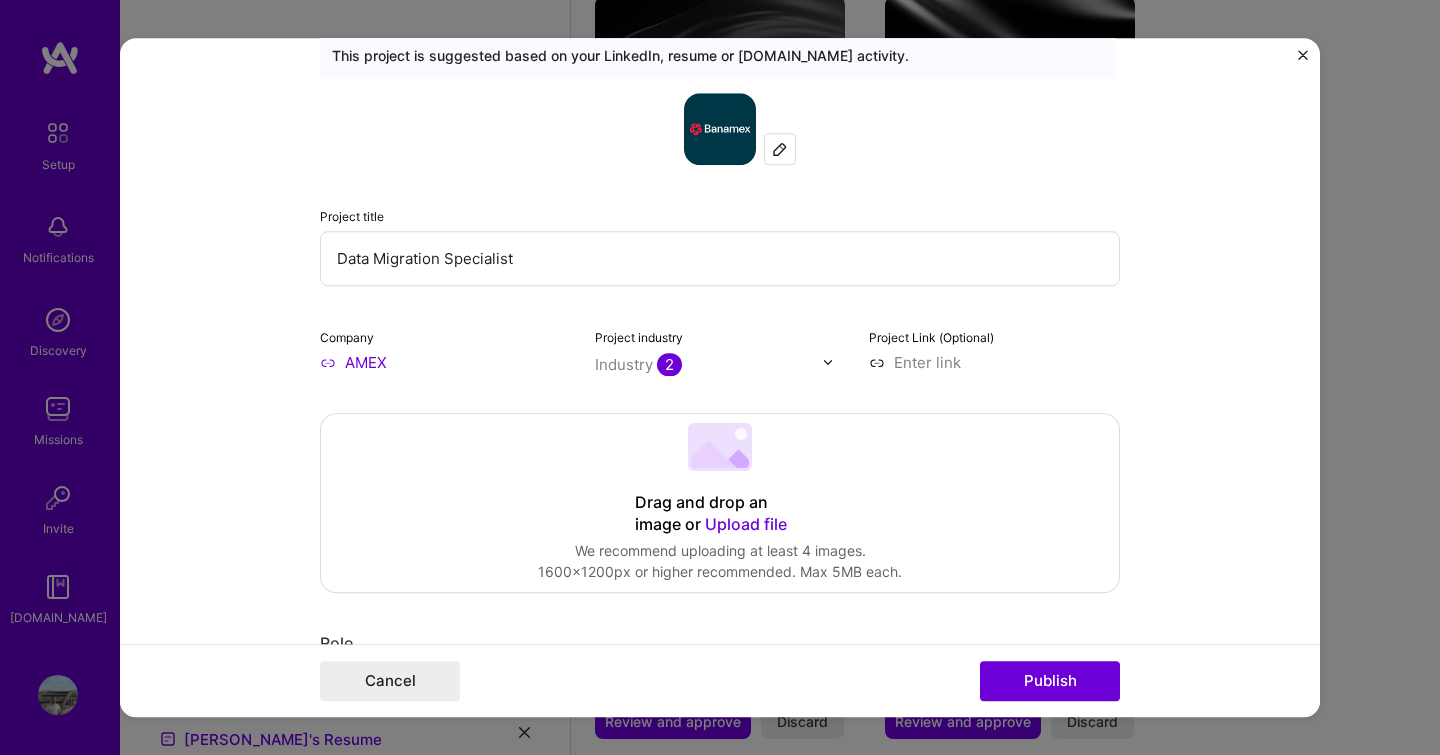 scroll, scrollTop: 77, scrollLeft: 0, axis: vertical 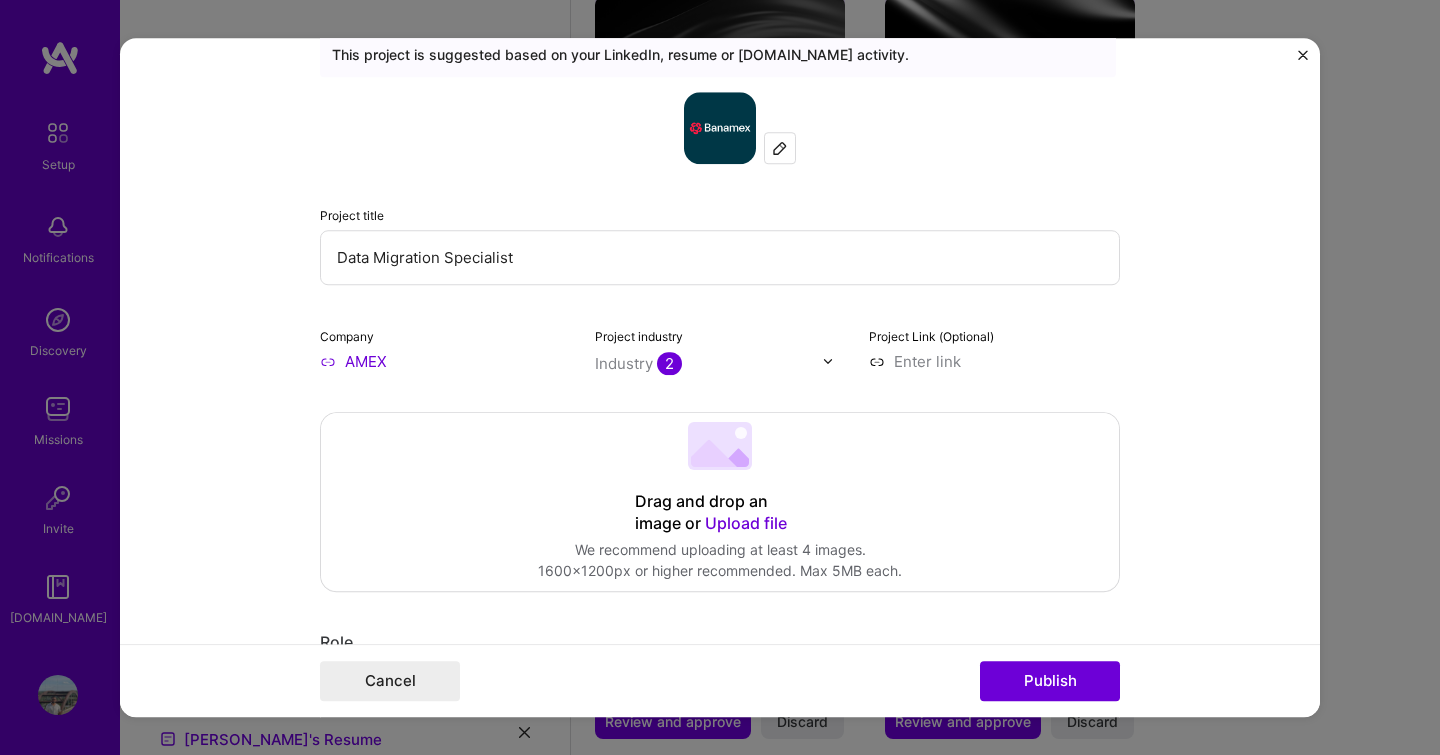 click on "Data Migration Specialist" at bounding box center (720, 257) 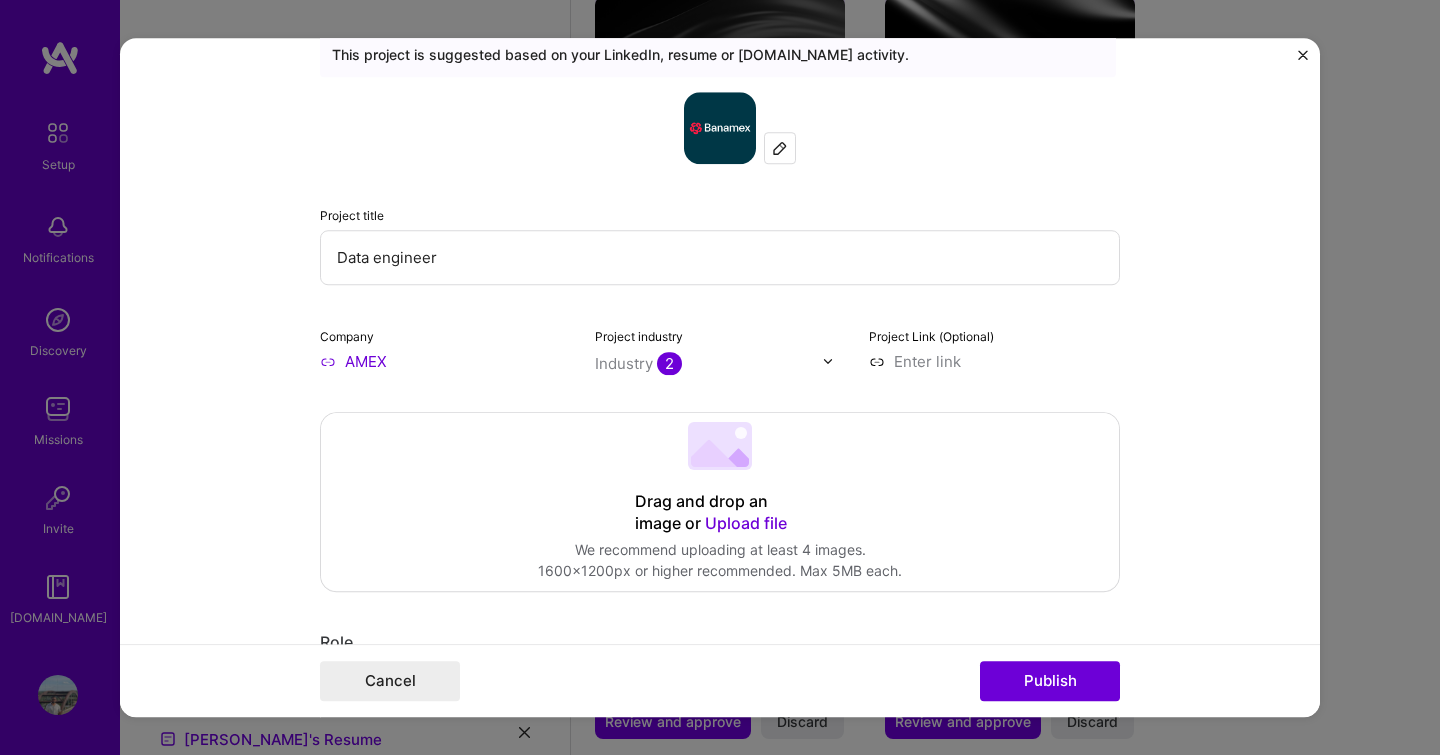 type on "Data engineer" 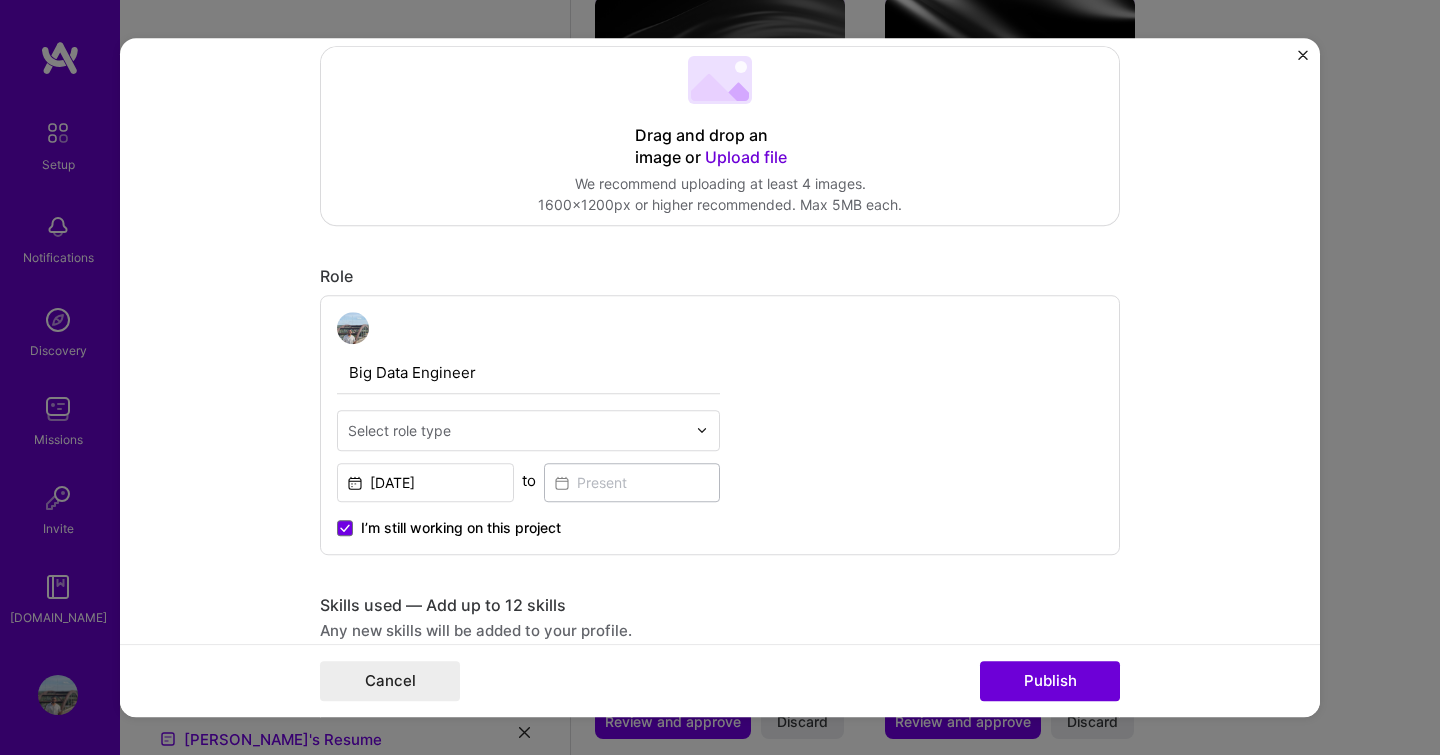 scroll, scrollTop: 444, scrollLeft: 0, axis: vertical 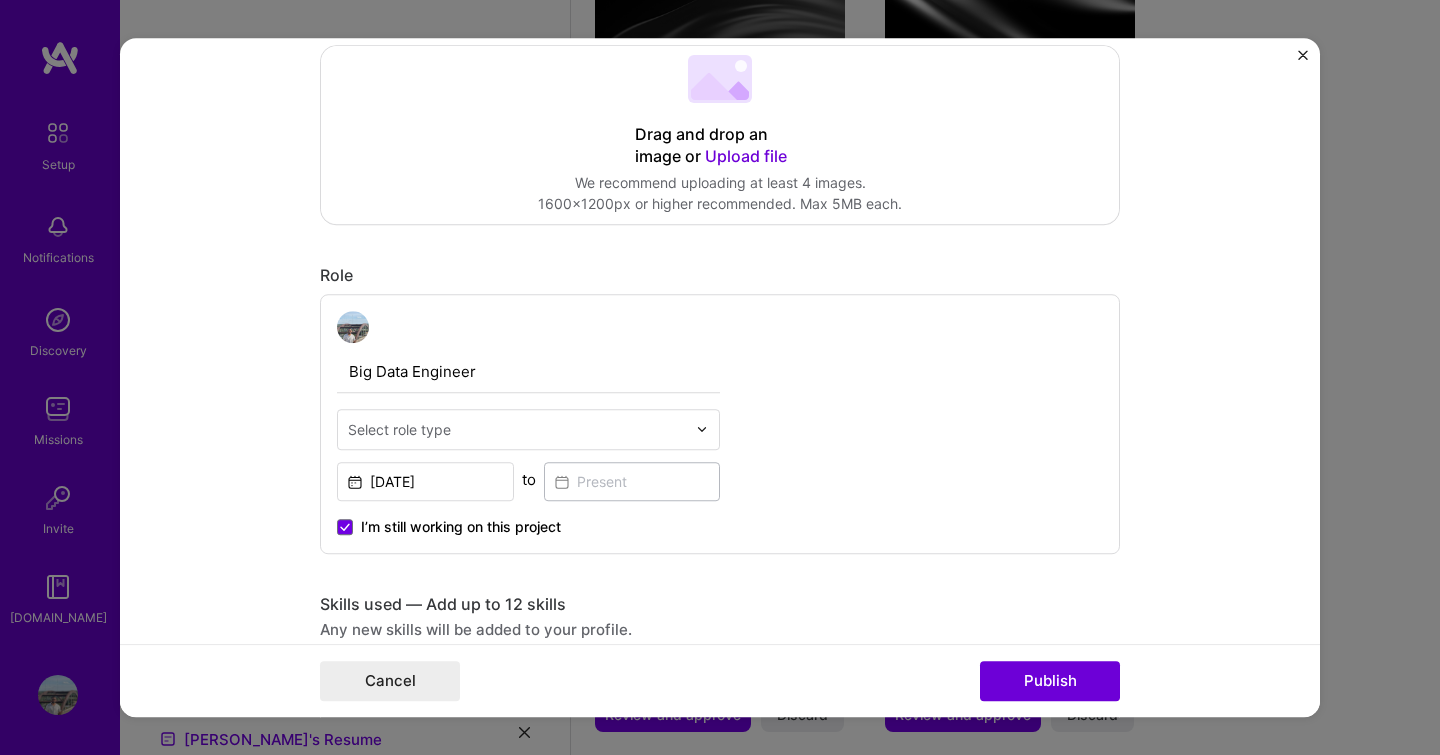 click at bounding box center [517, 429] 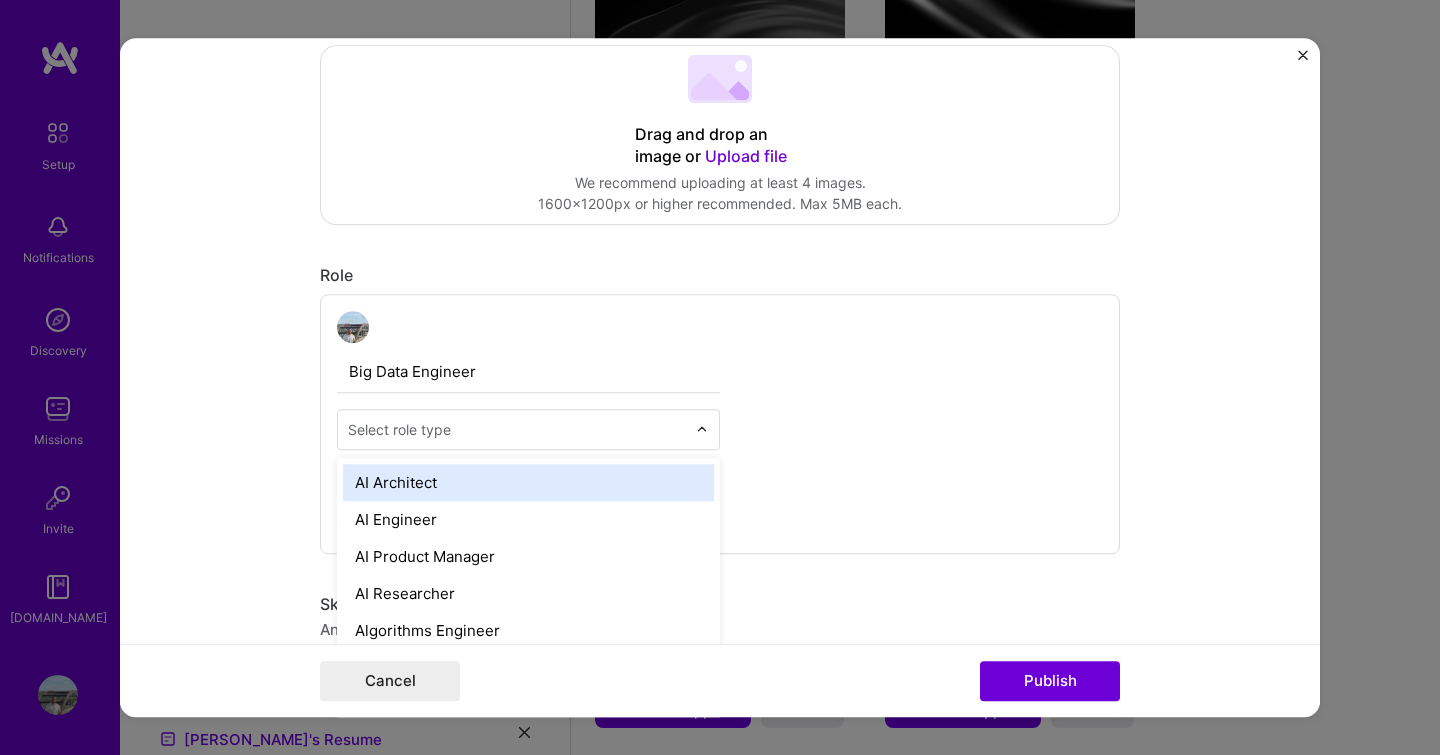 scroll, scrollTop: 841, scrollLeft: 0, axis: vertical 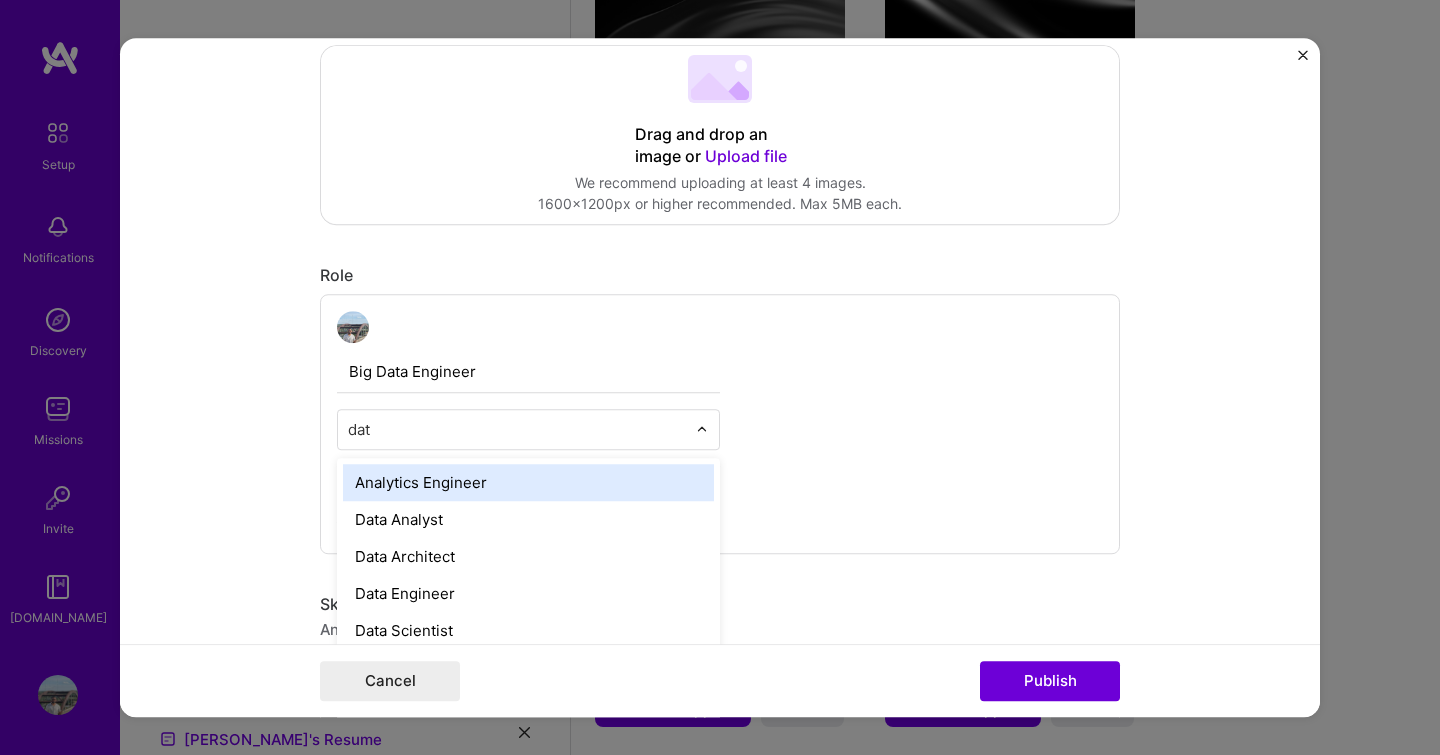 type on "data" 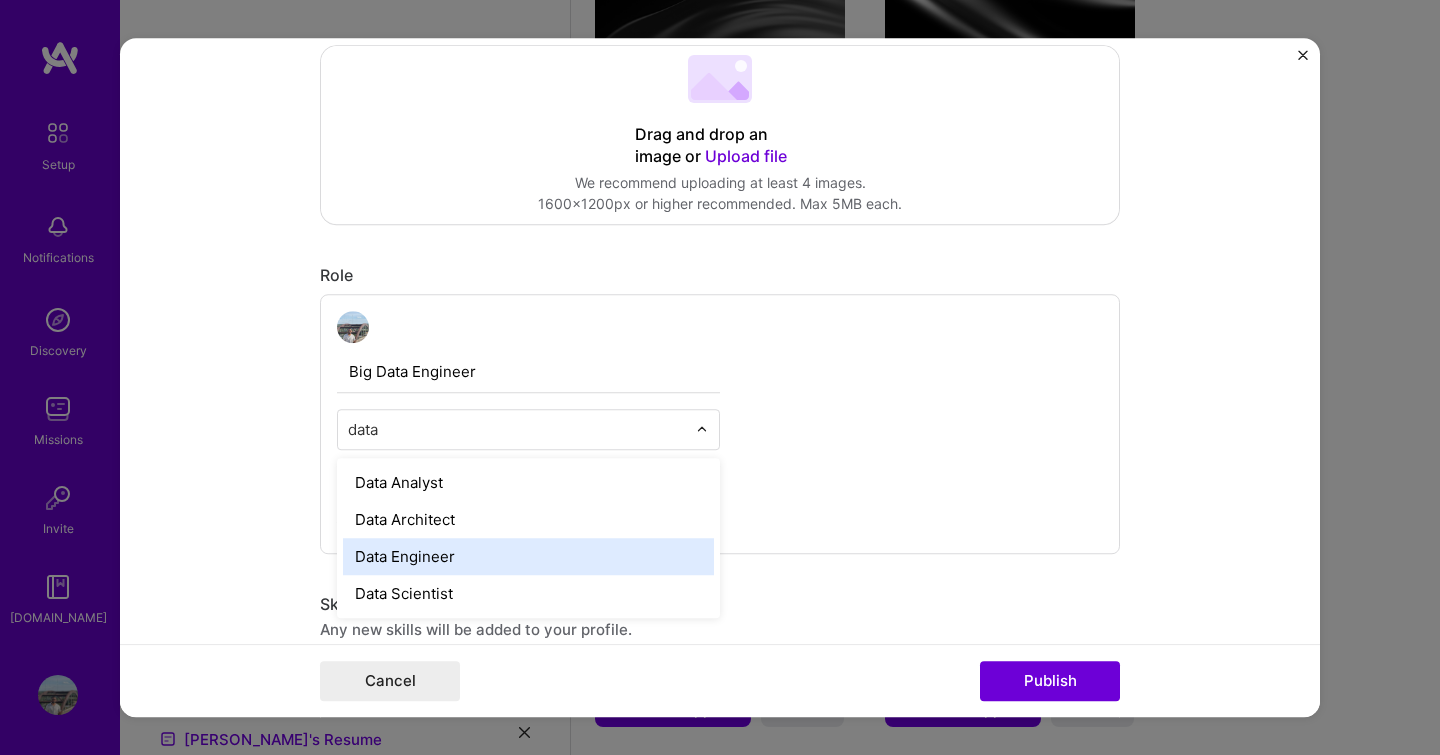 click on "Data Engineer" at bounding box center (528, 556) 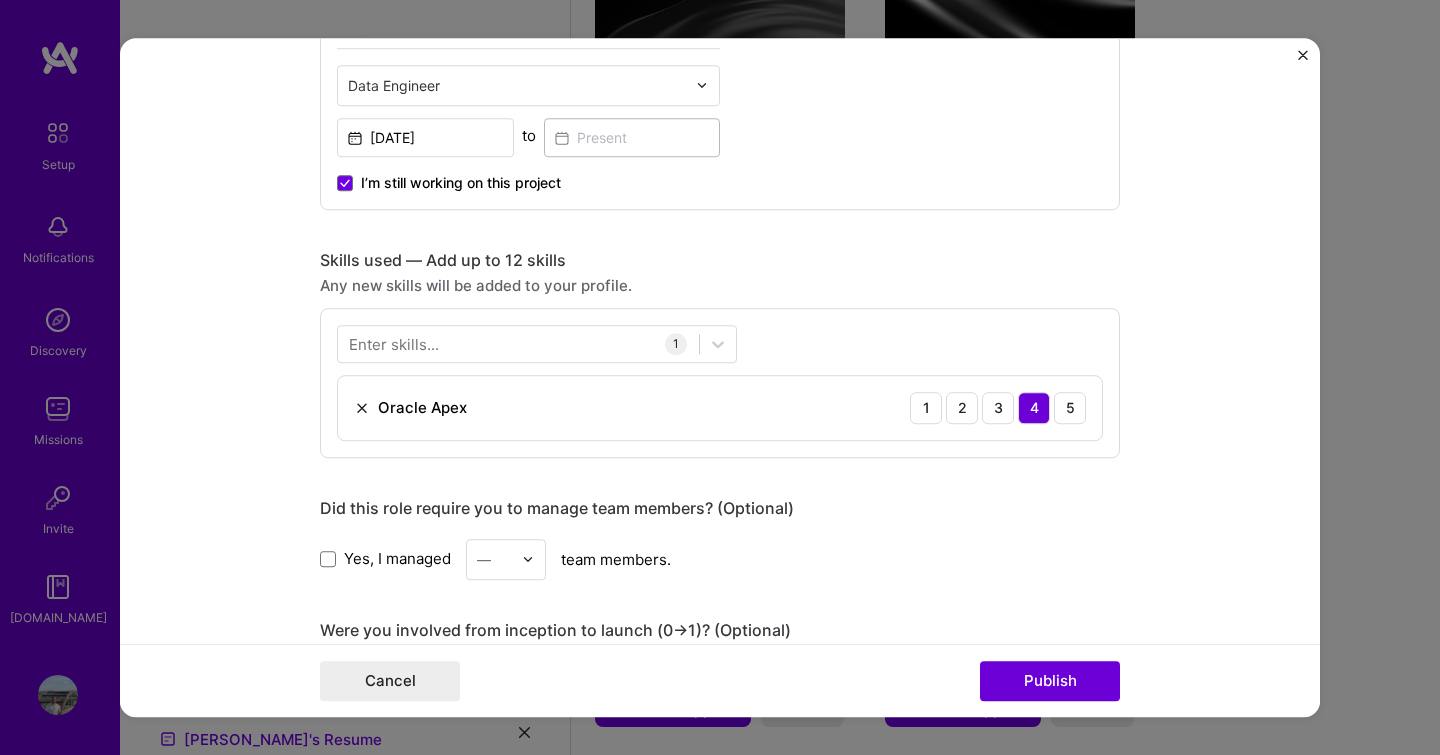 scroll, scrollTop: 777, scrollLeft: 0, axis: vertical 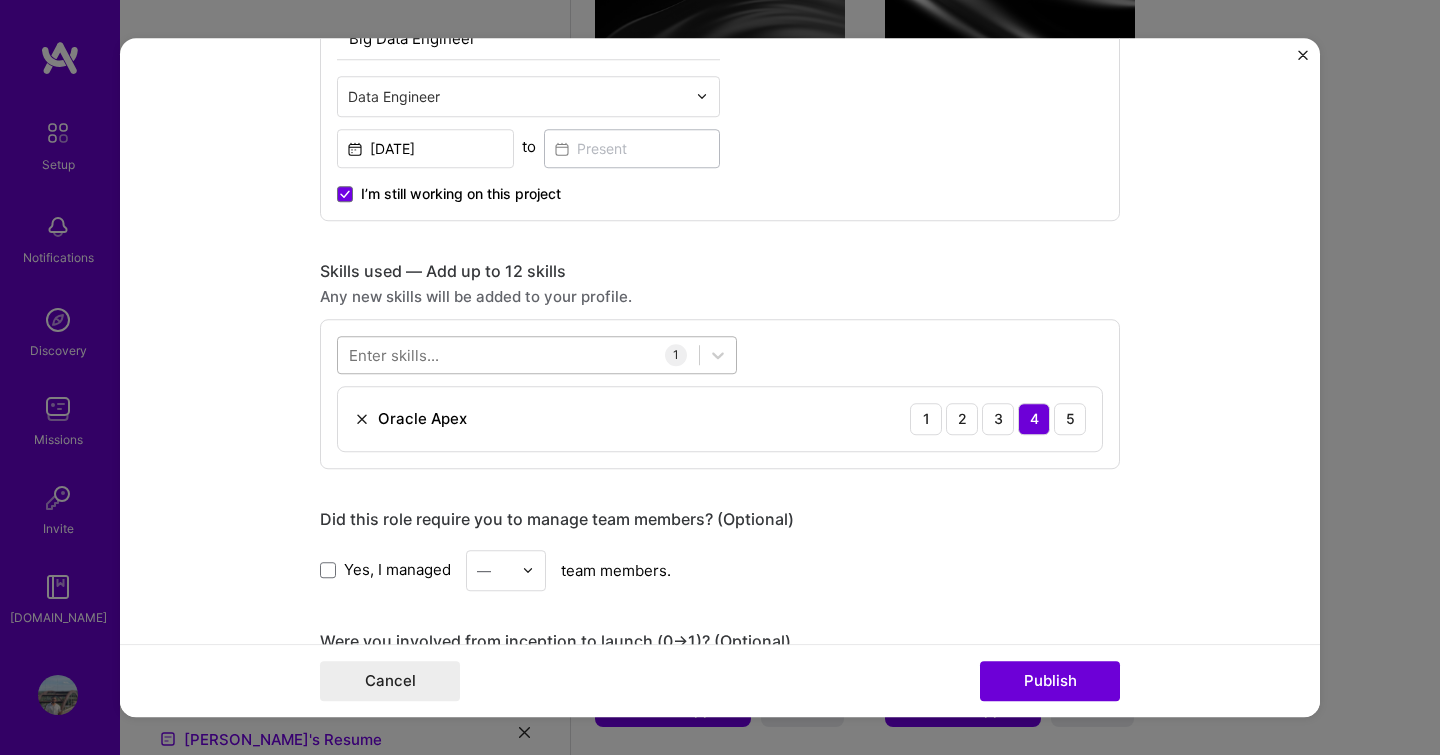 click at bounding box center (518, 354) 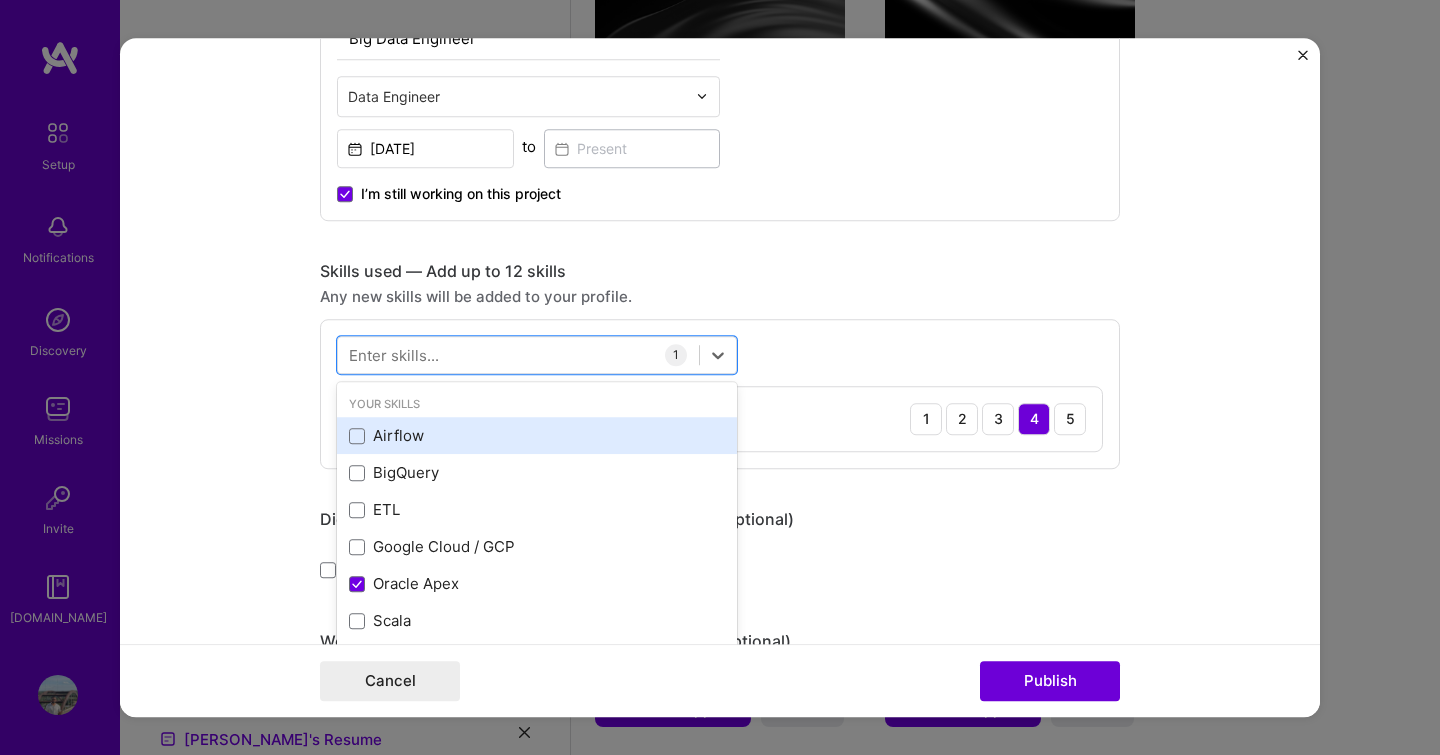 click on "Airflow" at bounding box center [537, 436] 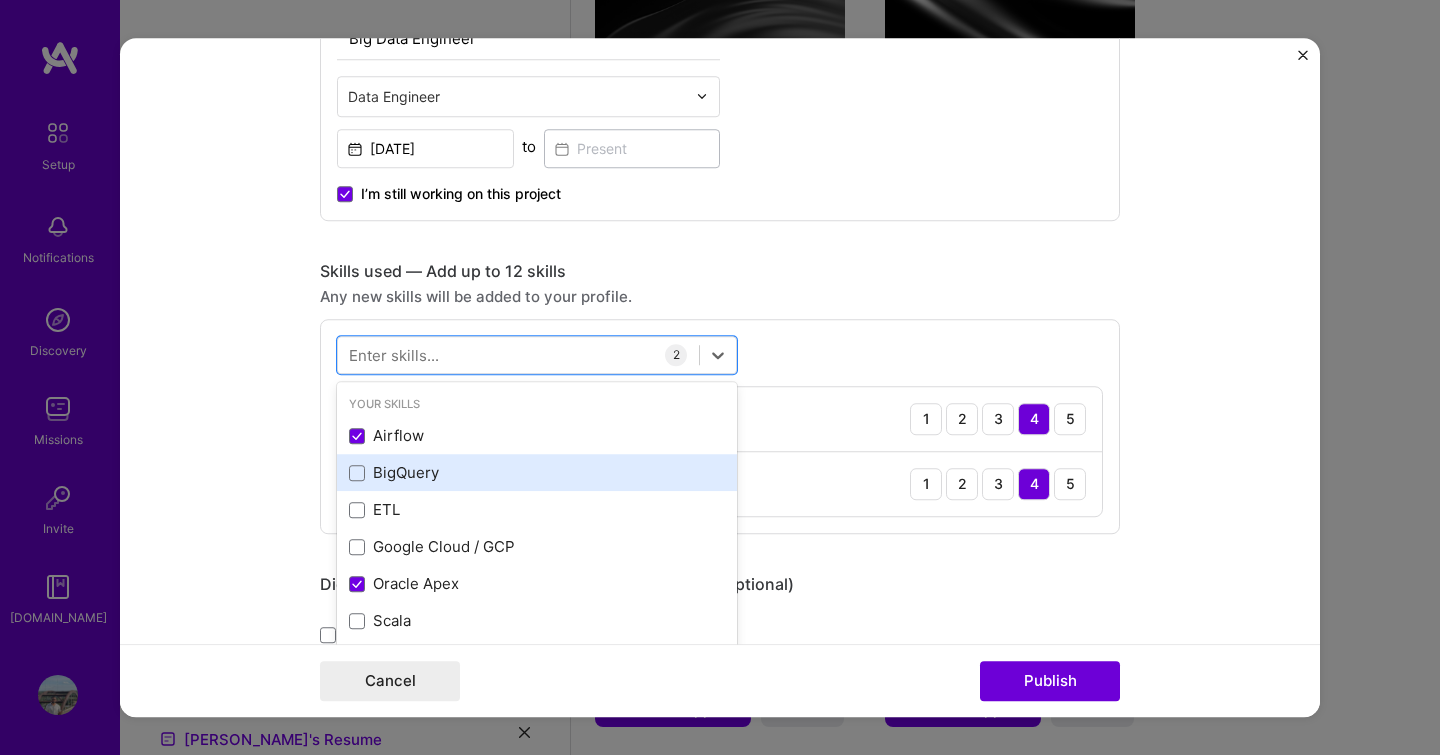 click on "BigQuery" at bounding box center [537, 473] 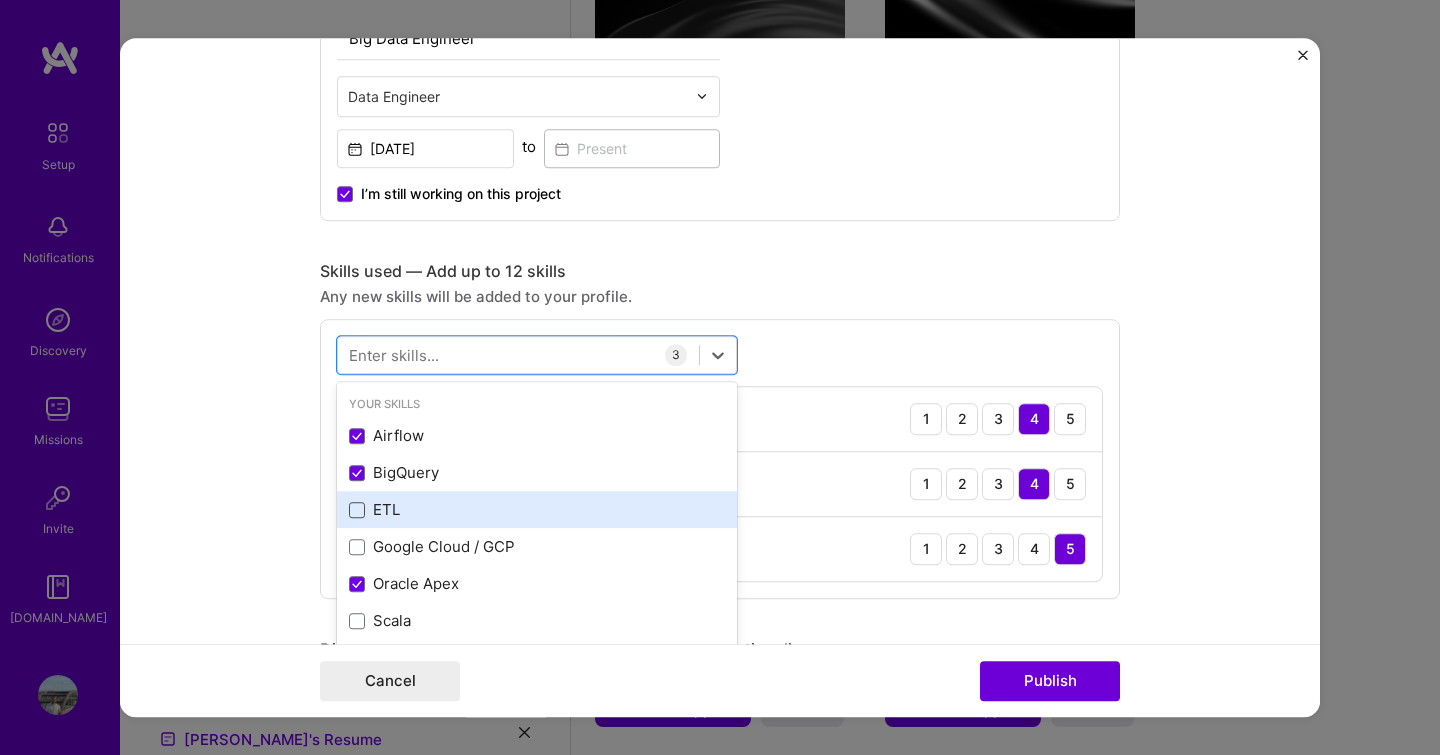 click at bounding box center [357, 510] 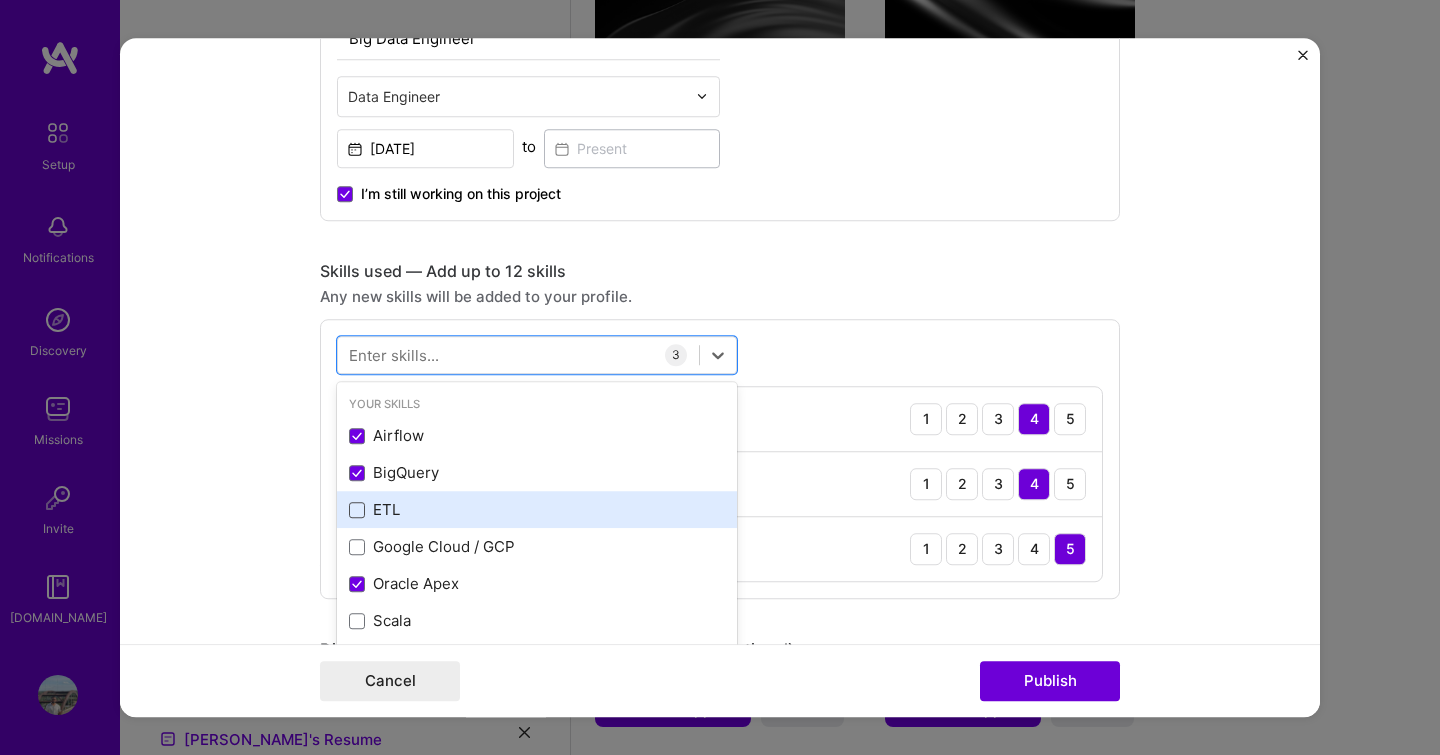 click at bounding box center [0, 0] 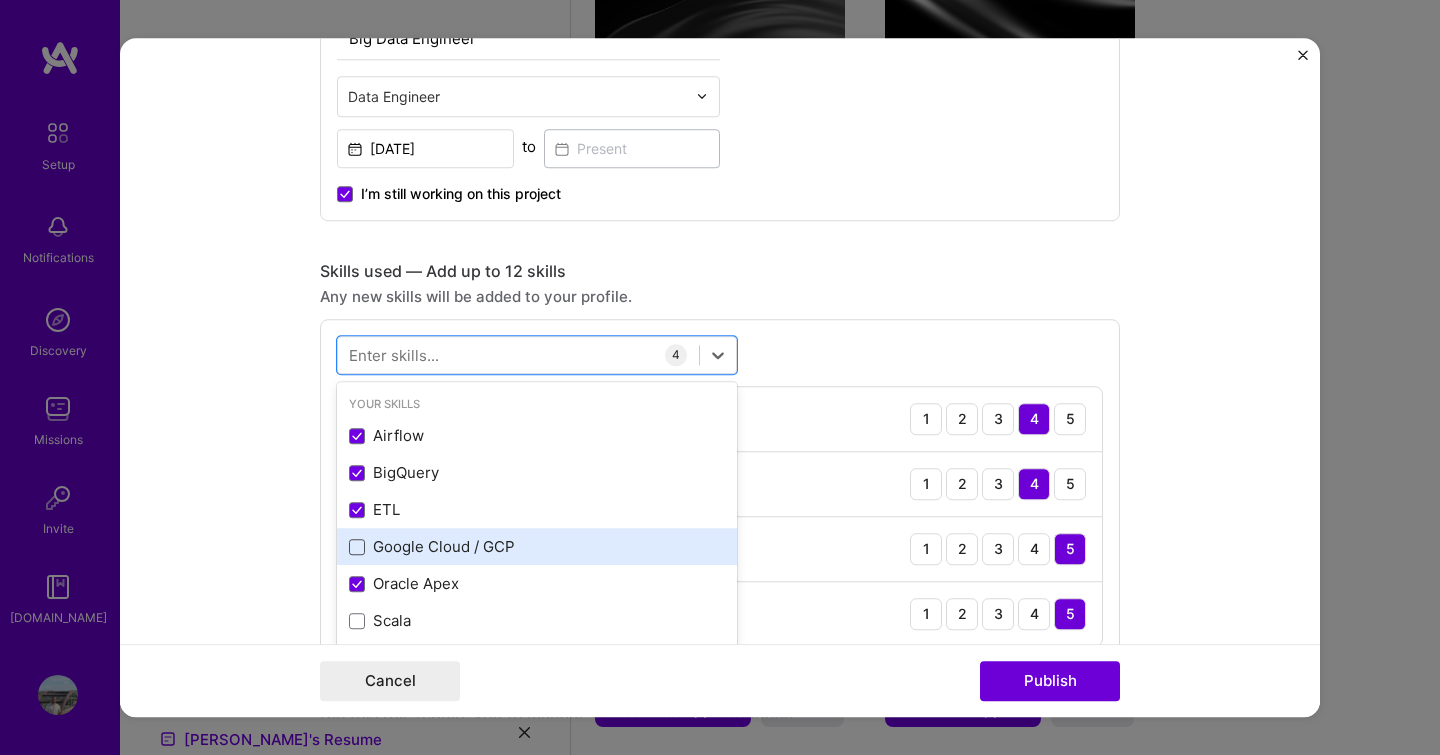 click at bounding box center (357, 547) 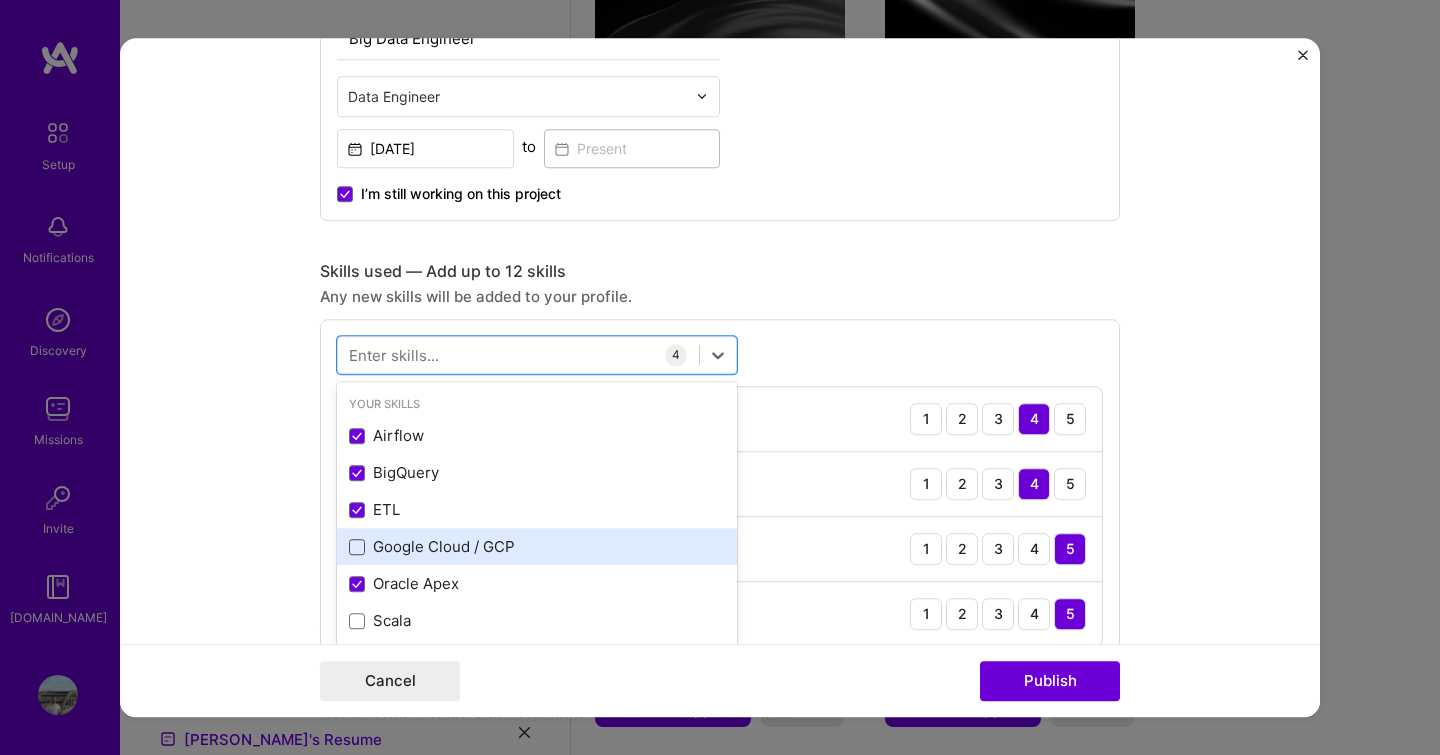 click at bounding box center [0, 0] 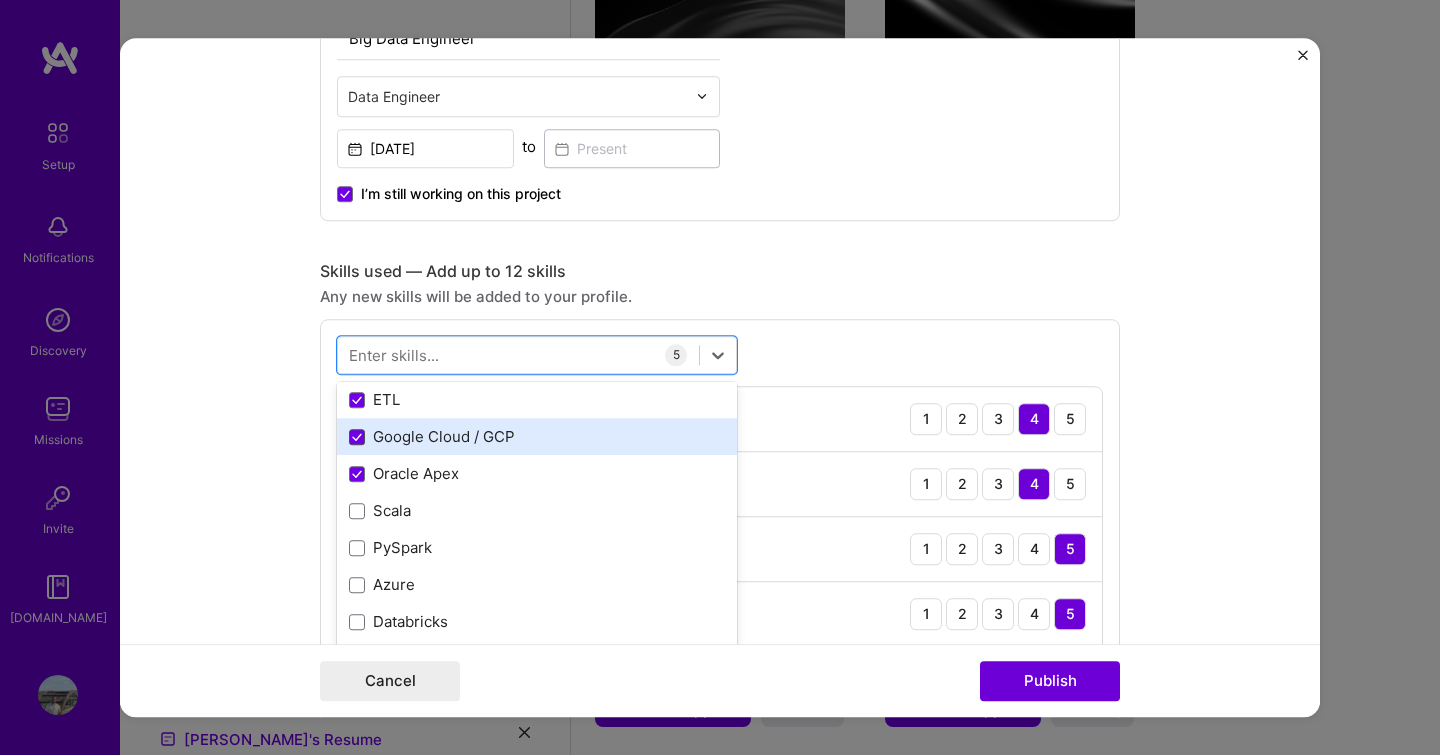 scroll, scrollTop: 111, scrollLeft: 0, axis: vertical 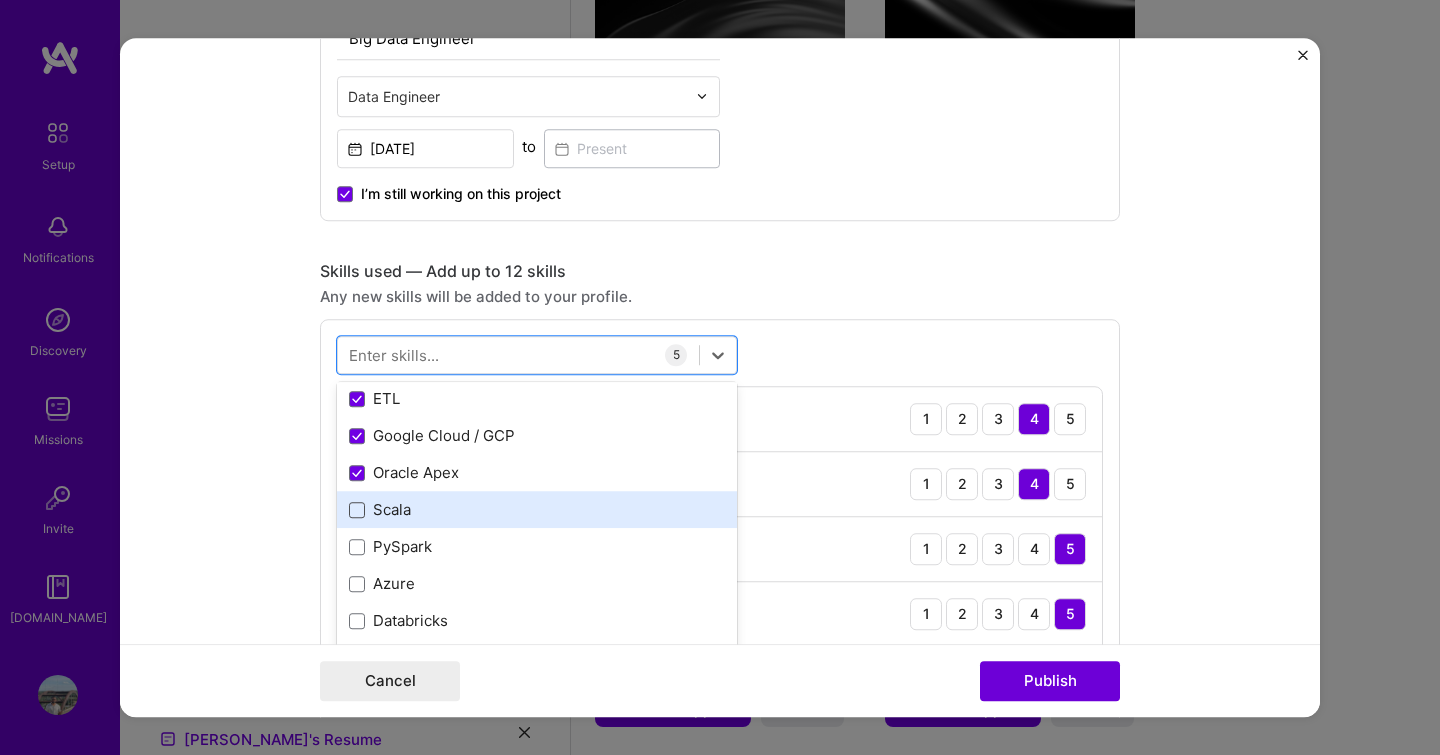 click at bounding box center (357, 510) 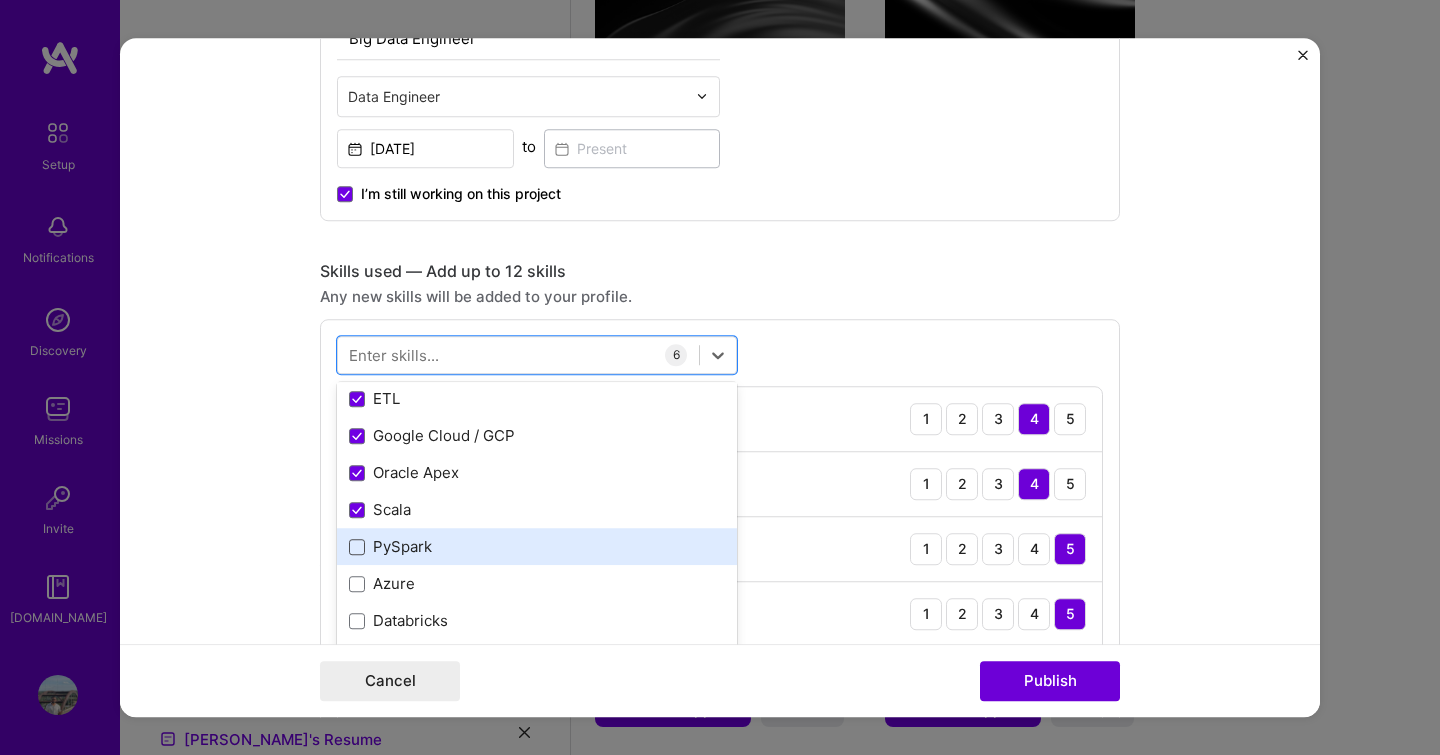 click at bounding box center [357, 547] 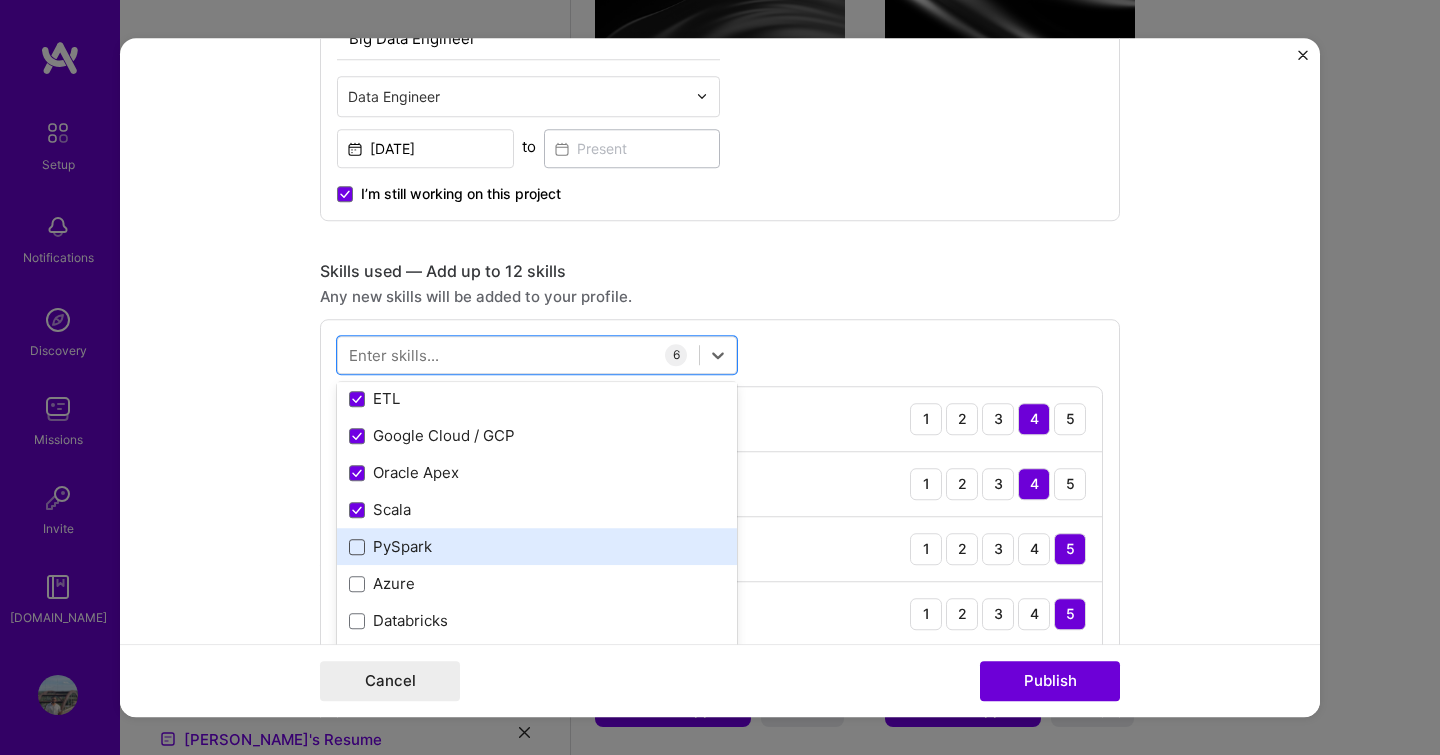 click at bounding box center [0, 0] 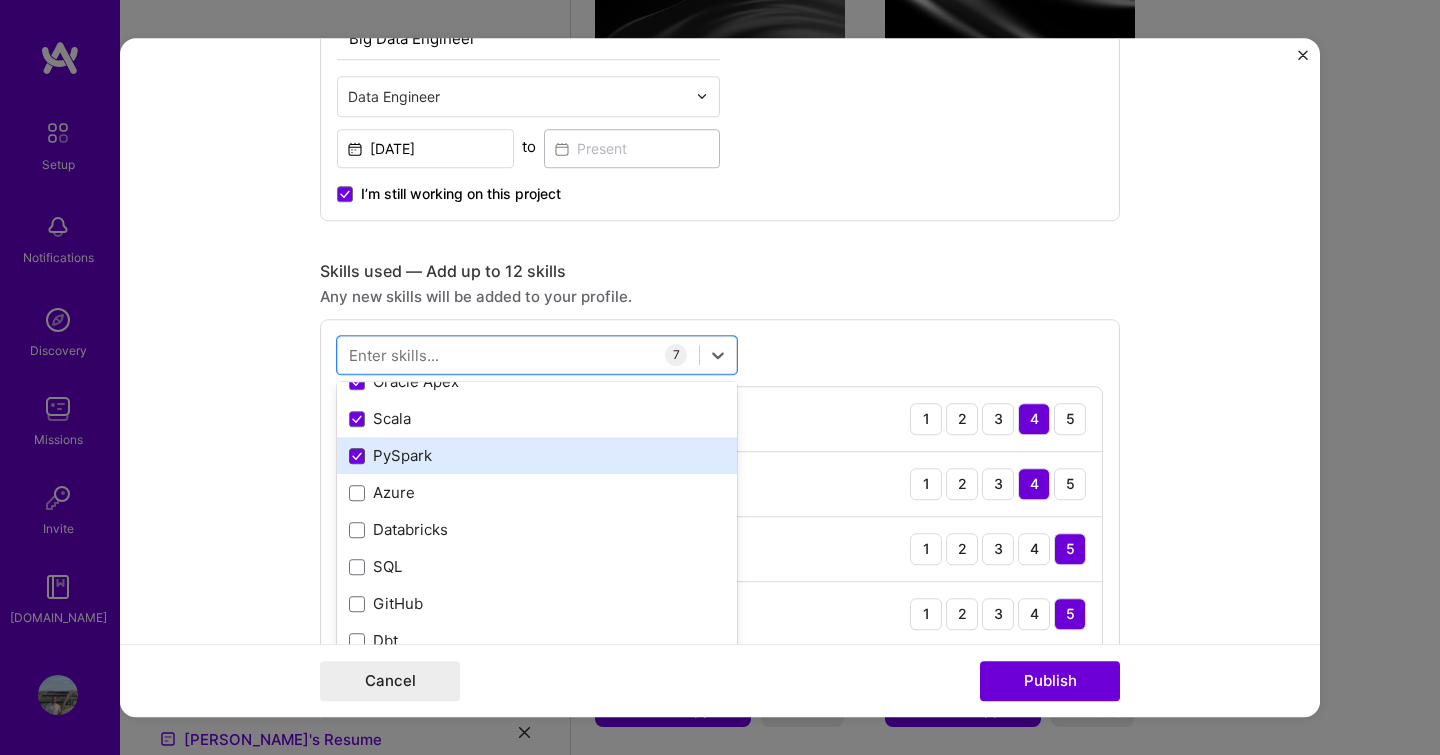 scroll, scrollTop: 201, scrollLeft: 0, axis: vertical 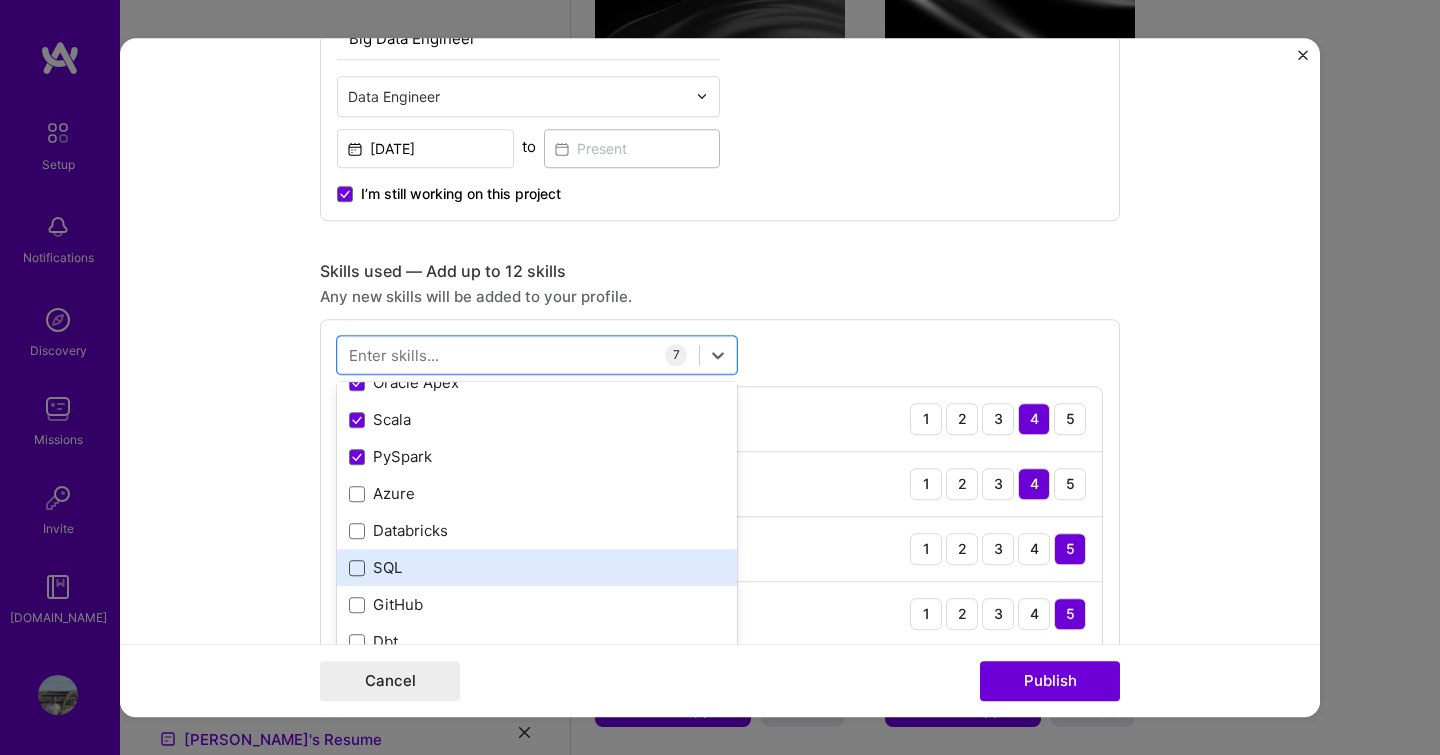 click at bounding box center [357, 568] 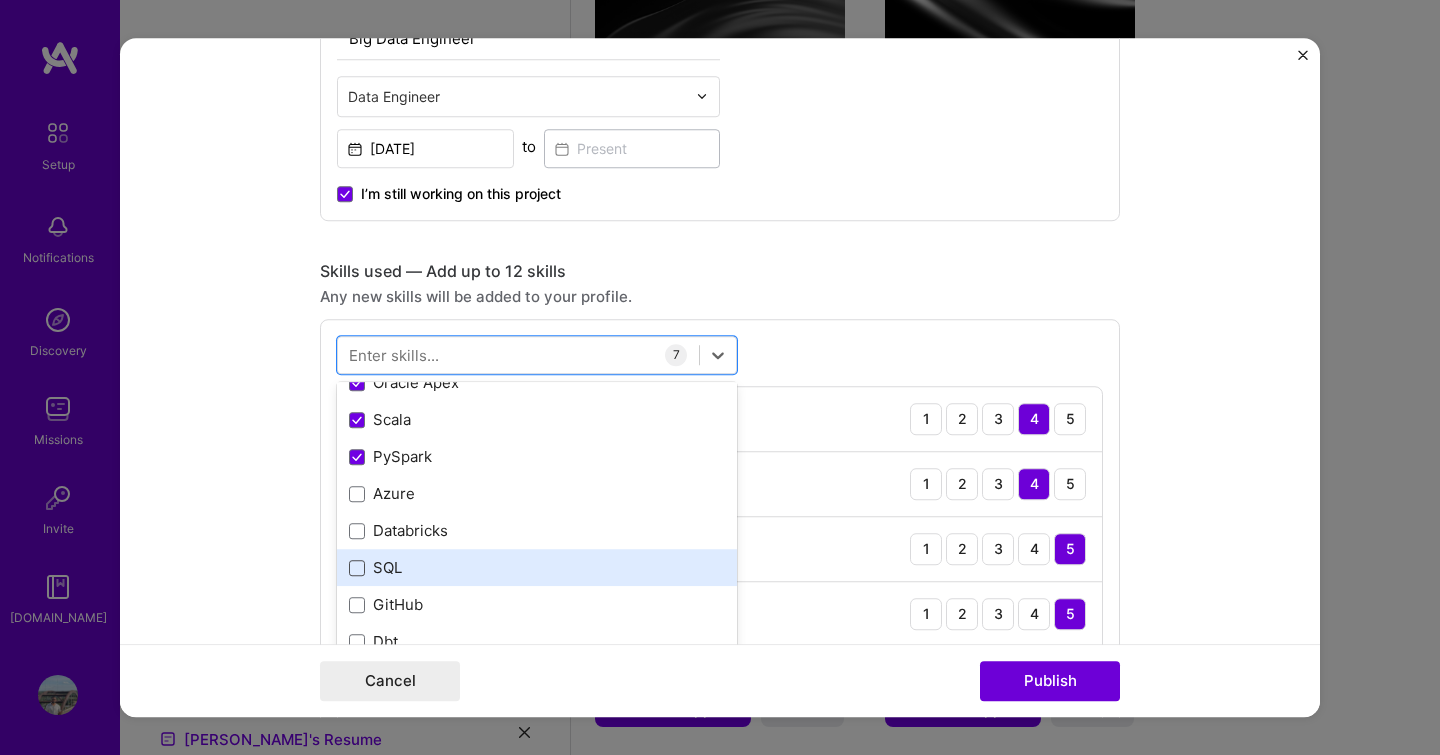 click at bounding box center (0, 0) 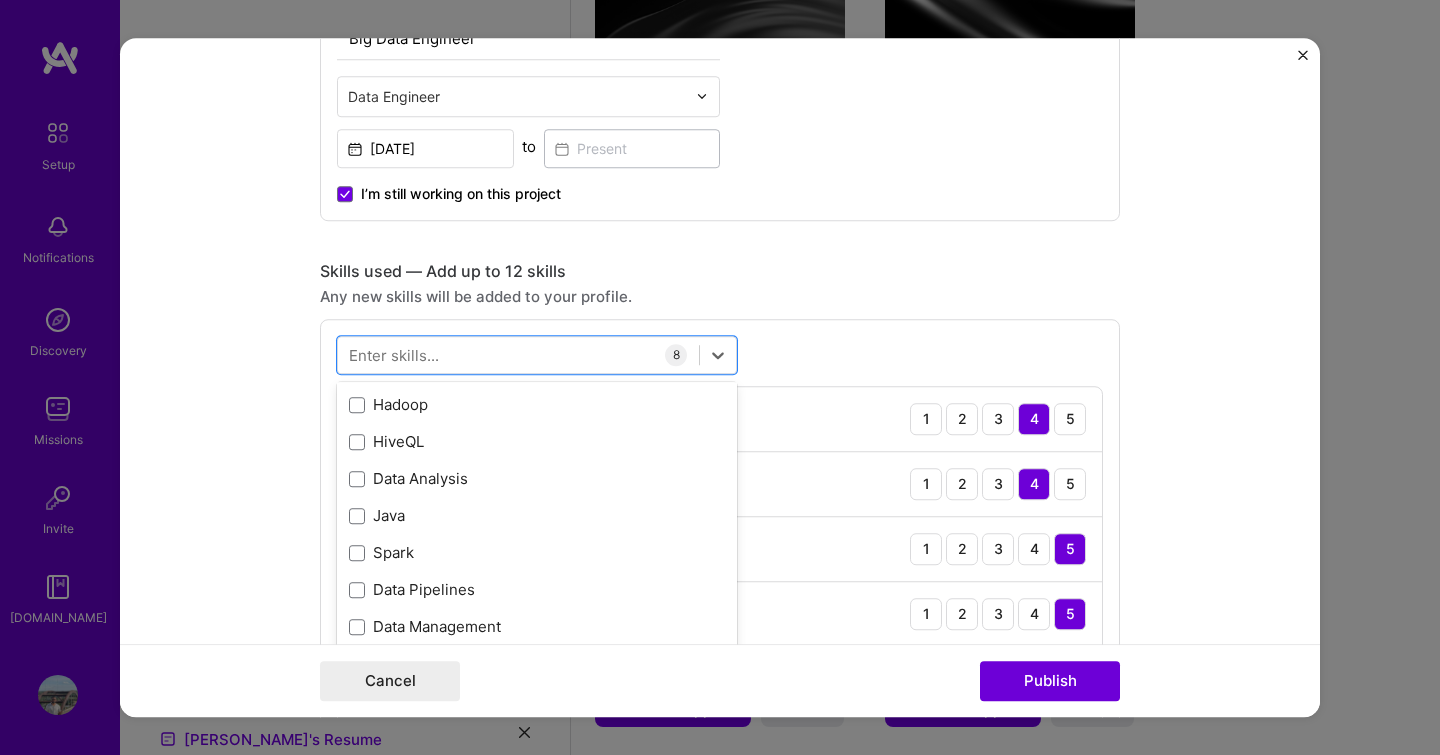 scroll, scrollTop: 624, scrollLeft: 0, axis: vertical 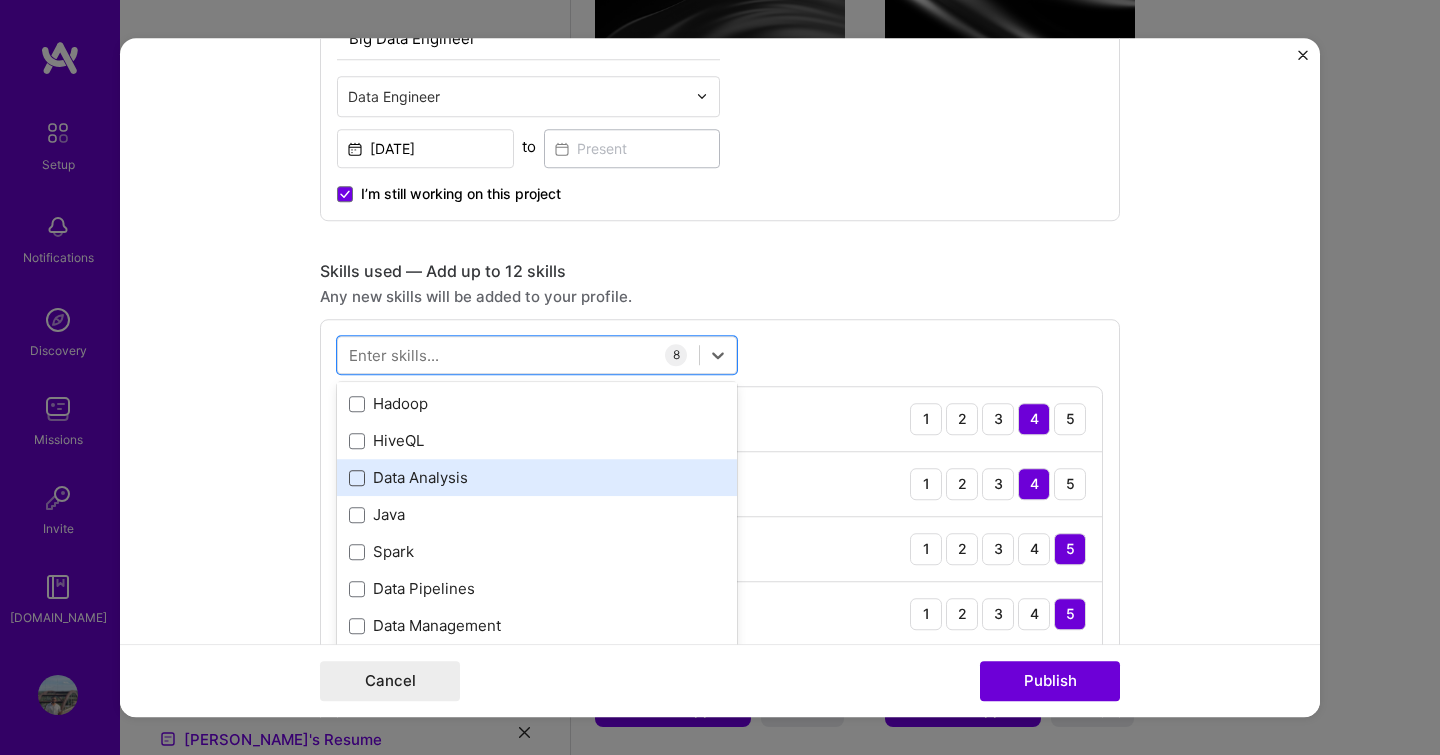 click at bounding box center [357, 478] 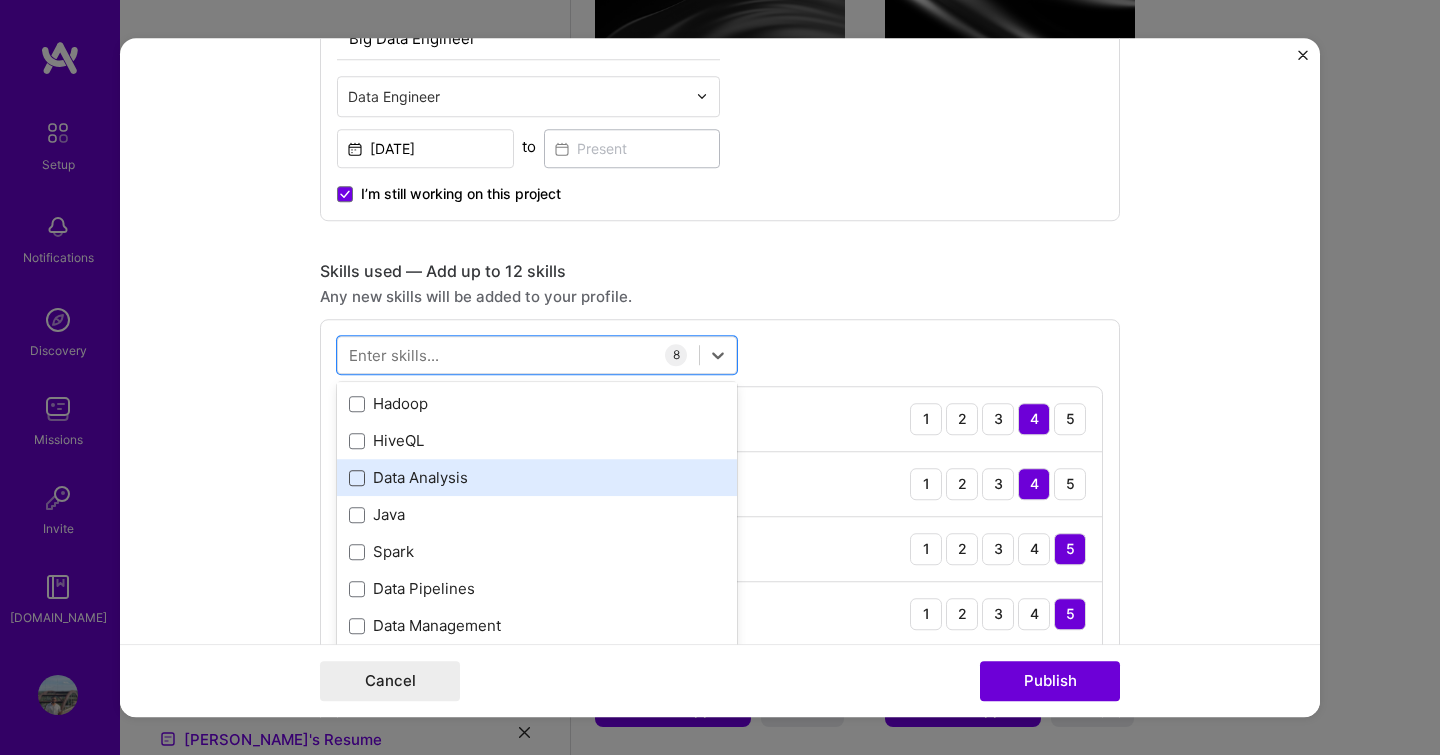 click at bounding box center [0, 0] 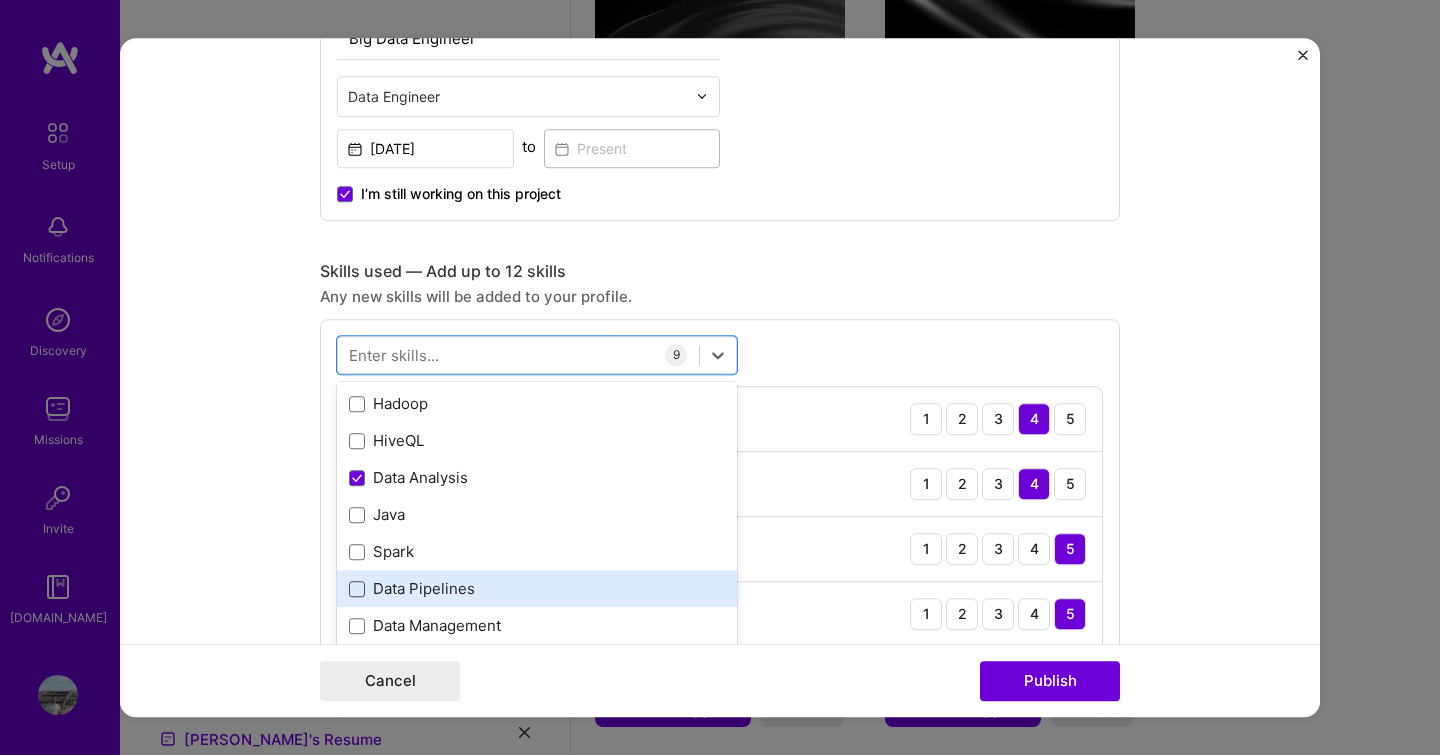 click at bounding box center (357, 589) 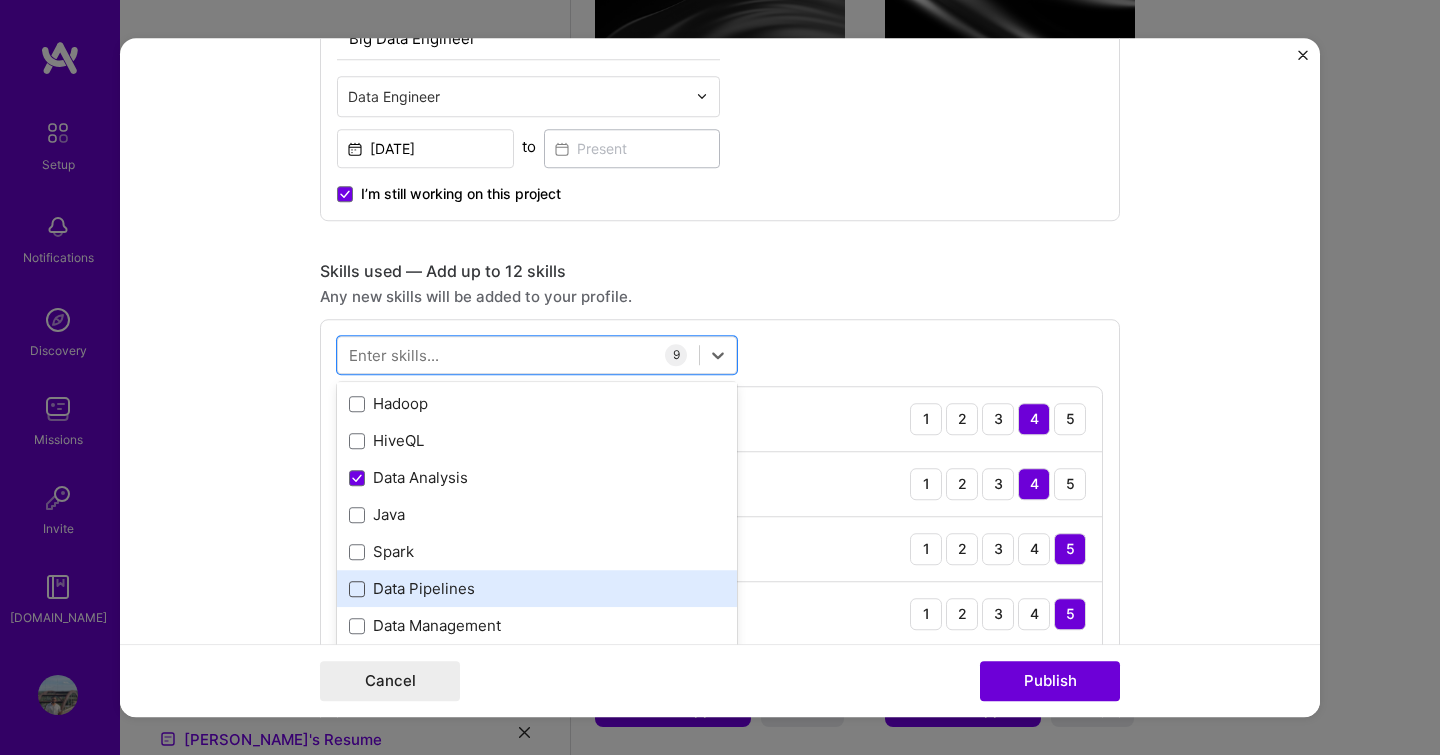 click at bounding box center (0, 0) 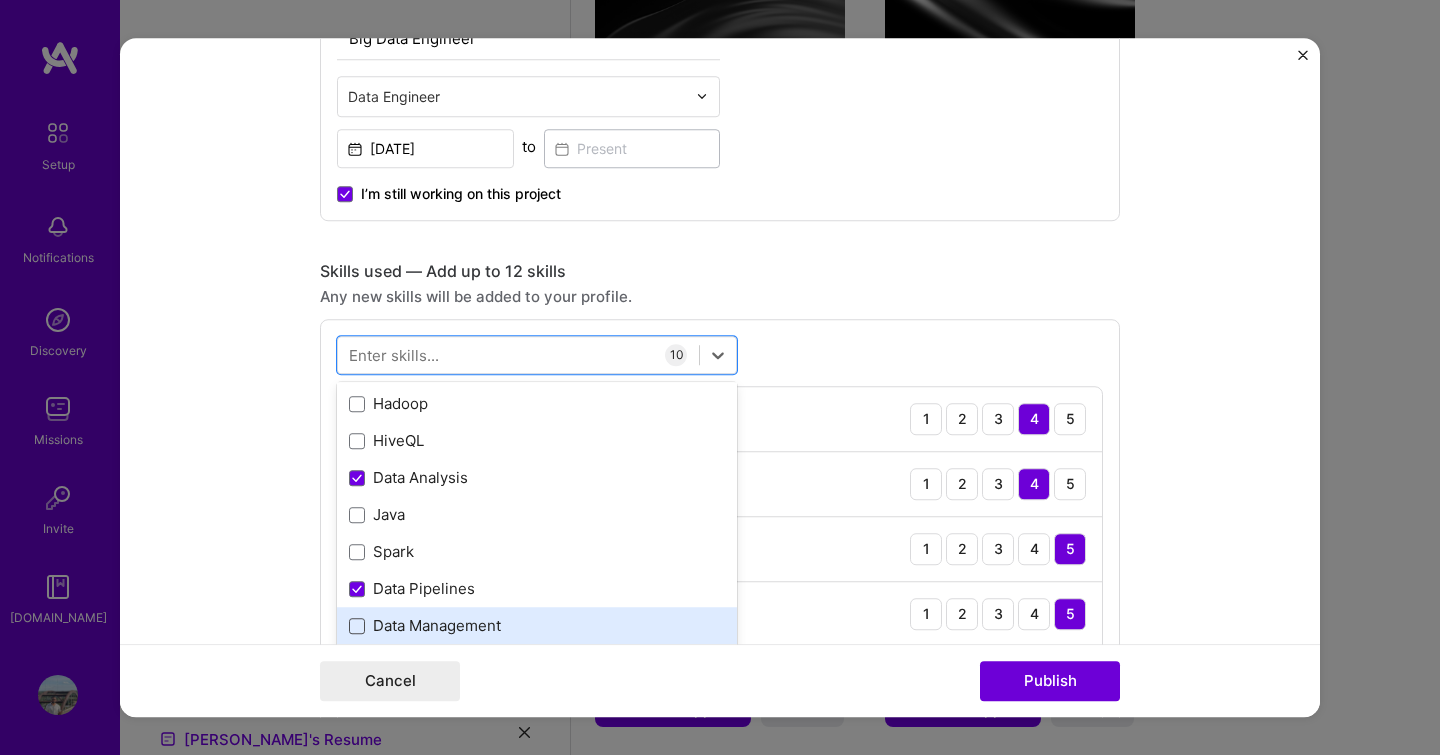 click at bounding box center (357, 626) 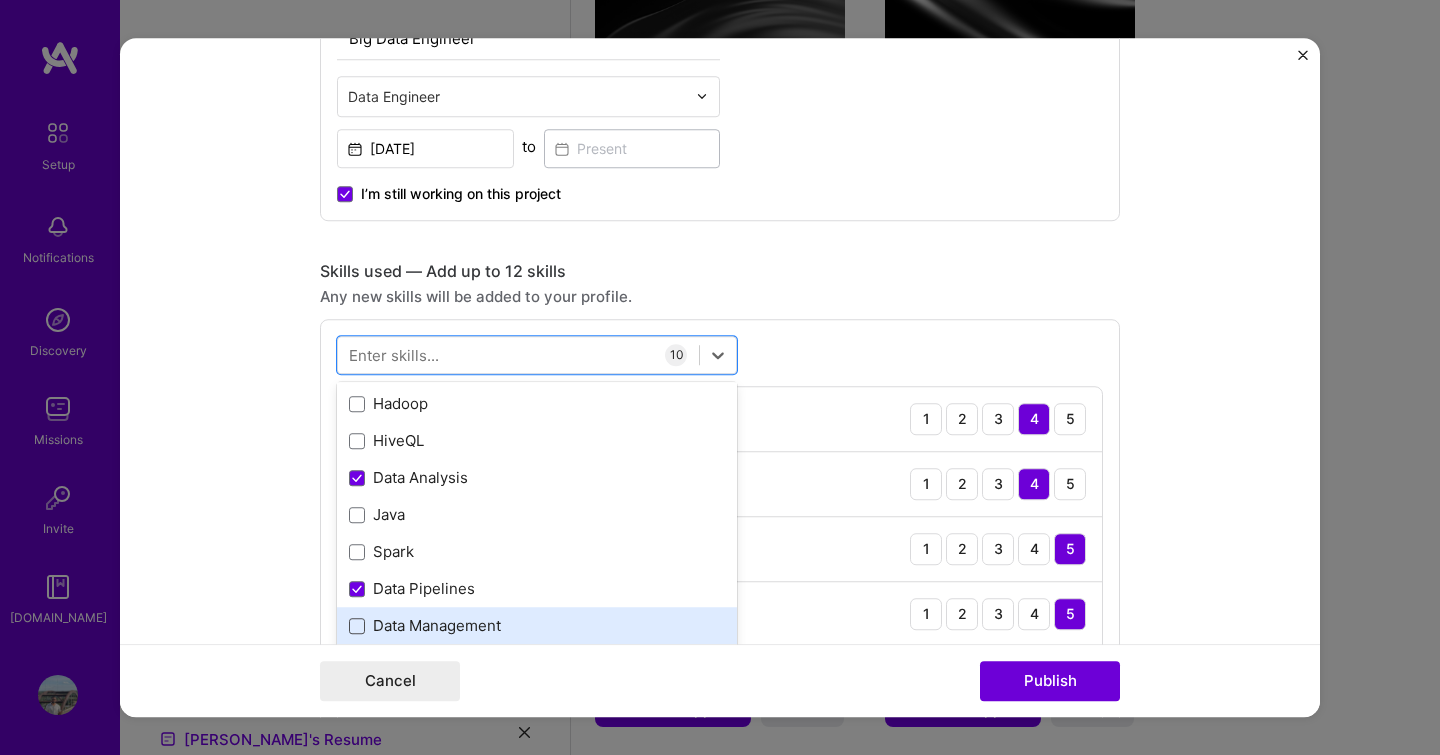 click at bounding box center [0, 0] 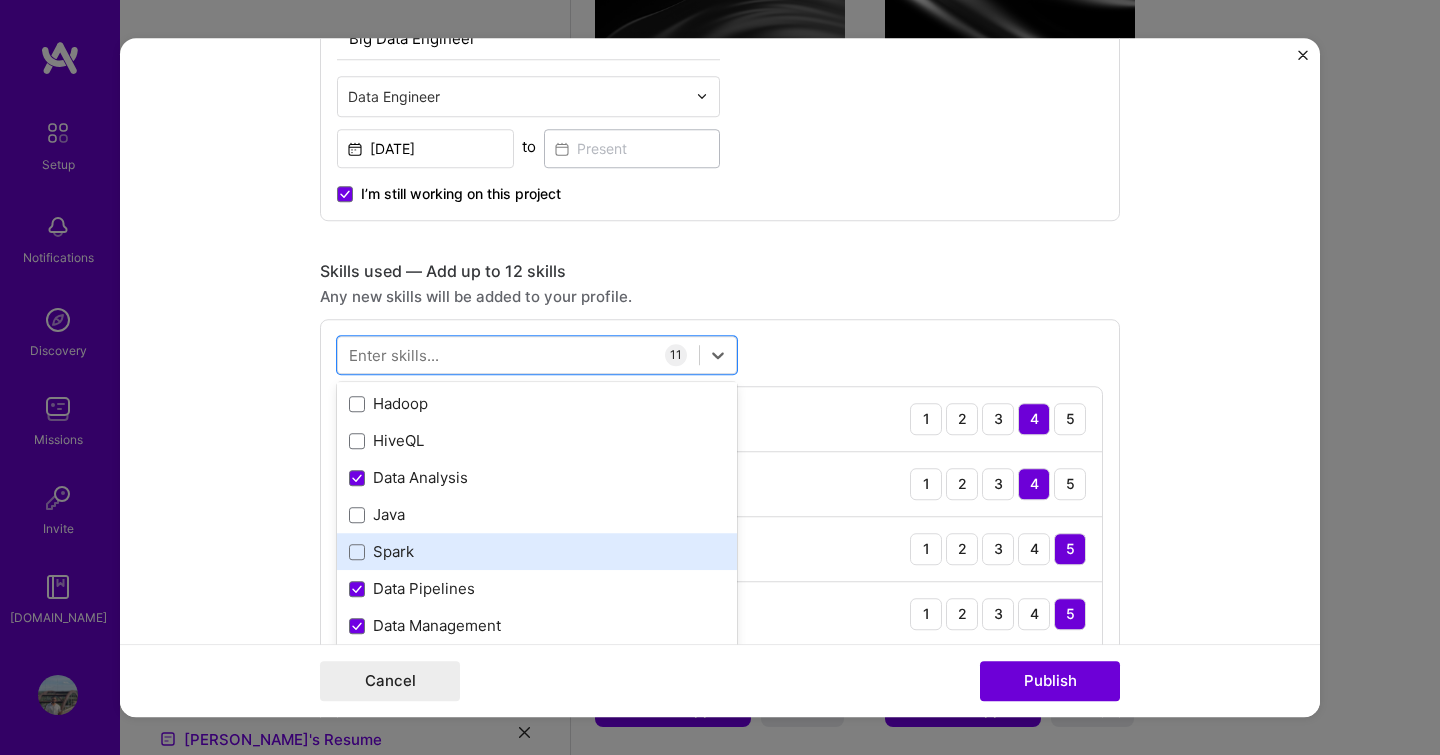 click on "Spark" at bounding box center (537, 552) 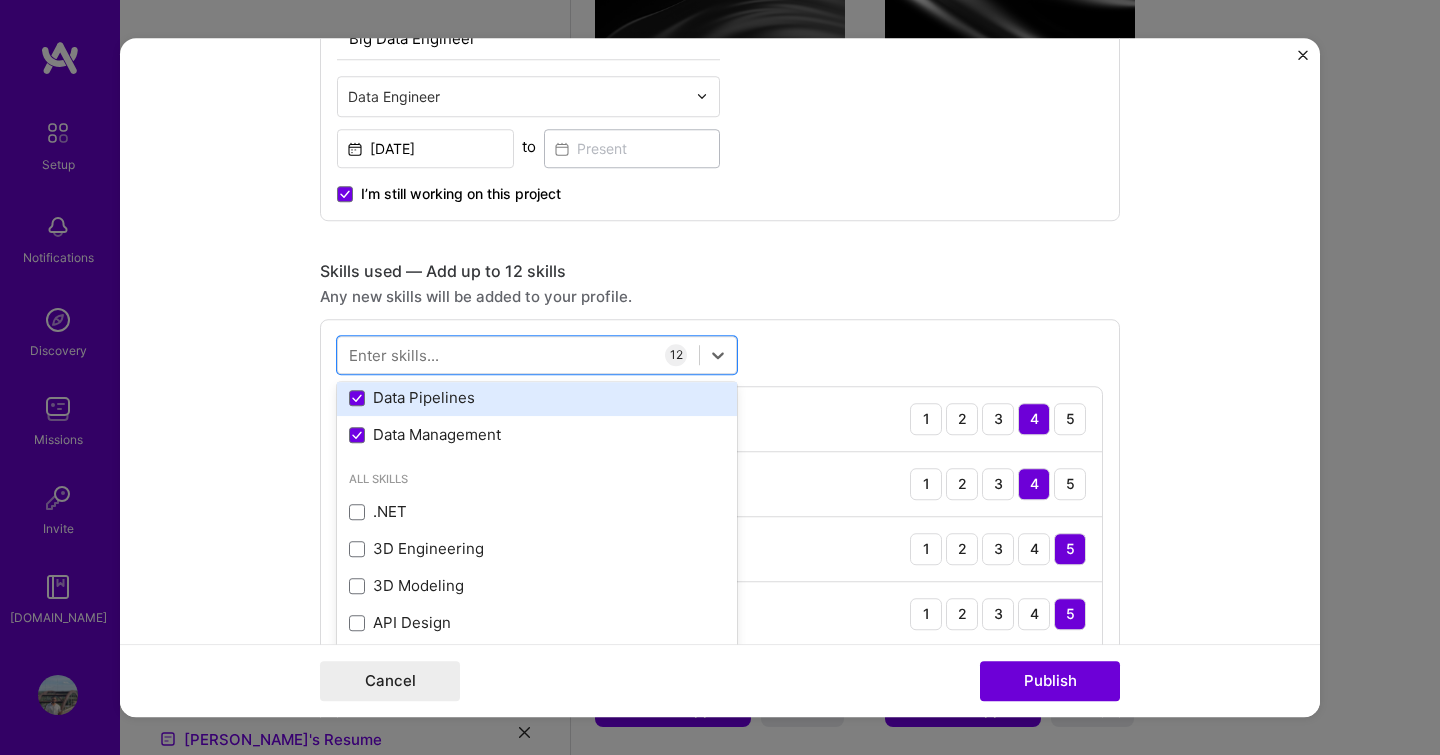 scroll, scrollTop: 816, scrollLeft: 0, axis: vertical 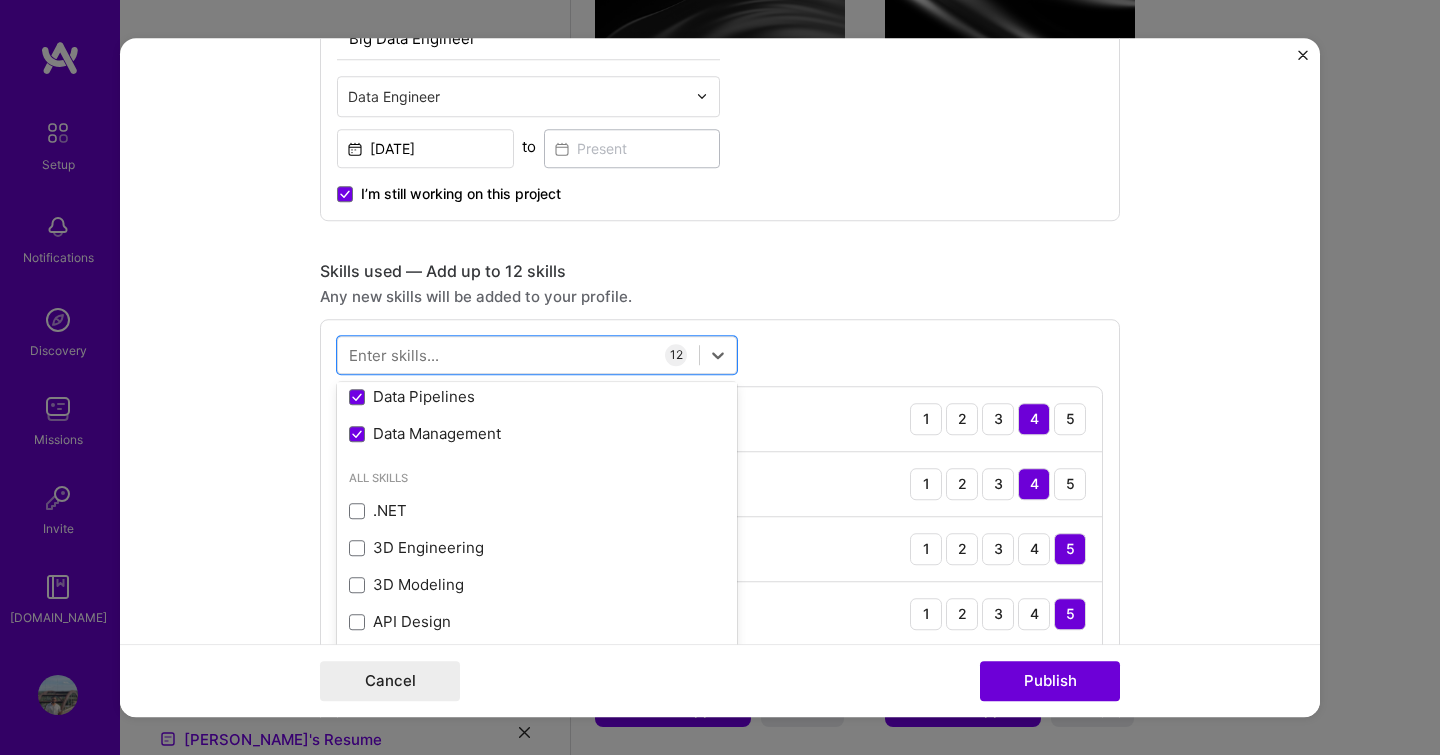 click on "Cancel Publish" at bounding box center (720, 681) 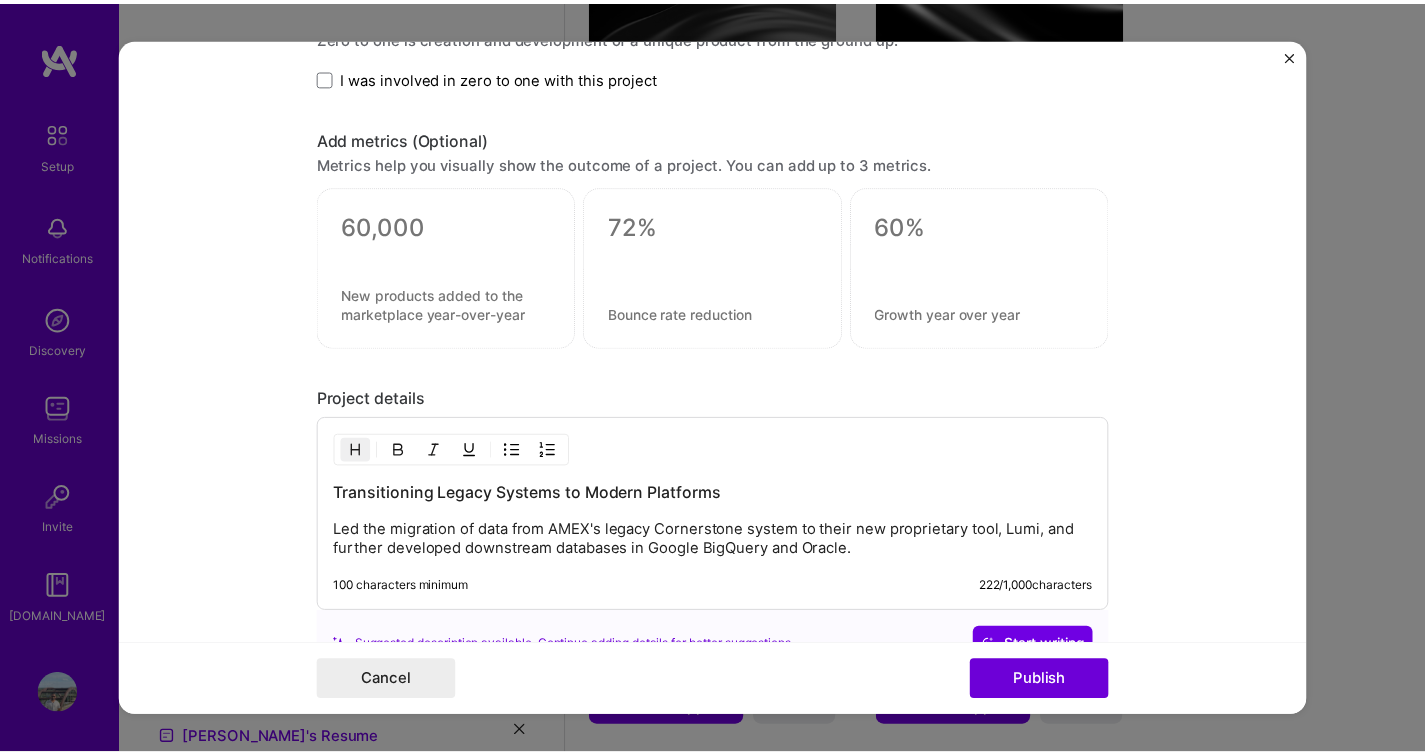 scroll, scrollTop: 2339, scrollLeft: 0, axis: vertical 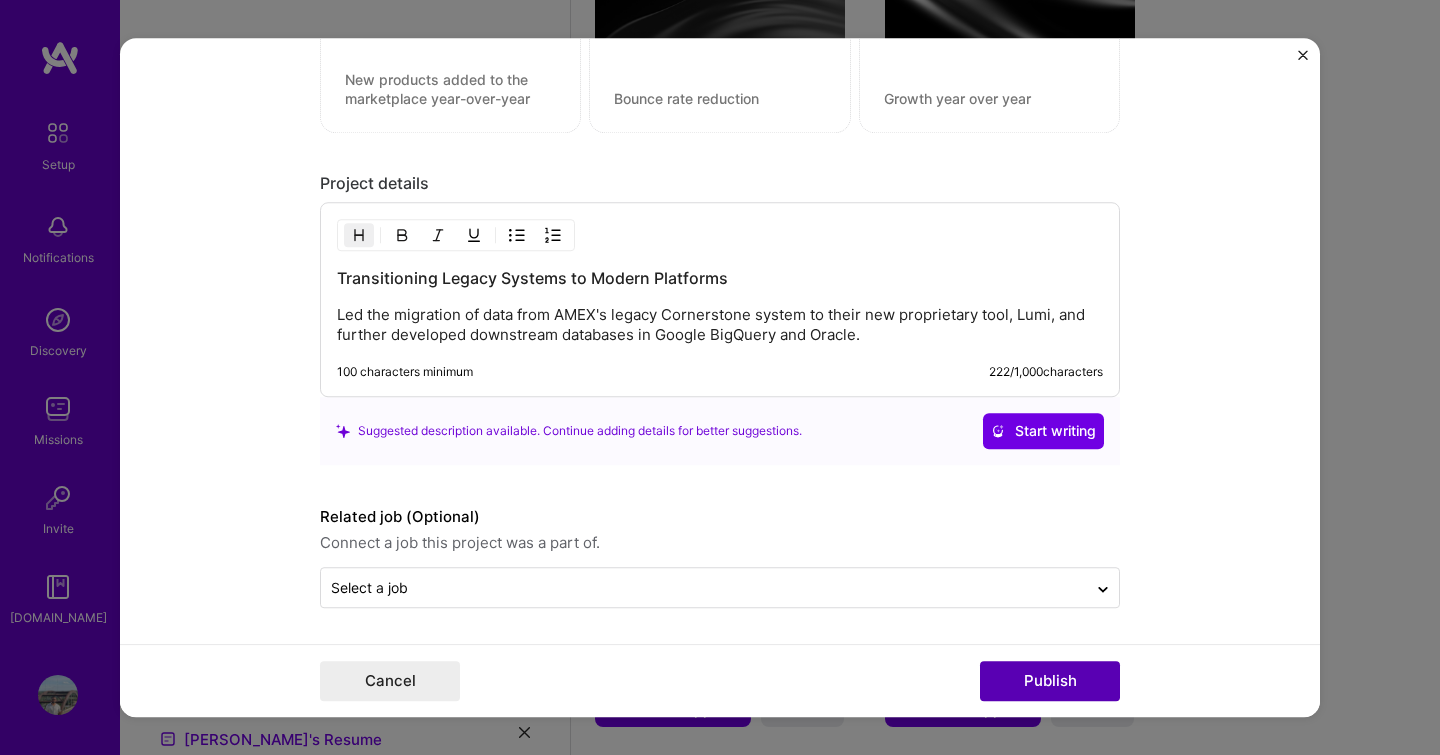 click on "Publish" at bounding box center (1050, 681) 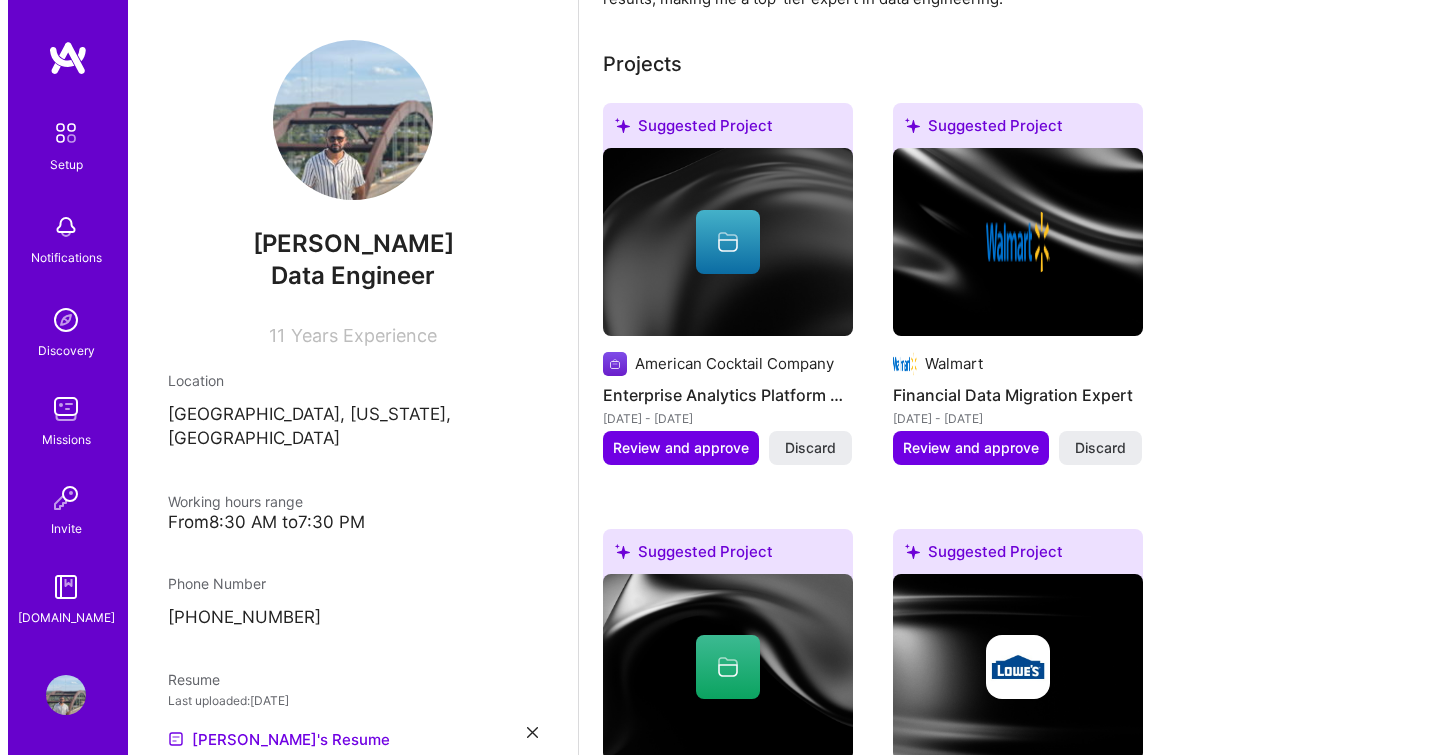 scroll, scrollTop: 684, scrollLeft: 0, axis: vertical 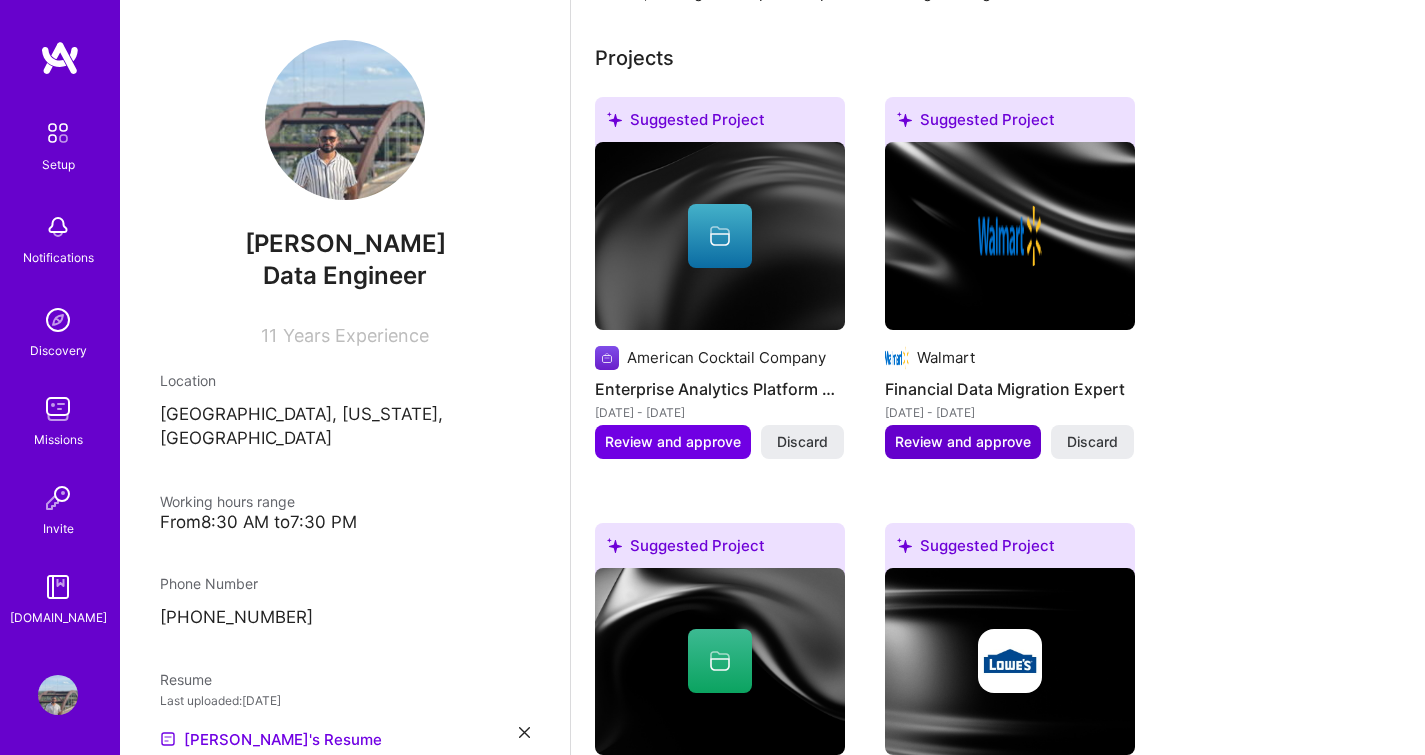 click on "Review and approve" at bounding box center (963, 442) 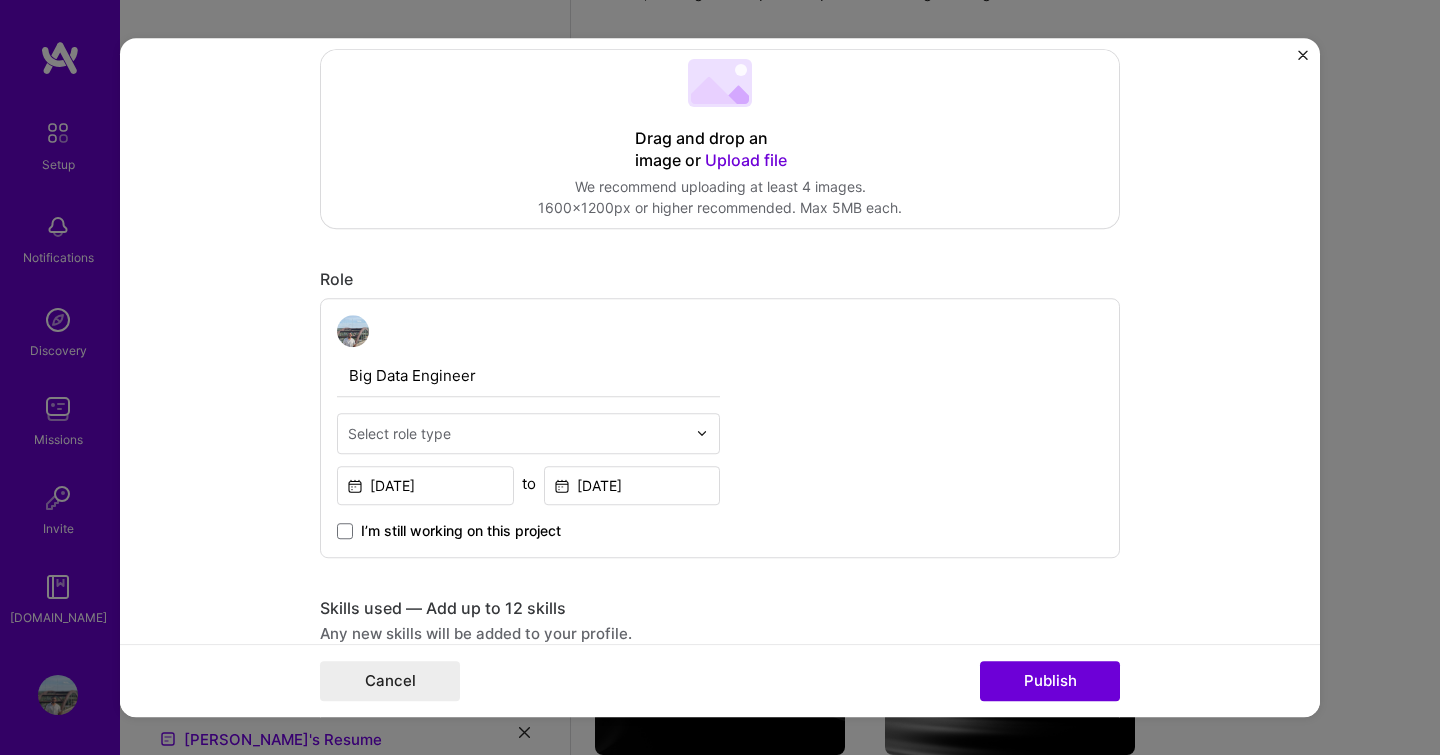 scroll, scrollTop: 441, scrollLeft: 0, axis: vertical 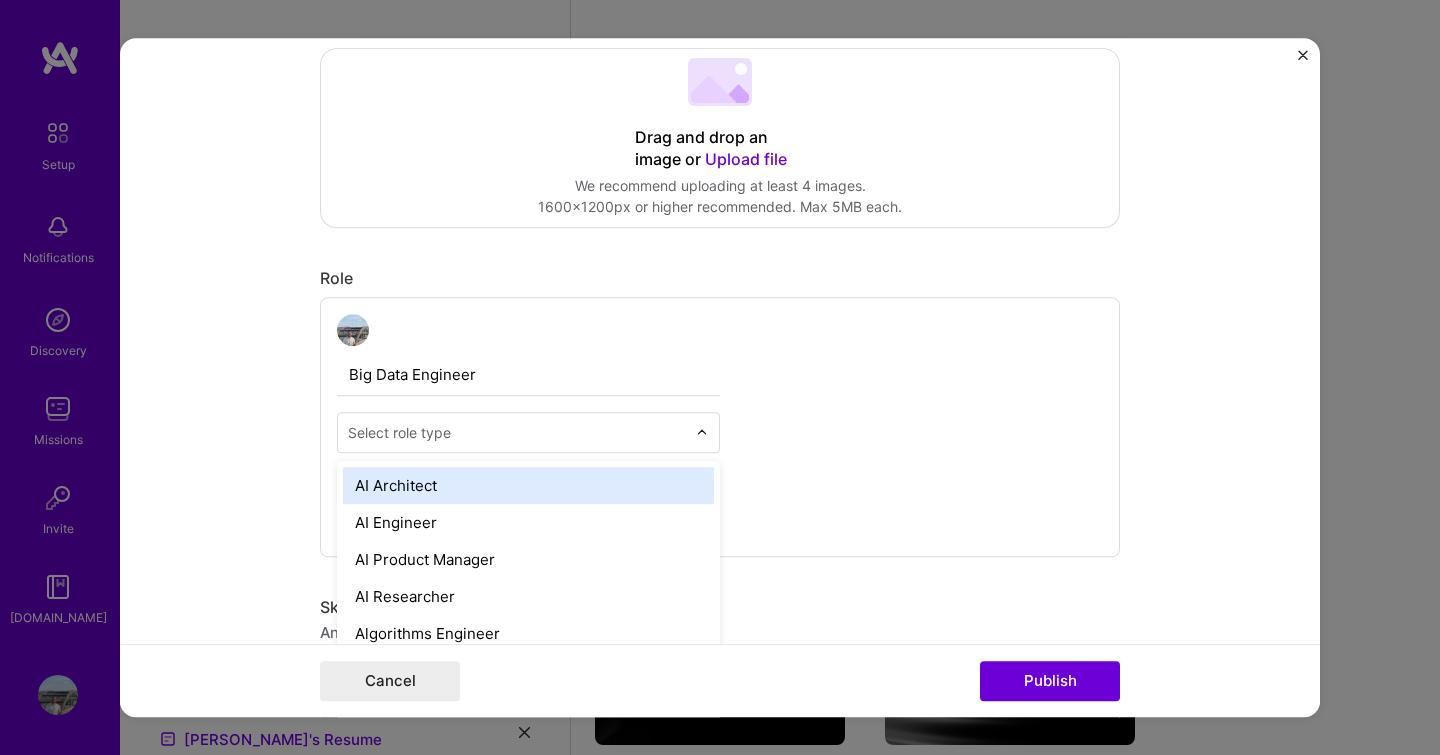 click at bounding box center (517, 432) 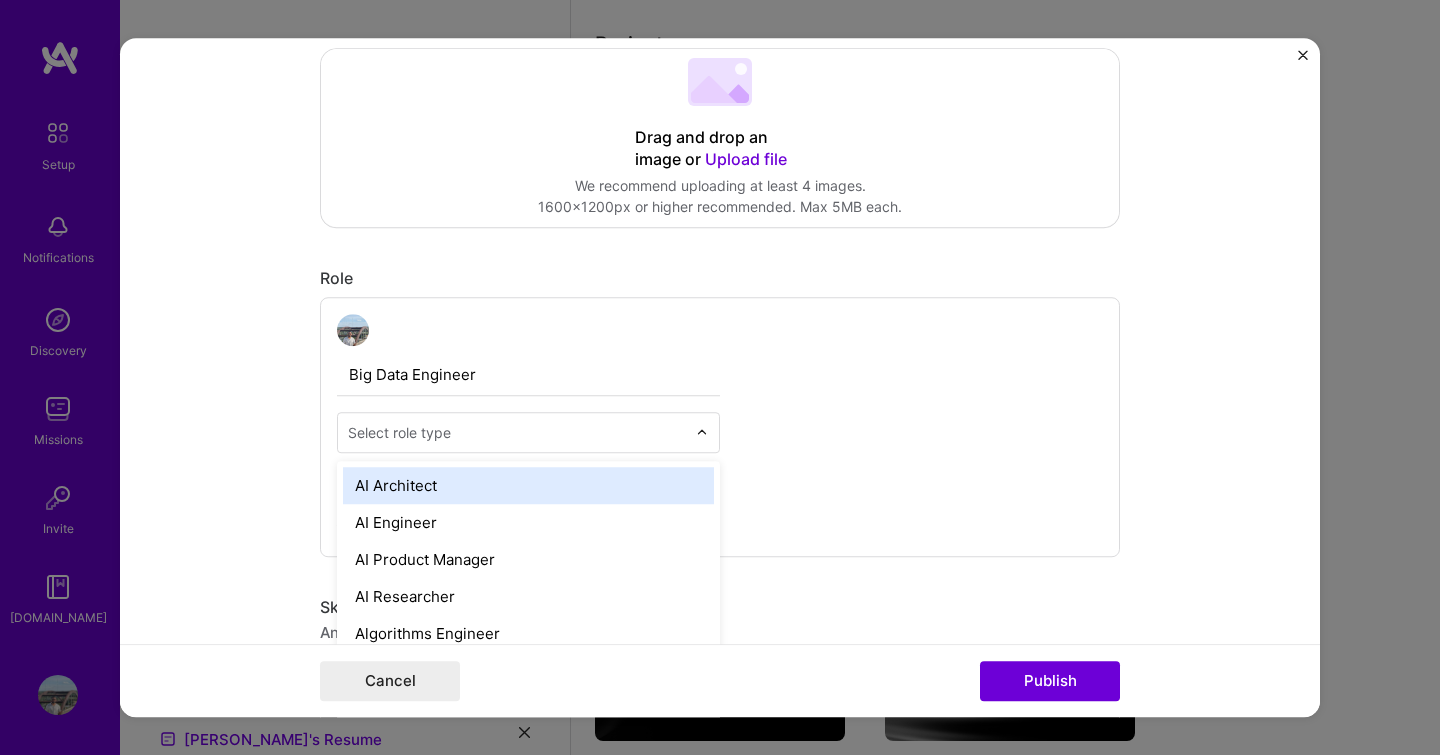 scroll, scrollTop: 699, scrollLeft: 0, axis: vertical 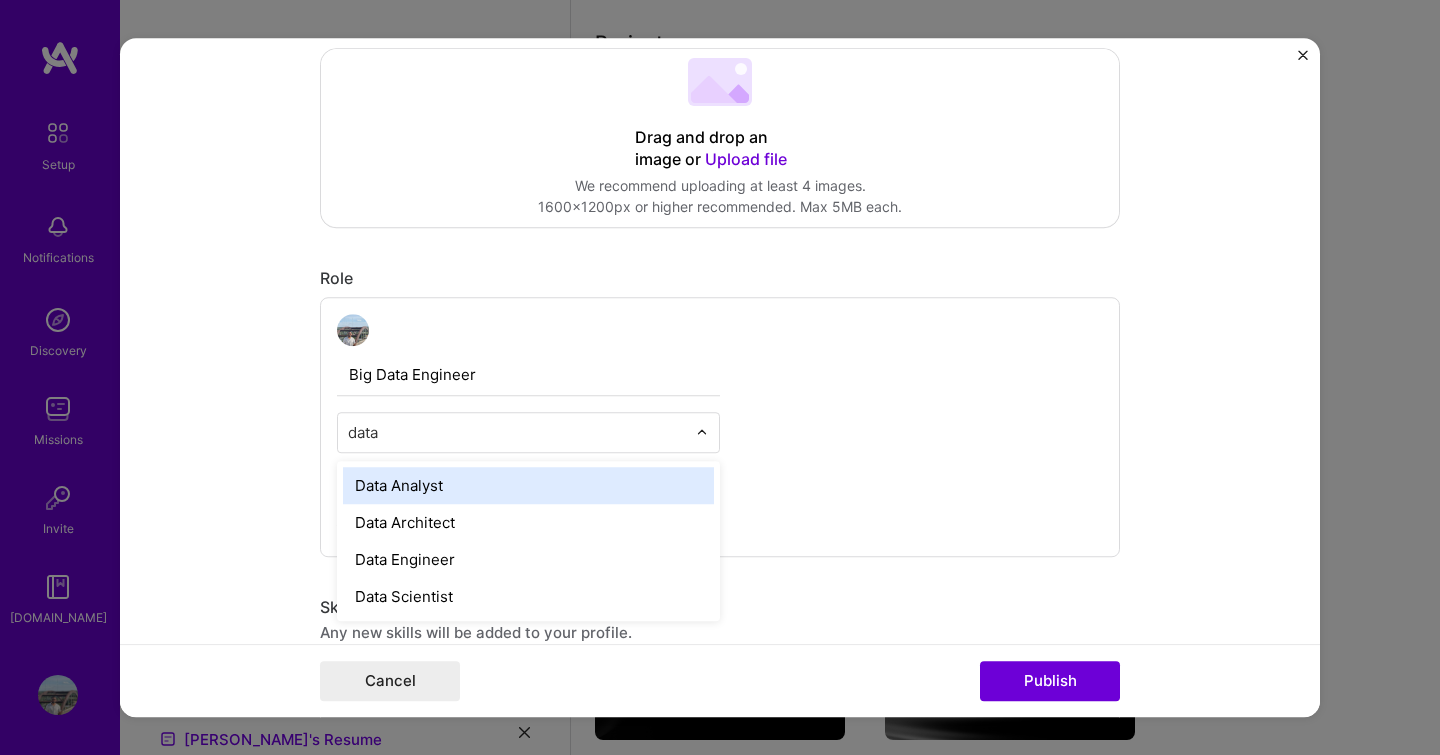 type on "data" 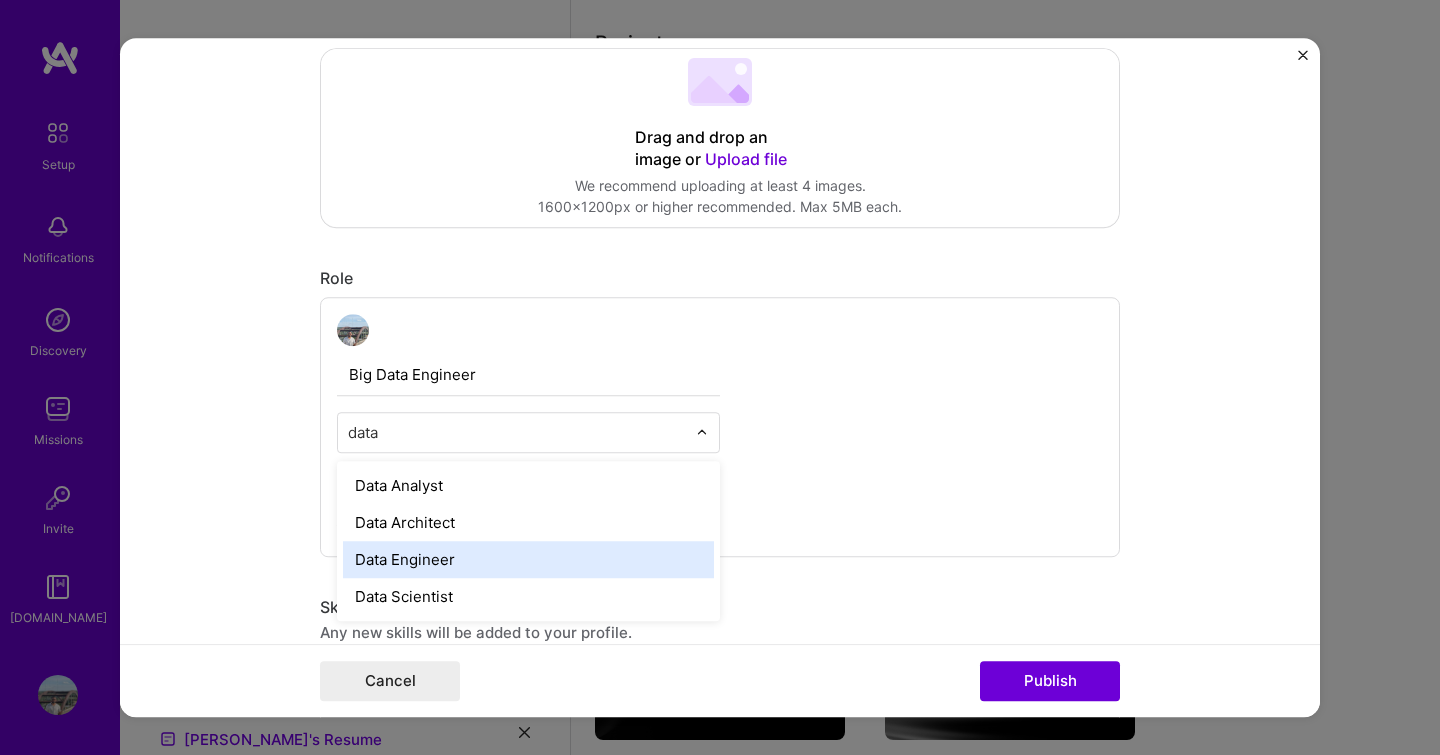 click on "Data Engineer" at bounding box center [528, 559] 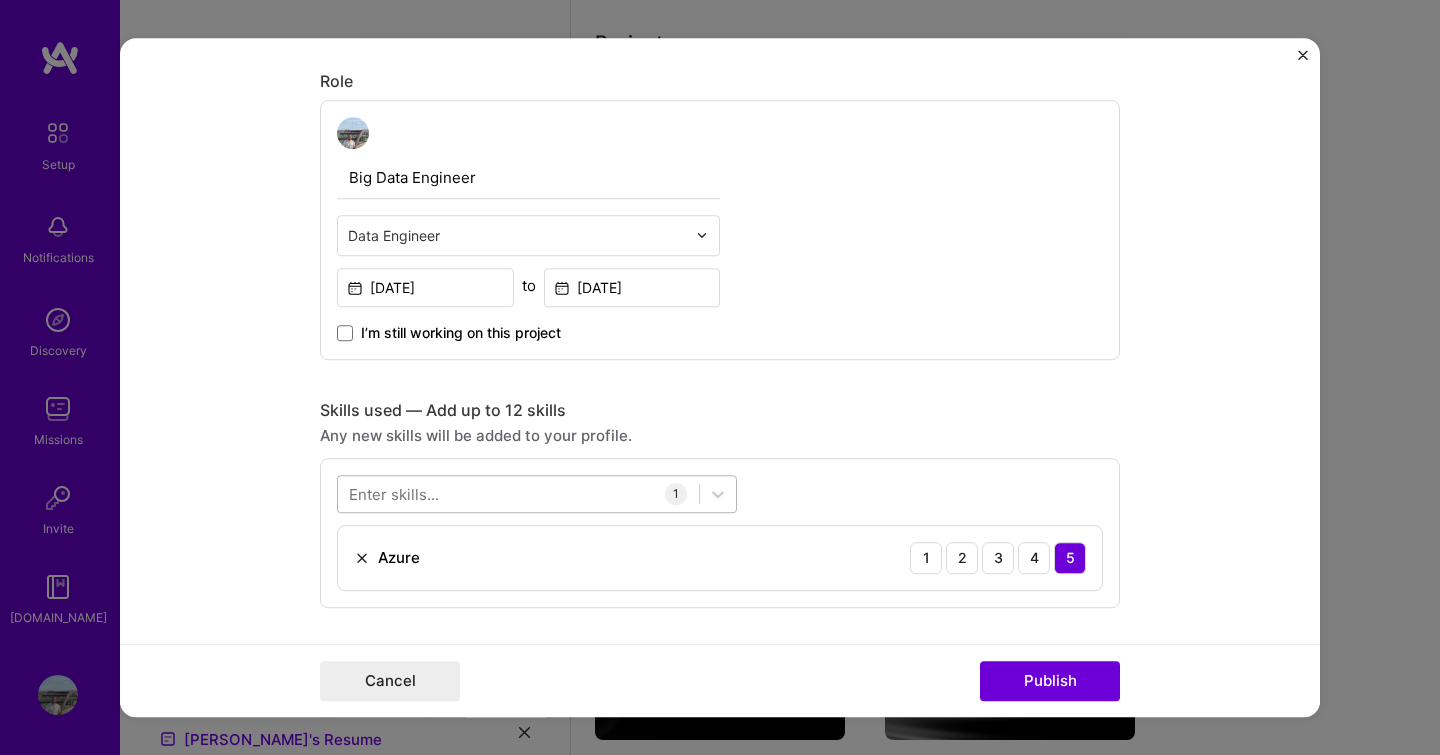 scroll, scrollTop: 639, scrollLeft: 0, axis: vertical 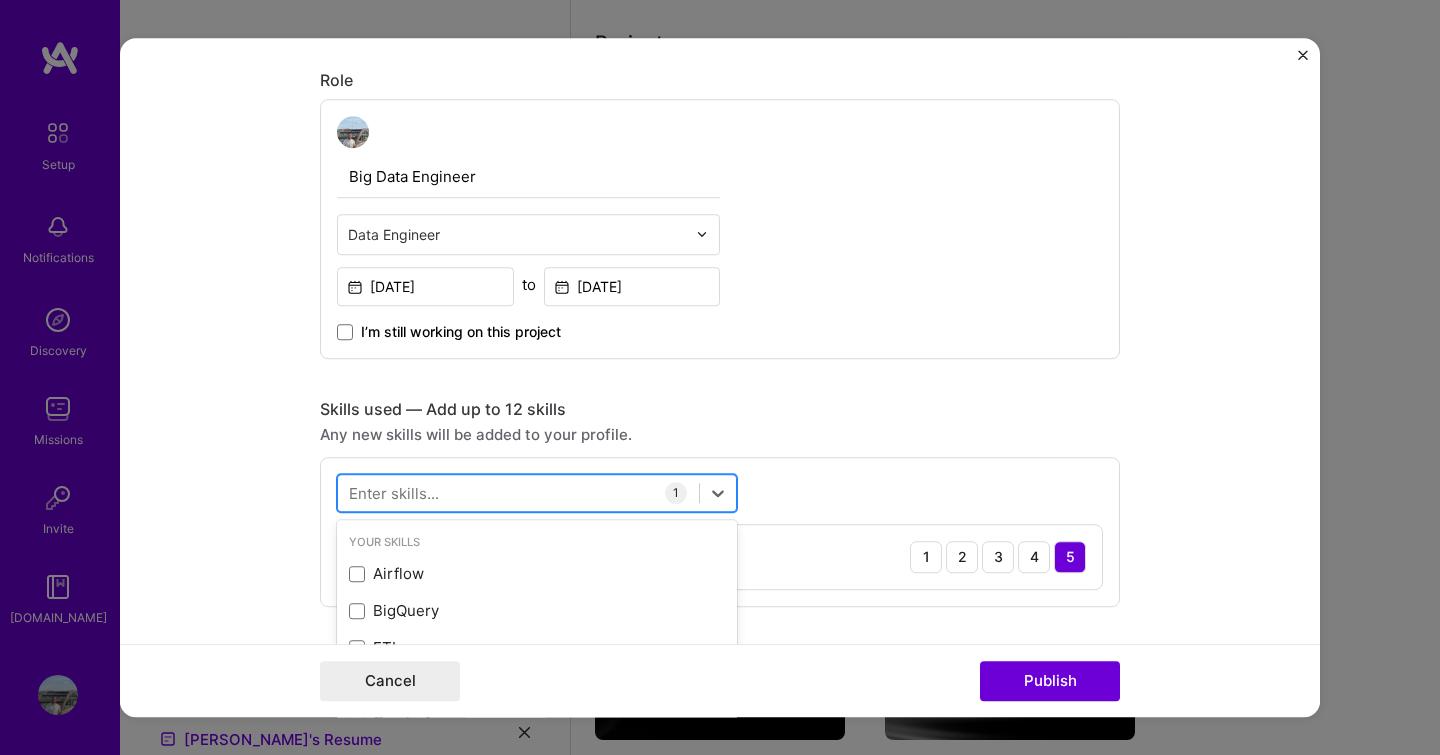 click at bounding box center [518, 492] 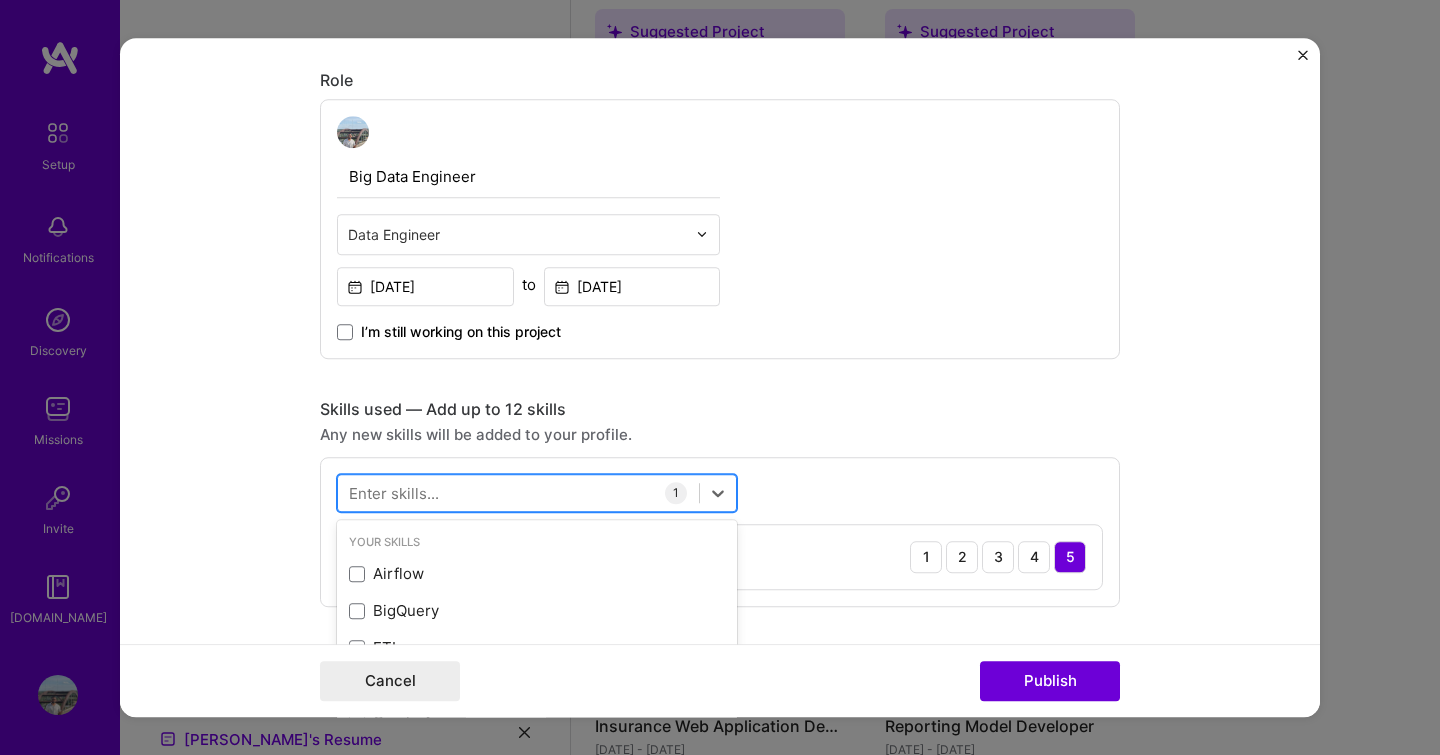 scroll, scrollTop: 773, scrollLeft: 0, axis: vertical 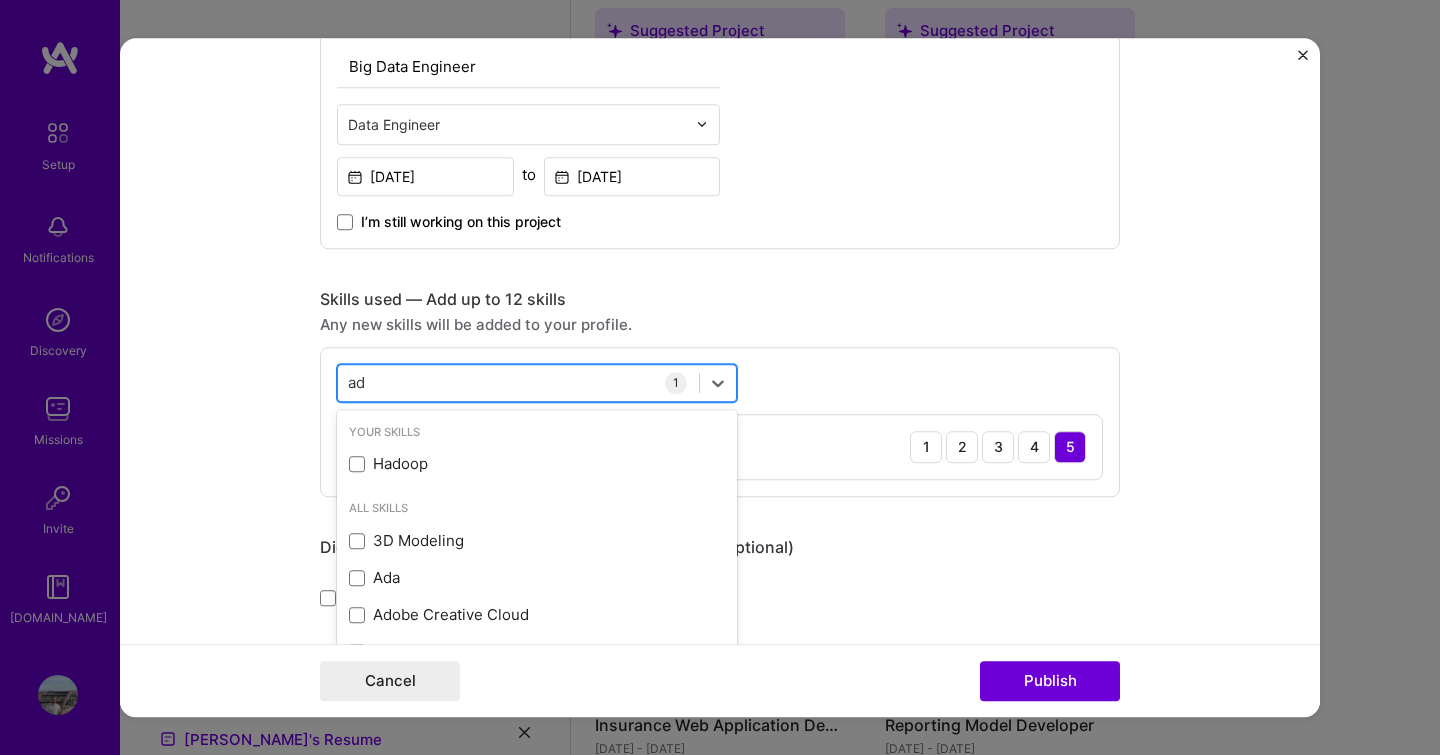 type on "a" 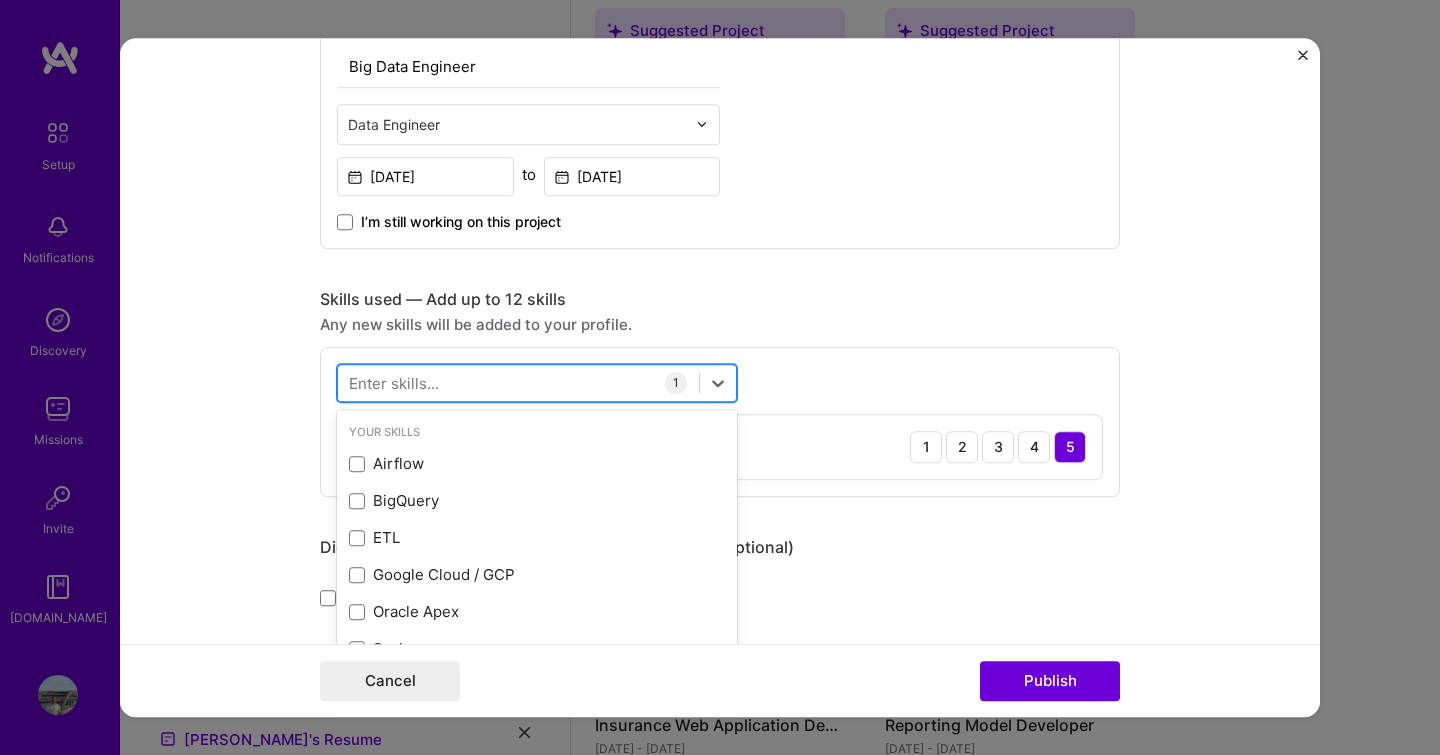 click on "BigQuery" at bounding box center [537, 501] 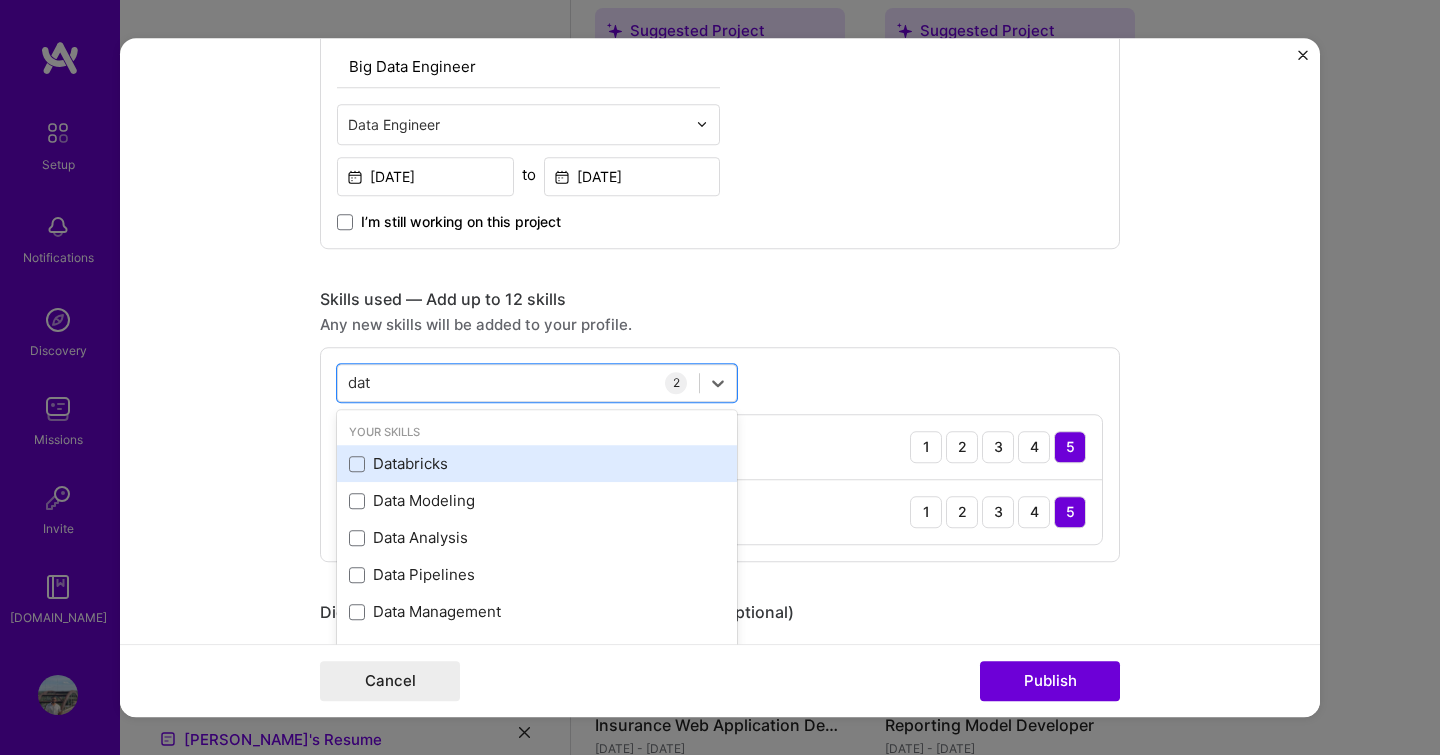 click on "Databricks" at bounding box center [537, 464] 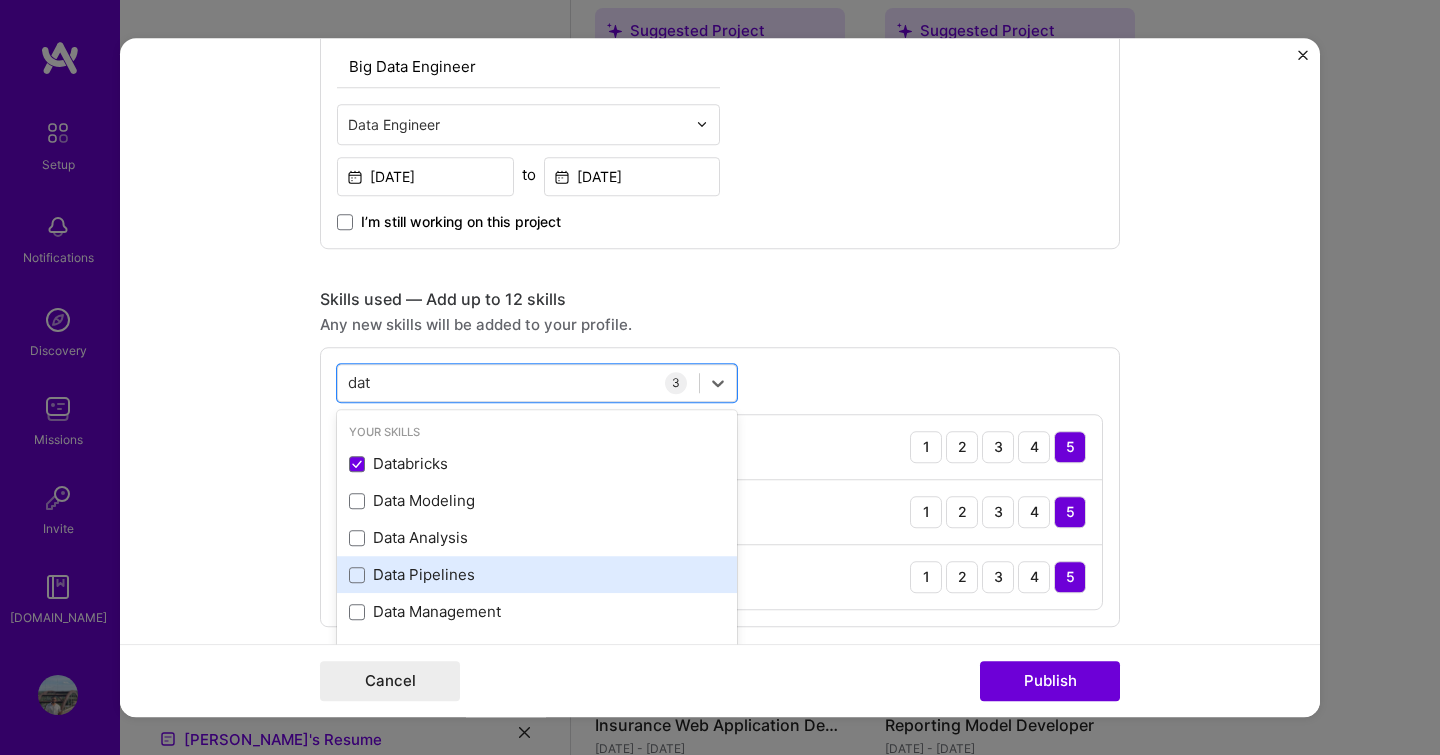 click on "Data Pipelines" at bounding box center [537, 575] 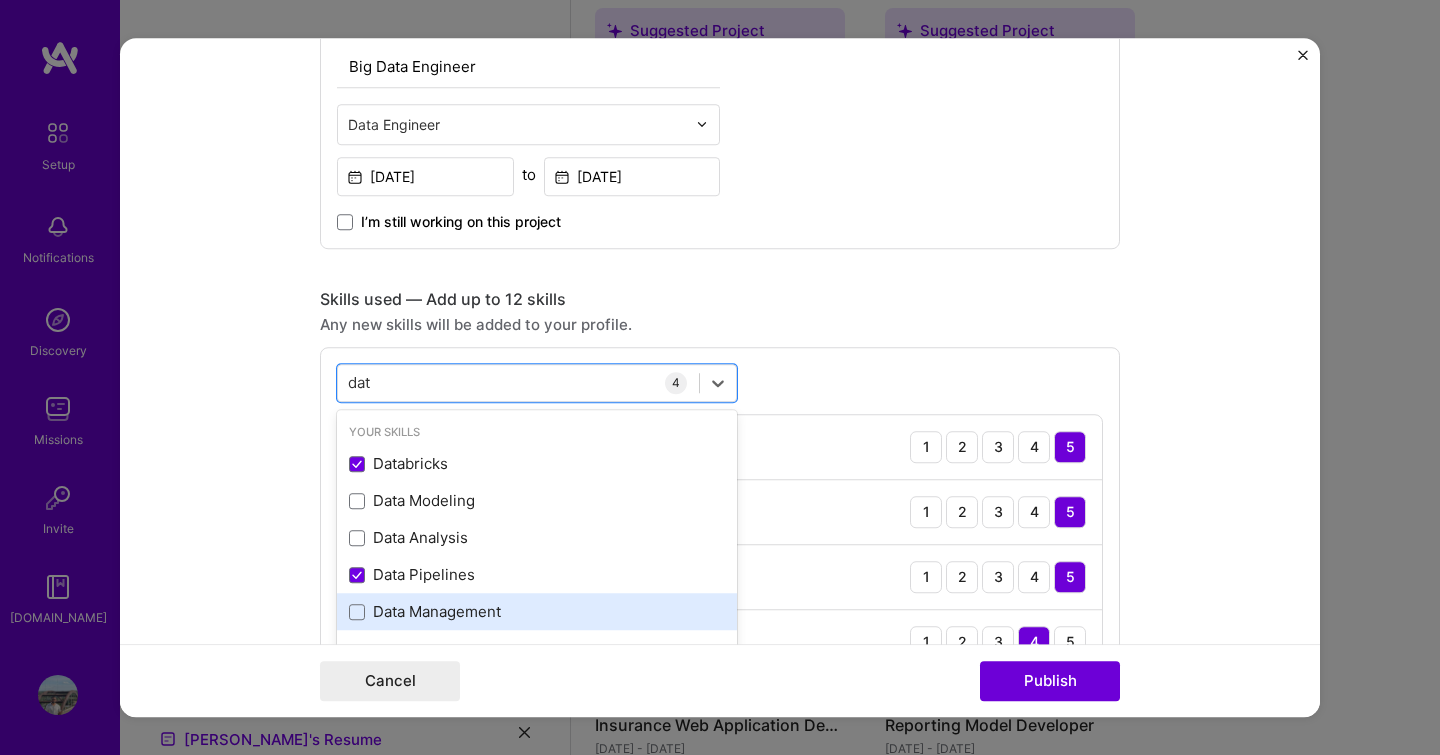 click on "Data Management" at bounding box center [537, 612] 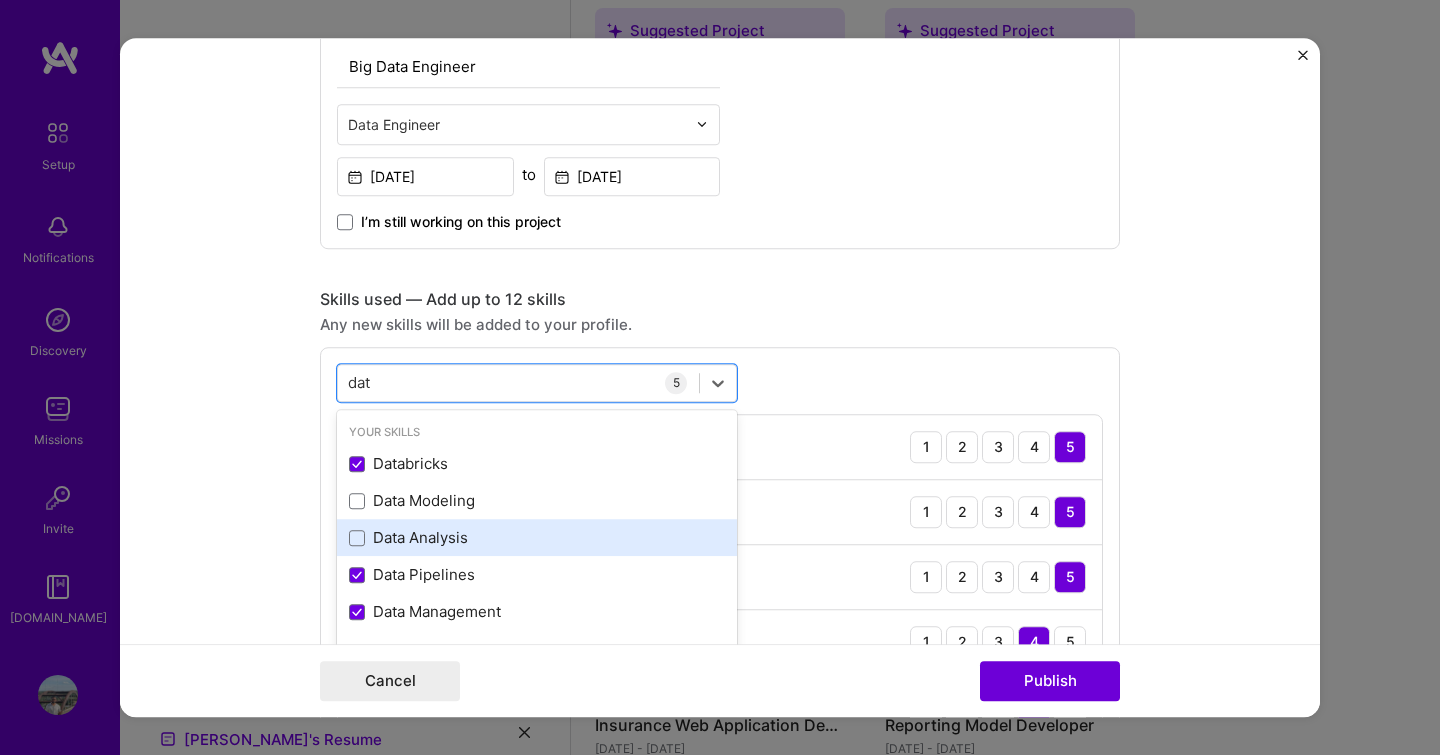 click on "Data Analysis" at bounding box center [537, 538] 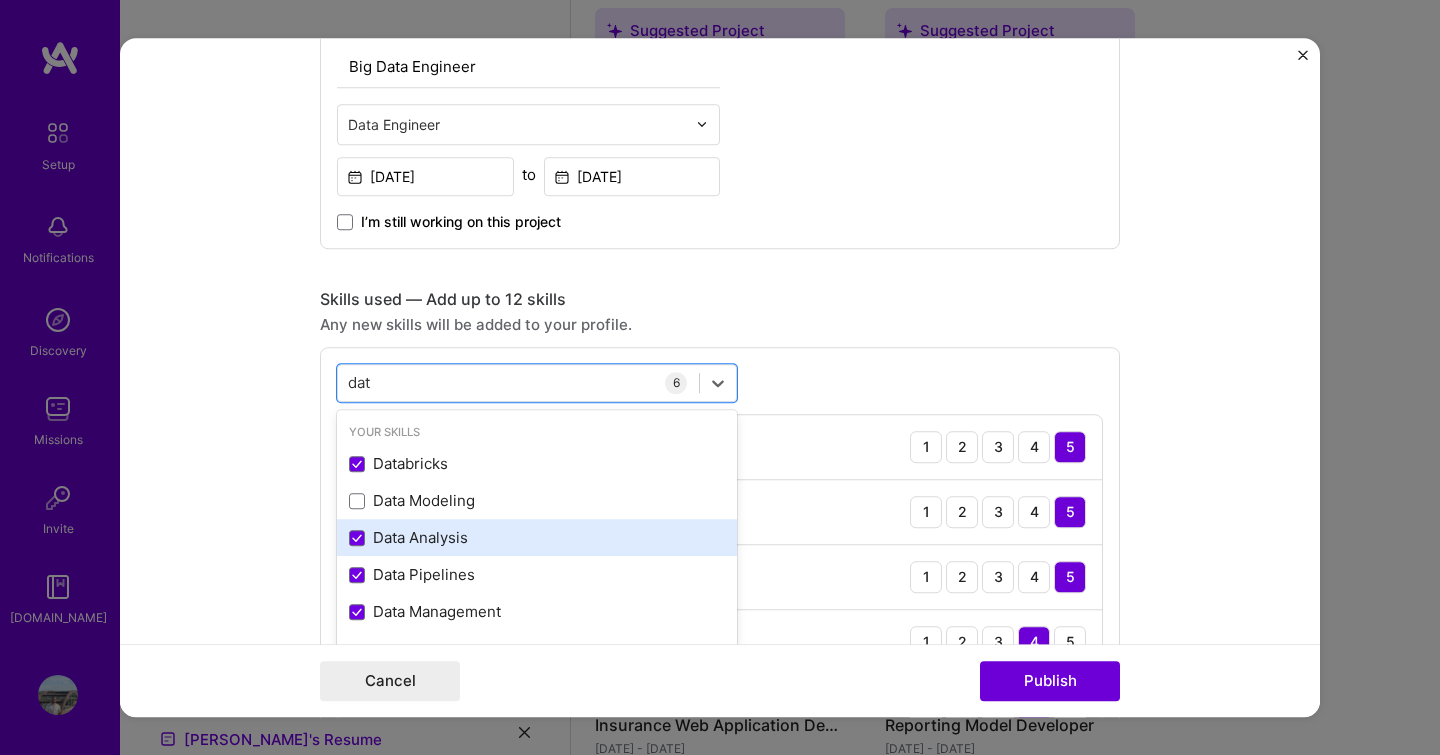 scroll, scrollTop: 120, scrollLeft: 0, axis: vertical 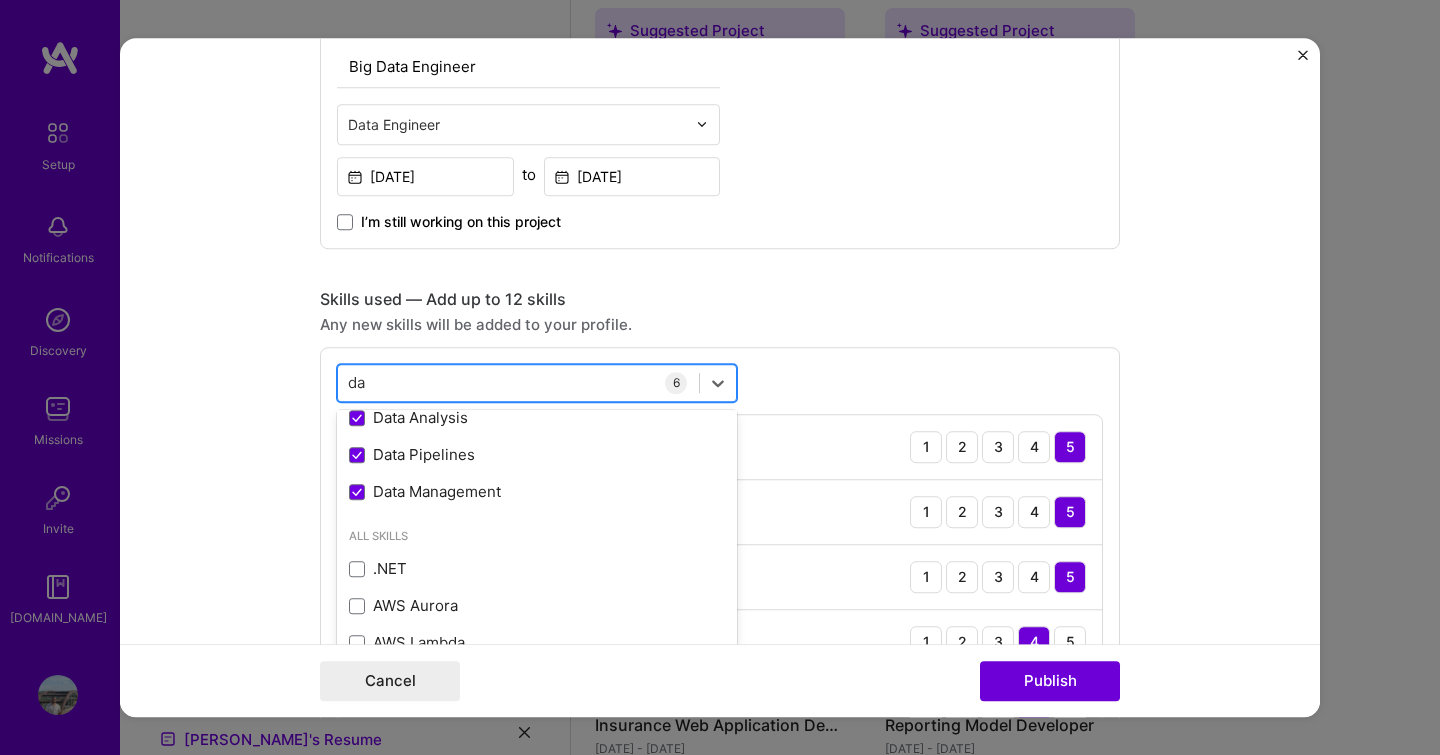 type on "d" 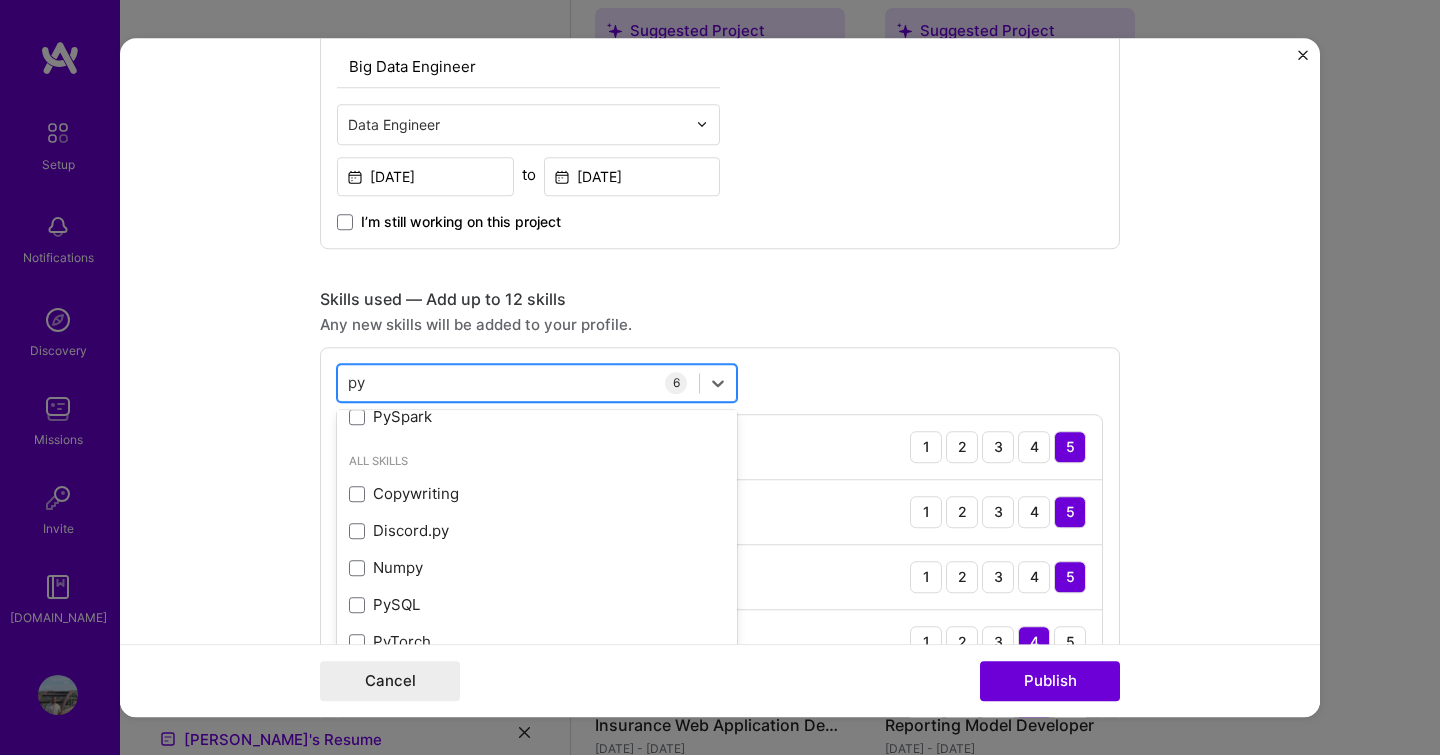 scroll, scrollTop: 46, scrollLeft: 0, axis: vertical 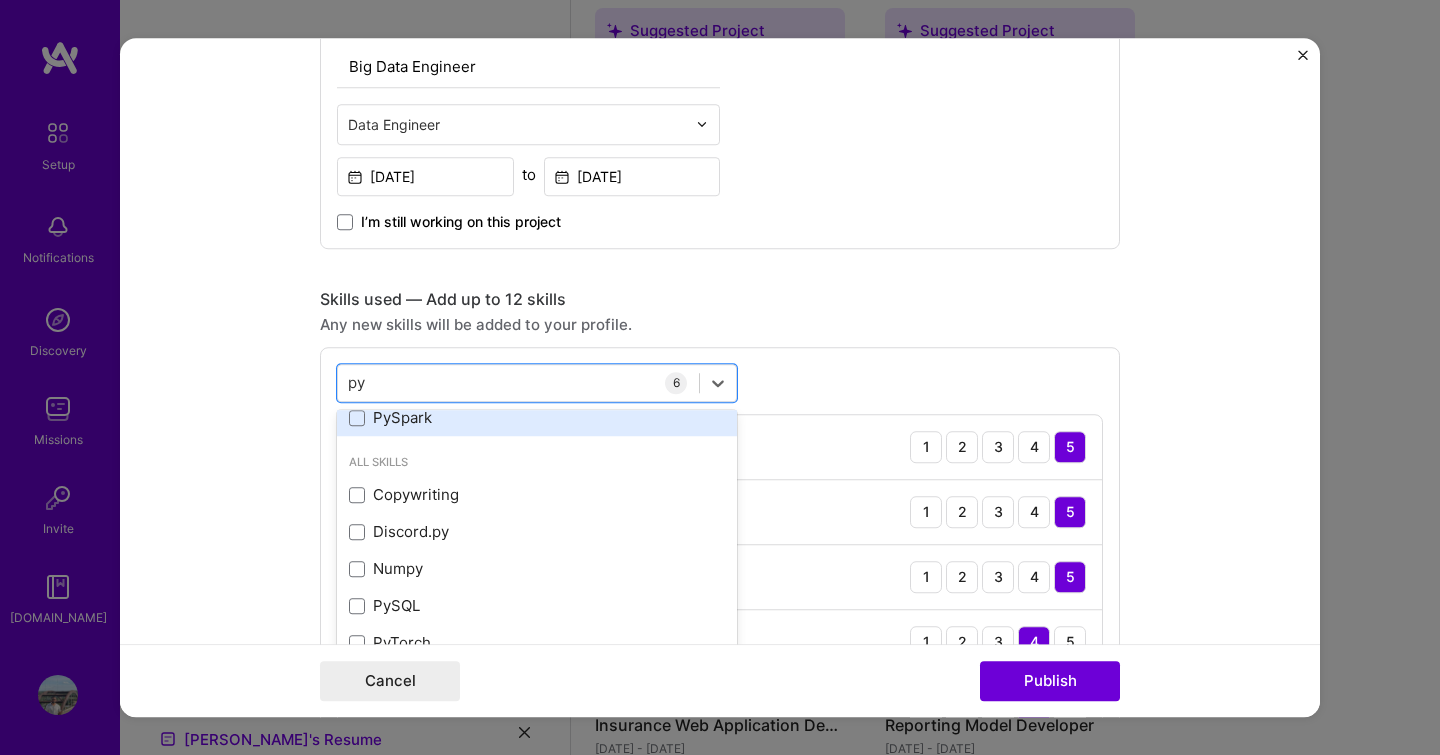 click on "PySpark" at bounding box center [537, 418] 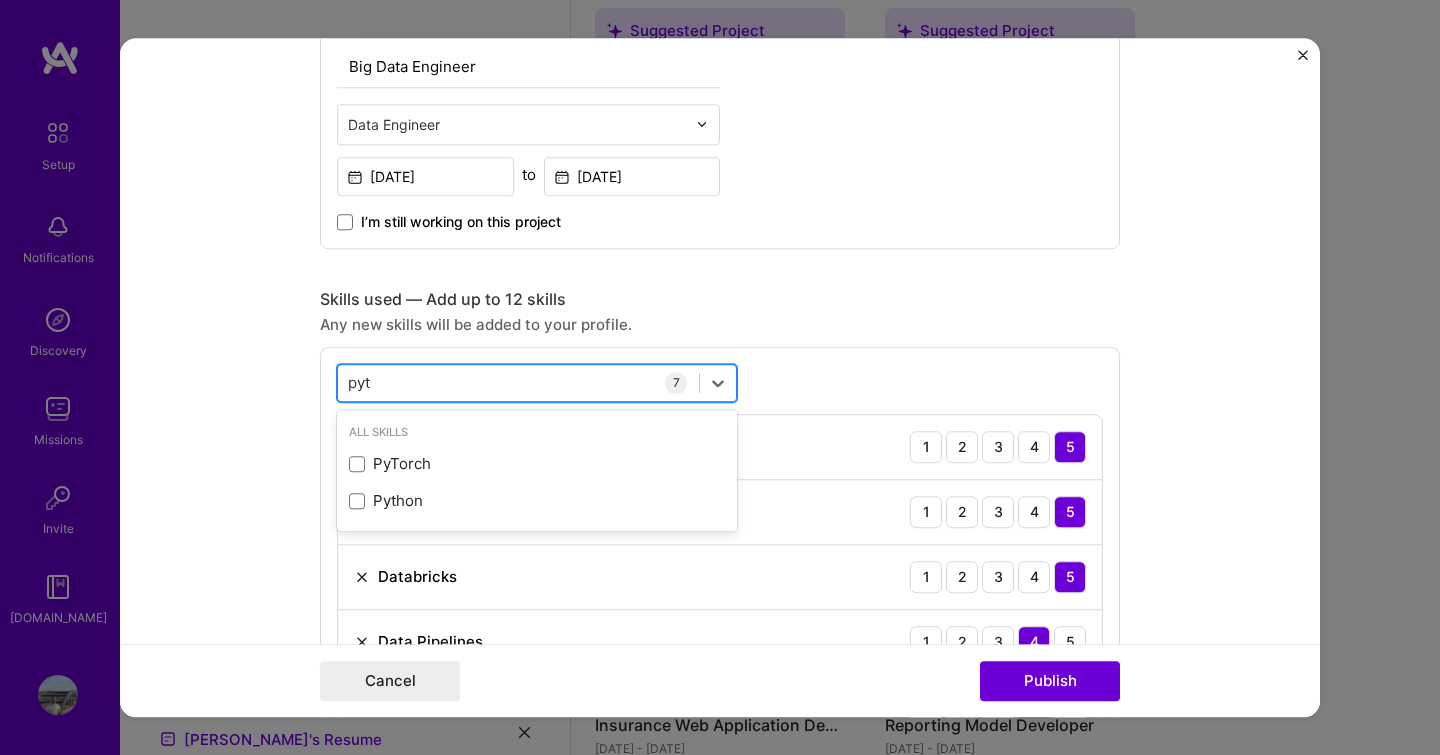 scroll, scrollTop: 0, scrollLeft: 0, axis: both 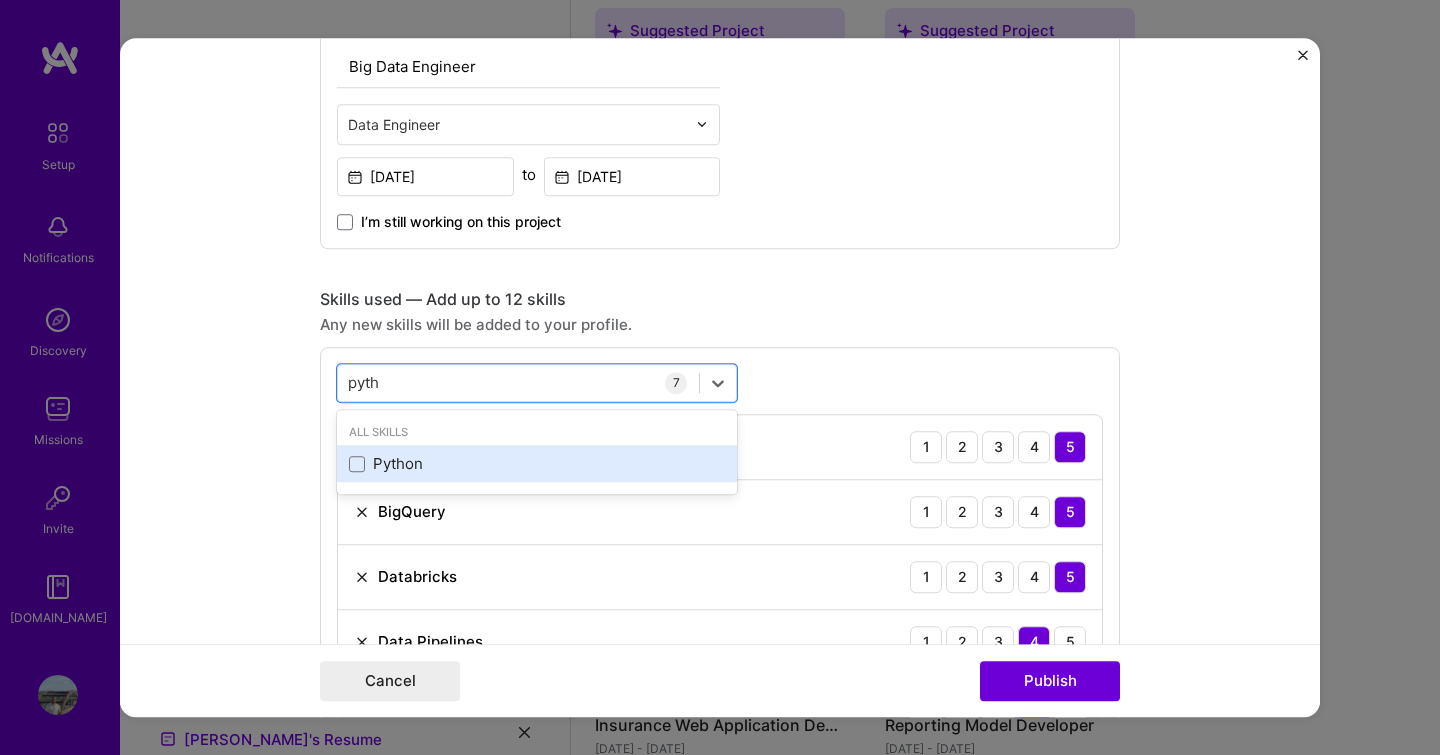 click on "Python" at bounding box center [537, 464] 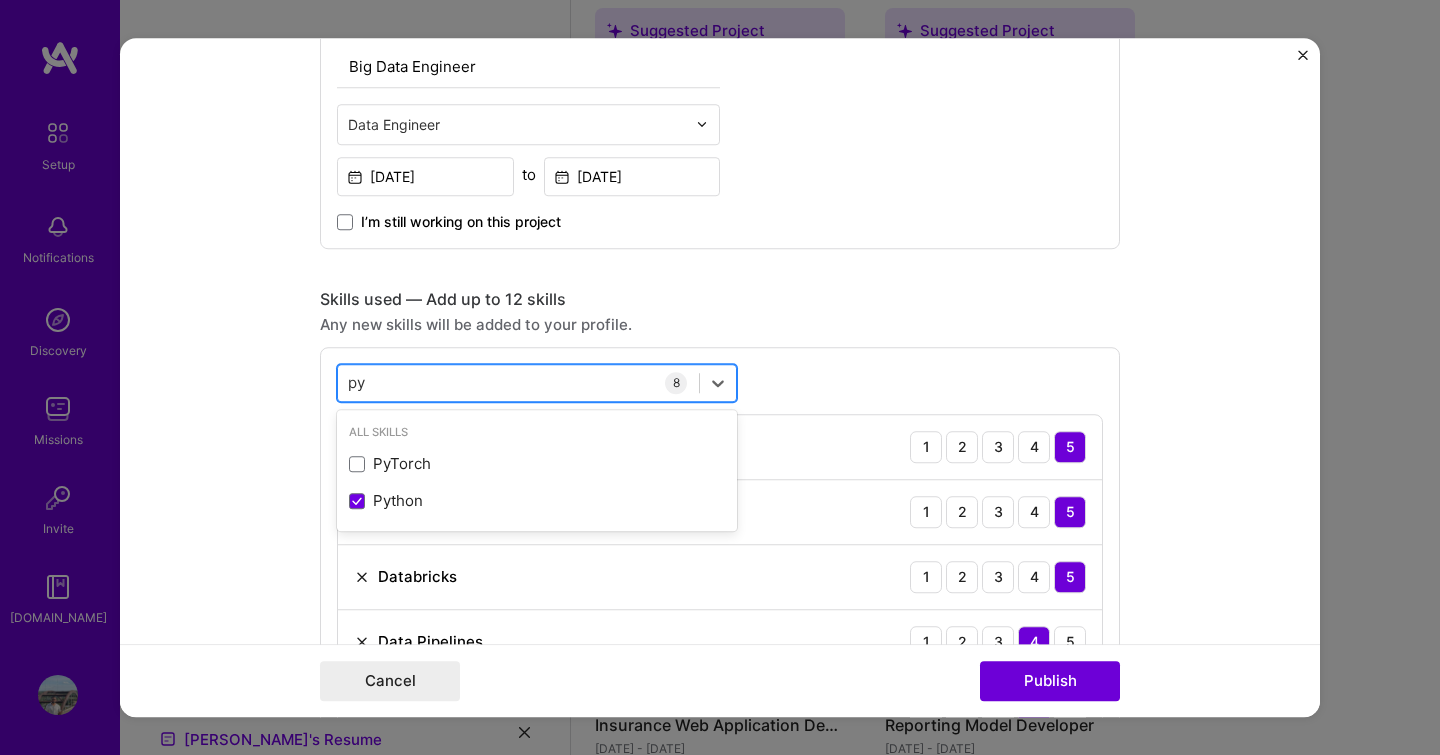 type on "p" 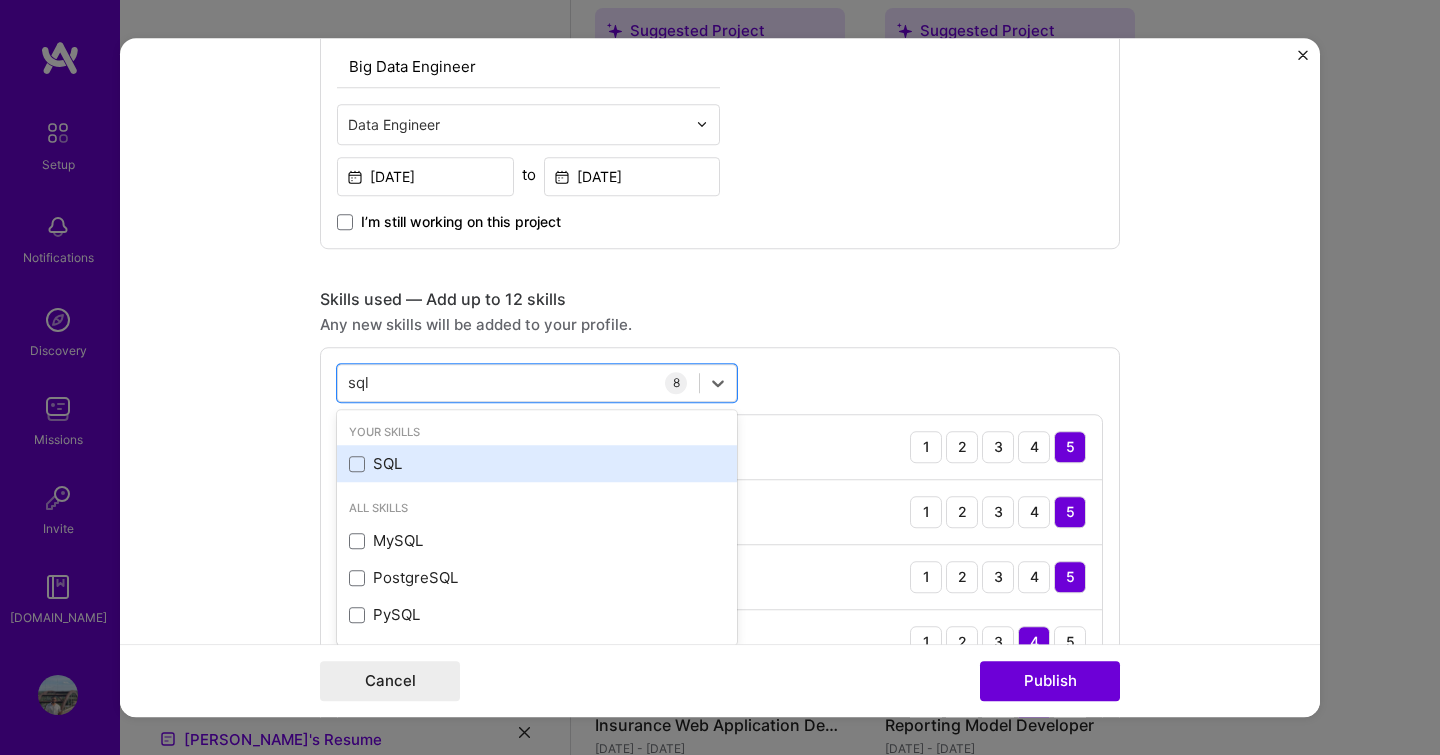 click on "SQL" at bounding box center [537, 464] 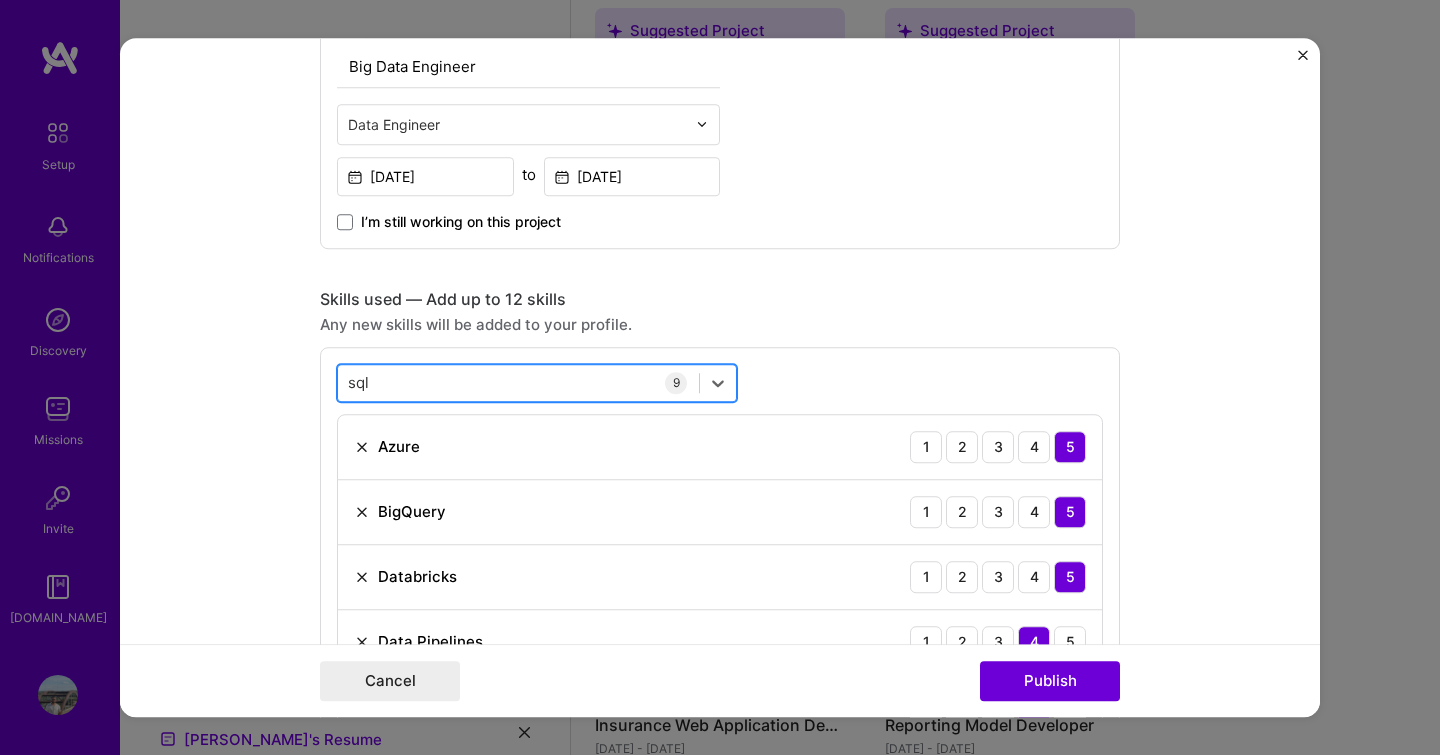 click on "sql sql" at bounding box center [518, 382] 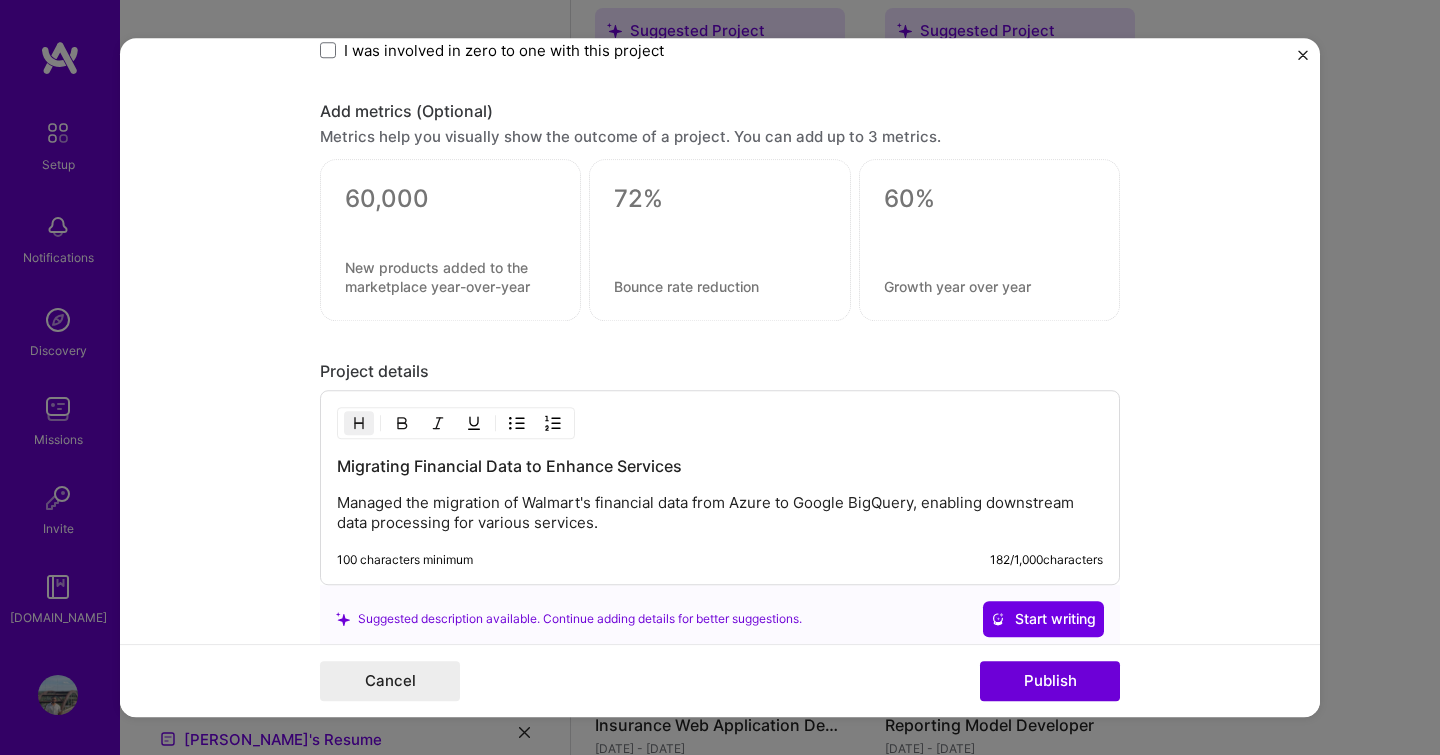 scroll, scrollTop: 2144, scrollLeft: 0, axis: vertical 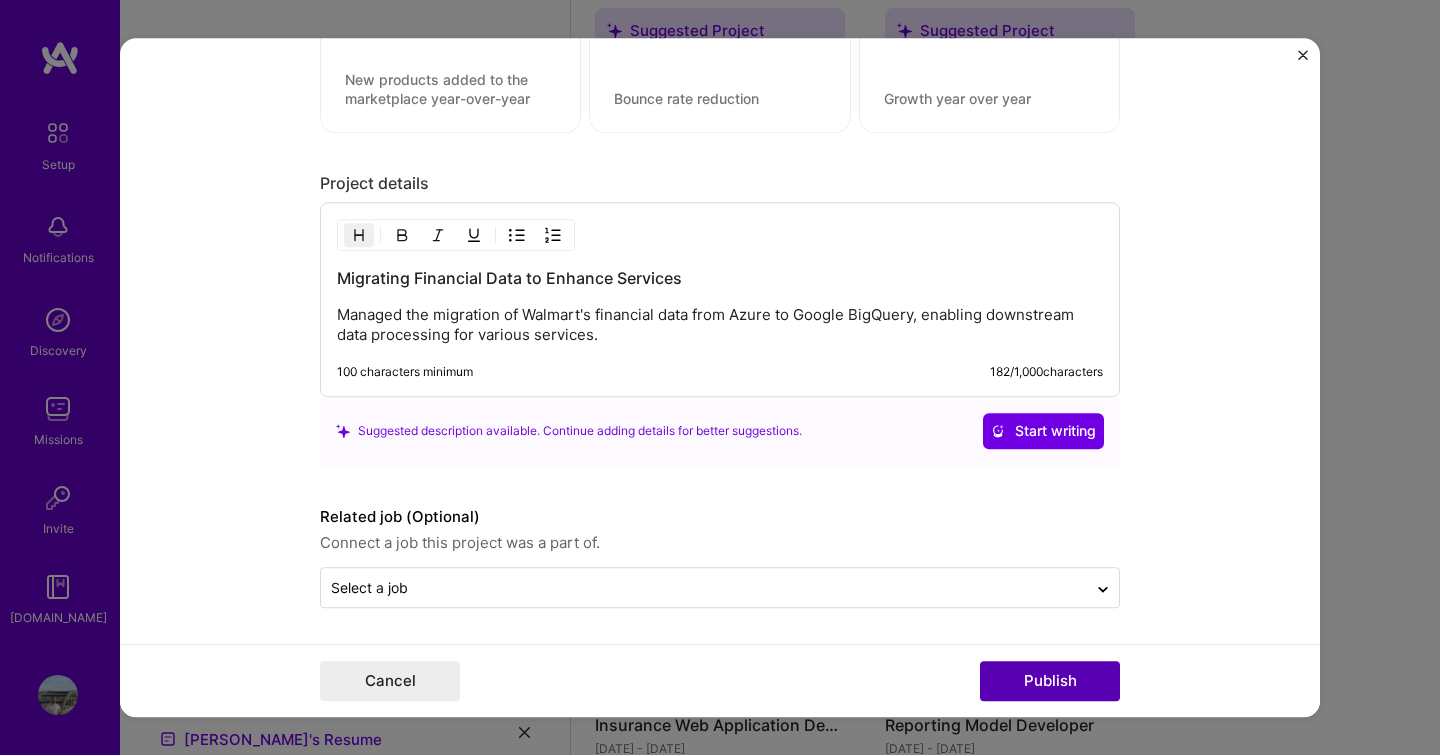 type on "sql" 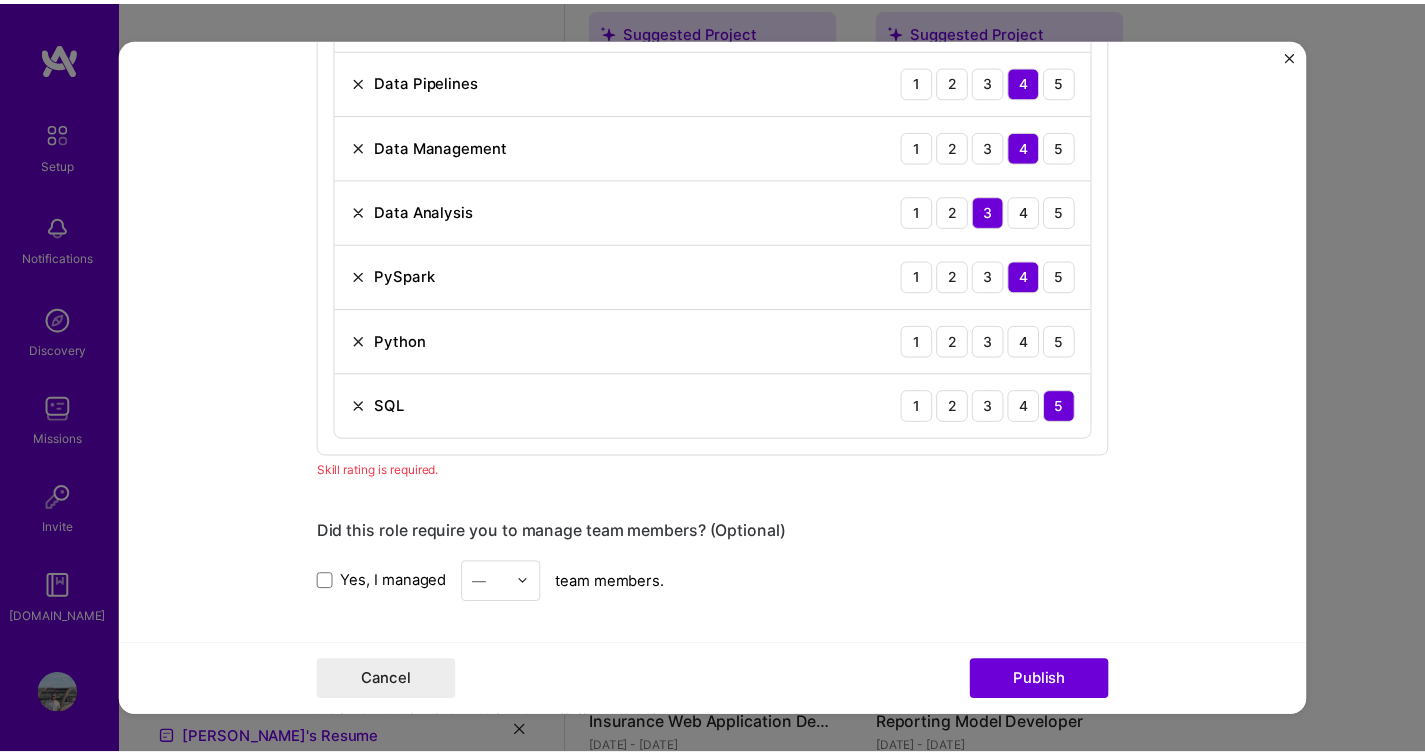 scroll, scrollTop: 1286, scrollLeft: 0, axis: vertical 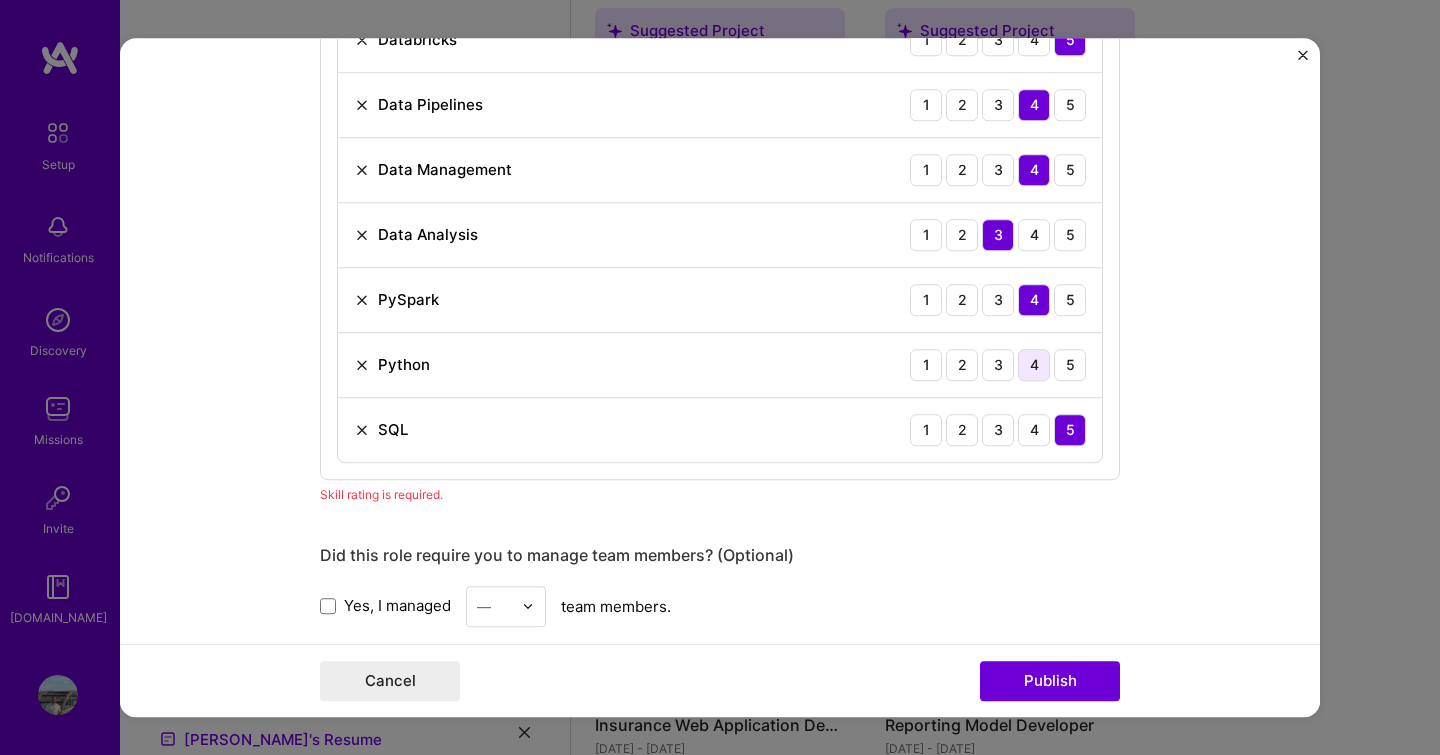 click on "4" at bounding box center [1034, 365] 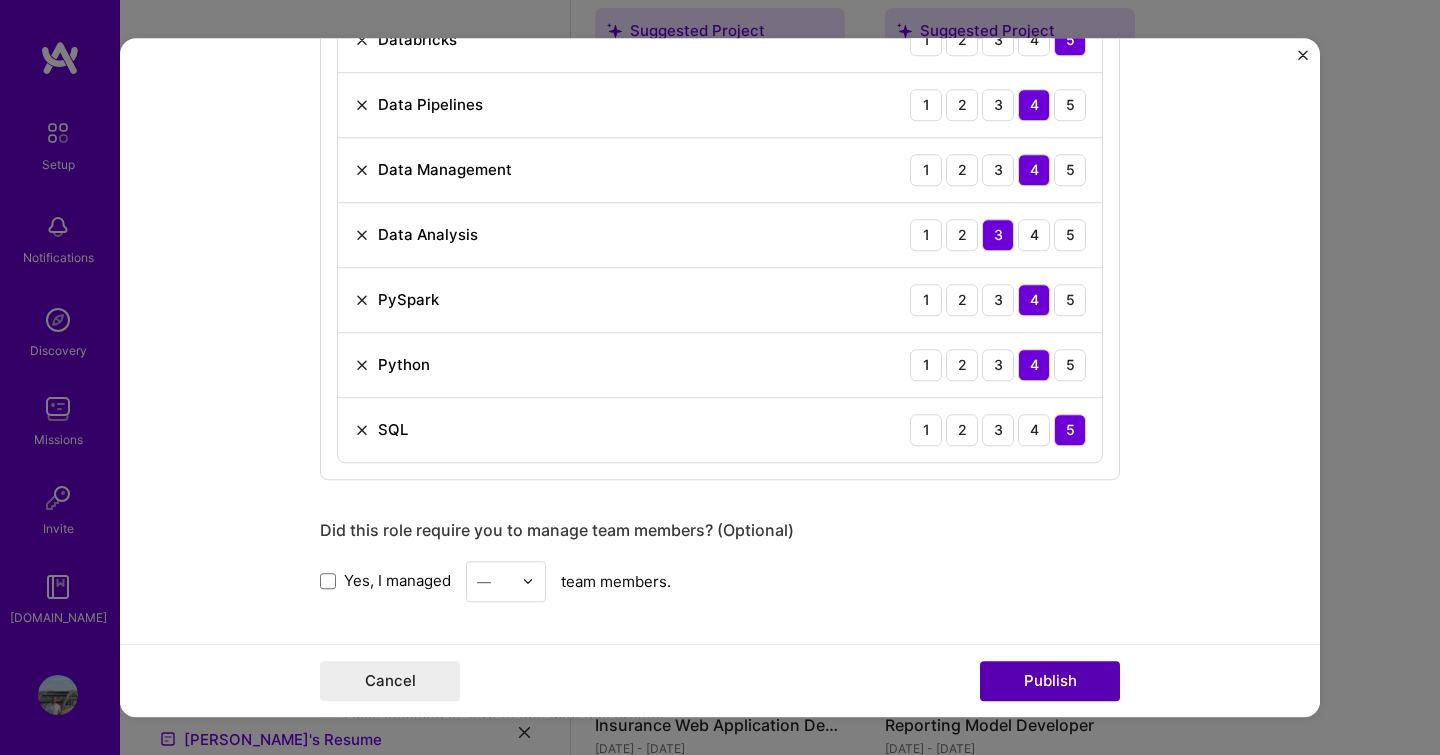 click on "Publish" at bounding box center (1050, 681) 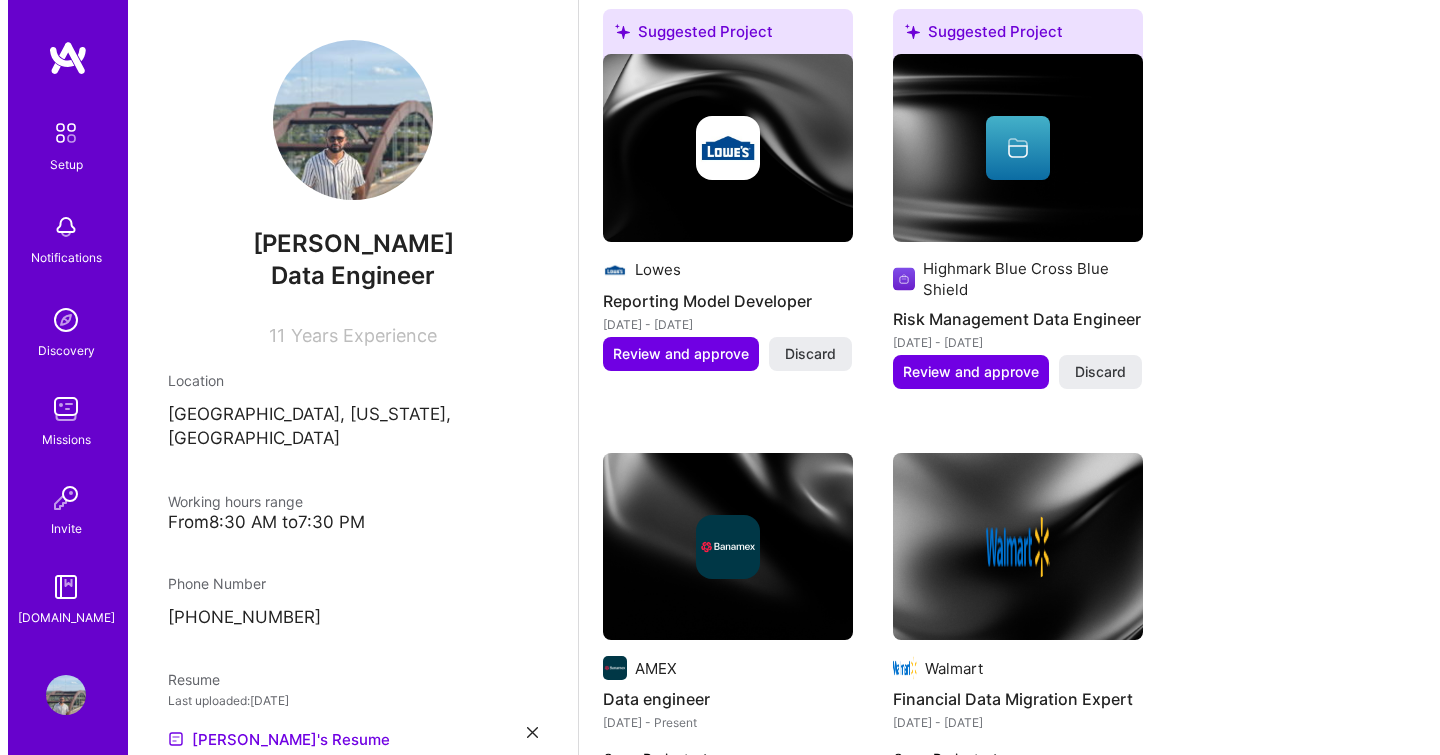 scroll, scrollTop: 1162, scrollLeft: 0, axis: vertical 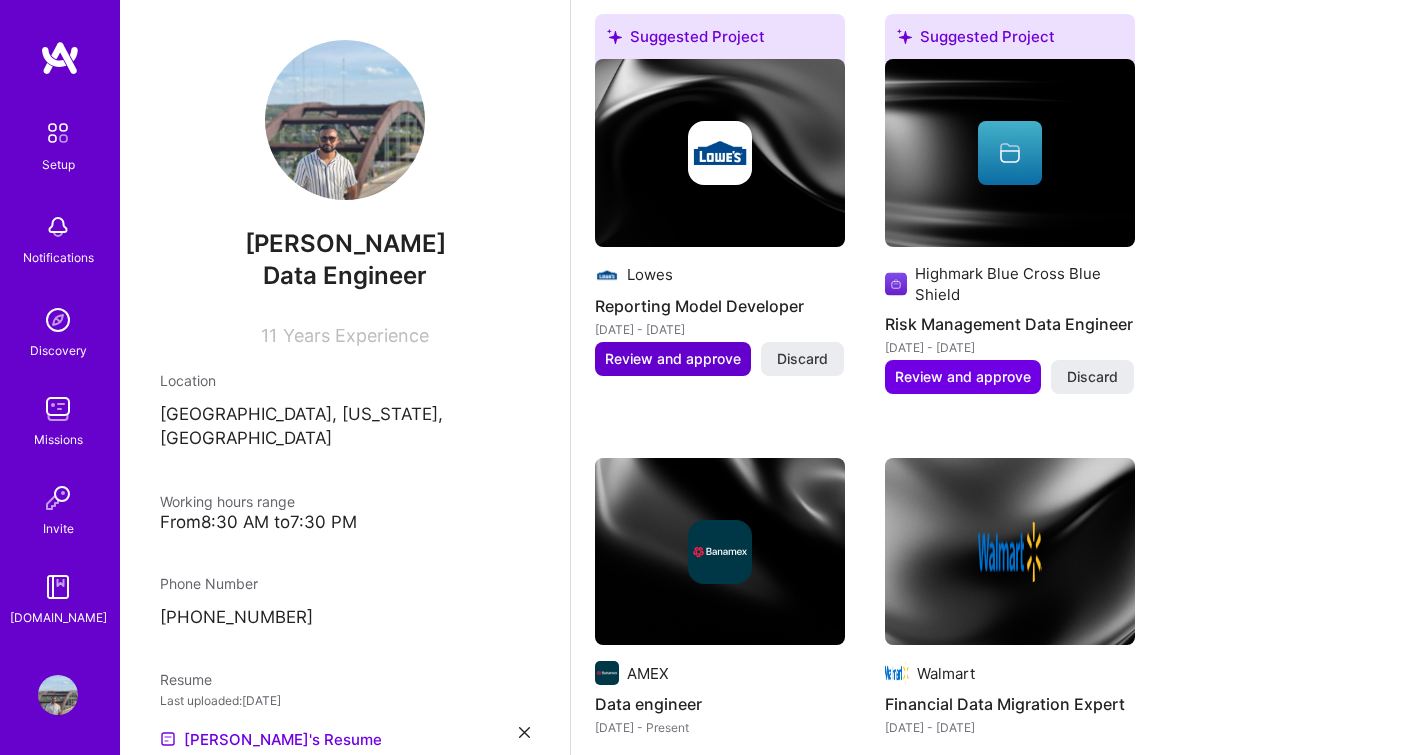 click on "Review and approve" at bounding box center (673, 359) 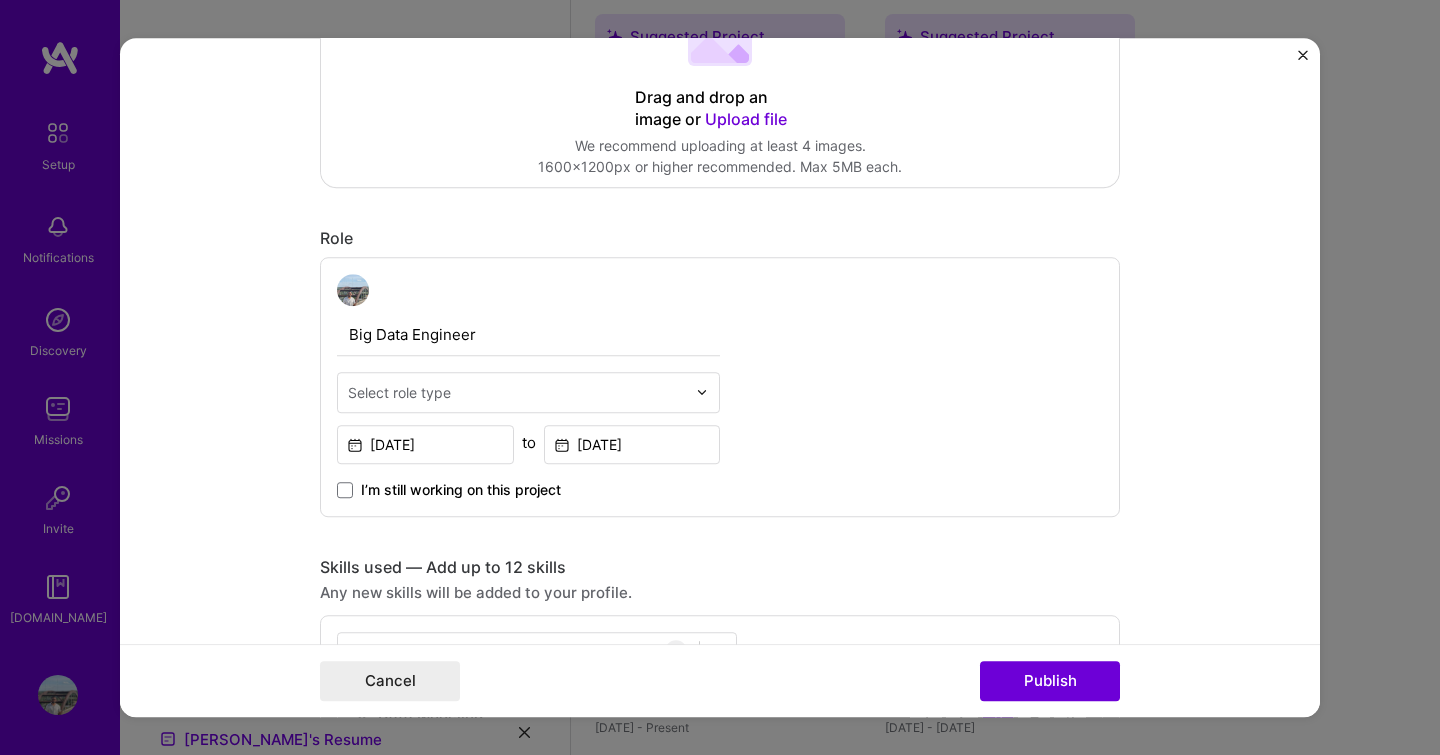 scroll, scrollTop: 482, scrollLeft: 0, axis: vertical 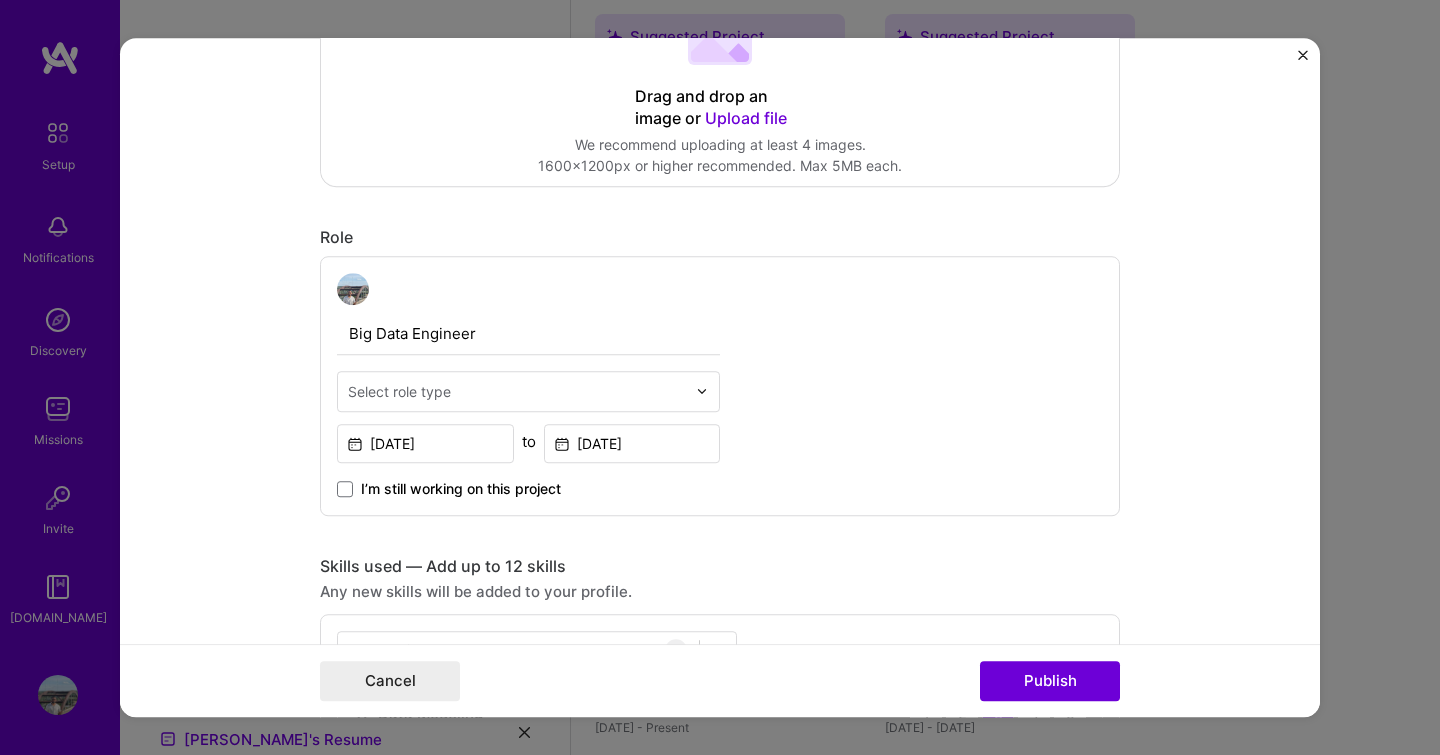 click at bounding box center (517, 391) 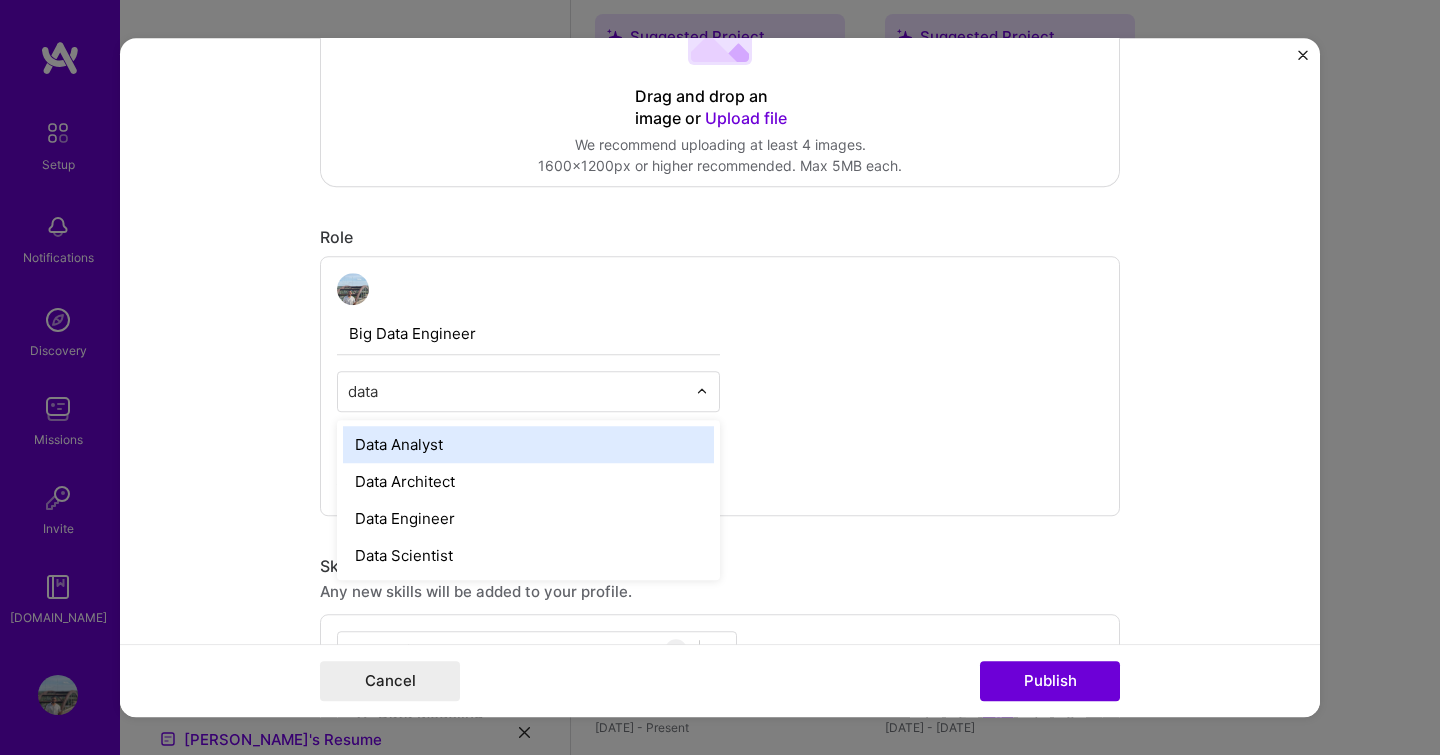 type on "data" 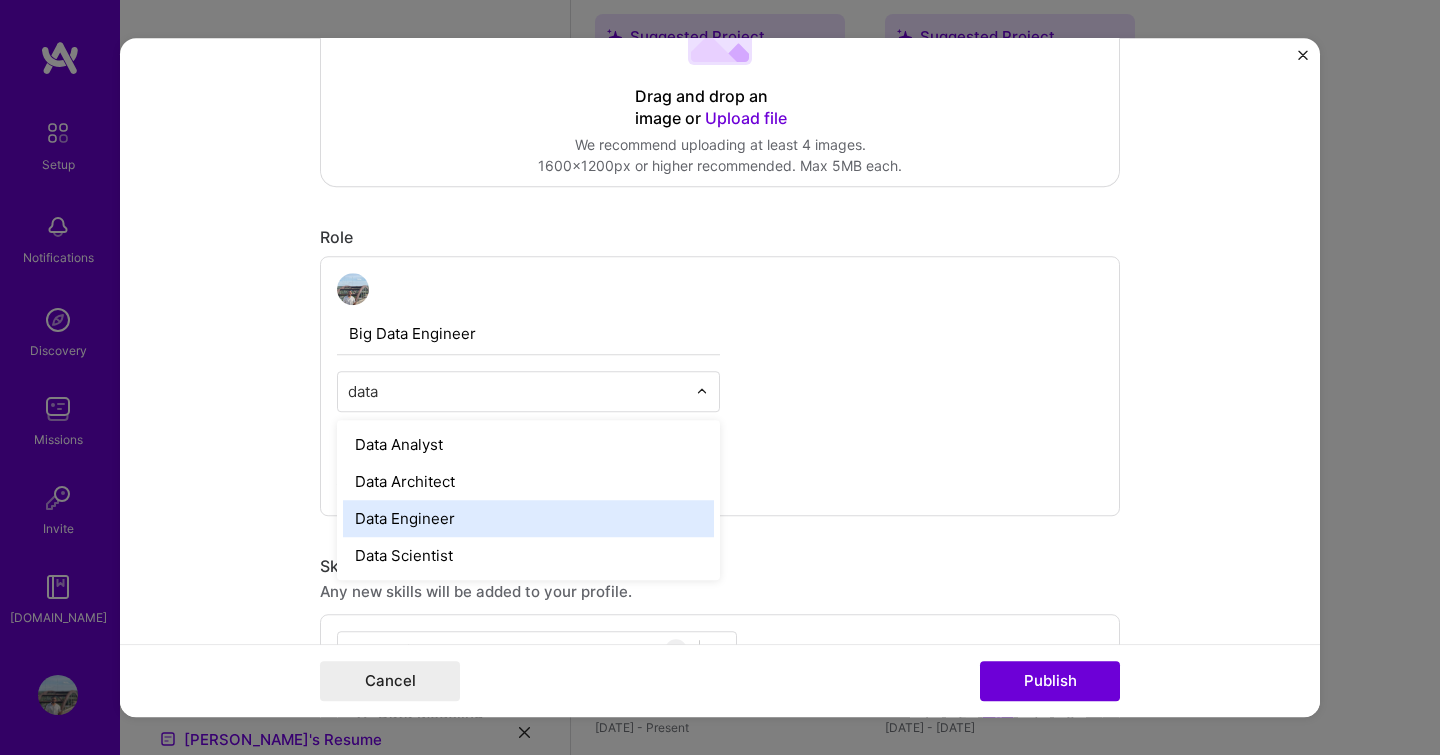 click on "Data Engineer" at bounding box center [528, 518] 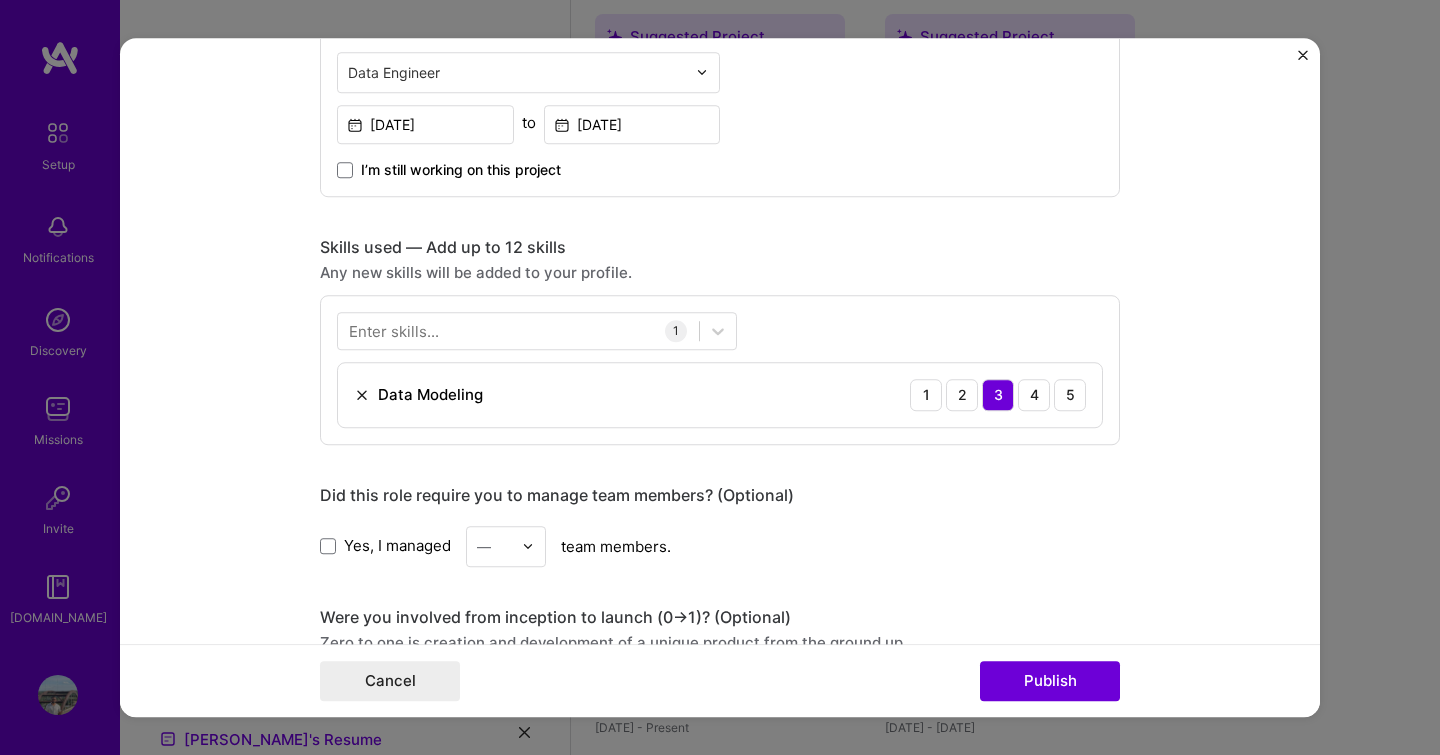 scroll, scrollTop: 804, scrollLeft: 0, axis: vertical 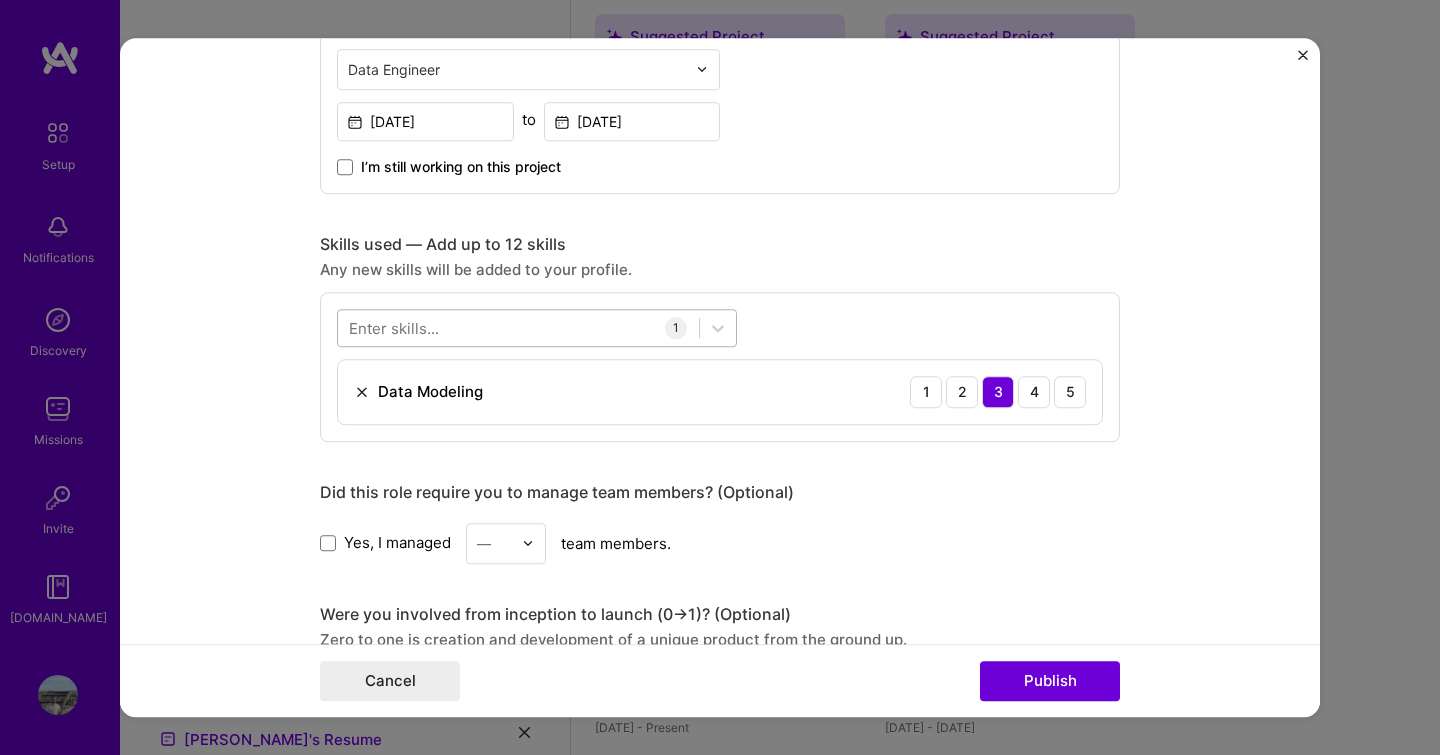 click at bounding box center [537, 328] 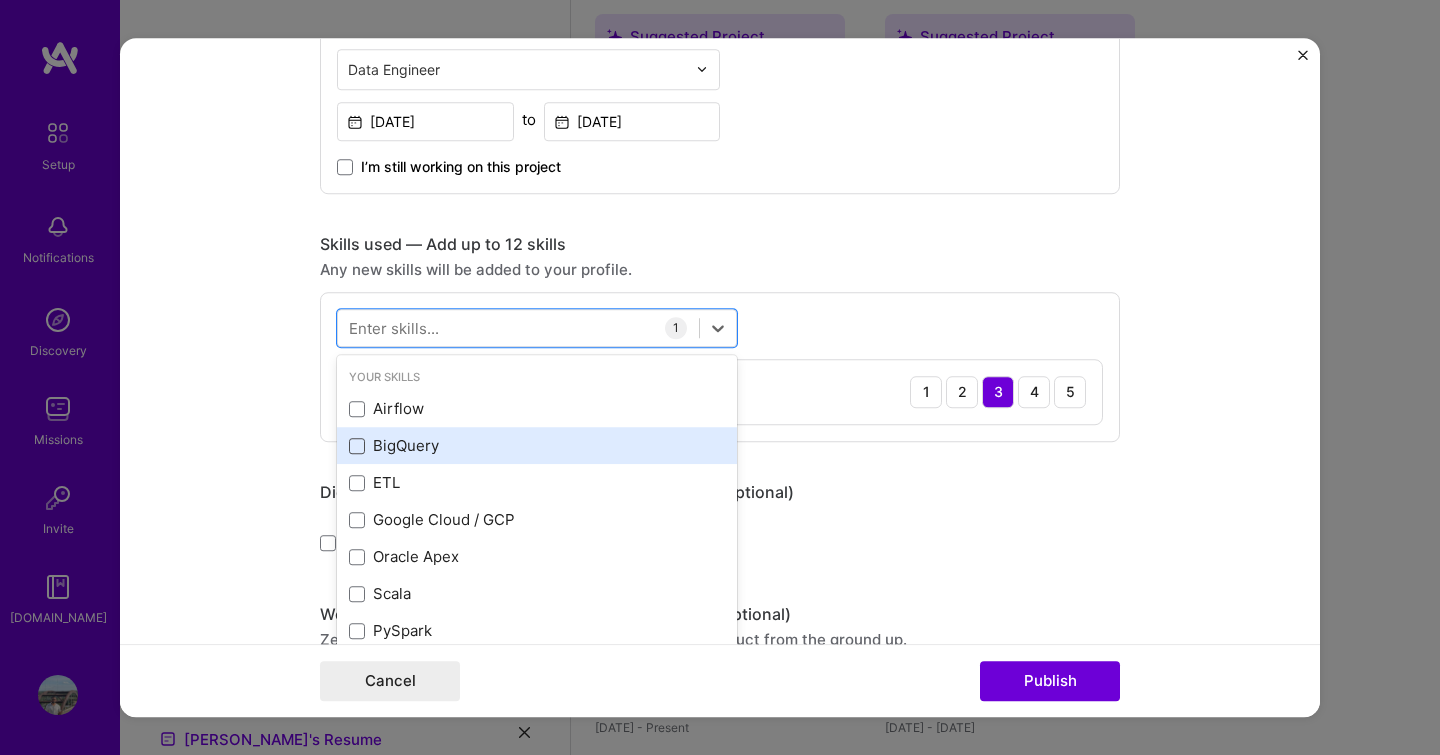 click at bounding box center (357, 446) 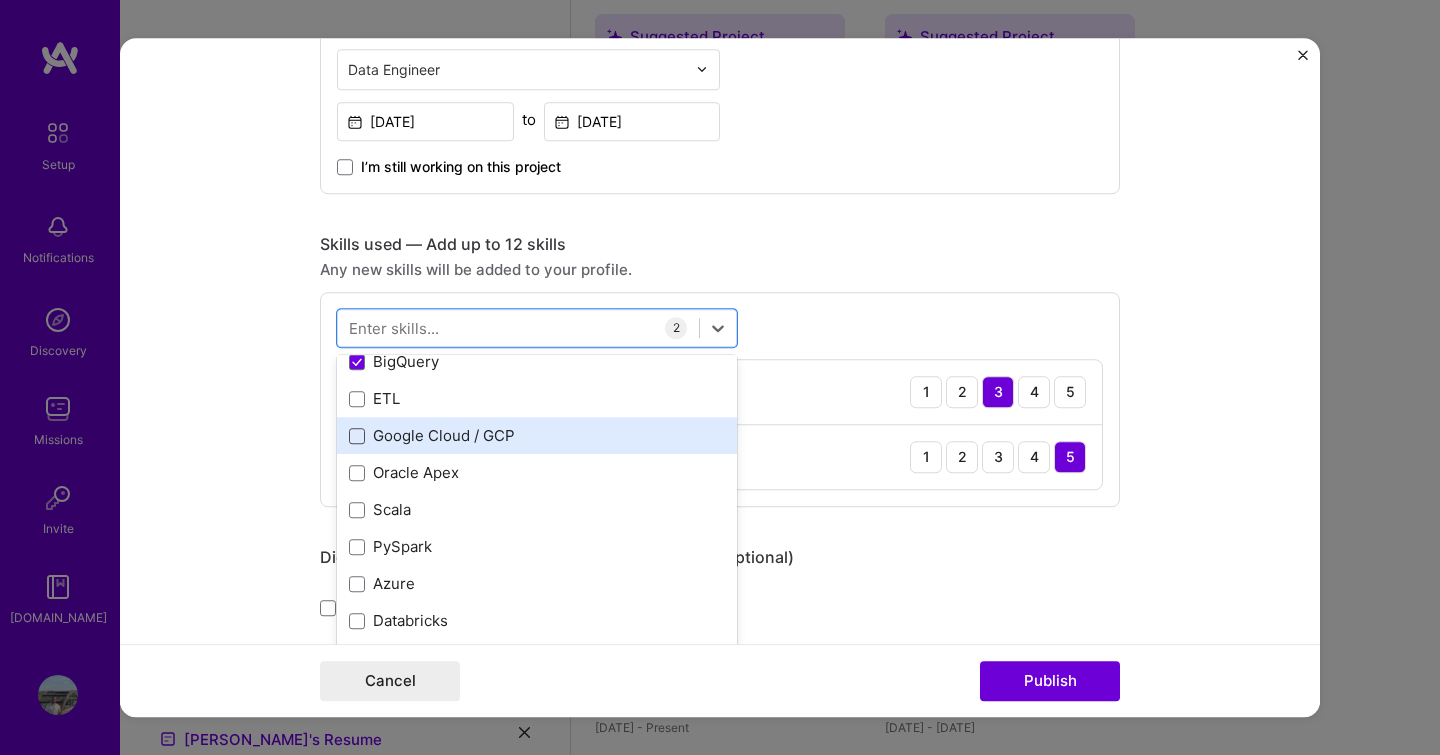 scroll, scrollTop: 85, scrollLeft: 0, axis: vertical 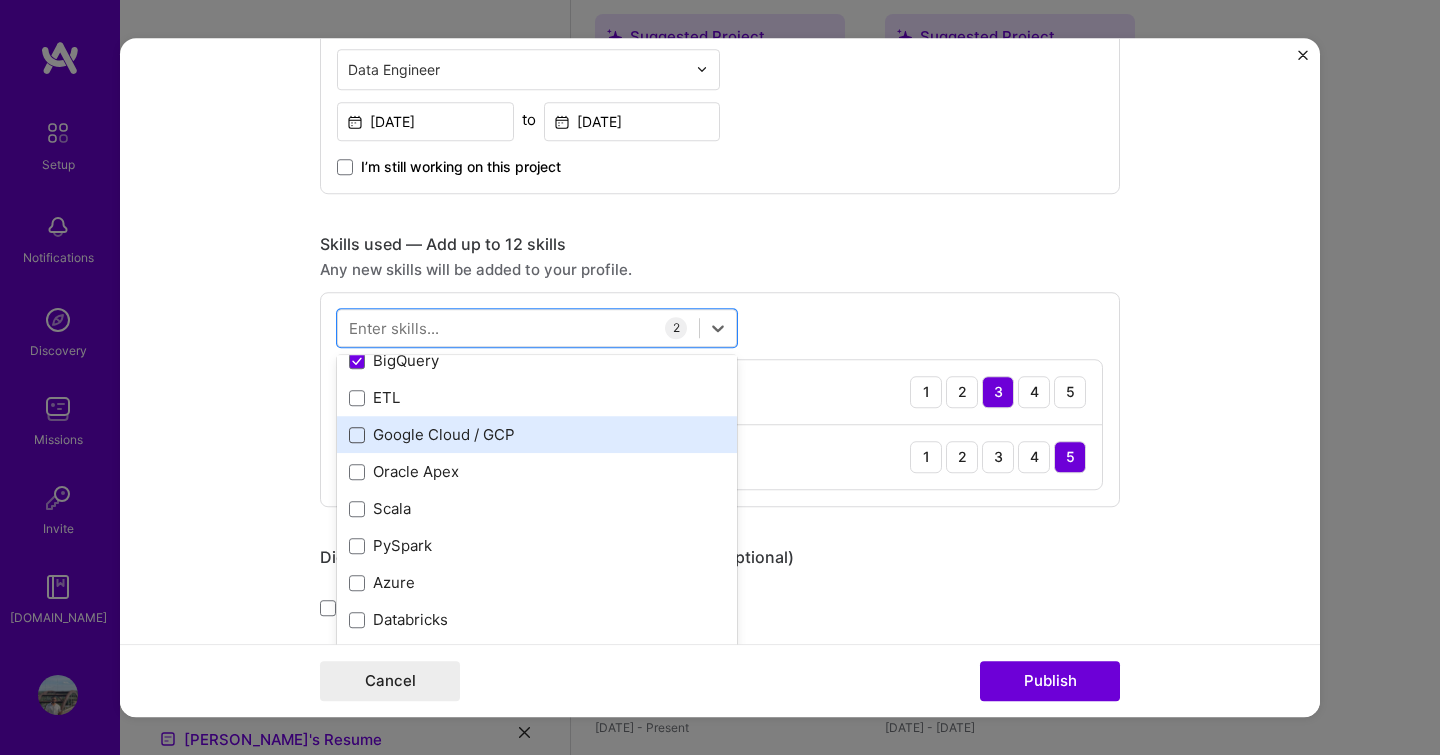 click at bounding box center [357, 509] 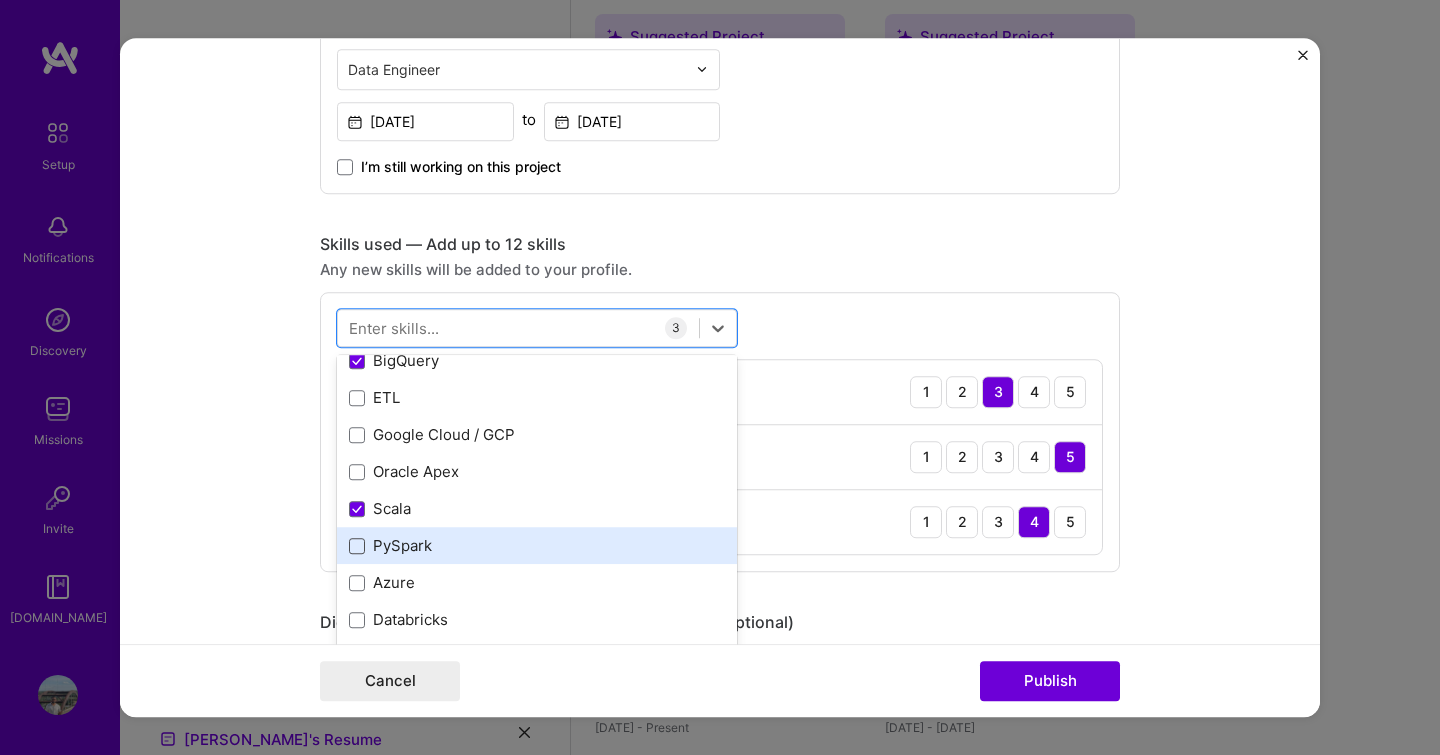click at bounding box center (357, 546) 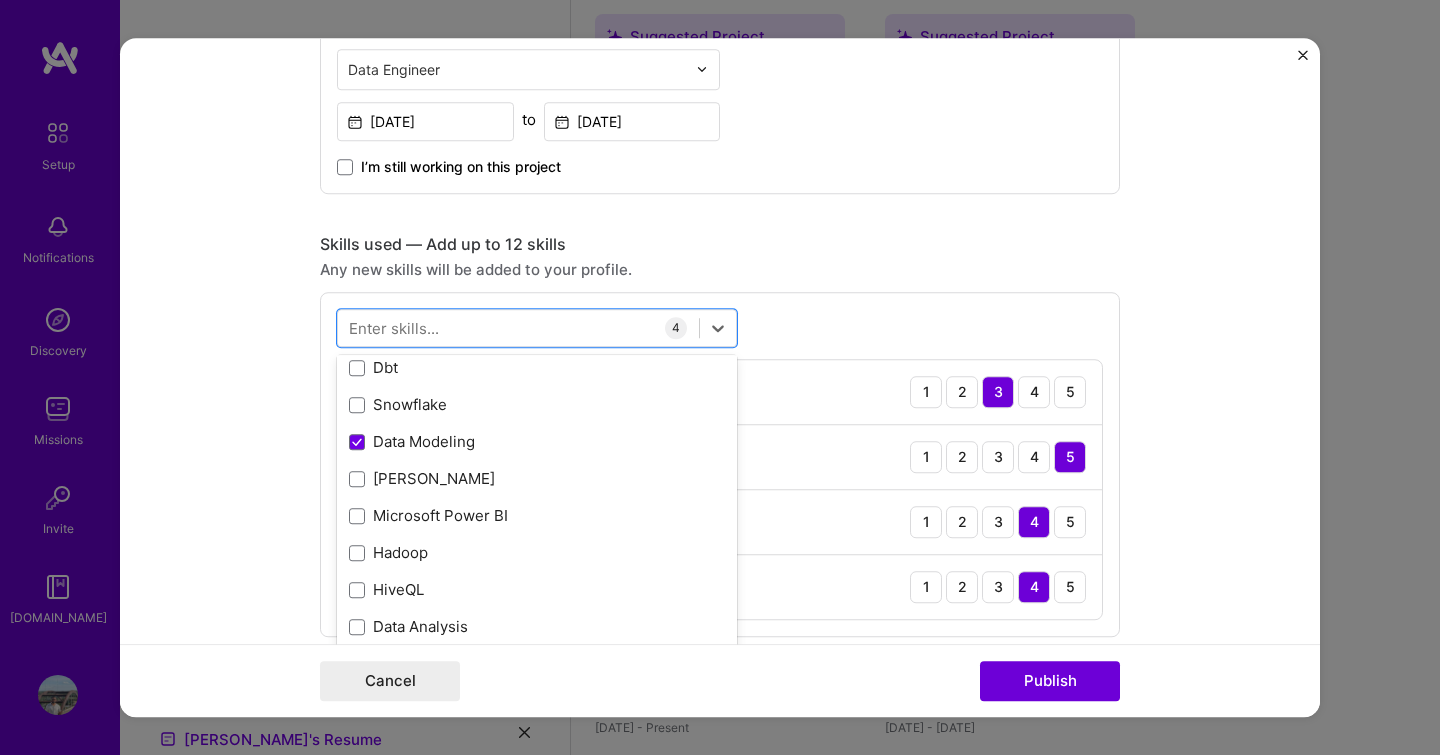scroll, scrollTop: 451, scrollLeft: 0, axis: vertical 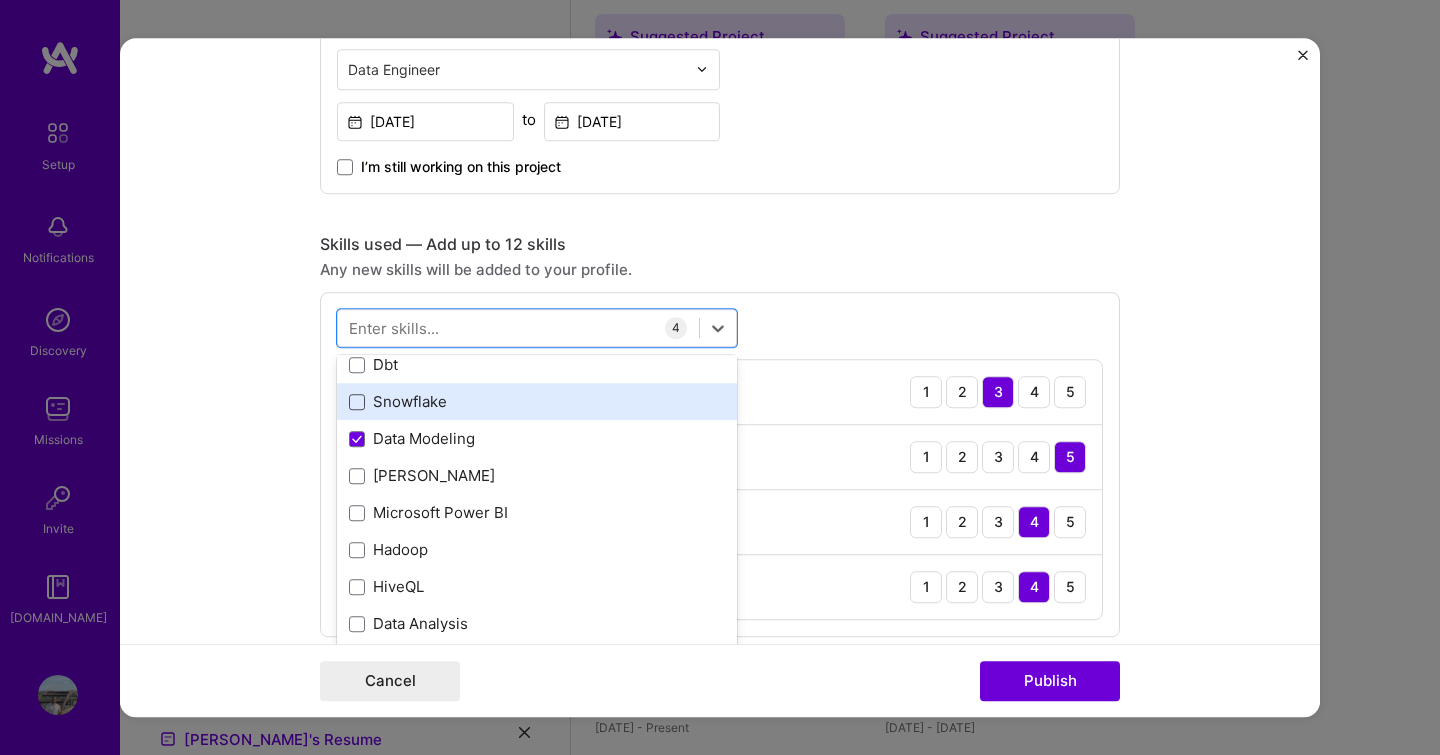 click at bounding box center [357, 402] 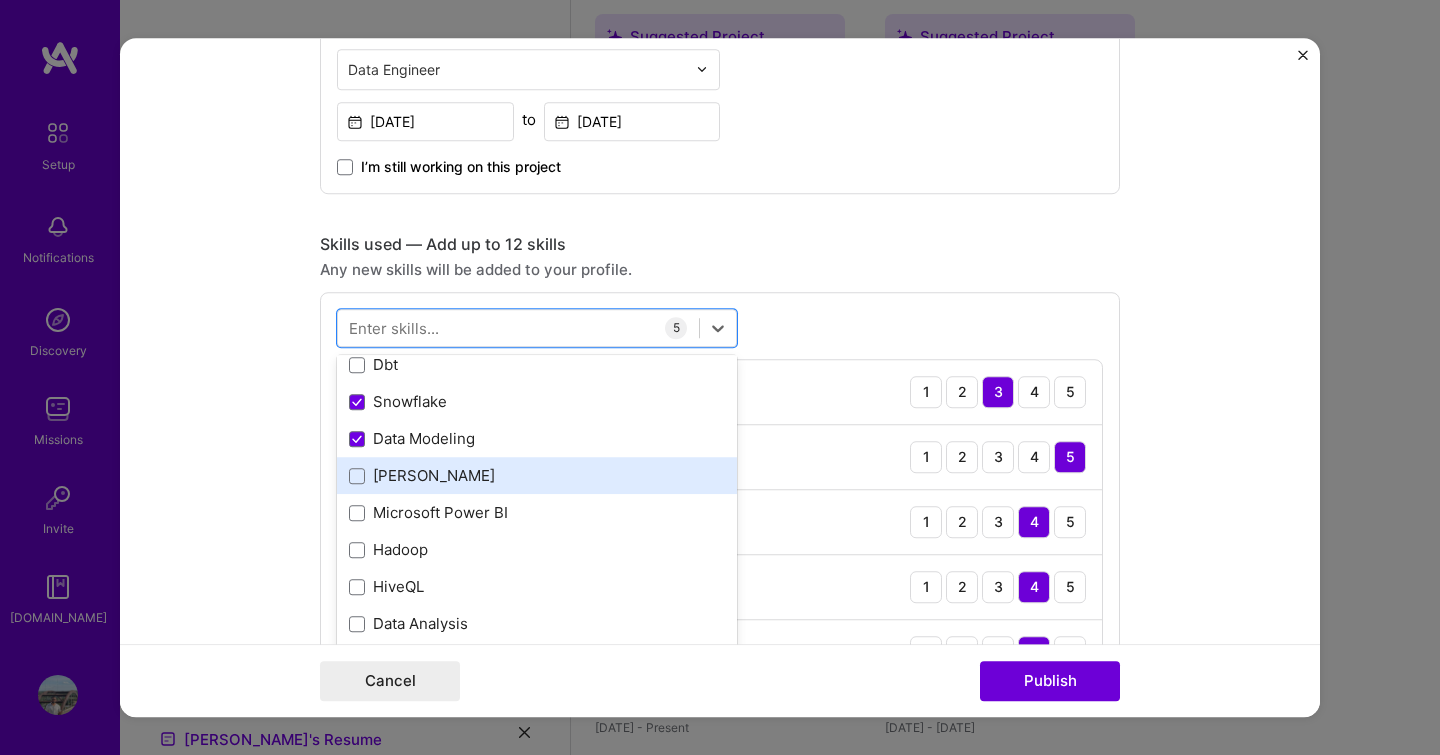 click on "[PERSON_NAME]" at bounding box center [537, 476] 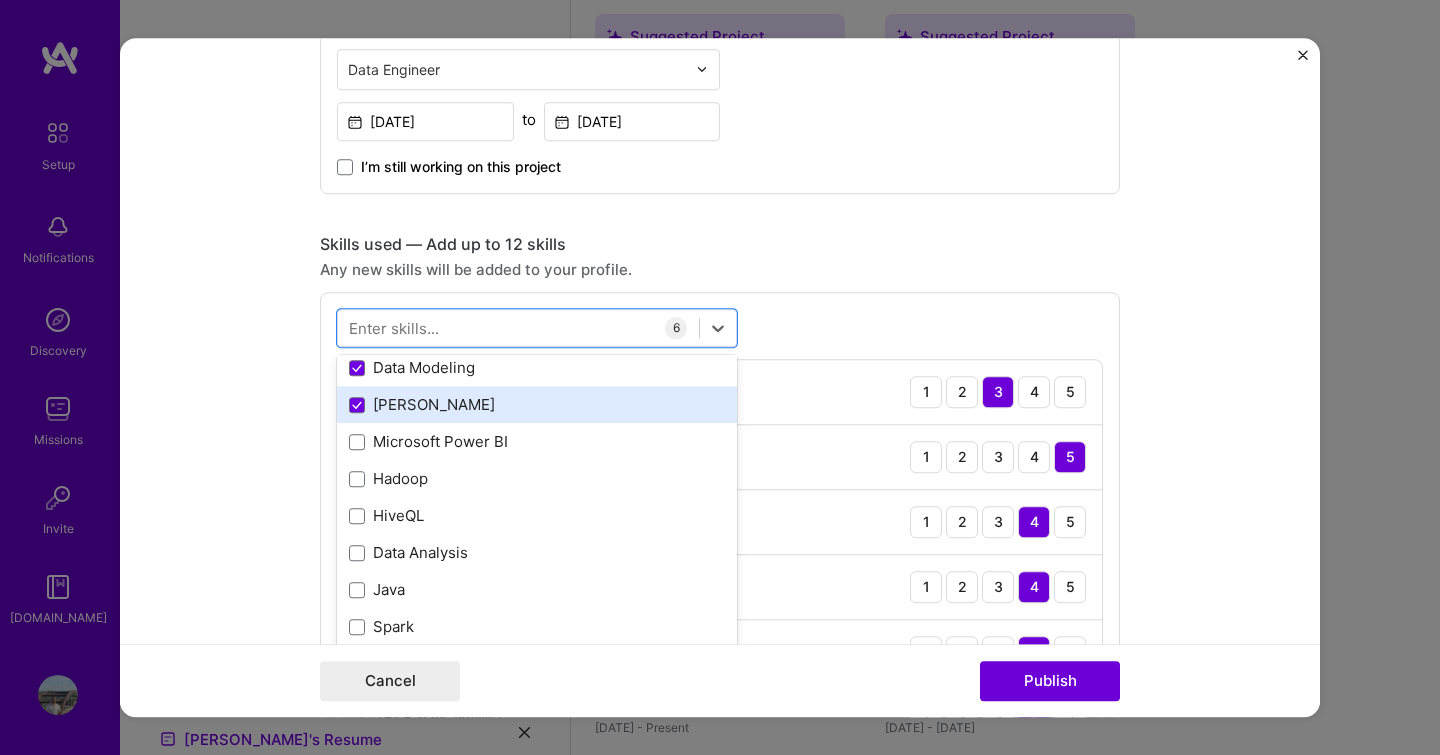 scroll, scrollTop: 520, scrollLeft: 0, axis: vertical 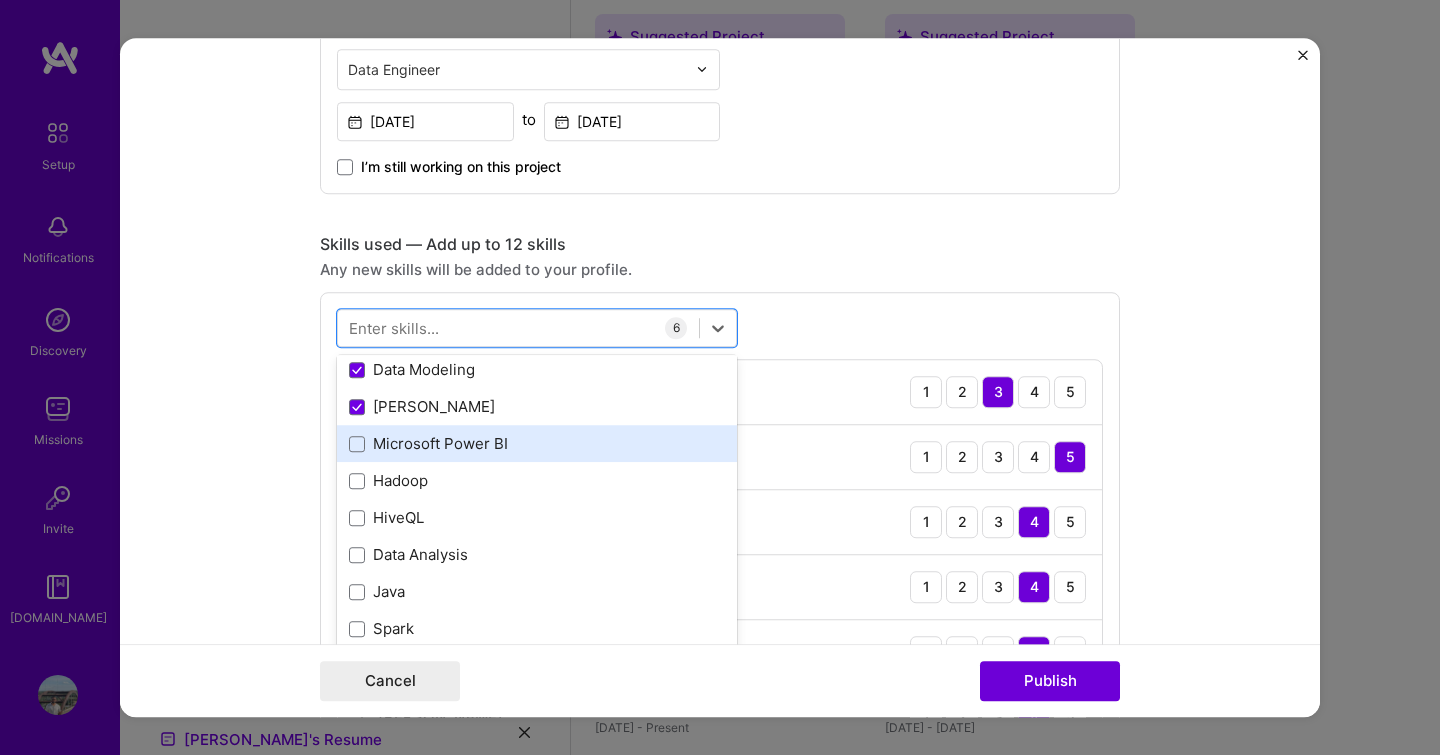click on "Microsoft  Power BI" at bounding box center (537, 444) 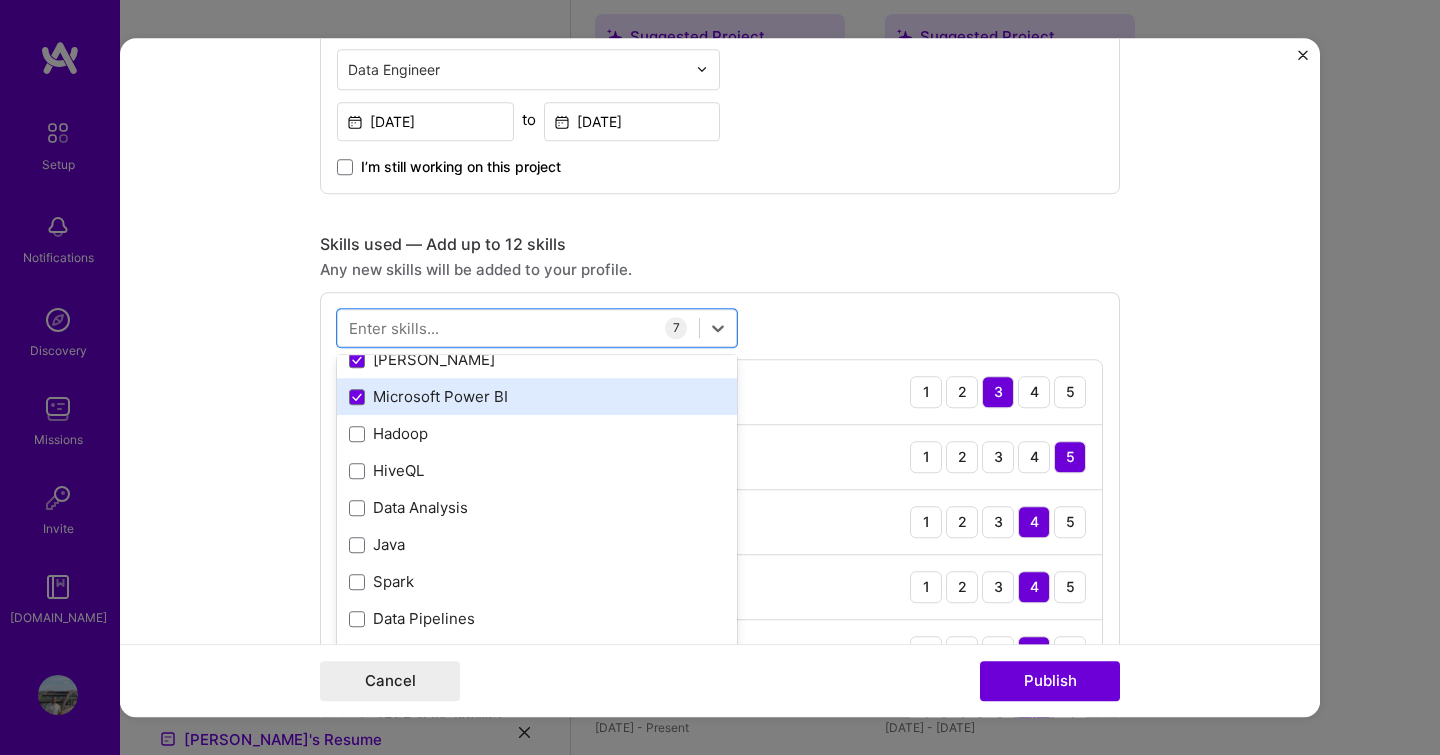click on "Hadoop" at bounding box center (537, 434) 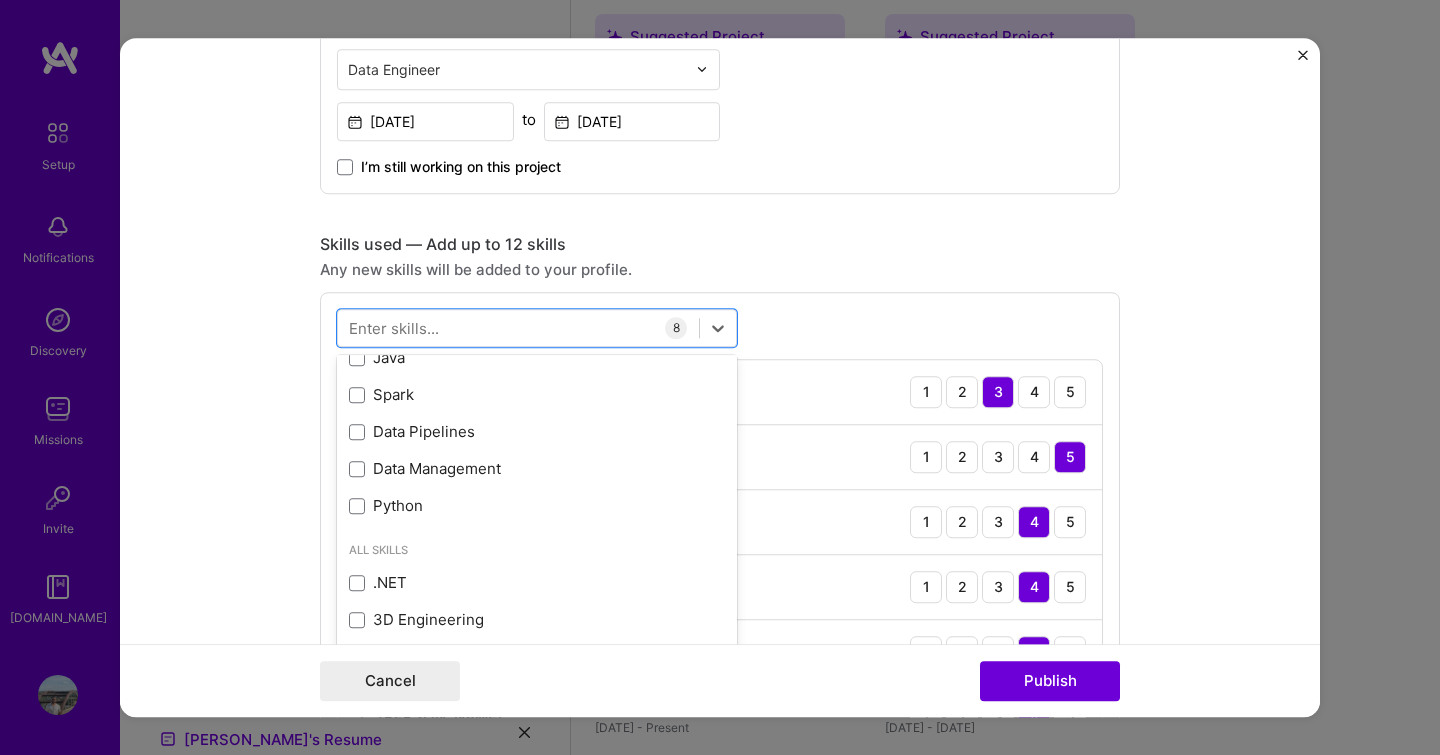 scroll, scrollTop: 752, scrollLeft: 0, axis: vertical 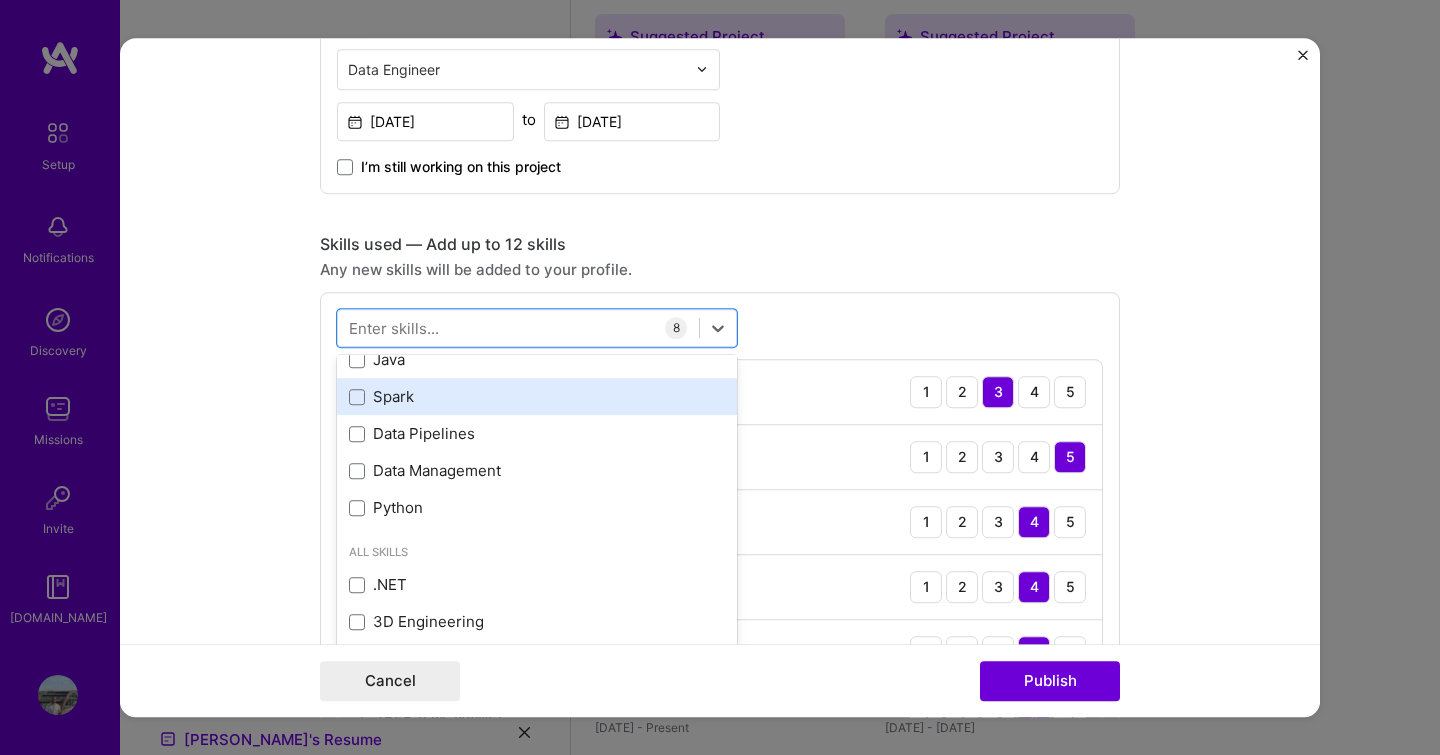 click on "Spark" at bounding box center (537, 397) 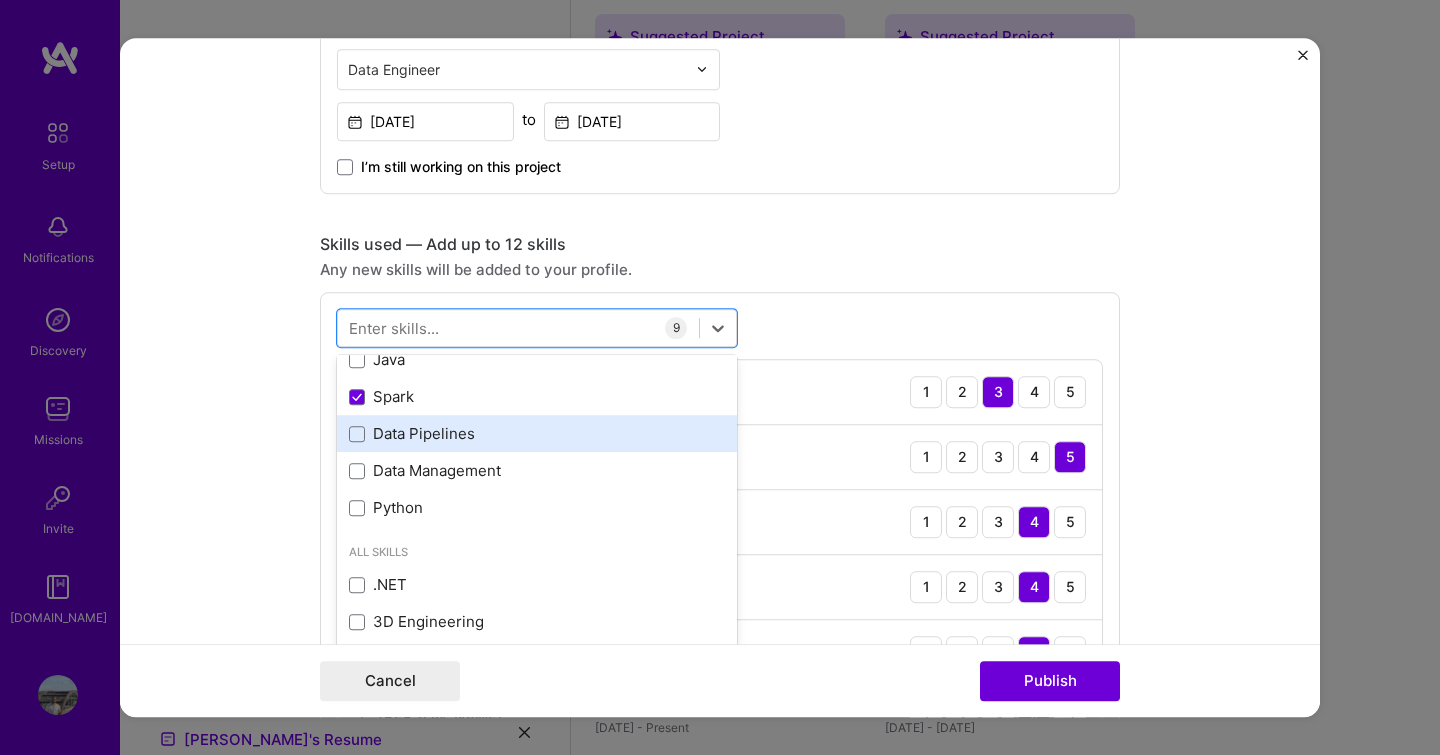 click on "Data Pipelines" at bounding box center [537, 434] 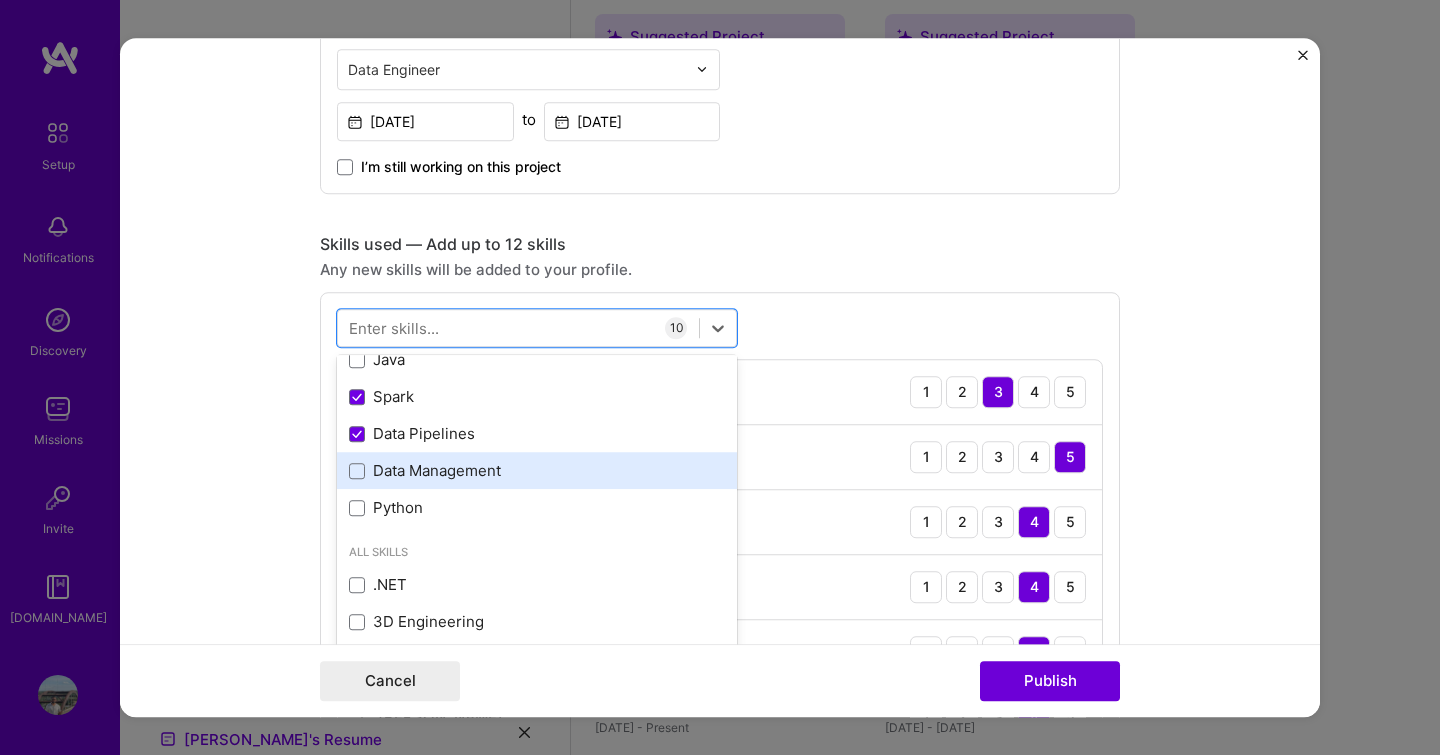 click on "Data Management" at bounding box center [537, 471] 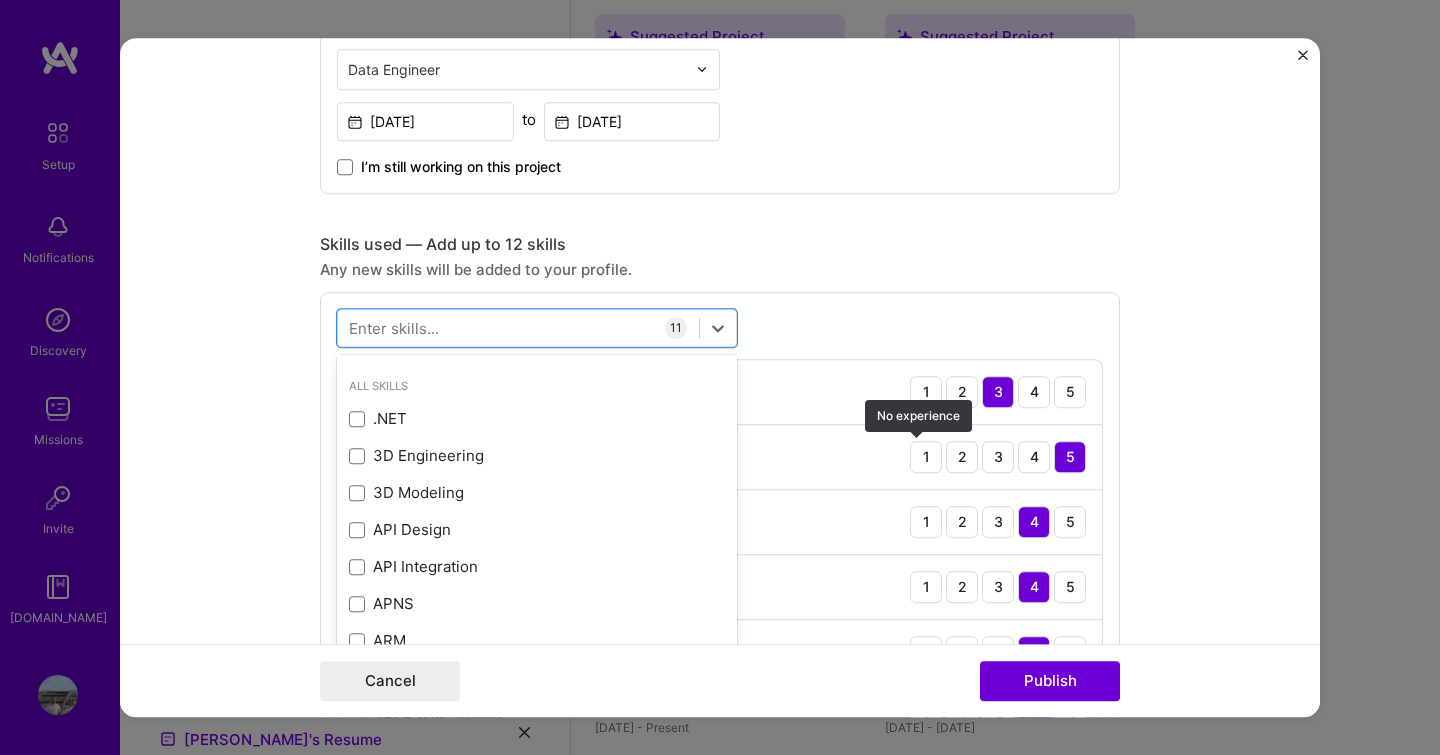 scroll, scrollTop: 919, scrollLeft: 0, axis: vertical 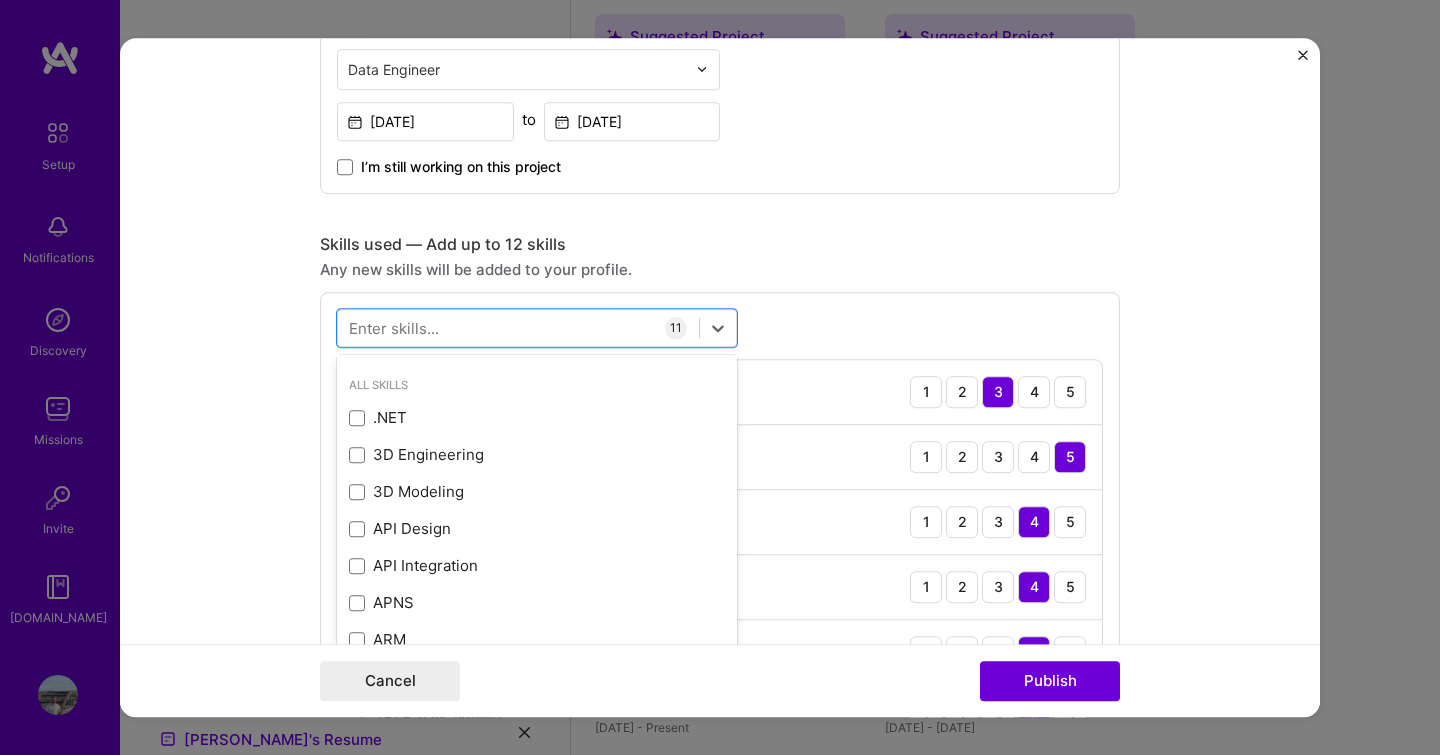 click on "Editing suggested project This project is suggested based on your LinkedIn, resume or [DOMAIN_NAME] activity. Project title Reporting Model Developer Company Lowes
Project industry Industry 2 Project Link (Optional)
Drag and drop an image or   Upload file Upload file We recommend uploading at least 4 images. 1600x1200px or higher recommended. Max 5MB each. Role Big Data Engineer Data Engineer [DATE]
to [DATE]
I’m still working on this project Skills used — Add up to 12 skills Any new skills will be added to your profile. option Data Management, selected. option 3D Modeling focused, 0 of 2. 378 results available. Use Up and Down to choose options, press Enter to select the currently focused option, press Escape to exit the menu, press Tab to select the option and exit the menu. Your Skills Airflow BigQuery ETL Google Cloud / GCP Oracle Apex Scala PySpark Azure Databricks SQL GitHub" at bounding box center [720, 378] 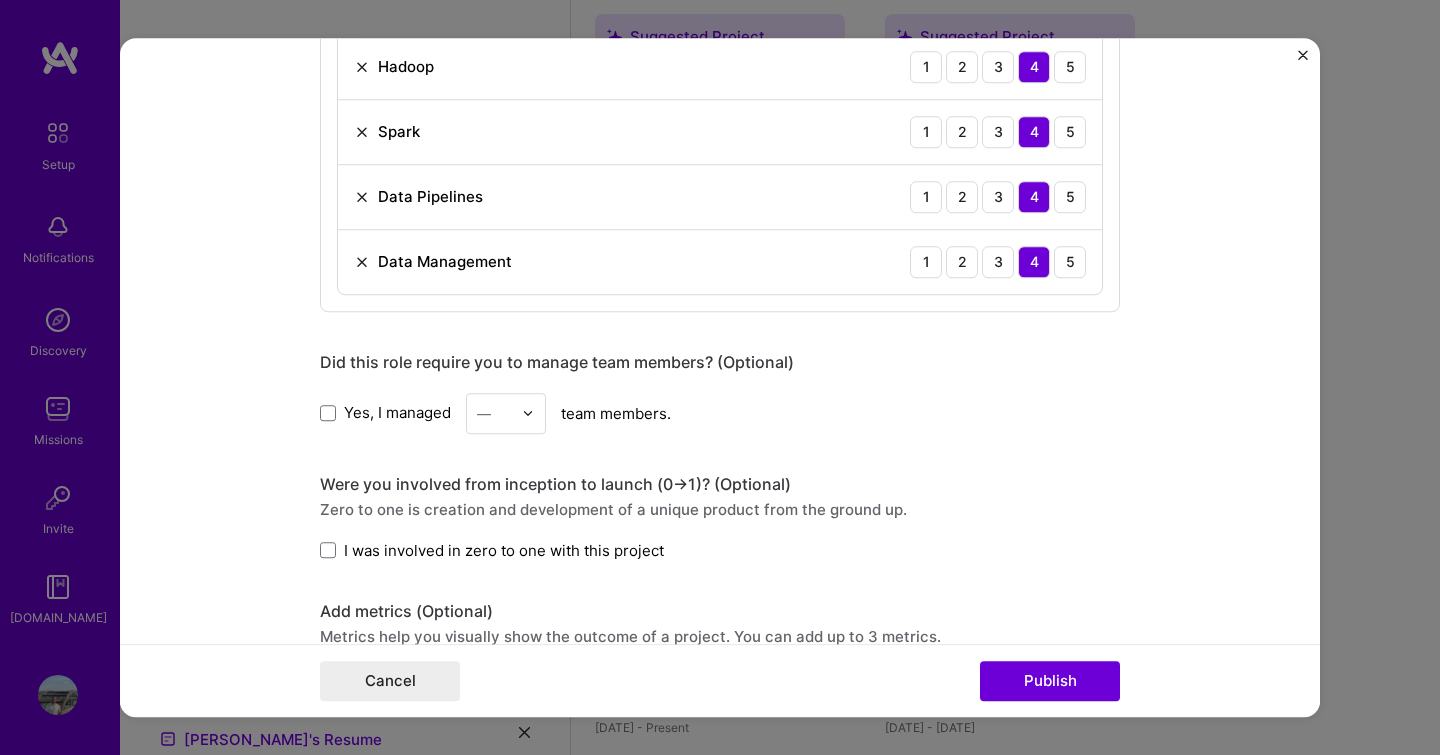 scroll, scrollTop: 1586, scrollLeft: 0, axis: vertical 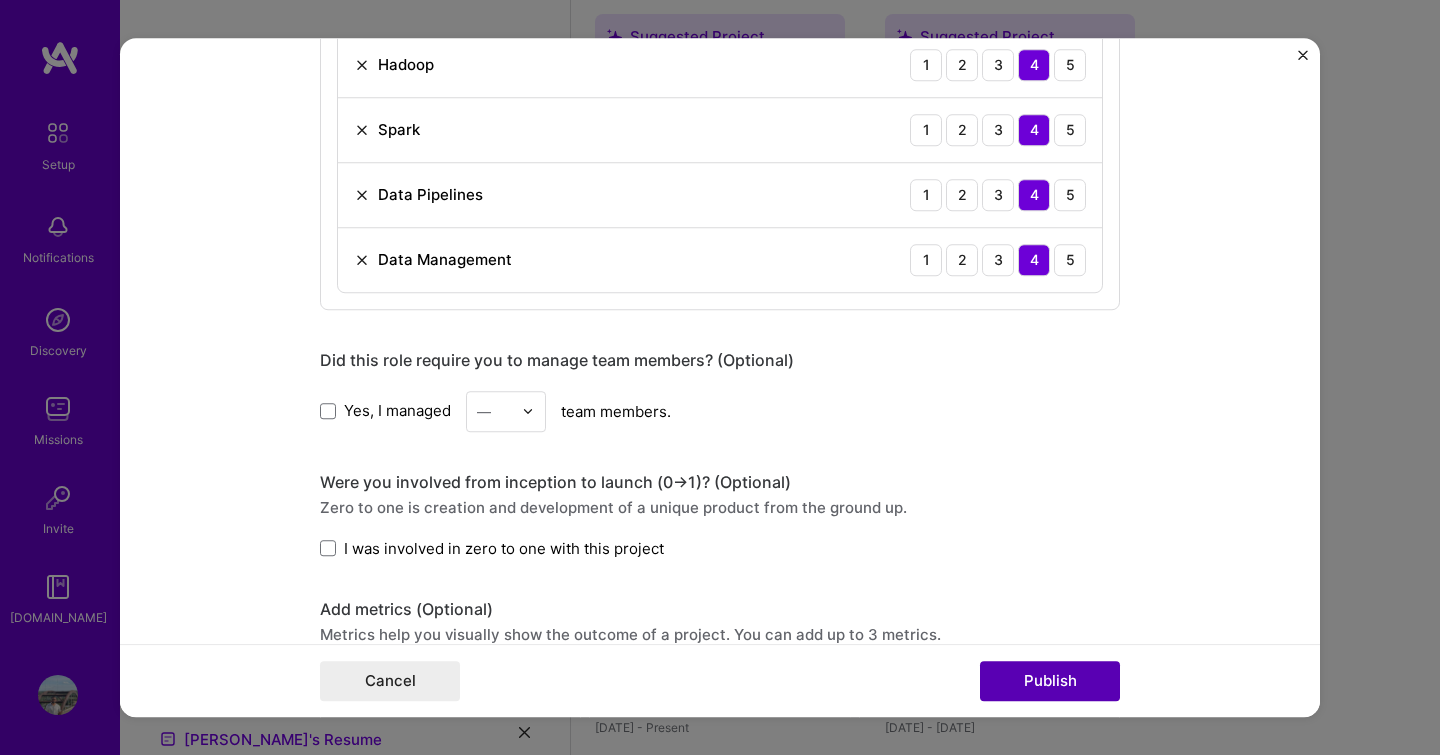 click on "Publish" at bounding box center [1050, 681] 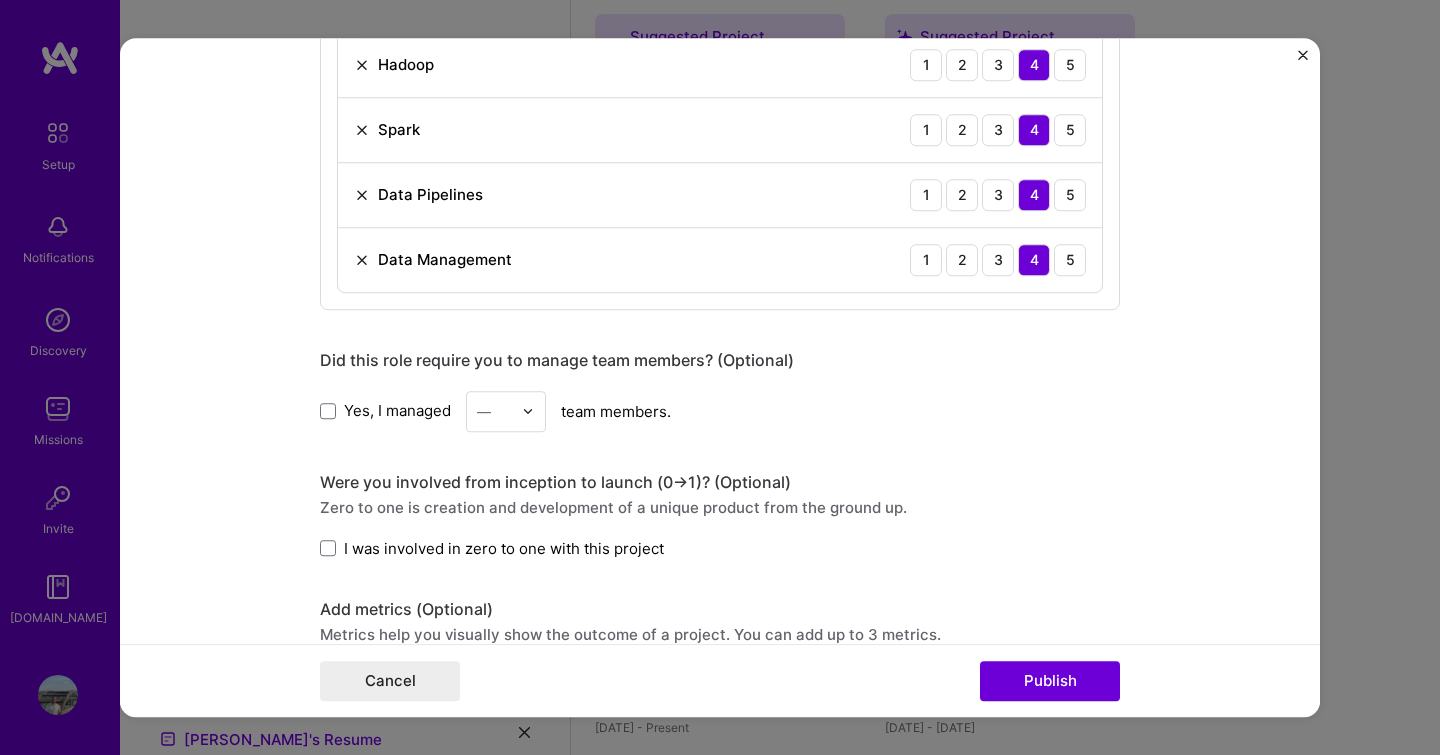 type 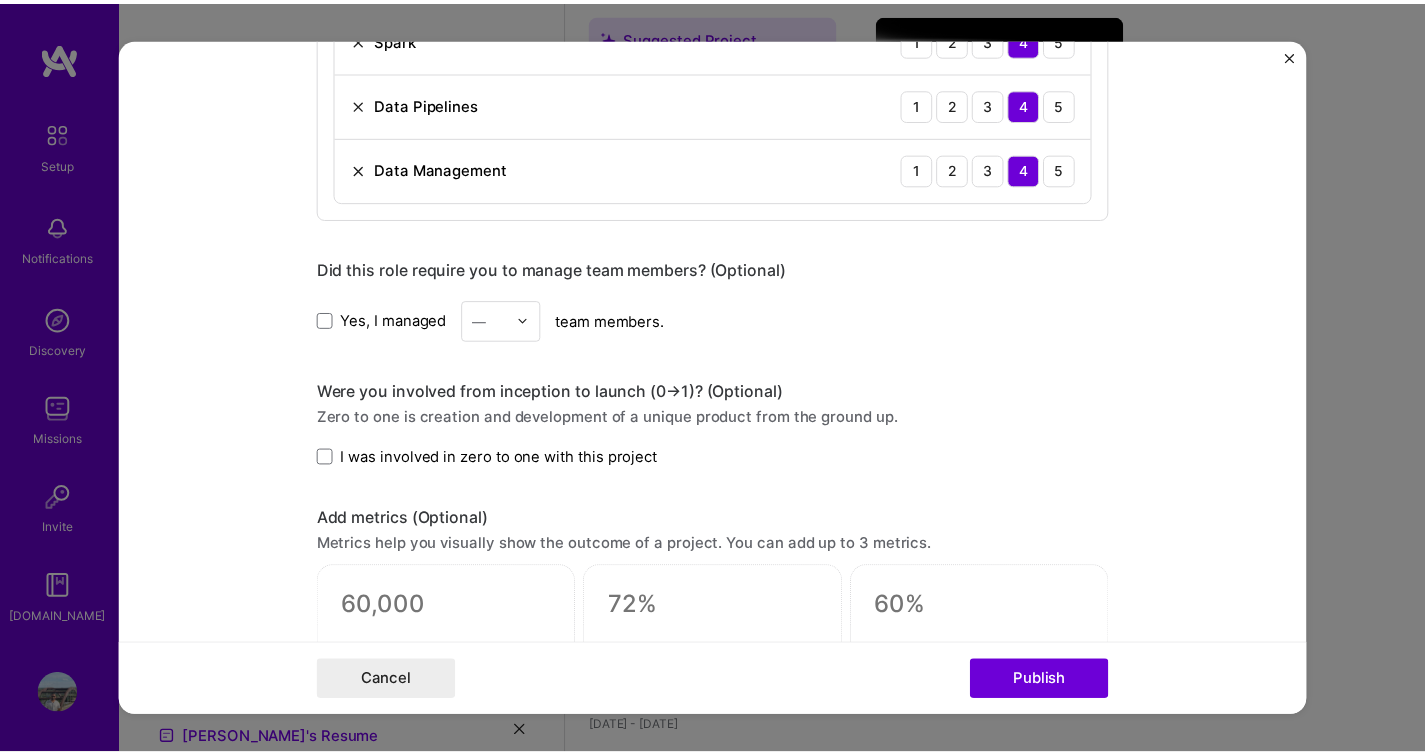 scroll, scrollTop: 1495, scrollLeft: 0, axis: vertical 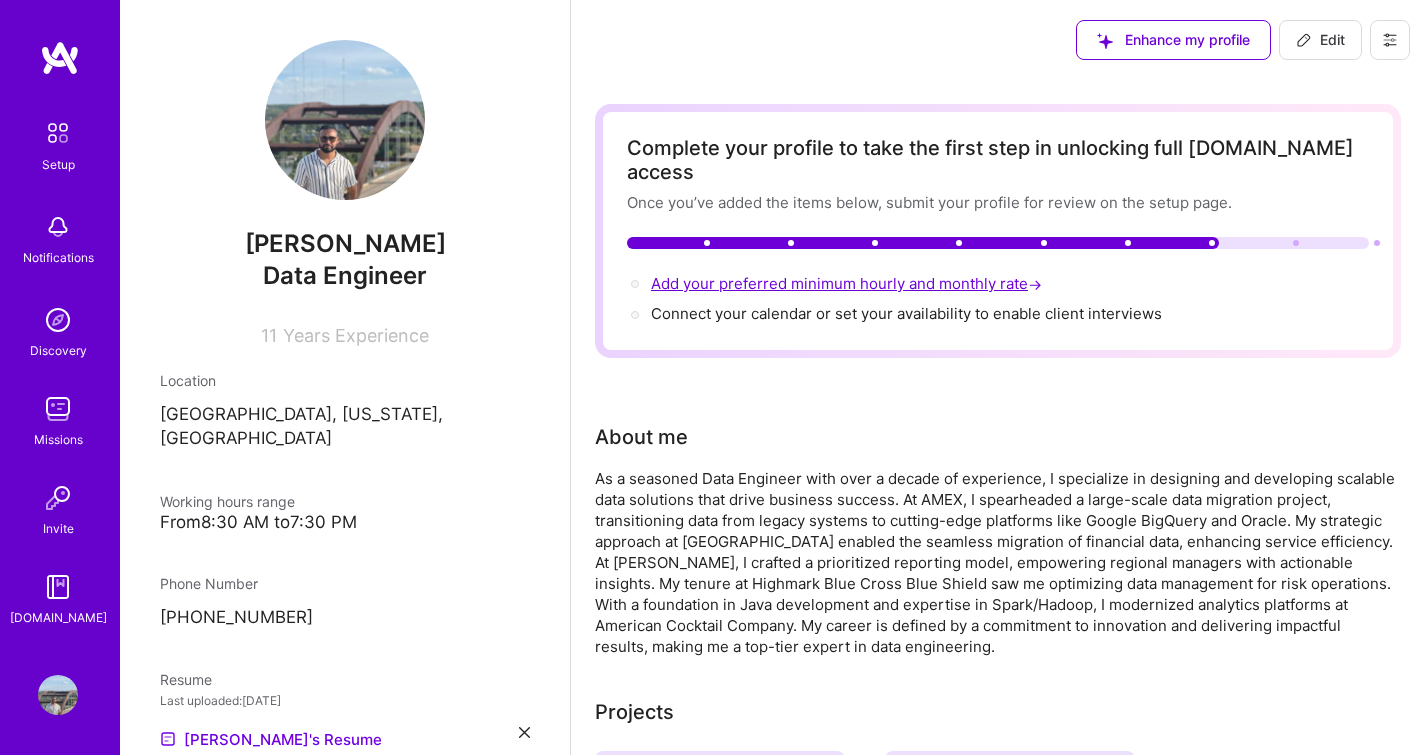 click on "Add your preferred minimum hourly and monthly rate  →" at bounding box center [848, 283] 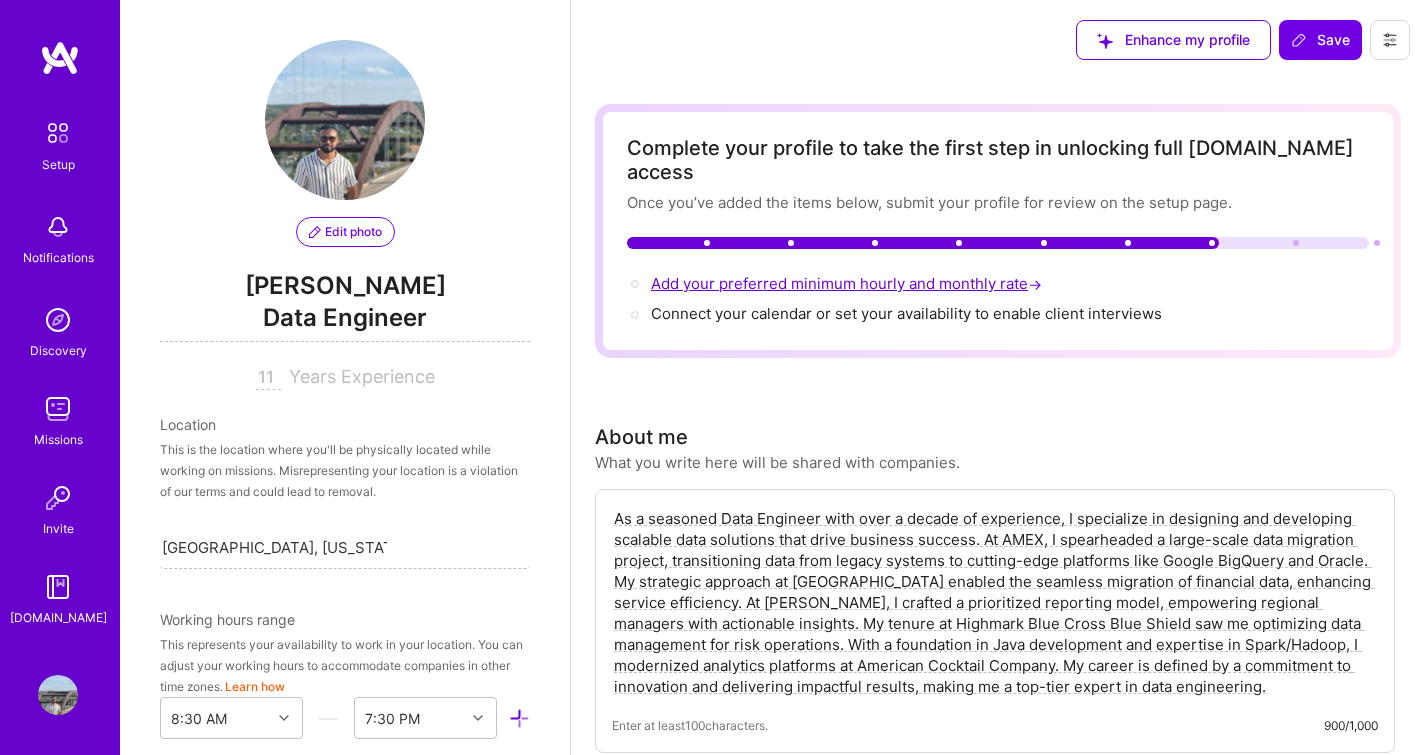 scroll, scrollTop: 793, scrollLeft: 0, axis: vertical 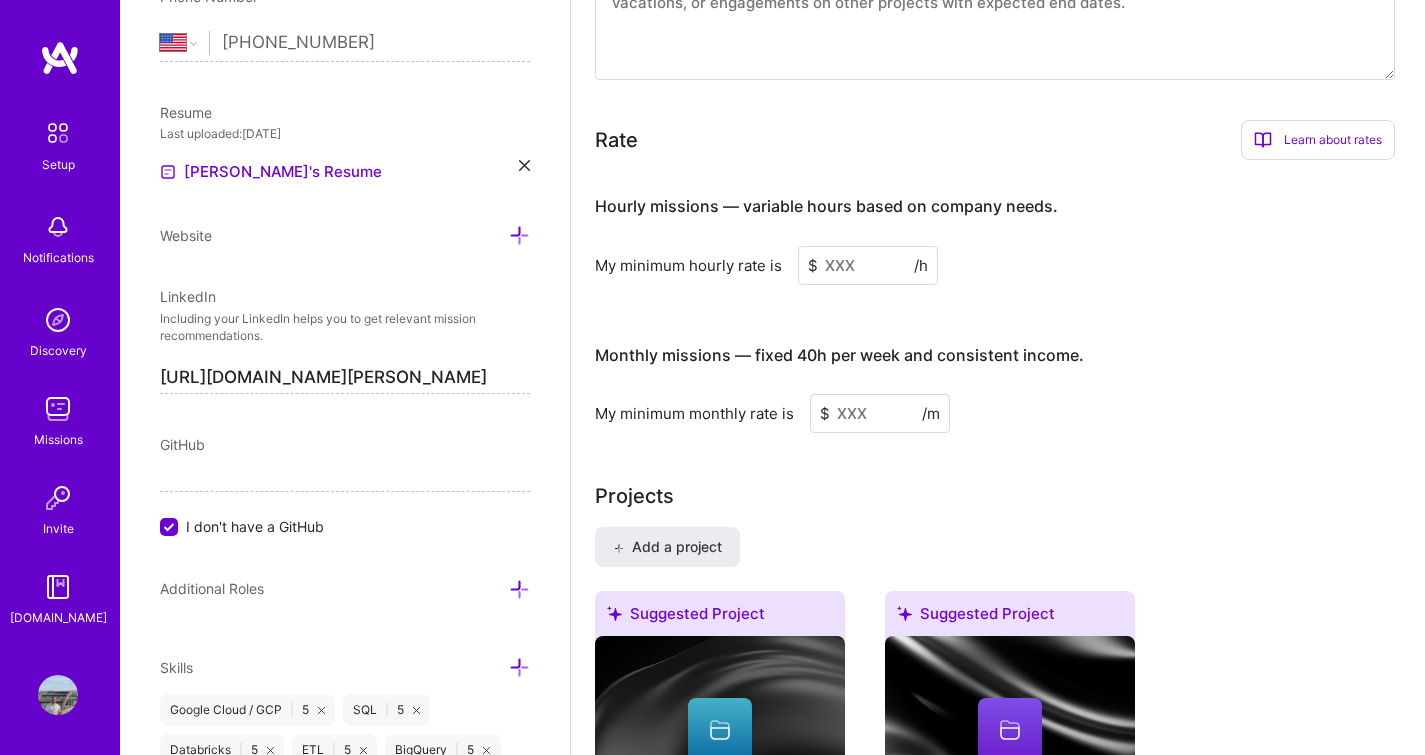 click at bounding box center (868, 265) 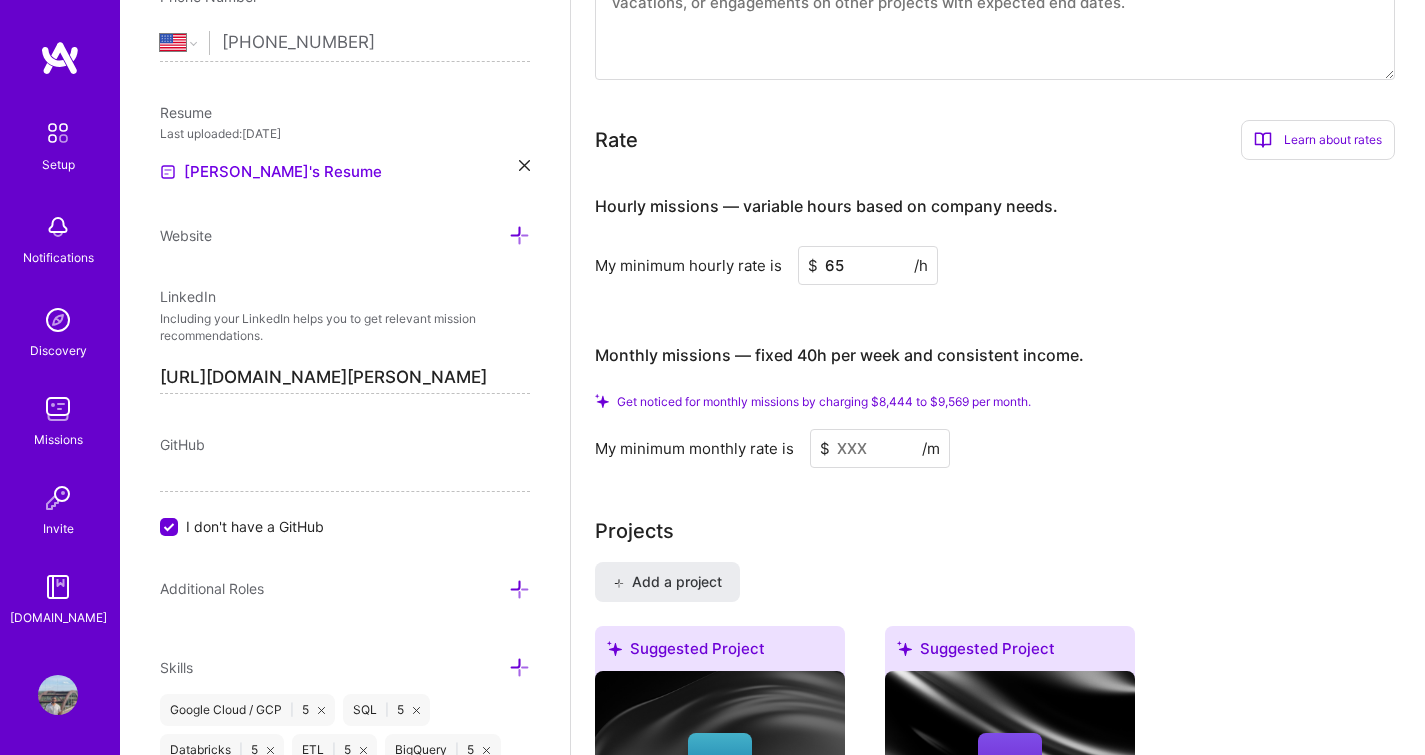 type on "65" 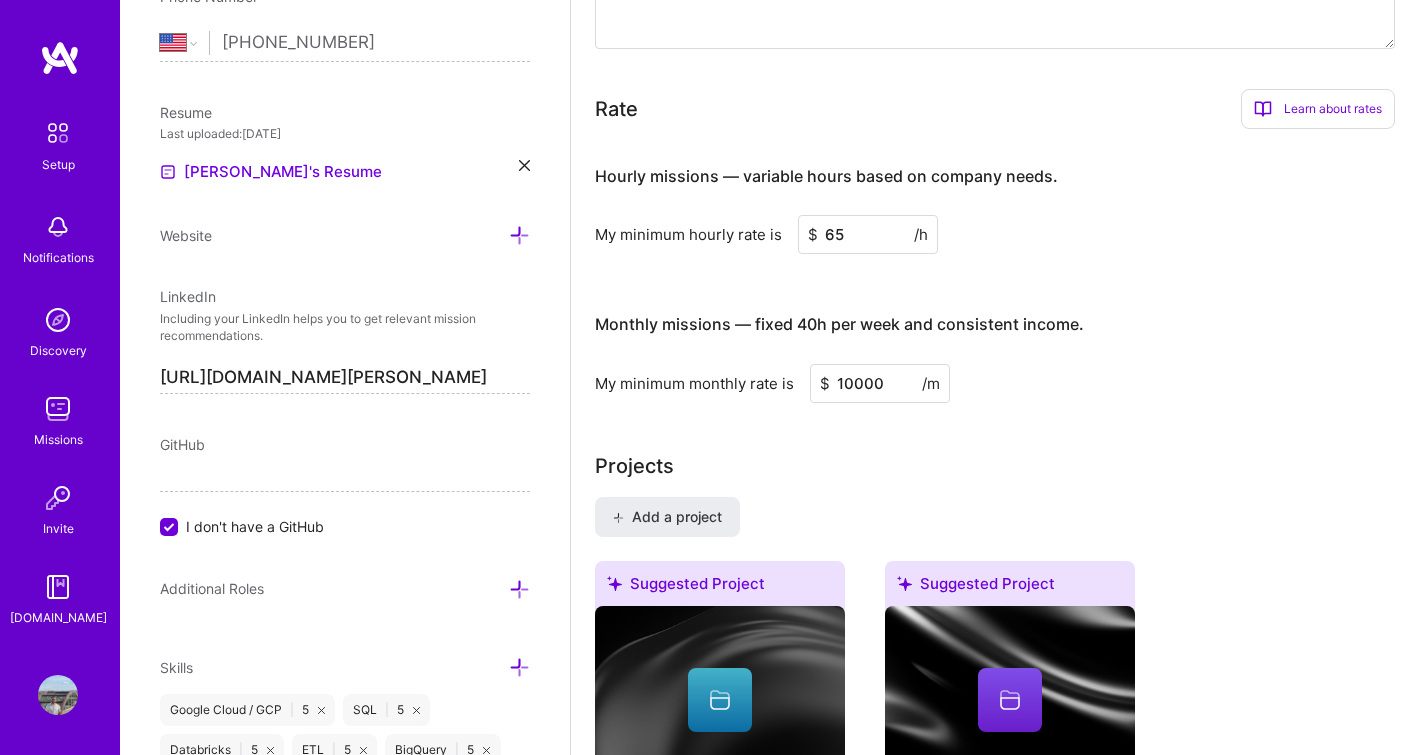 type on "10000" 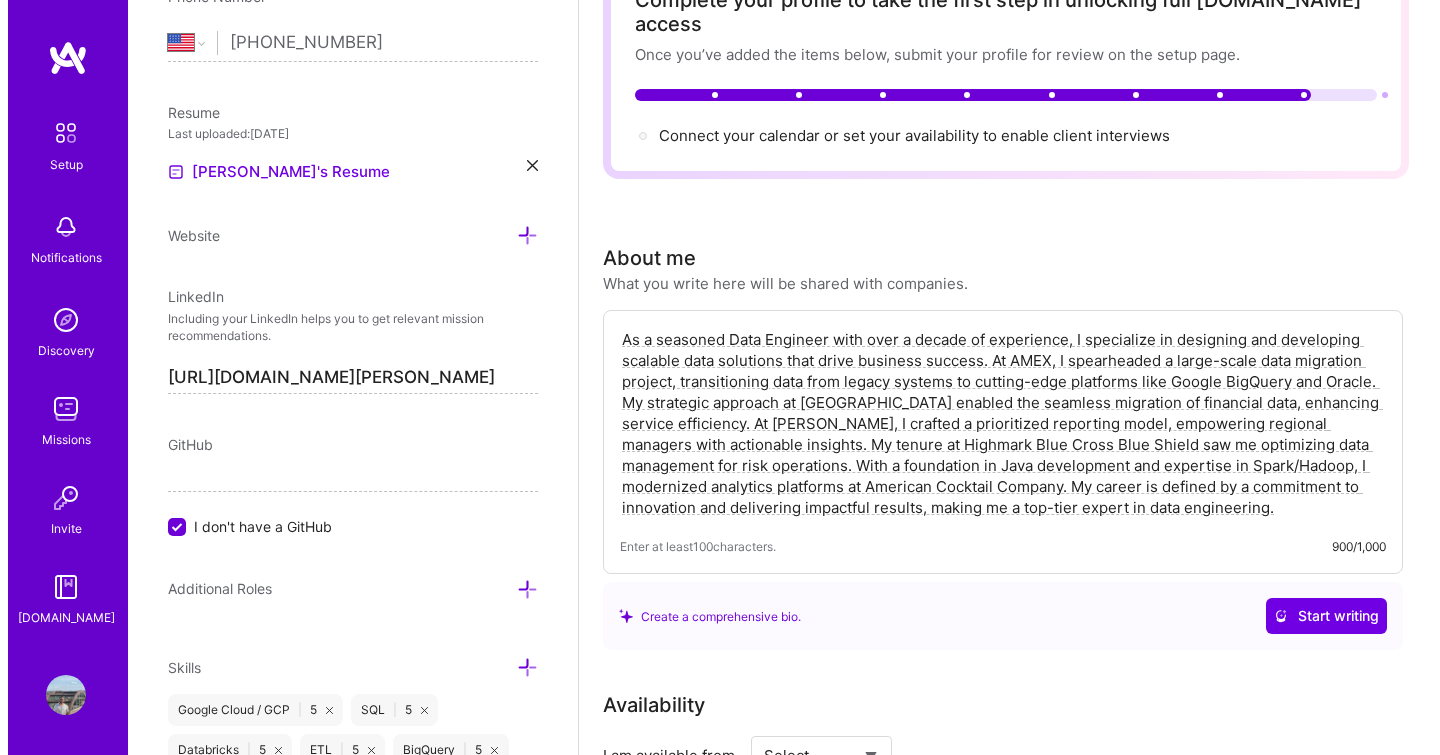 scroll, scrollTop: 0, scrollLeft: 0, axis: both 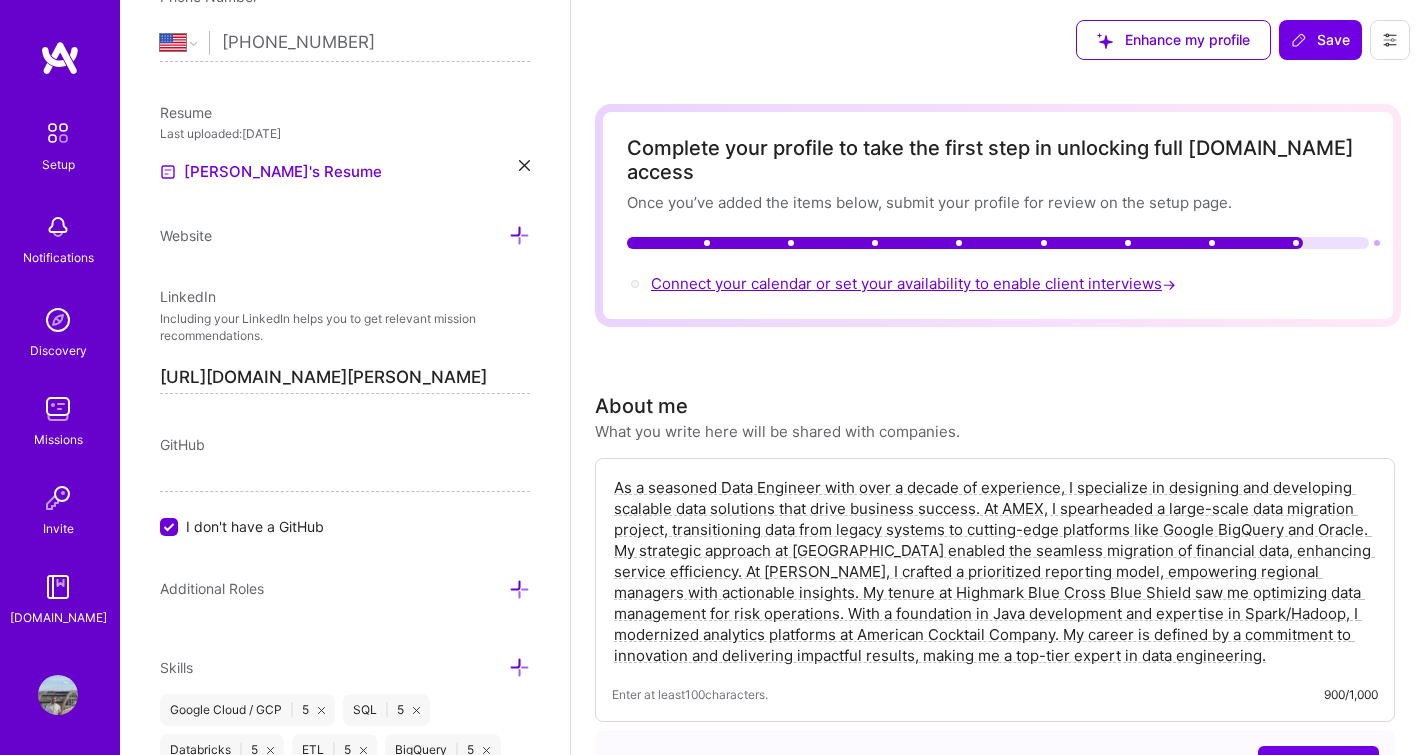 click on "Connect your calendar or set your availability to enable client interviews  →" at bounding box center (915, 283) 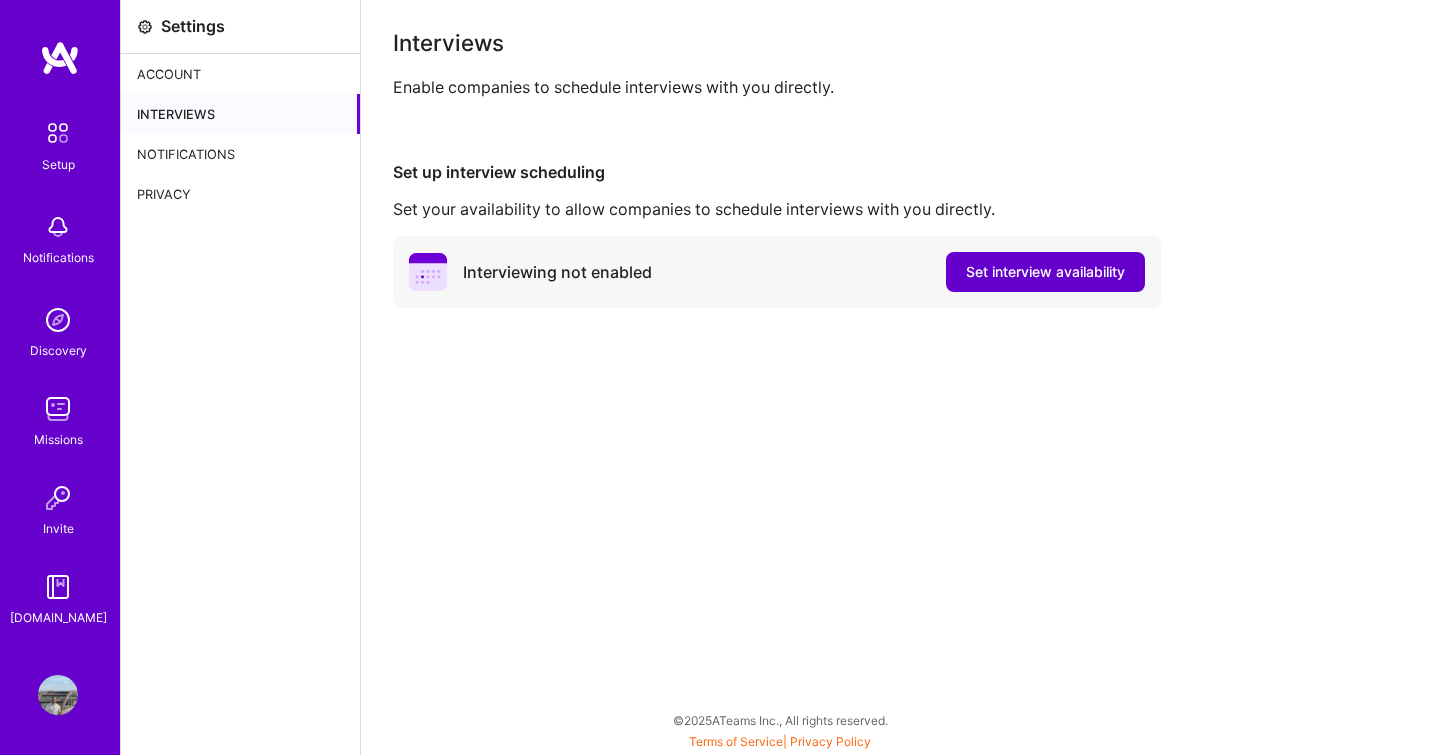 click on "Set interview availability" at bounding box center (1045, 272) 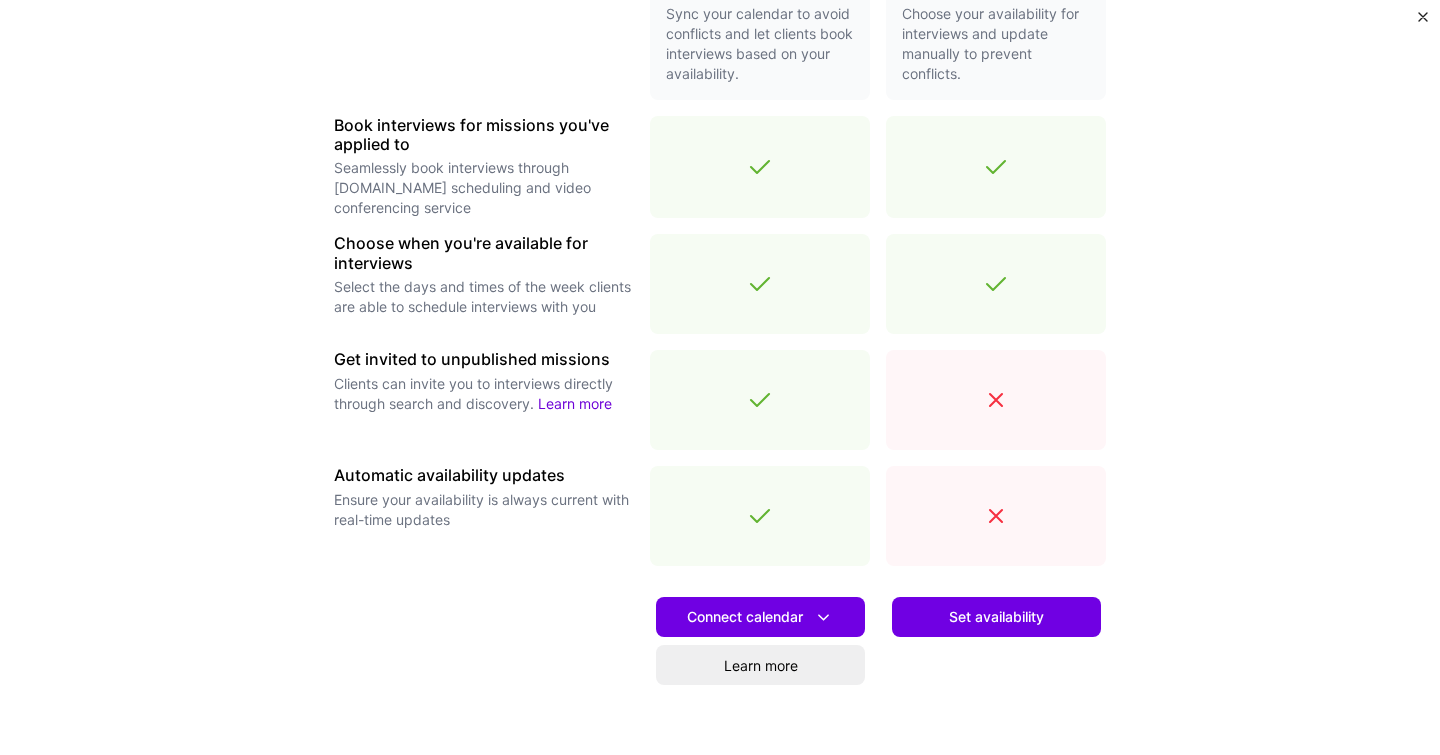 scroll, scrollTop: 531, scrollLeft: 0, axis: vertical 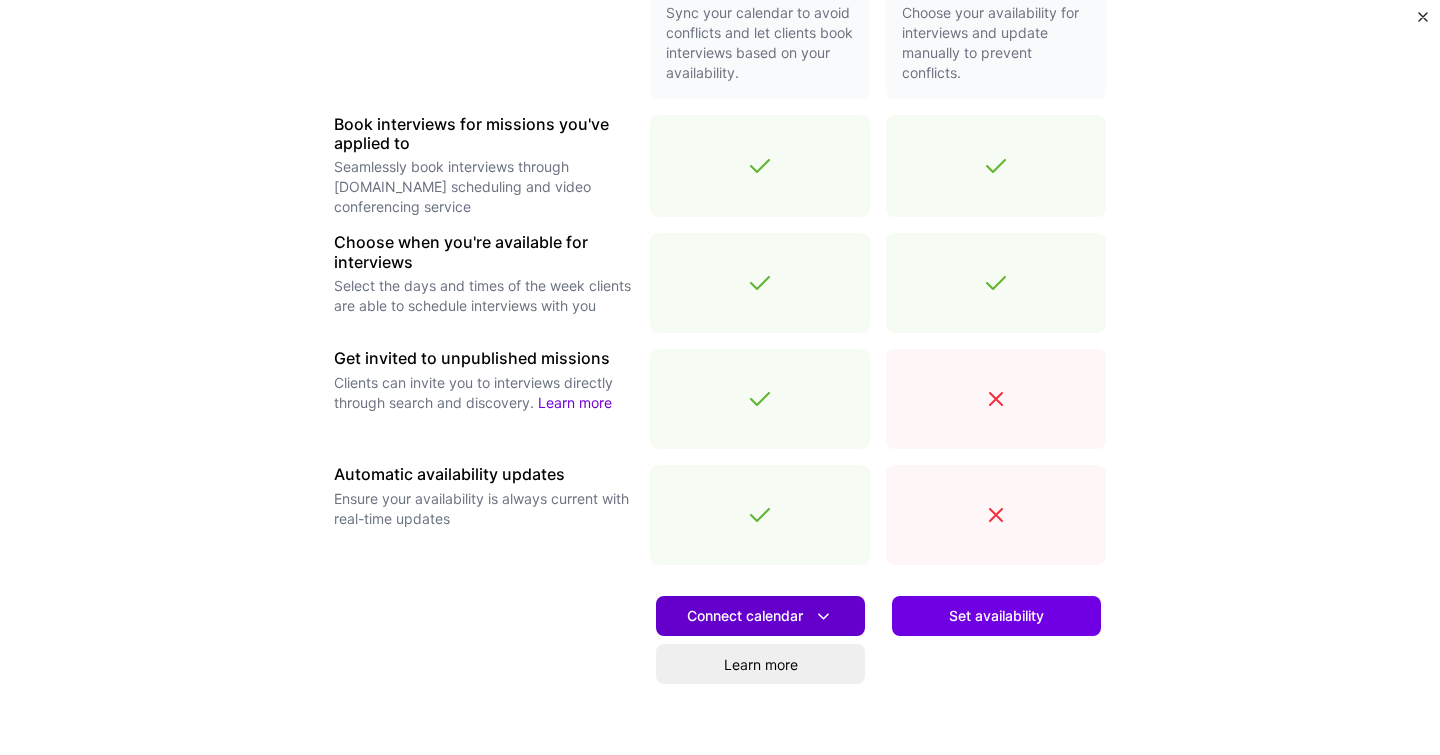 click on "Connect calendar" at bounding box center [760, 616] 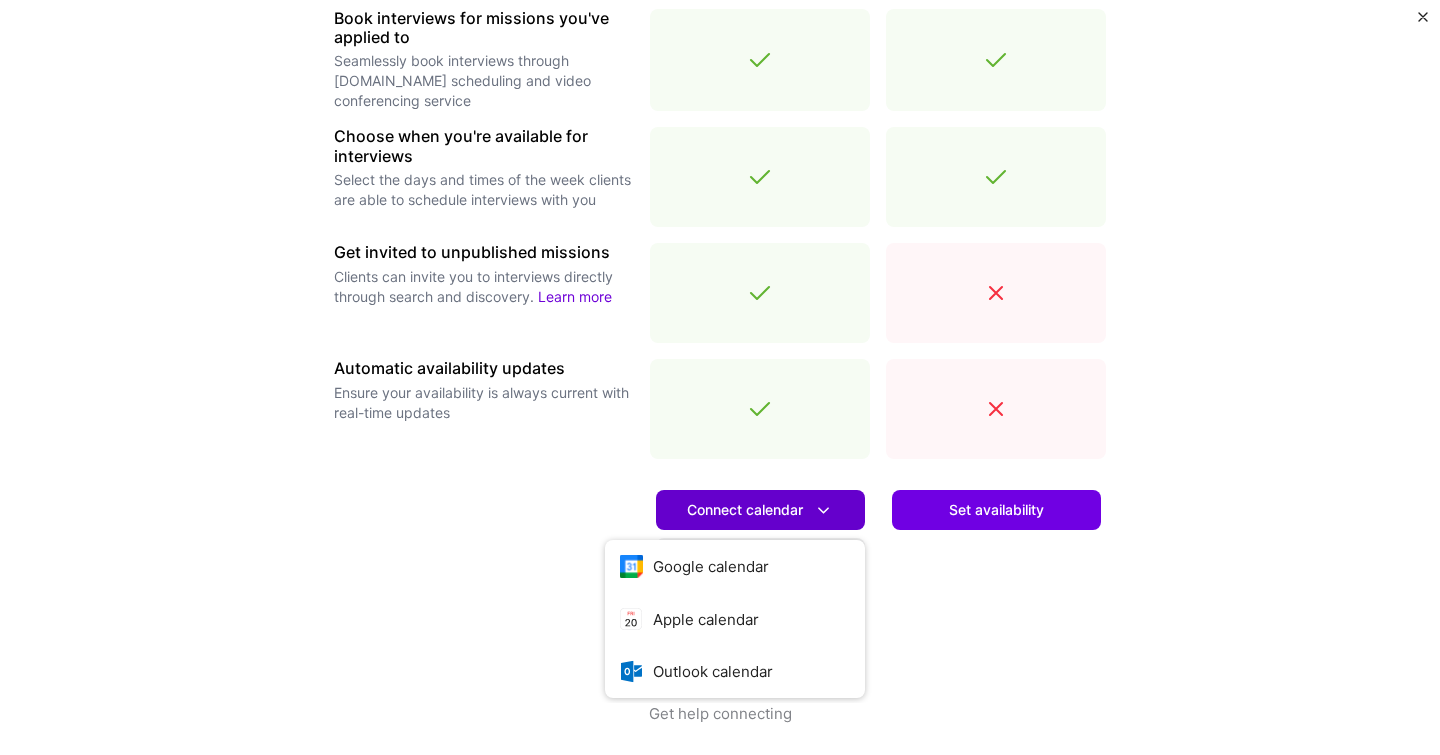 scroll, scrollTop: 646, scrollLeft: 0, axis: vertical 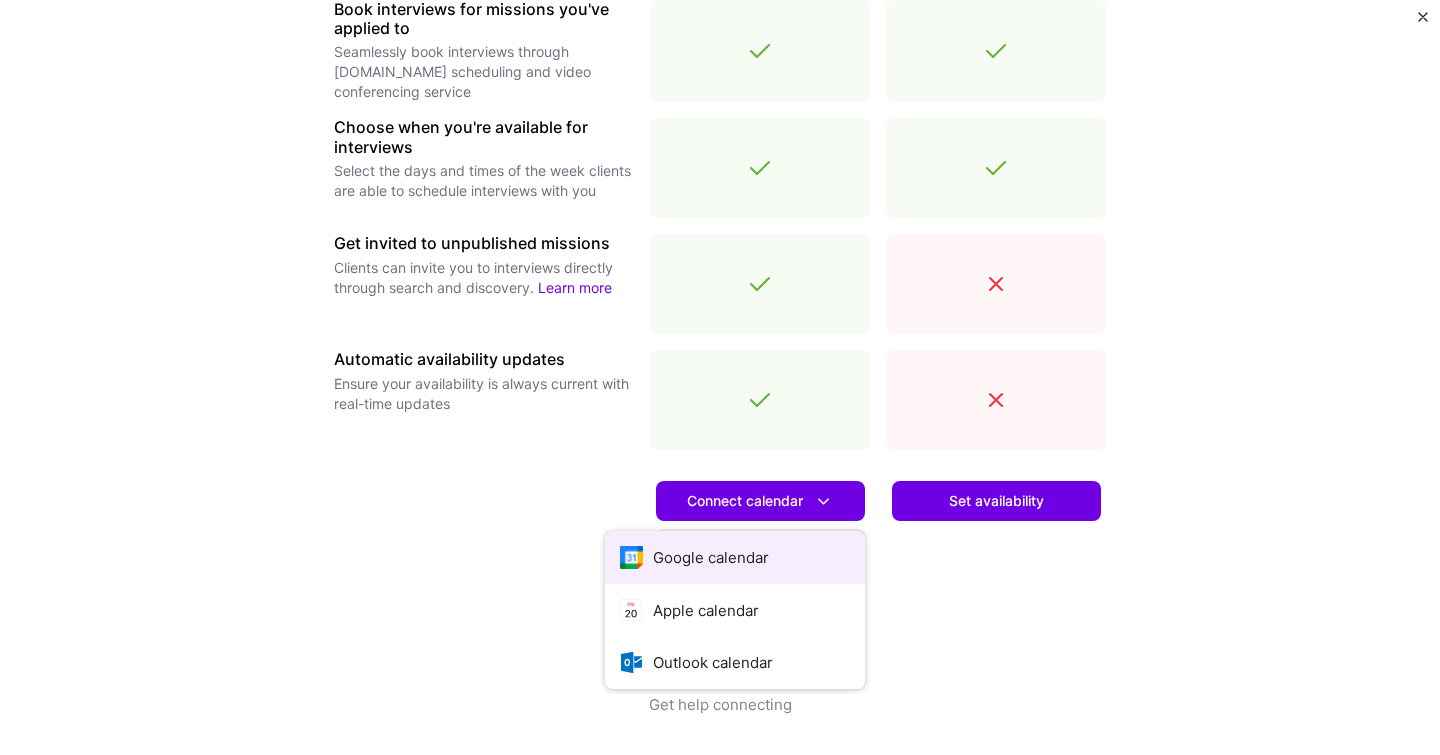 click on "Google calendar" at bounding box center [735, 557] 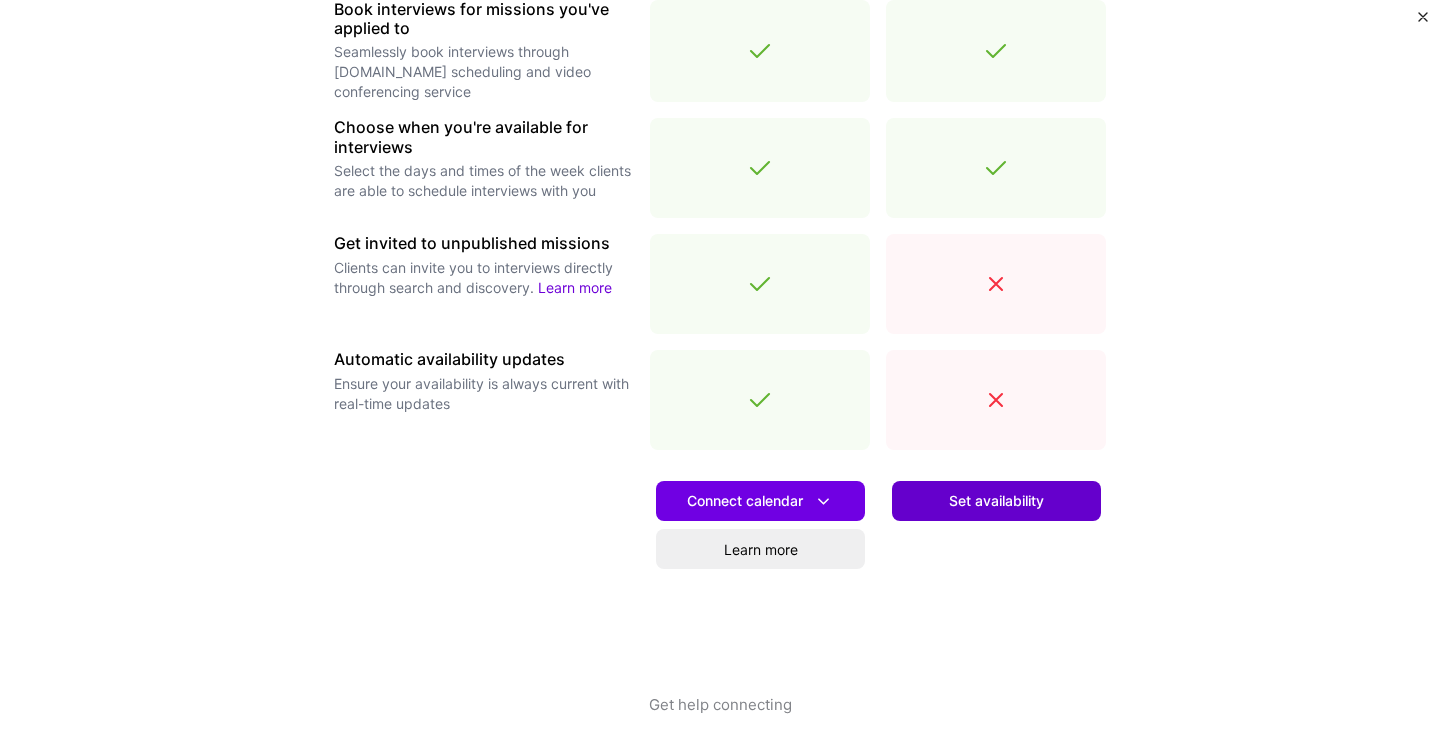 click on "Set availability" at bounding box center (996, 501) 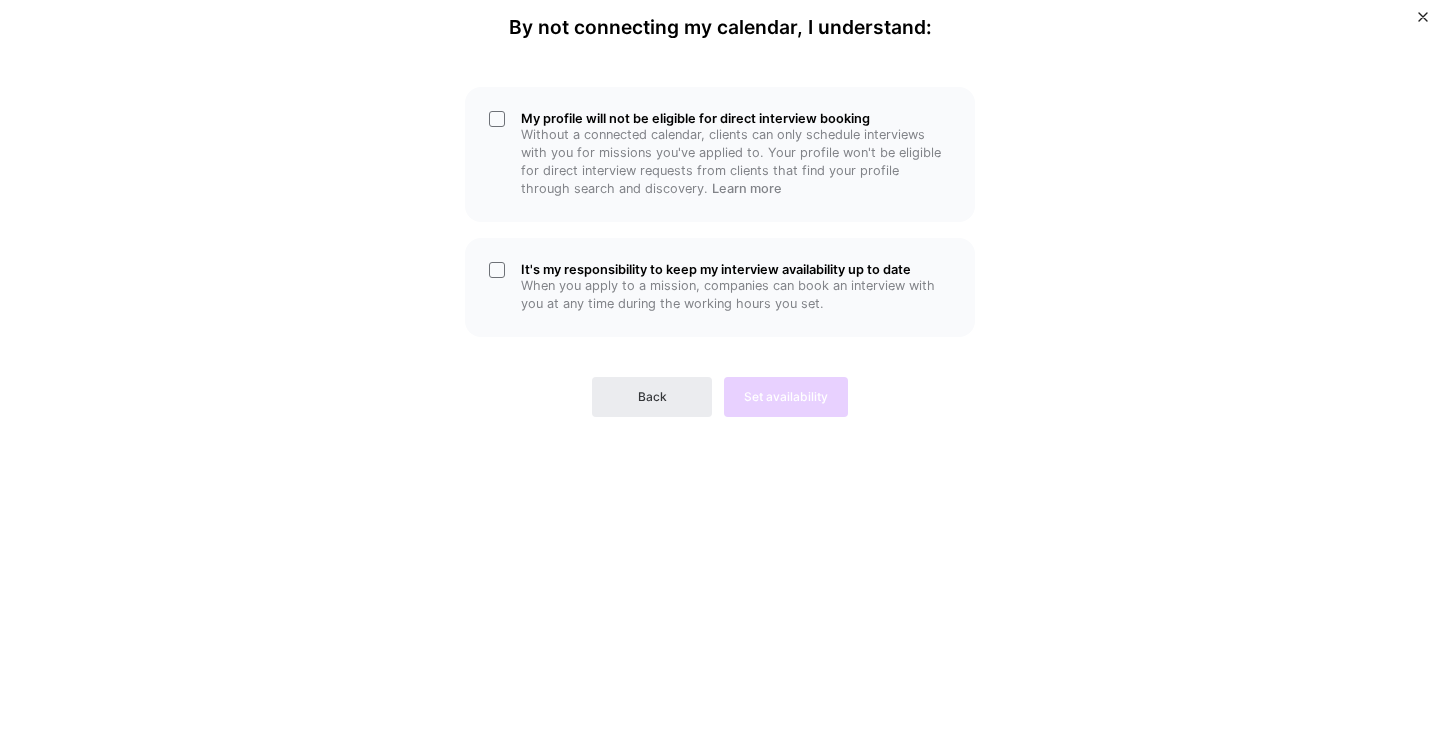 scroll, scrollTop: 0, scrollLeft: 0, axis: both 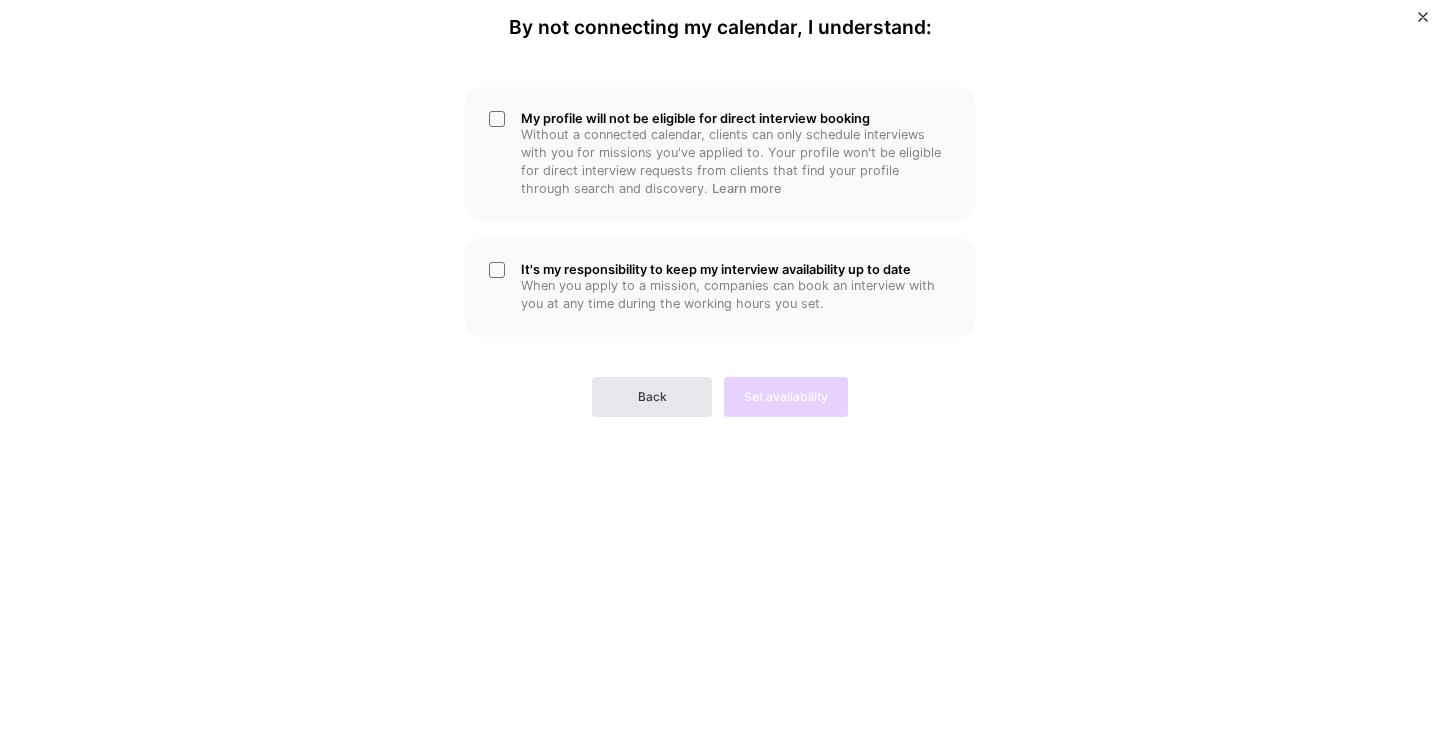 click on "Back" at bounding box center (652, 397) 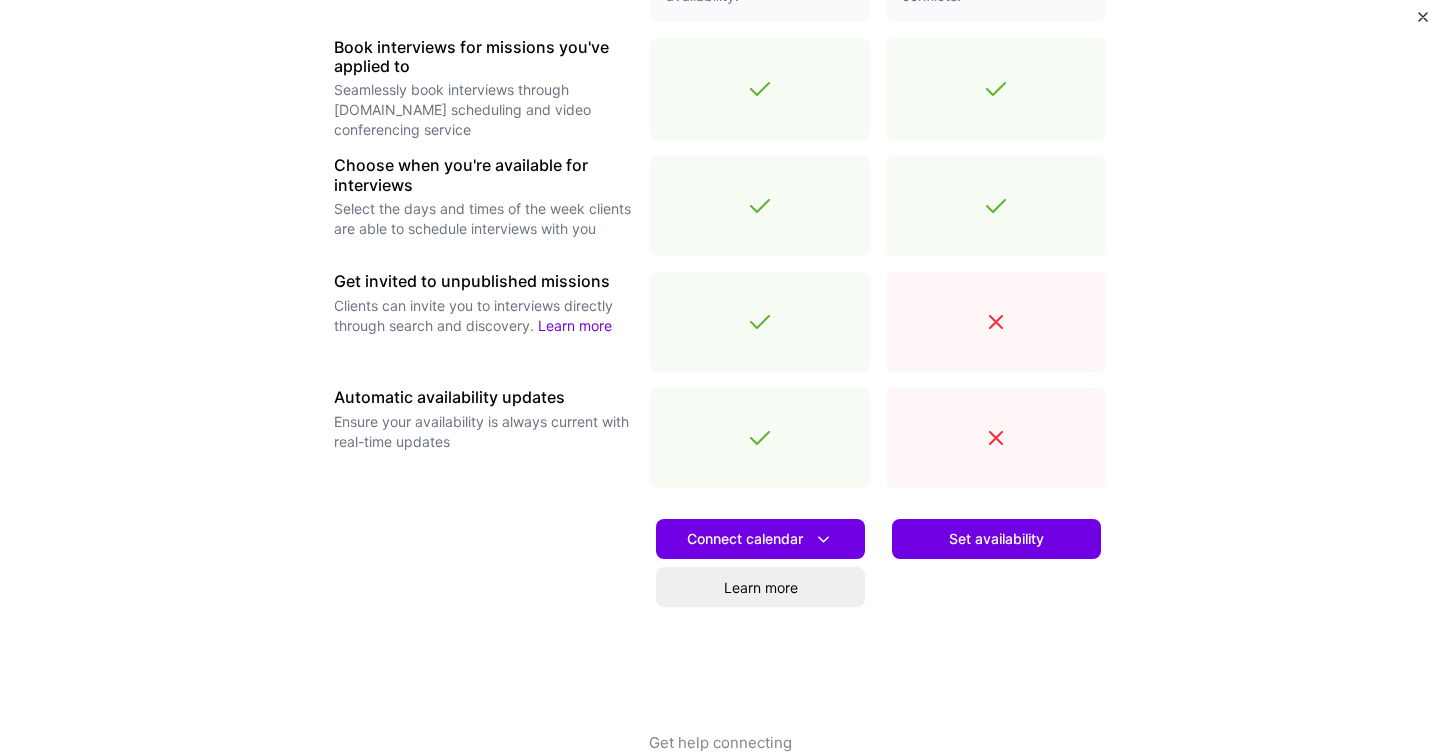 scroll, scrollTop: 619, scrollLeft: 0, axis: vertical 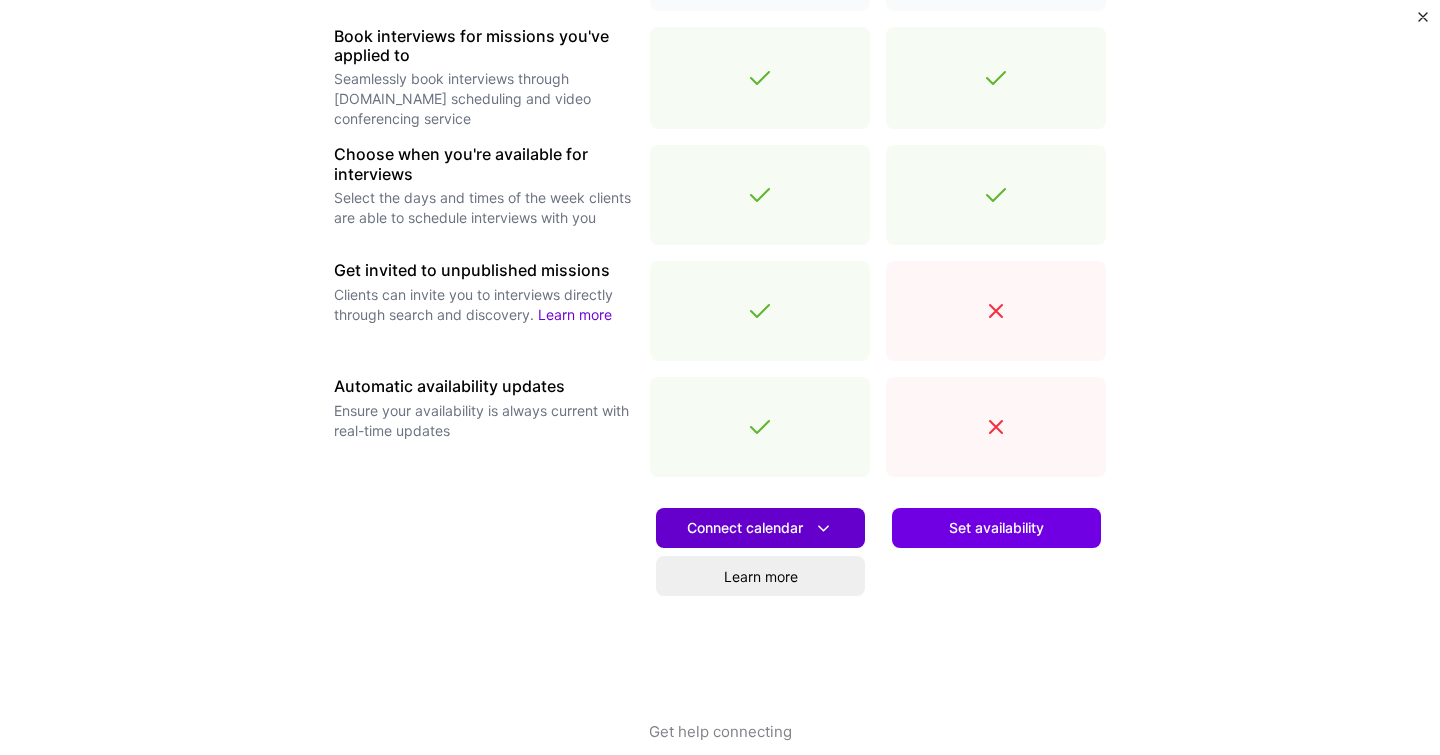 click on "Connect calendar" at bounding box center (760, 528) 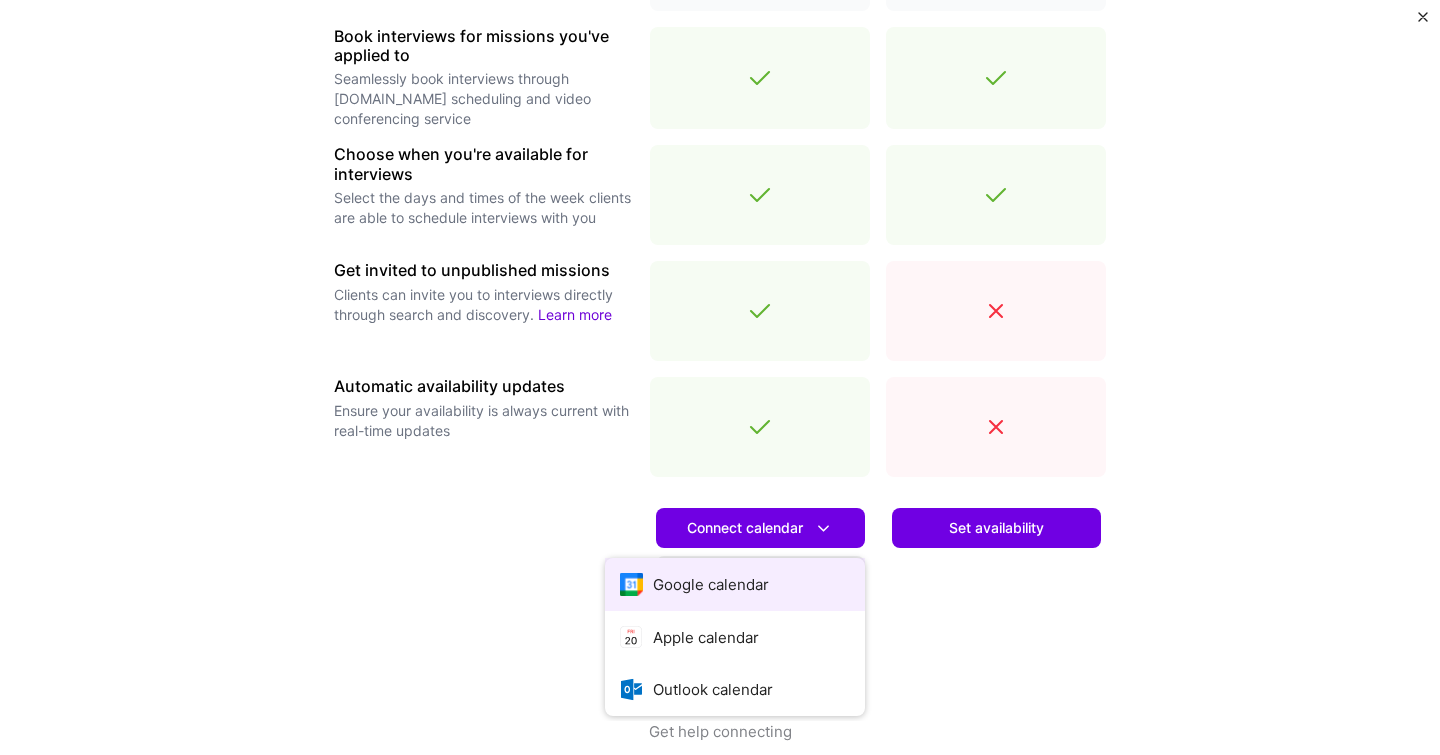 click on "Google calendar" at bounding box center (735, 584) 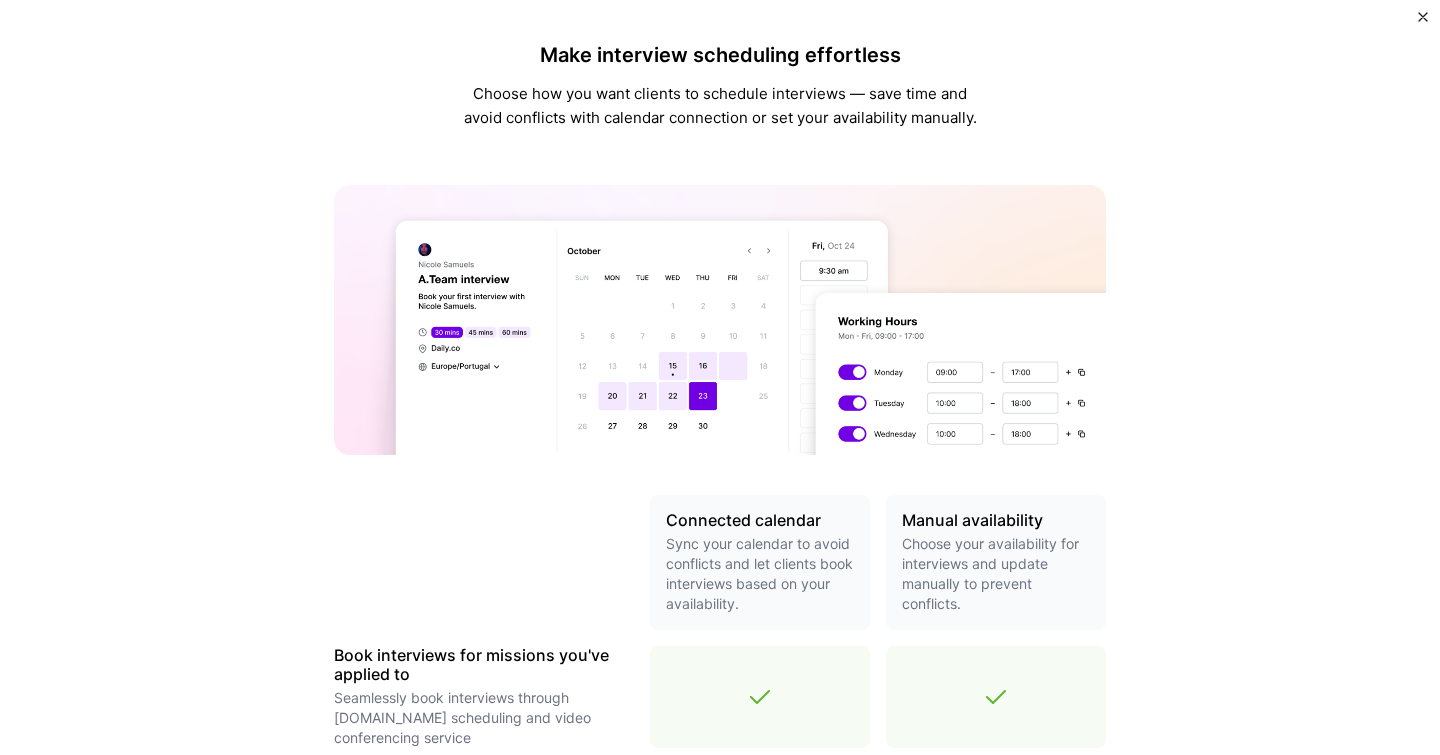 scroll, scrollTop: 646, scrollLeft: 0, axis: vertical 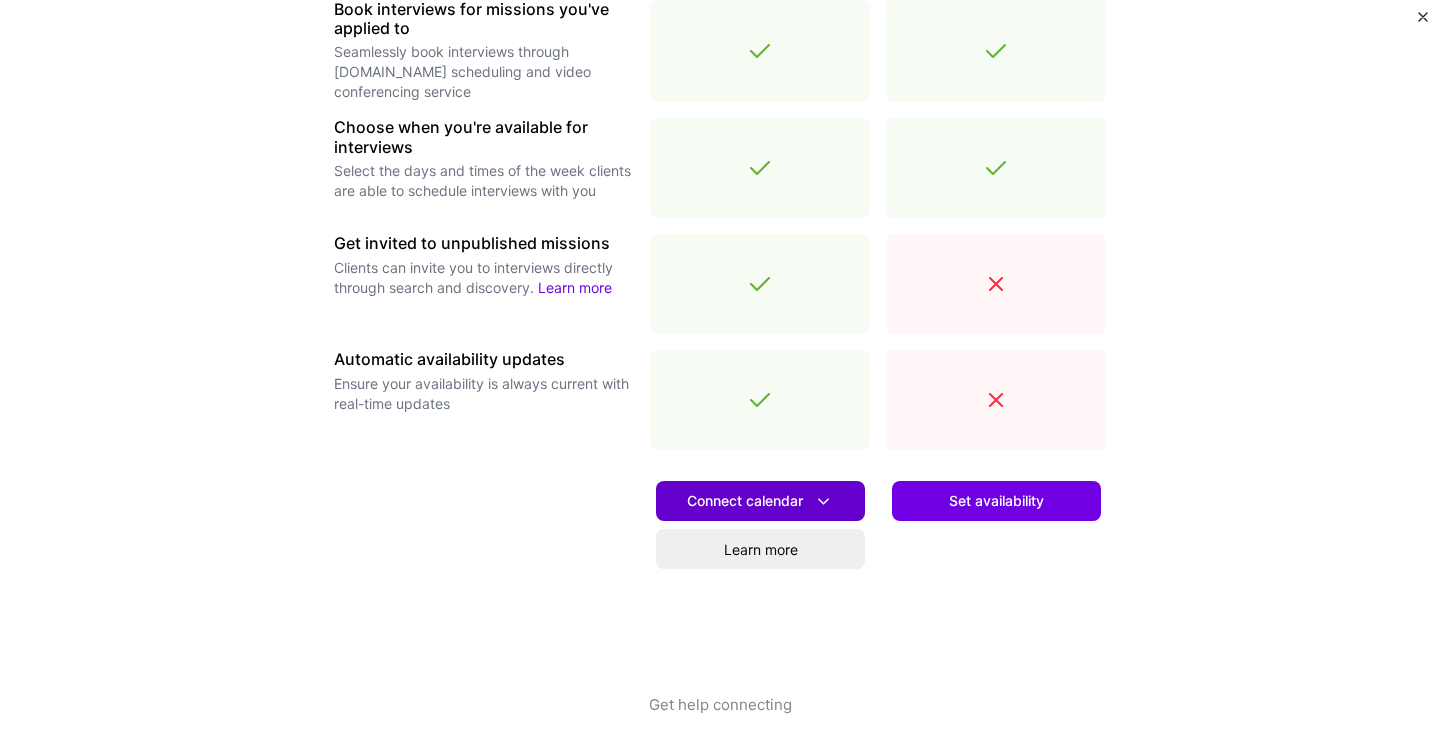 click at bounding box center [823, 501] 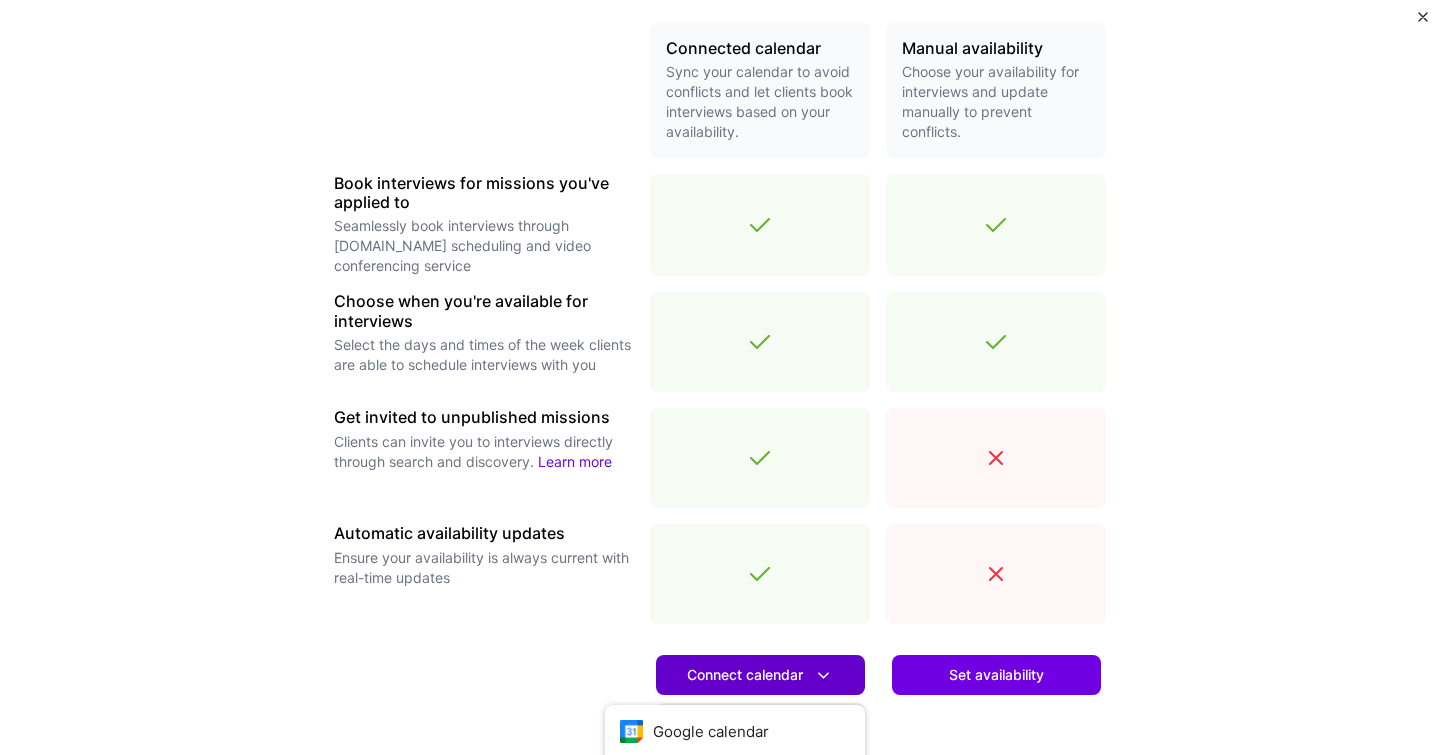 scroll, scrollTop: 0, scrollLeft: 0, axis: both 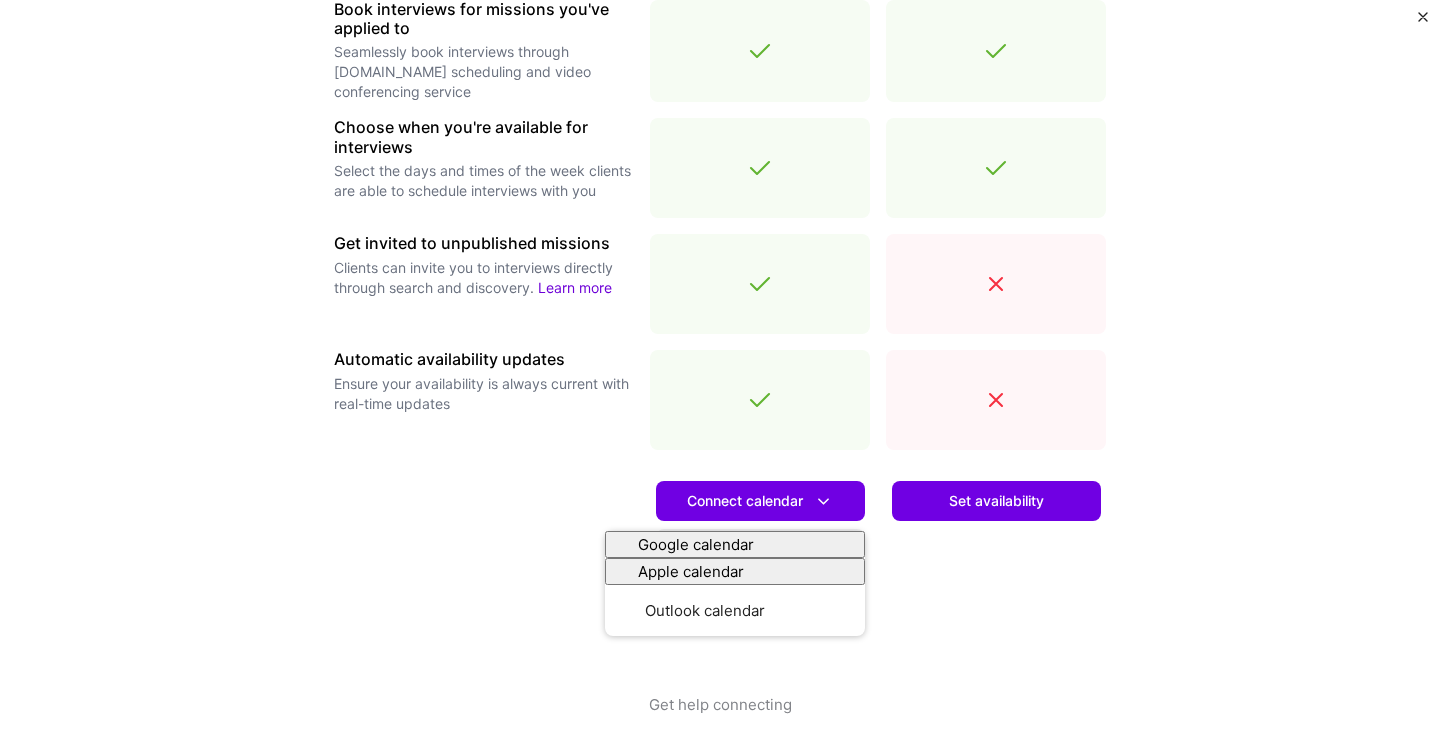 click on "Set availability" at bounding box center (996, 580) 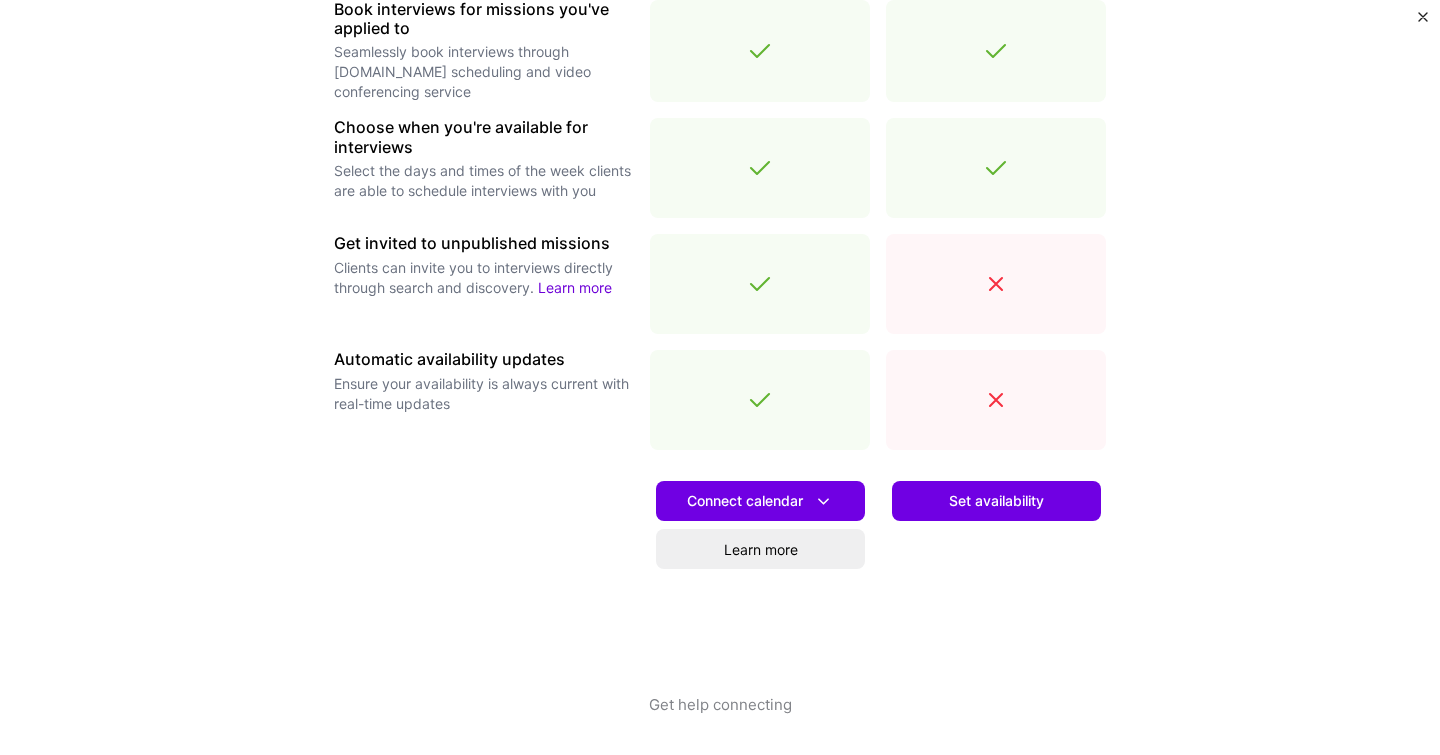 click on "Get help connecting" at bounding box center [720, 724] 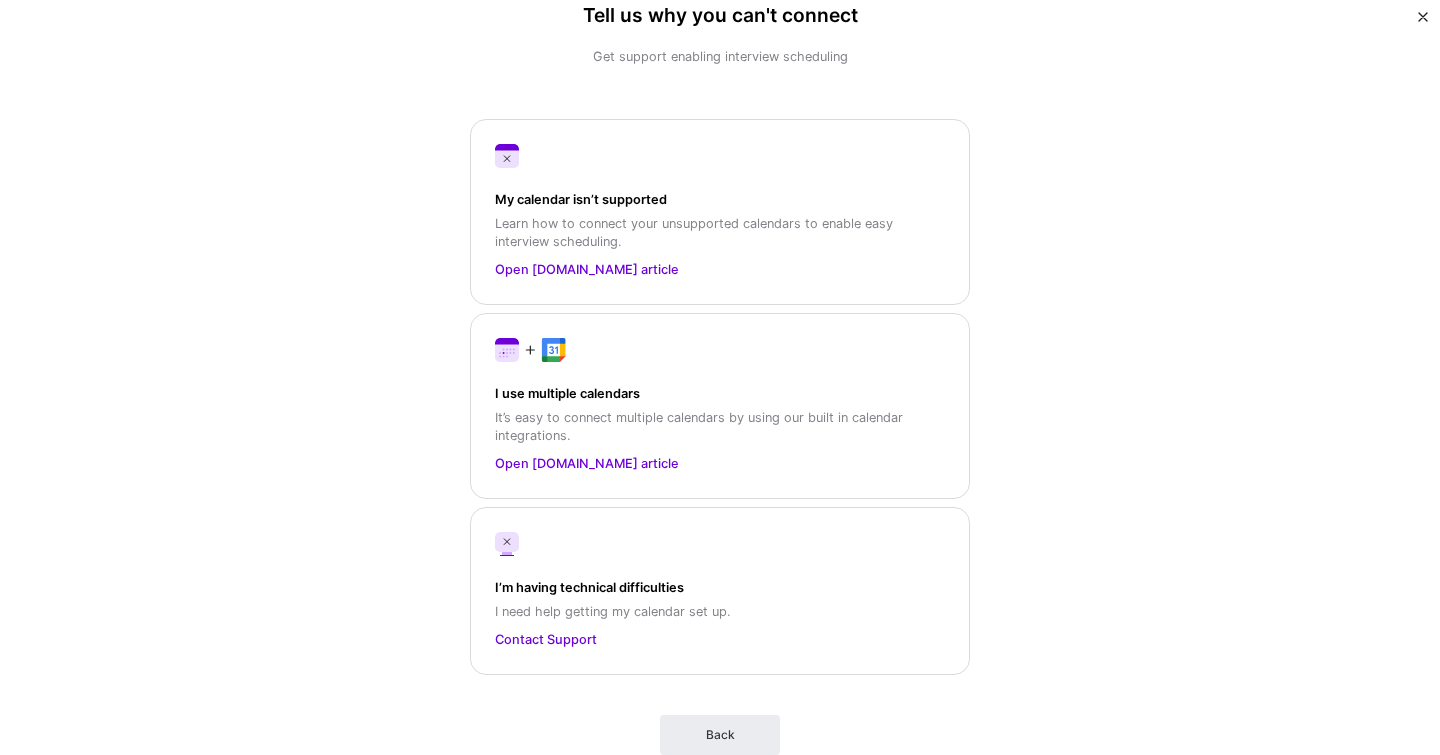 scroll, scrollTop: 12, scrollLeft: 0, axis: vertical 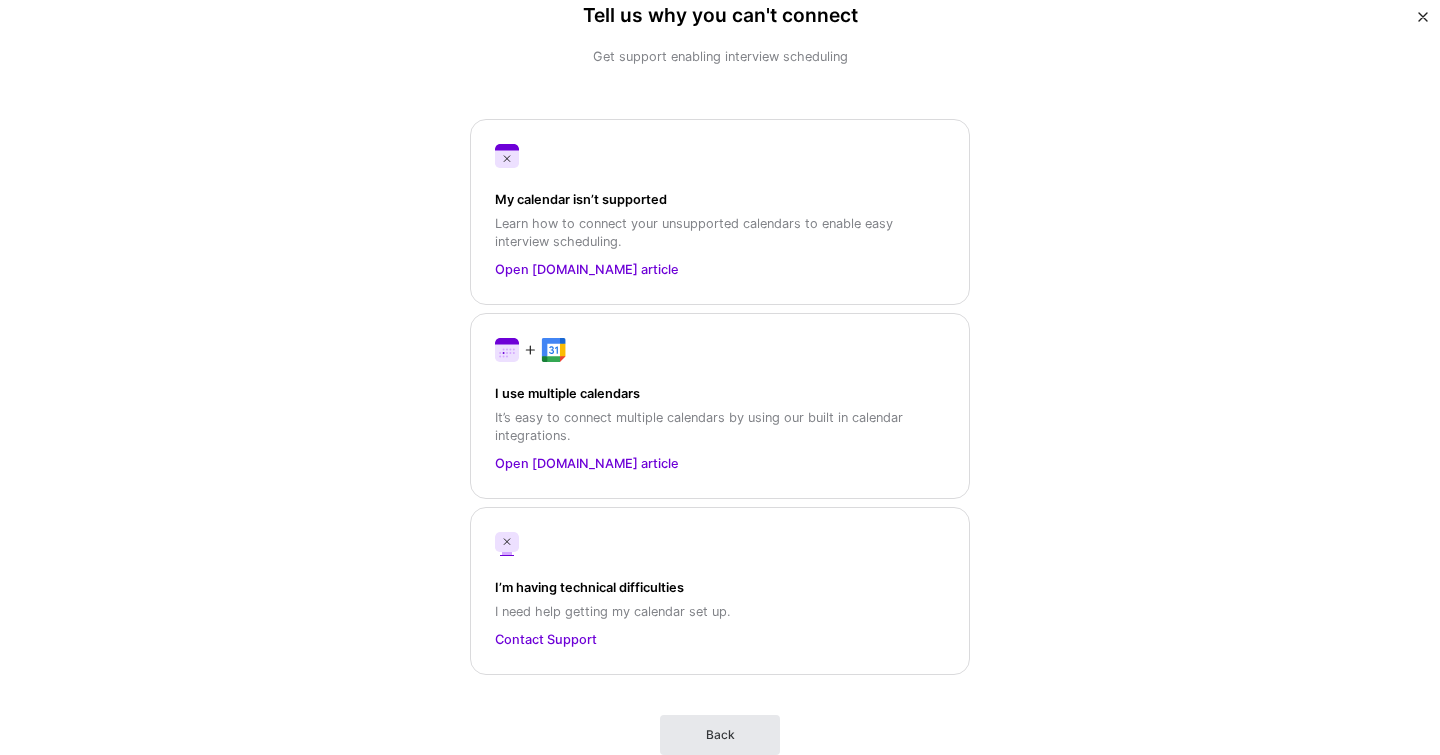 click on "Back" at bounding box center (720, 735) 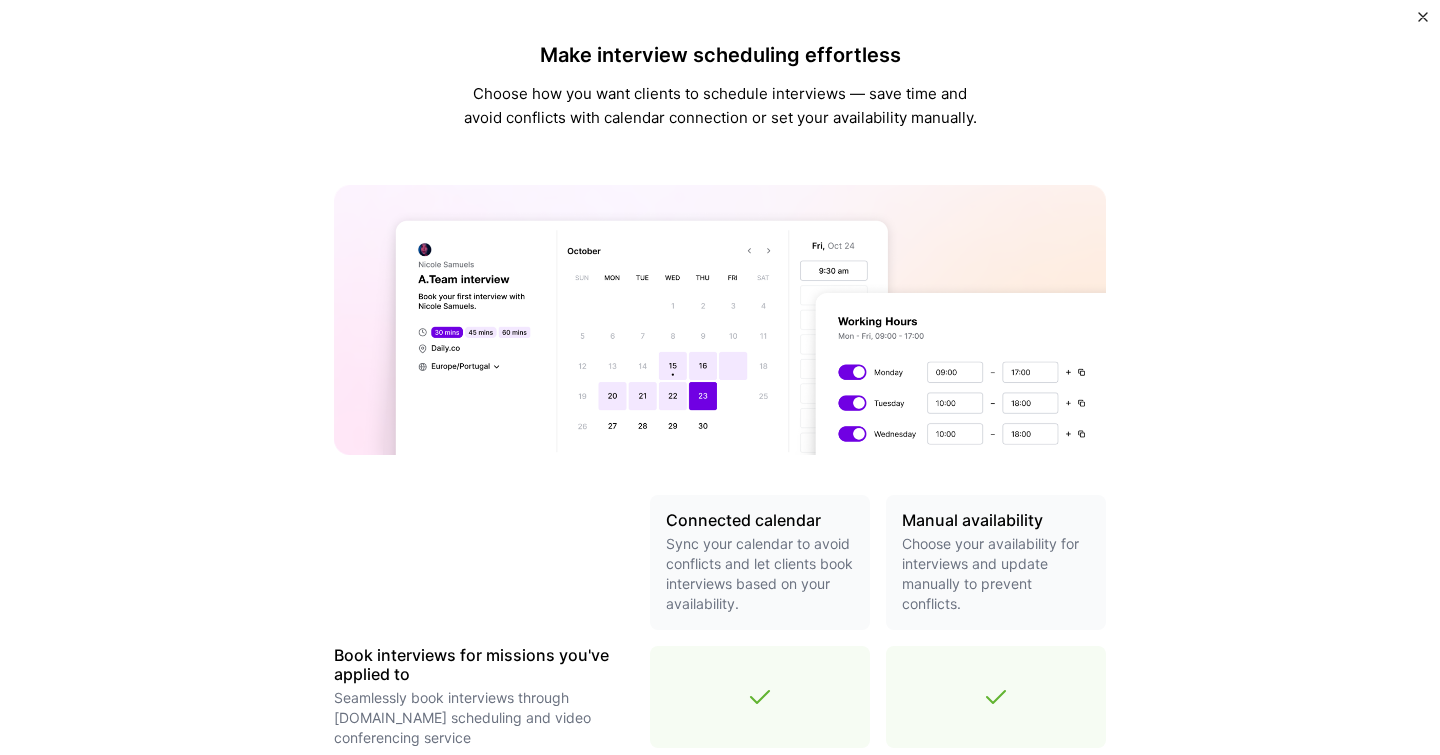 scroll, scrollTop: 646, scrollLeft: 0, axis: vertical 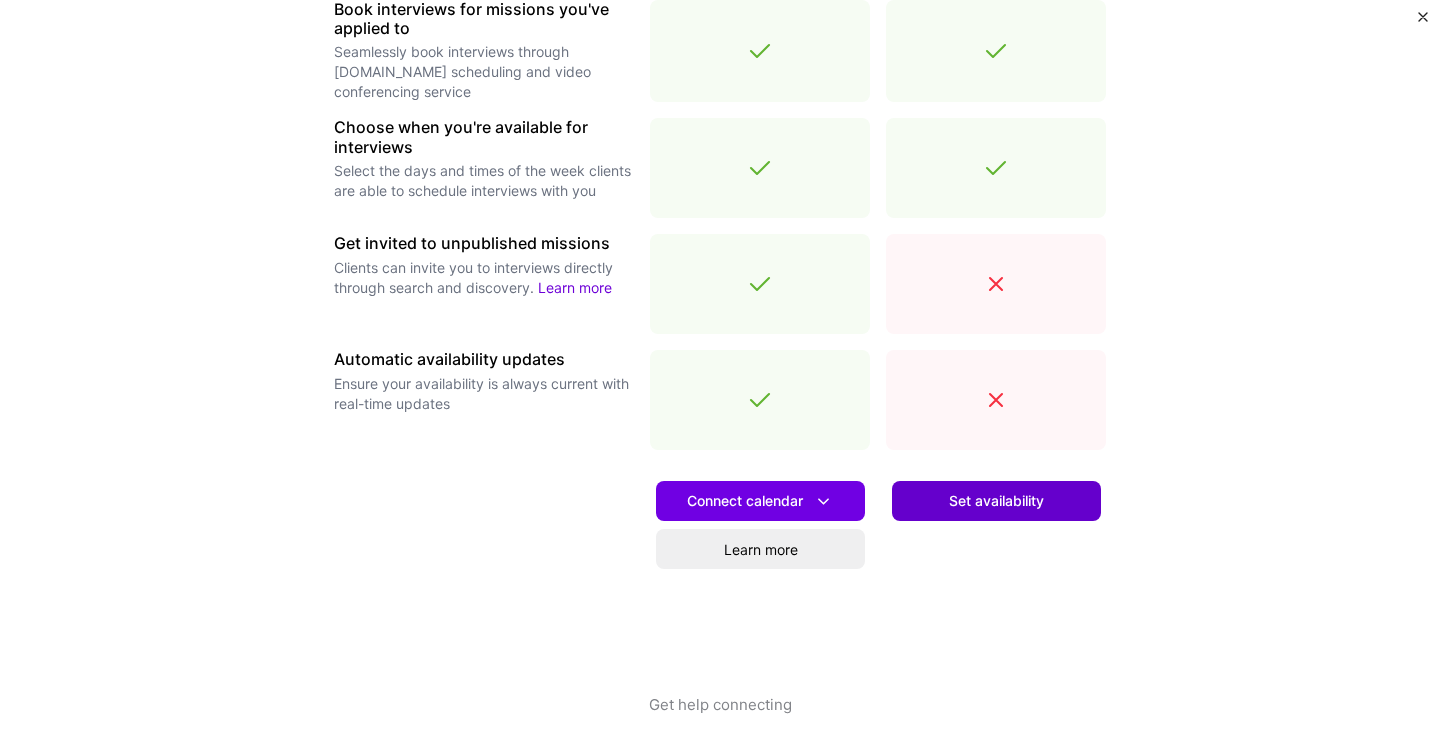 click on "Set availability" at bounding box center [996, 501] 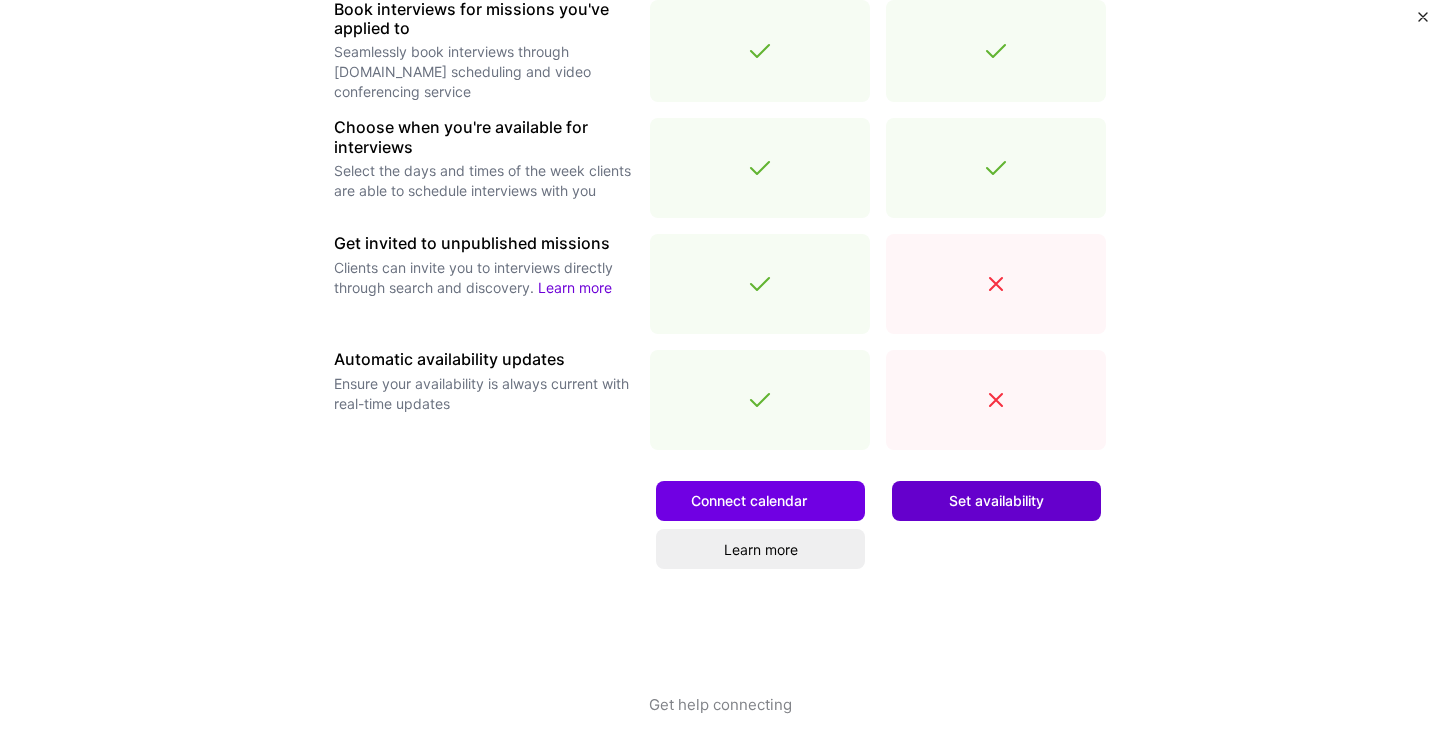 scroll, scrollTop: 0, scrollLeft: 0, axis: both 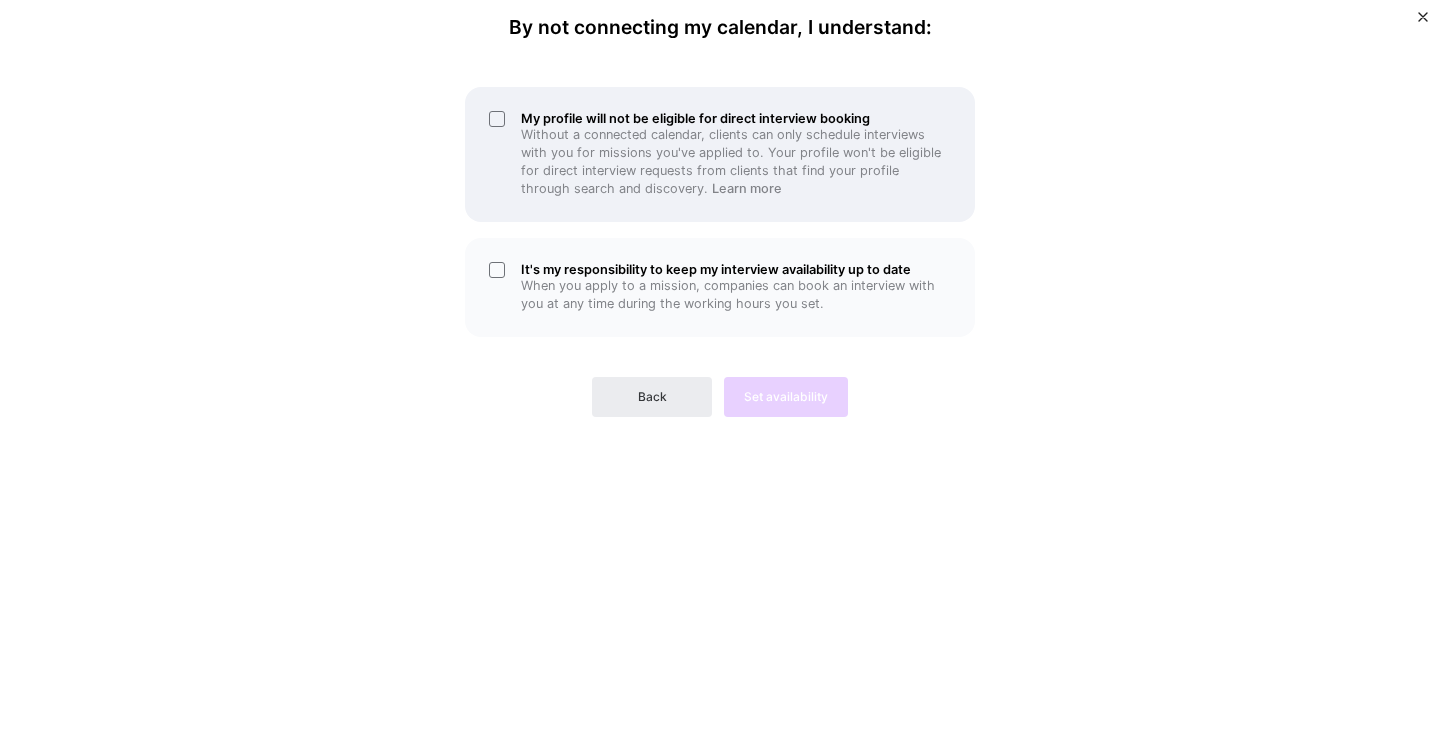 click on "My profile will not be eligible for direct interview booking Without a connected calendar, clients can only schedule interviews with you for missions you've applied to. Your profile won't be eligible for direct interview requests from clients that find your profile through search and discovery.   Learn more" at bounding box center (720, 154) 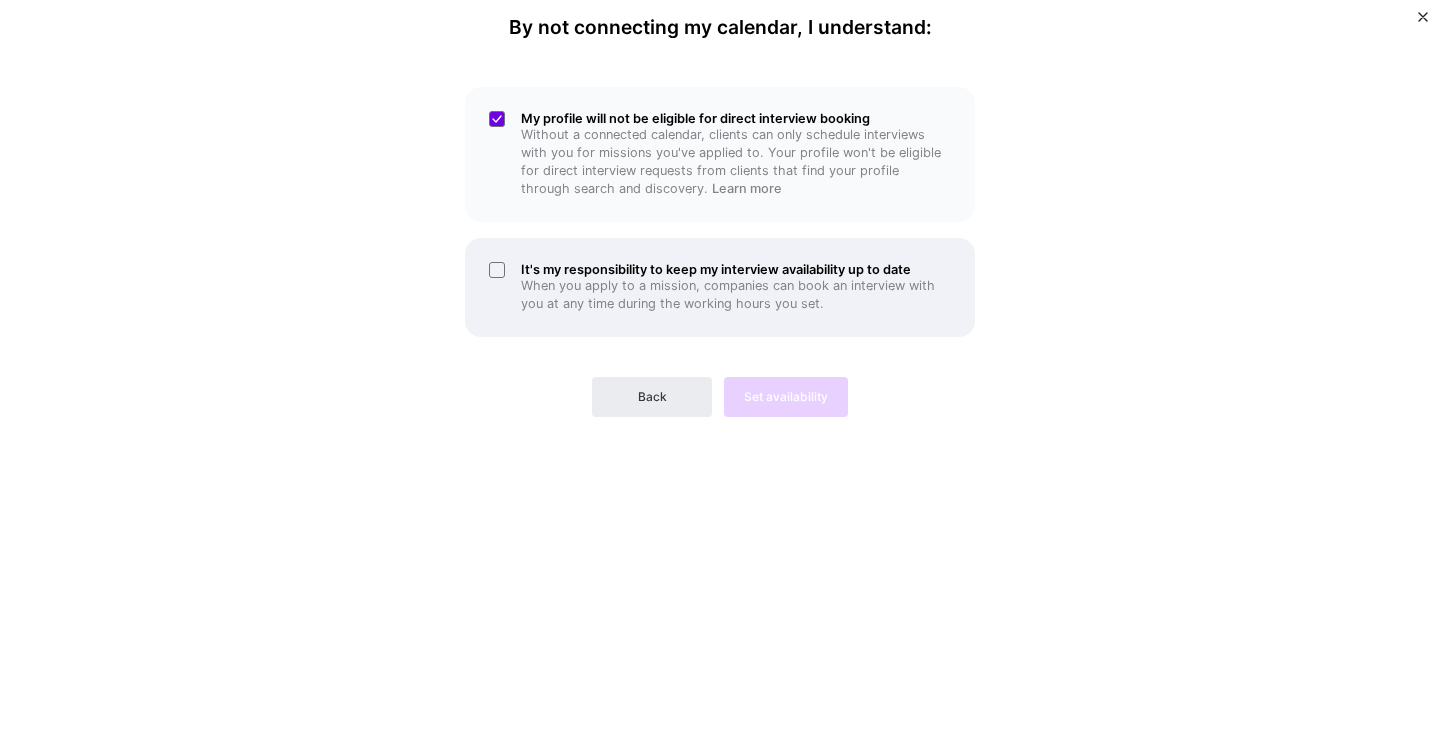 click on "It's my responsibility to keep my interview availability up to date When you apply to a mission, companies can book an interview with you at any time during the working hours you set." at bounding box center (720, 287) 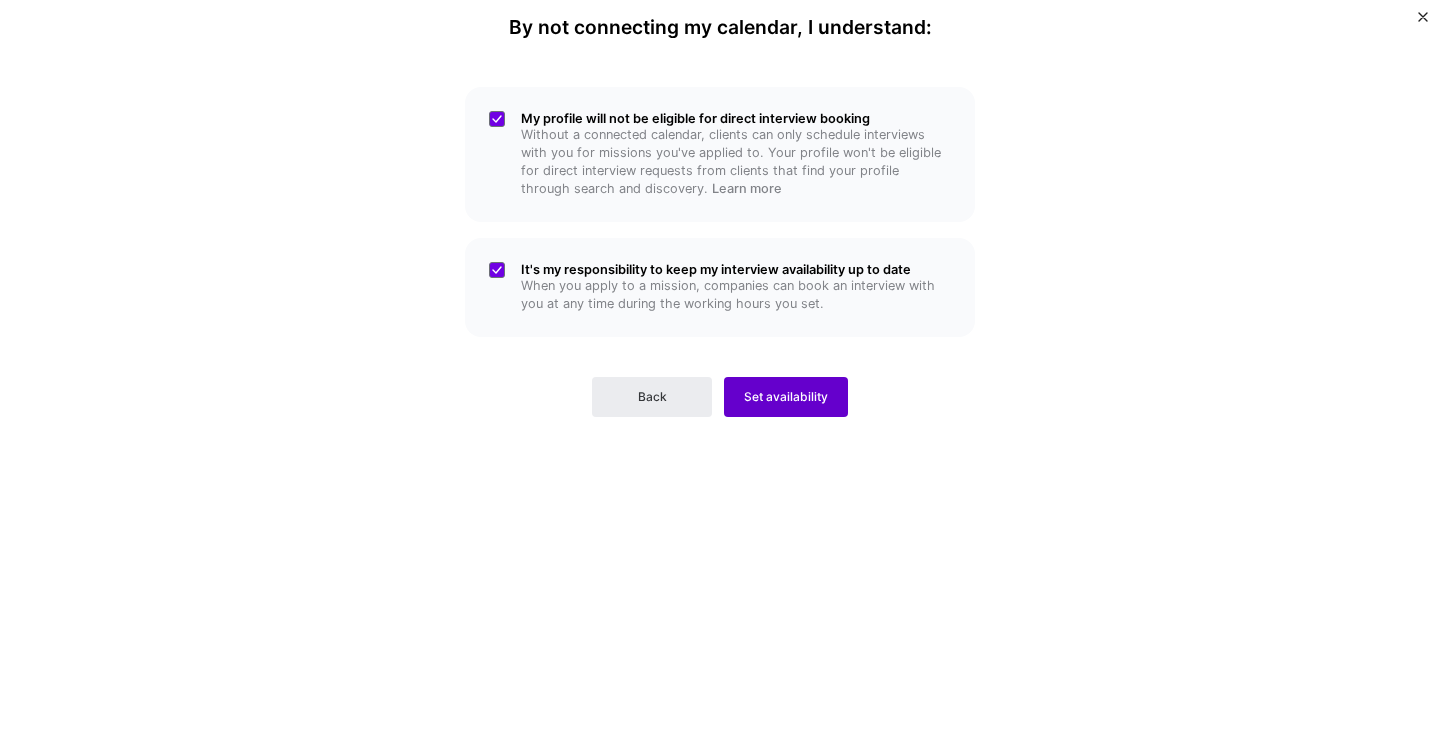 click on "Set availability" at bounding box center [786, 397] 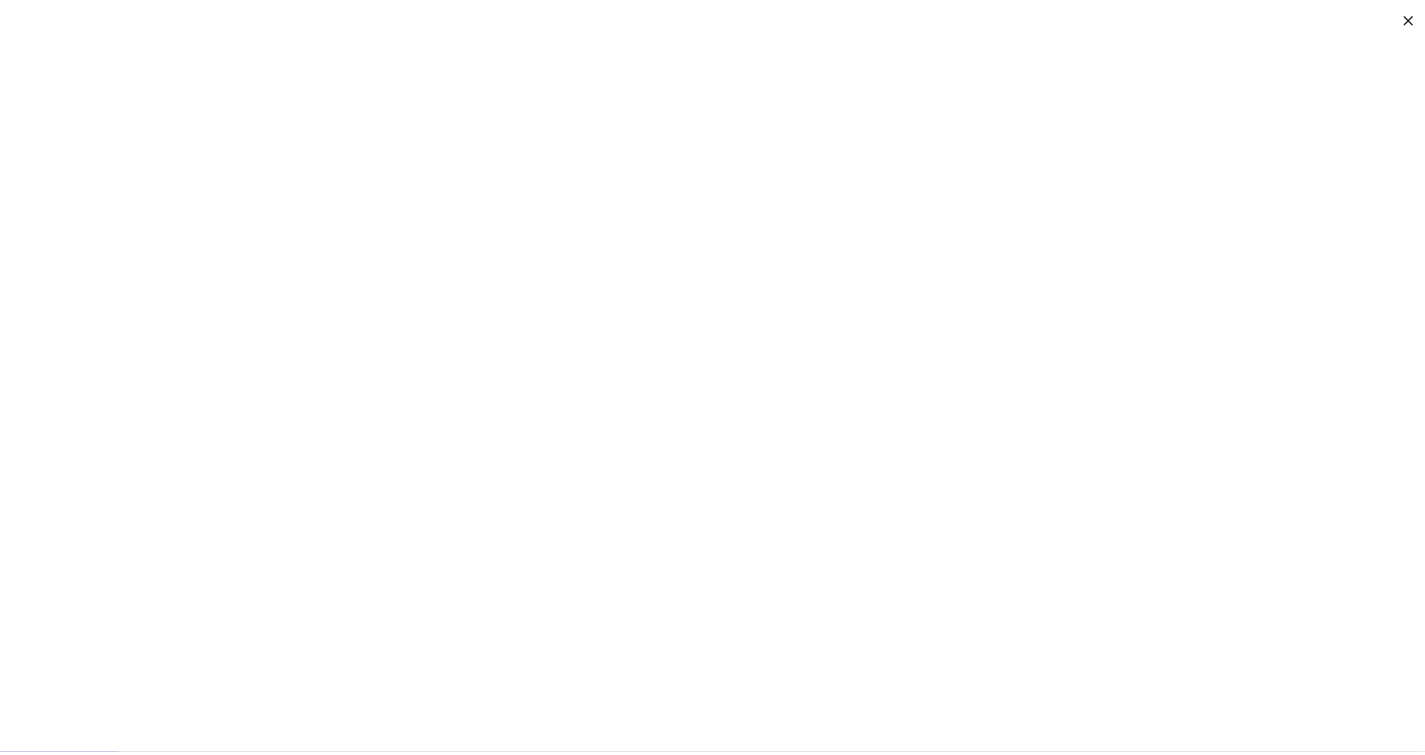 scroll, scrollTop: 0, scrollLeft: 0, axis: both 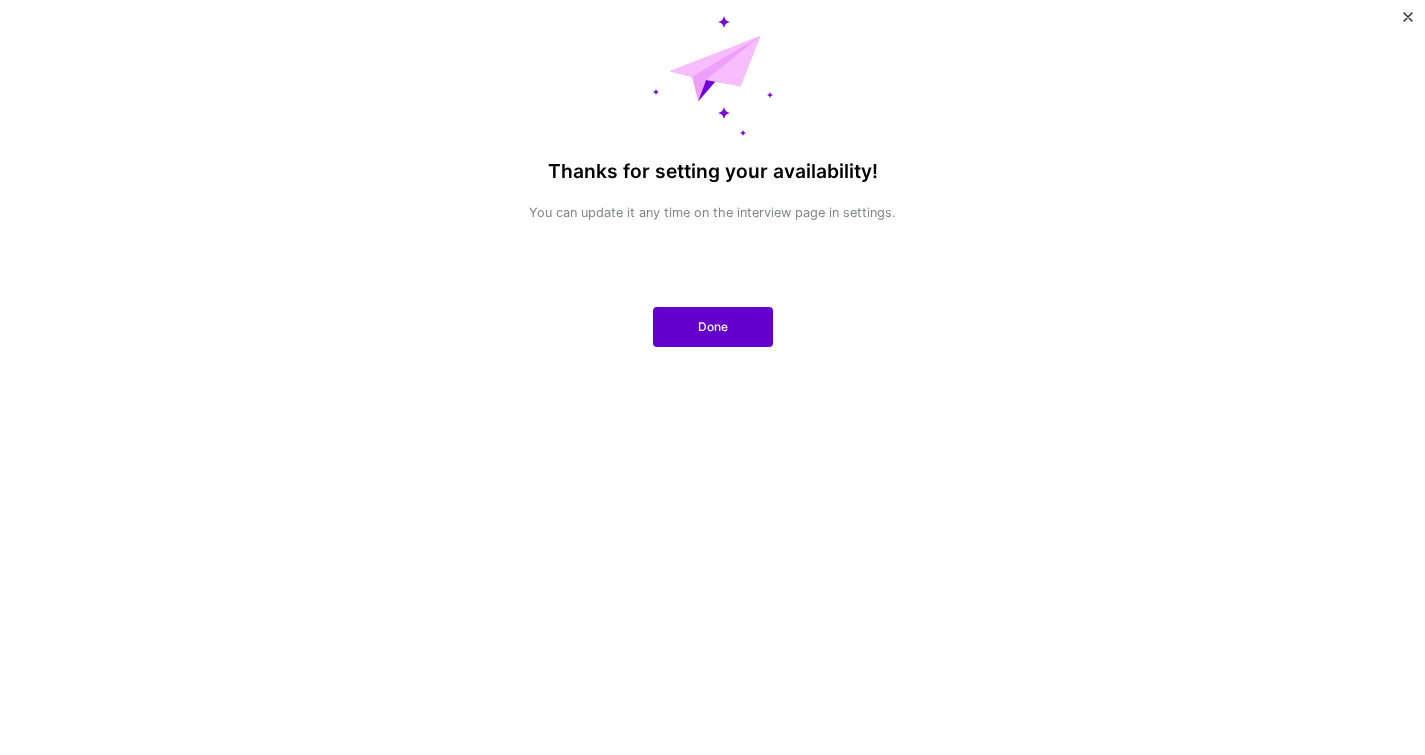click on "Done" at bounding box center (713, 327) 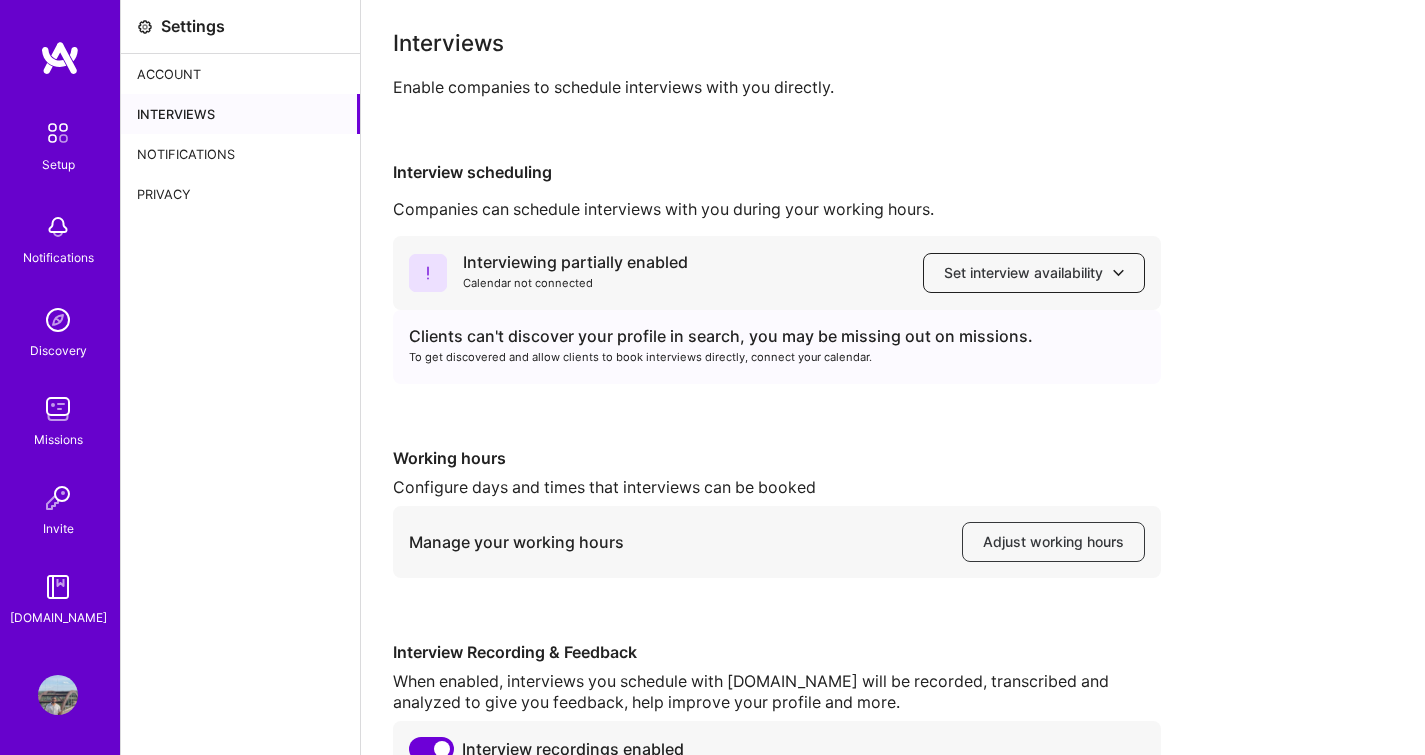 click at bounding box center [1118, 272] 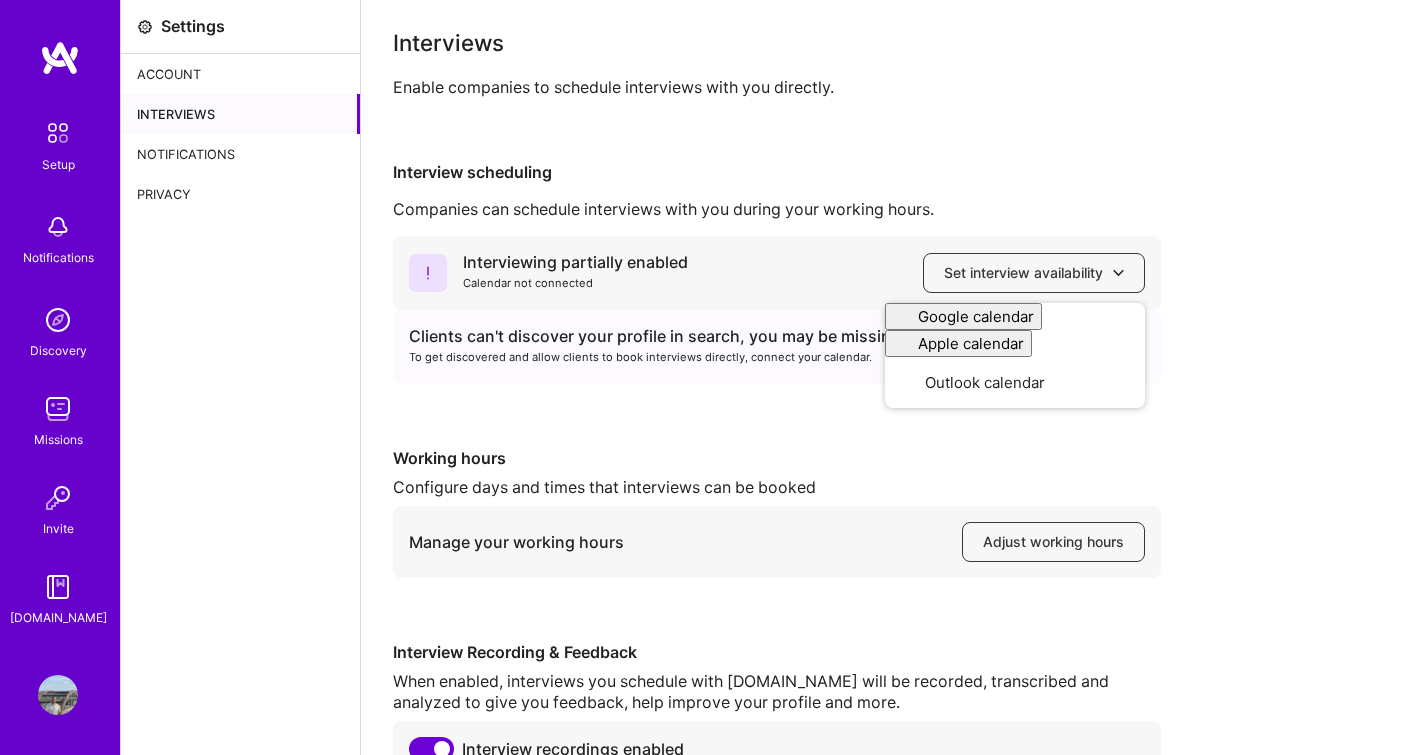click on "Interviewing partially enabled Calendar not connected Set interview availability  Google calendar  Apple calendar  Outlook calendar Clients can't discover your profile in search, you may be missing out on missions. To get discovered and allow clients to book interviews directly, connect your calendar. Working hours Configure days and times that interviews can be booked Manage your working hours Adjust working hours Interview Recording & Feedback When enabled, interviews you schedule with [DOMAIN_NAME] will be recorded, transcribed and analyzed to give you feedback, help improve your profile and more. Interview recordings enabled" at bounding box center [893, 506] 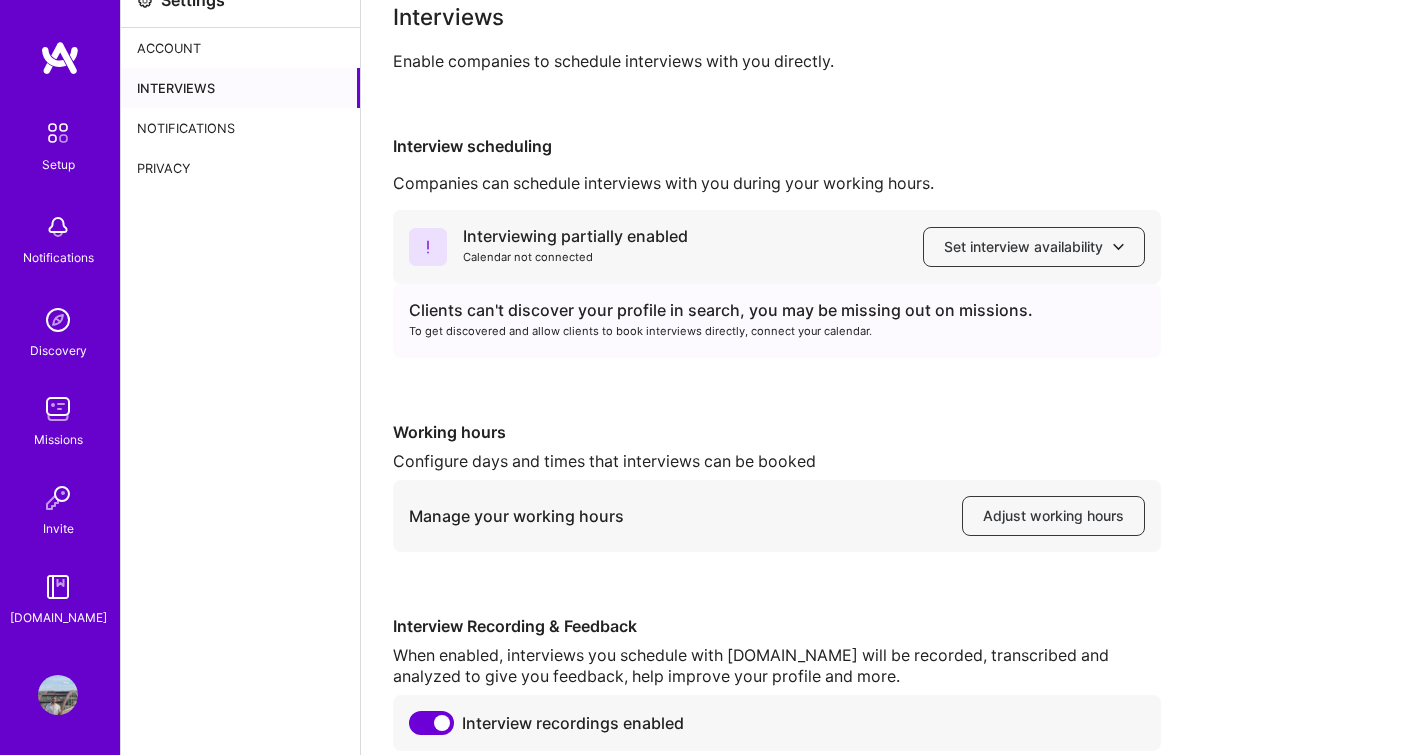 scroll, scrollTop: 0, scrollLeft: 0, axis: both 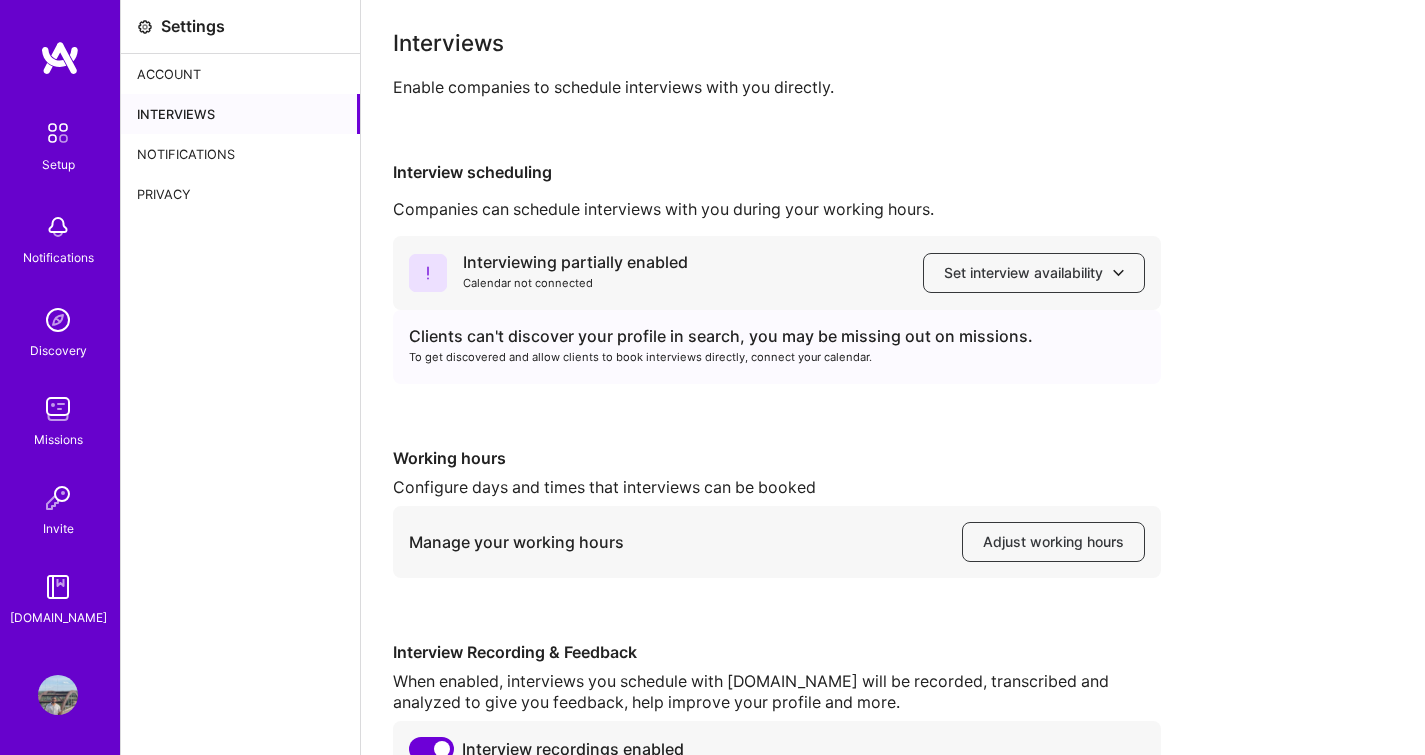 click on "Notifications" at bounding box center [240, 154] 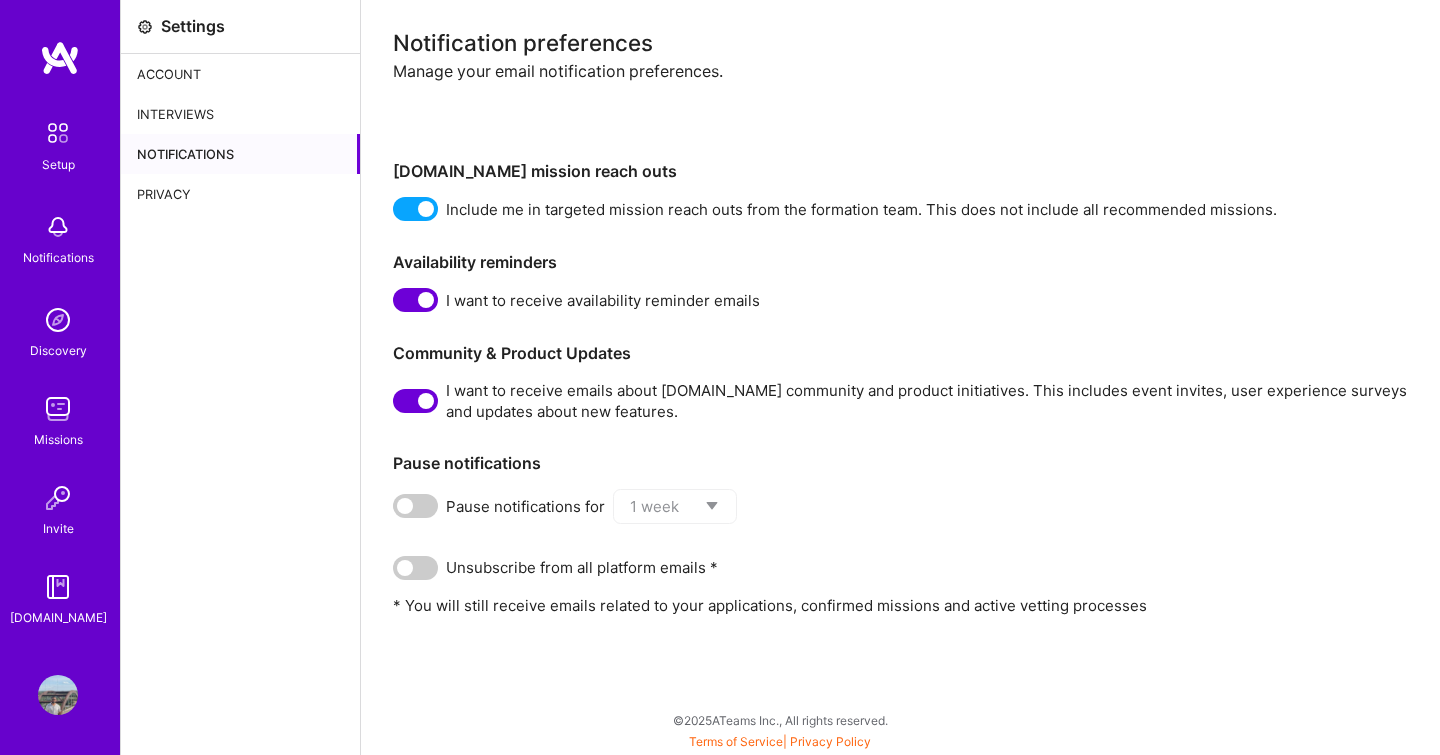 click at bounding box center [58, 320] 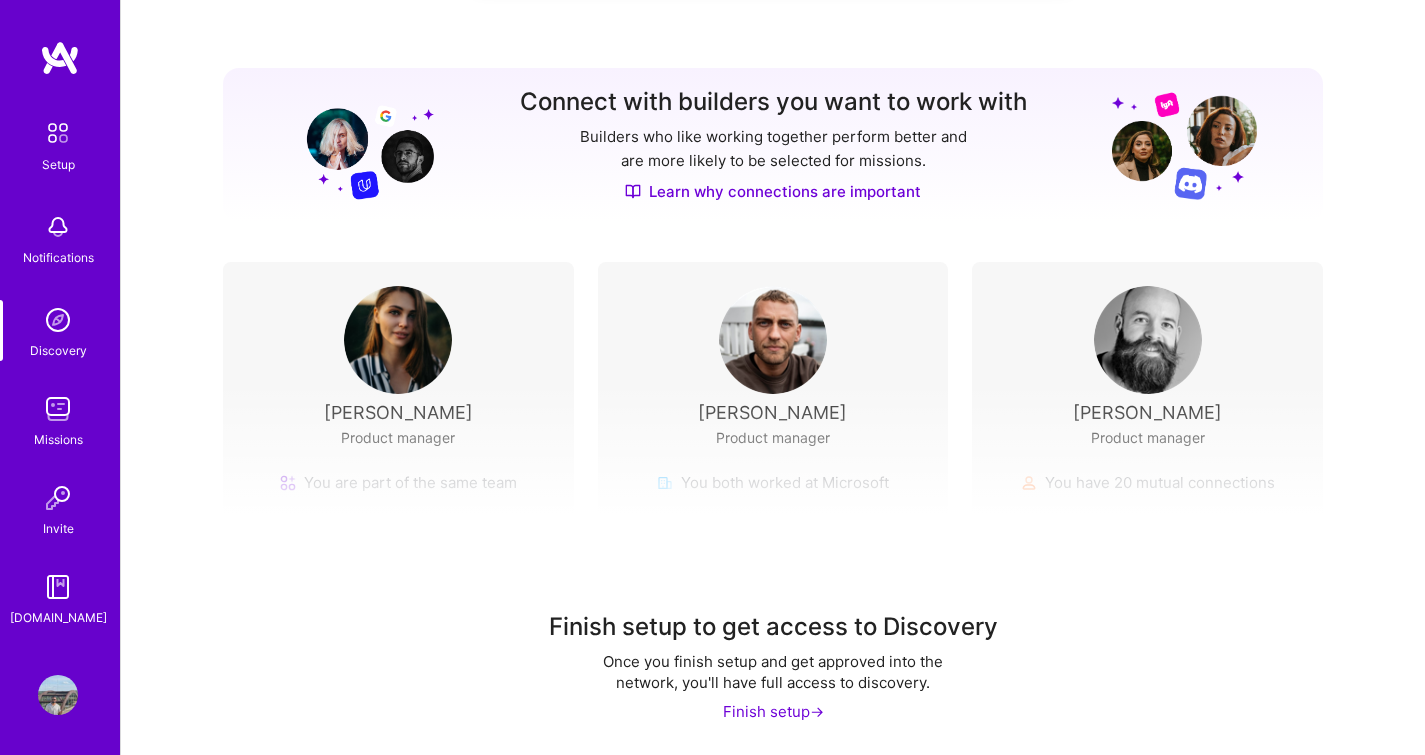 scroll, scrollTop: 201, scrollLeft: 0, axis: vertical 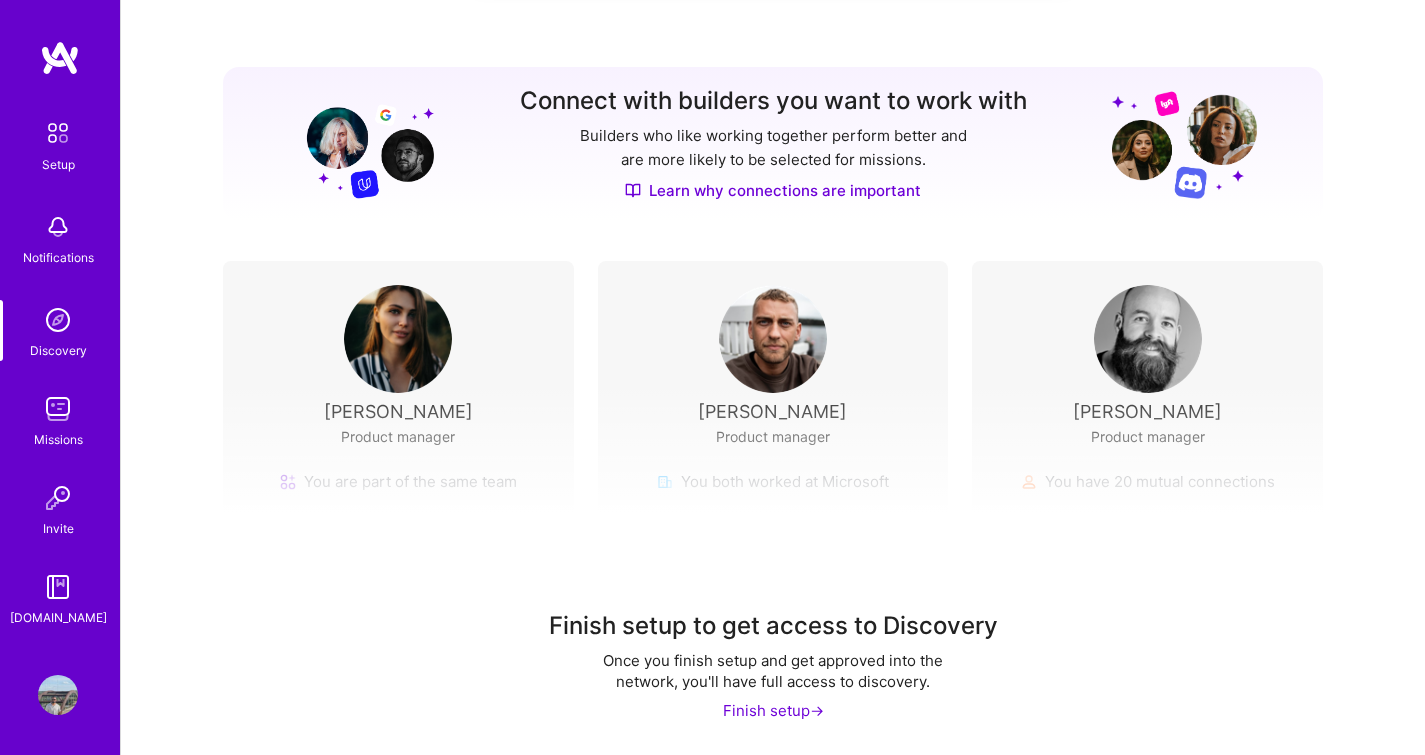click at bounding box center (398, 339) 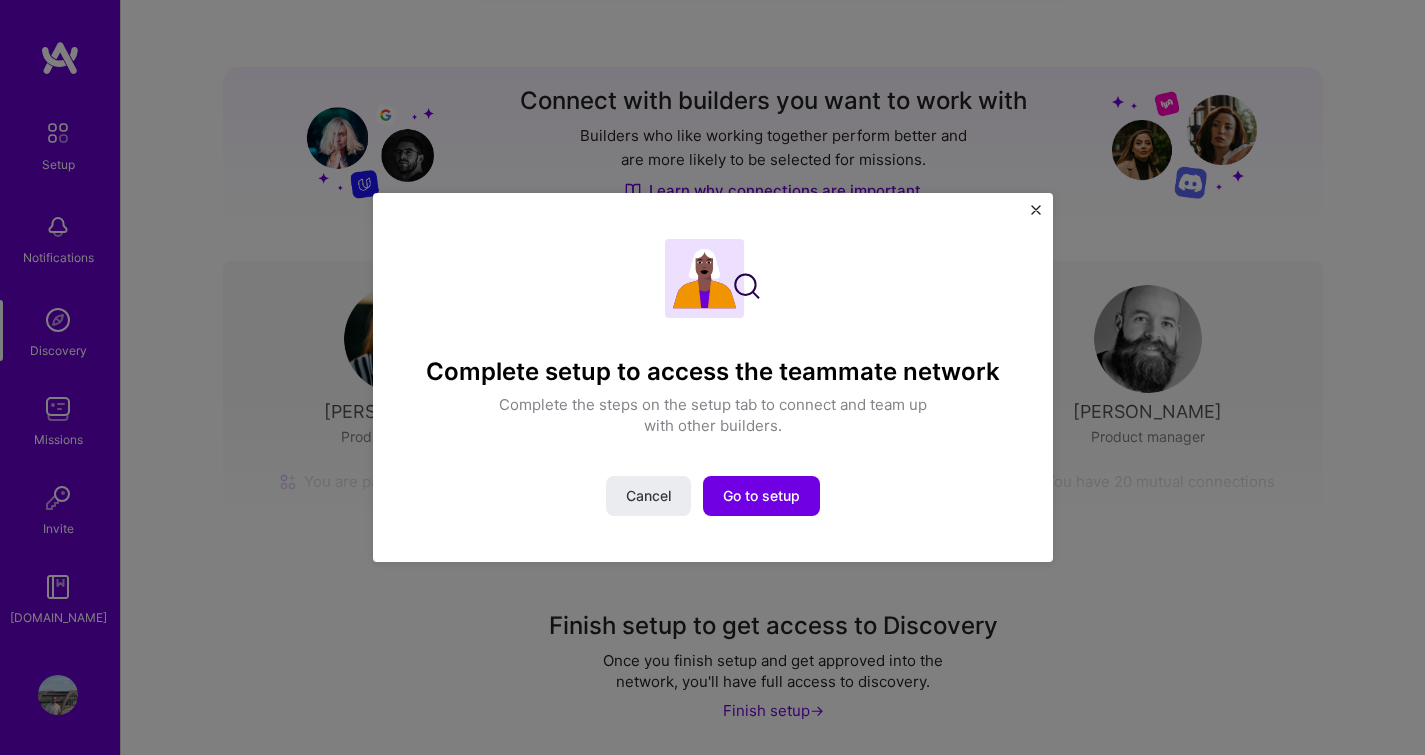 click at bounding box center (1036, 210) 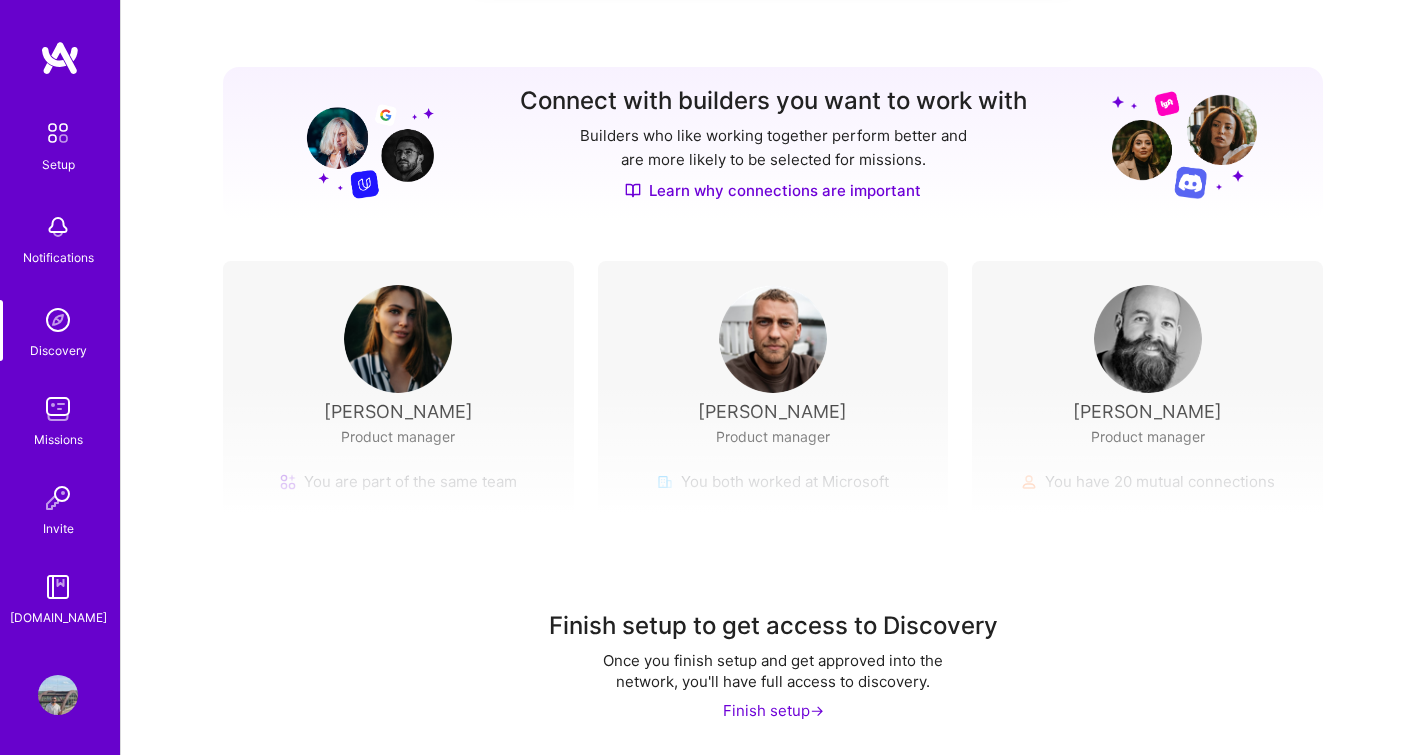 scroll, scrollTop: 0, scrollLeft: 0, axis: both 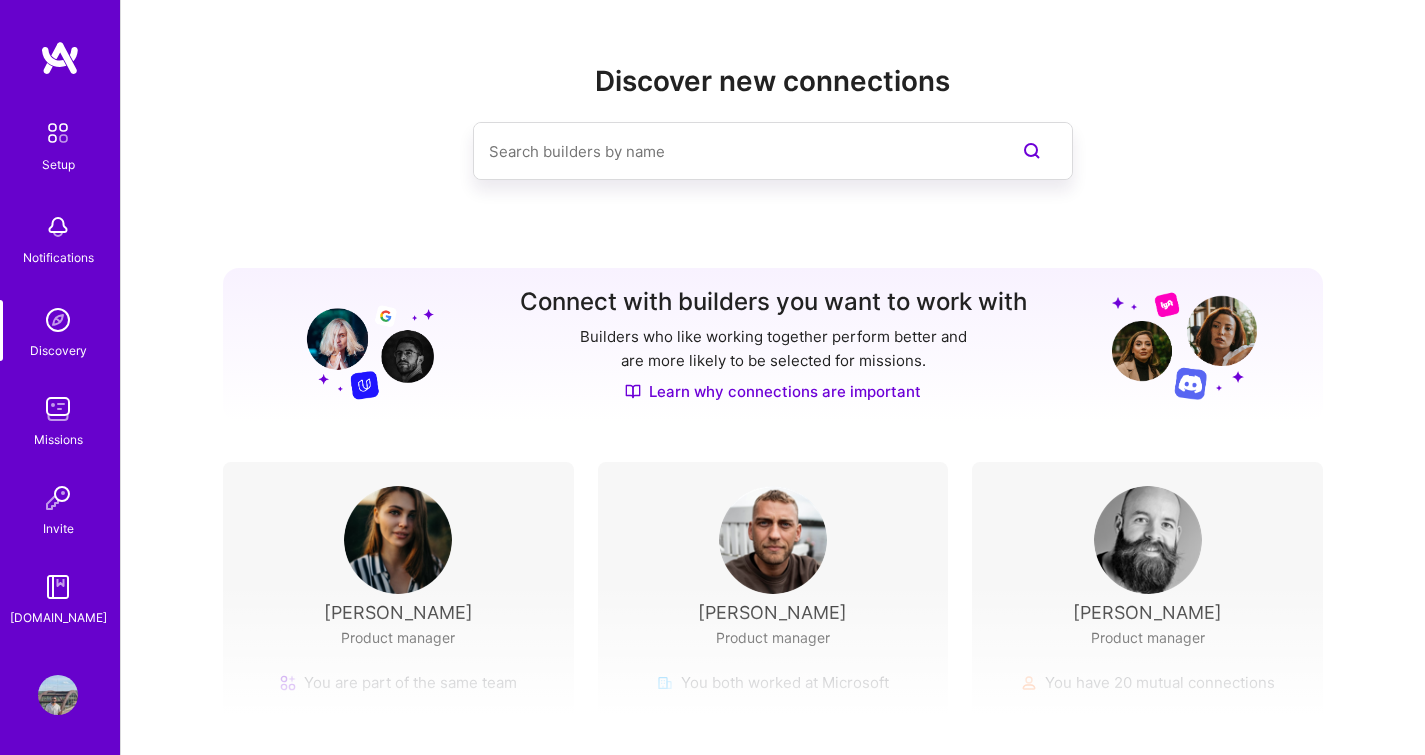 click on "Setup" at bounding box center (58, 164) 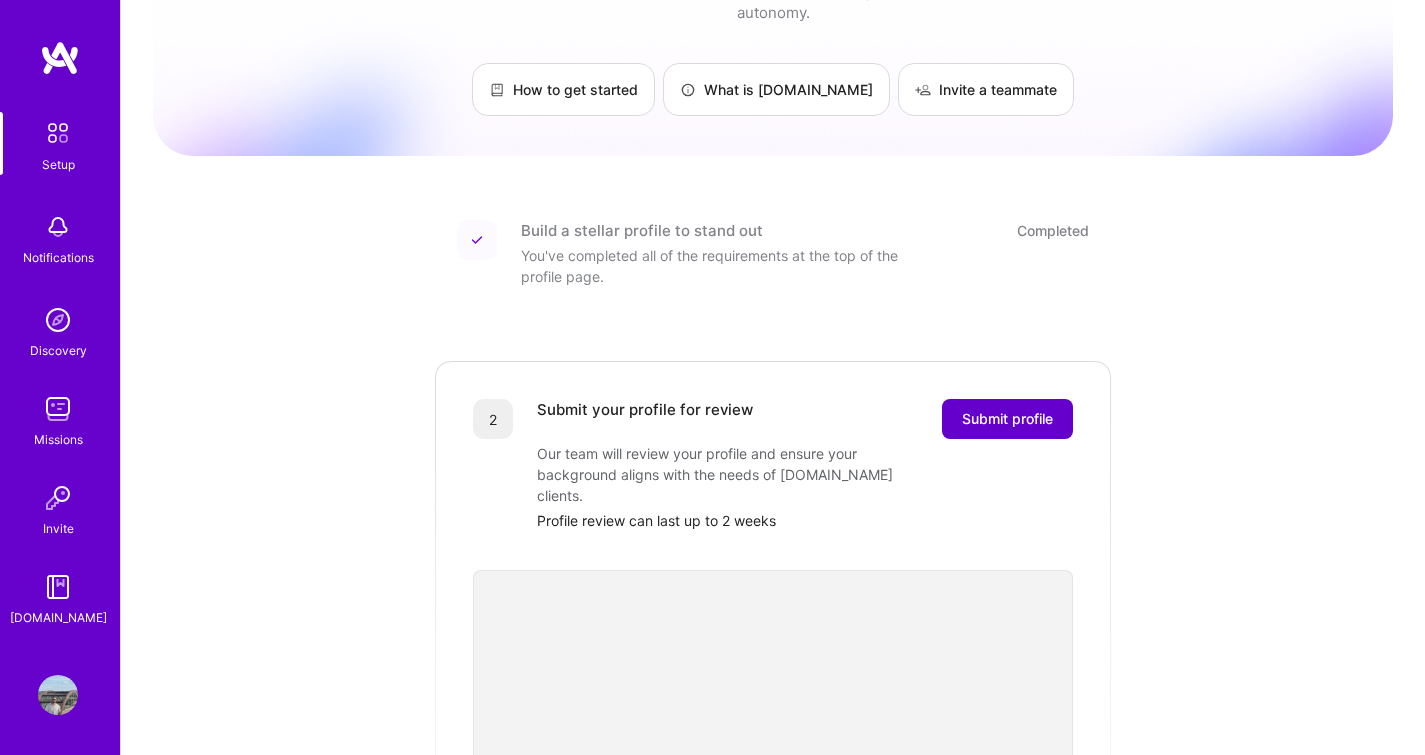 scroll, scrollTop: 104, scrollLeft: 0, axis: vertical 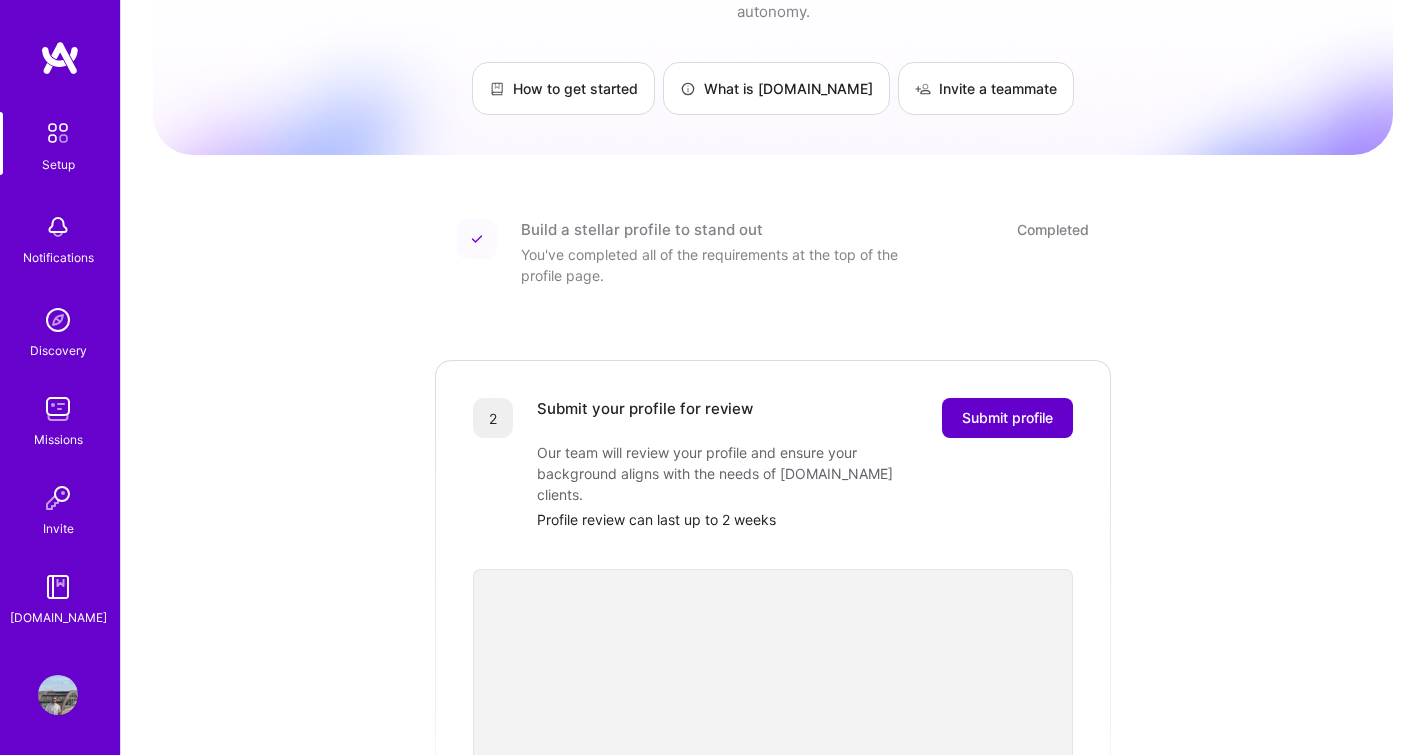 click on "Submit profile" at bounding box center (1007, 418) 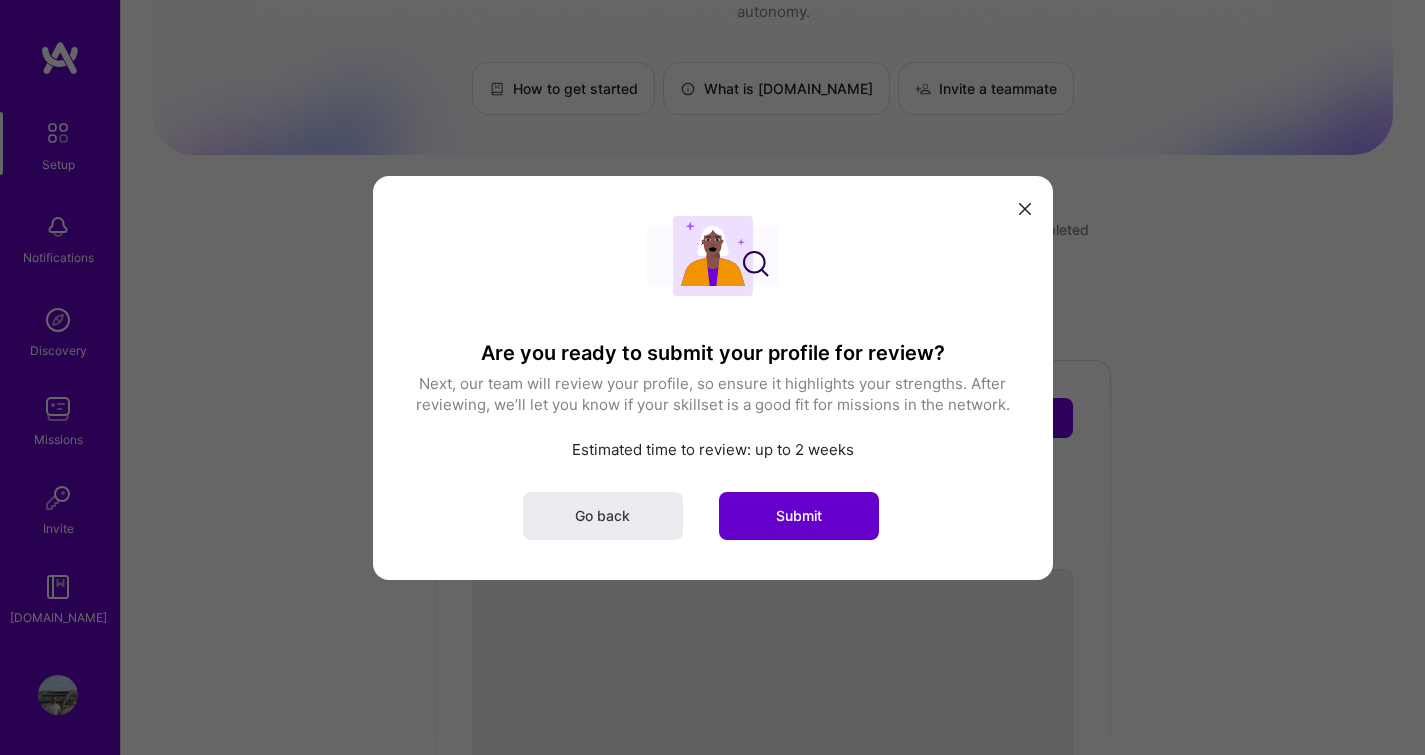 click on "Submit" at bounding box center (799, 515) 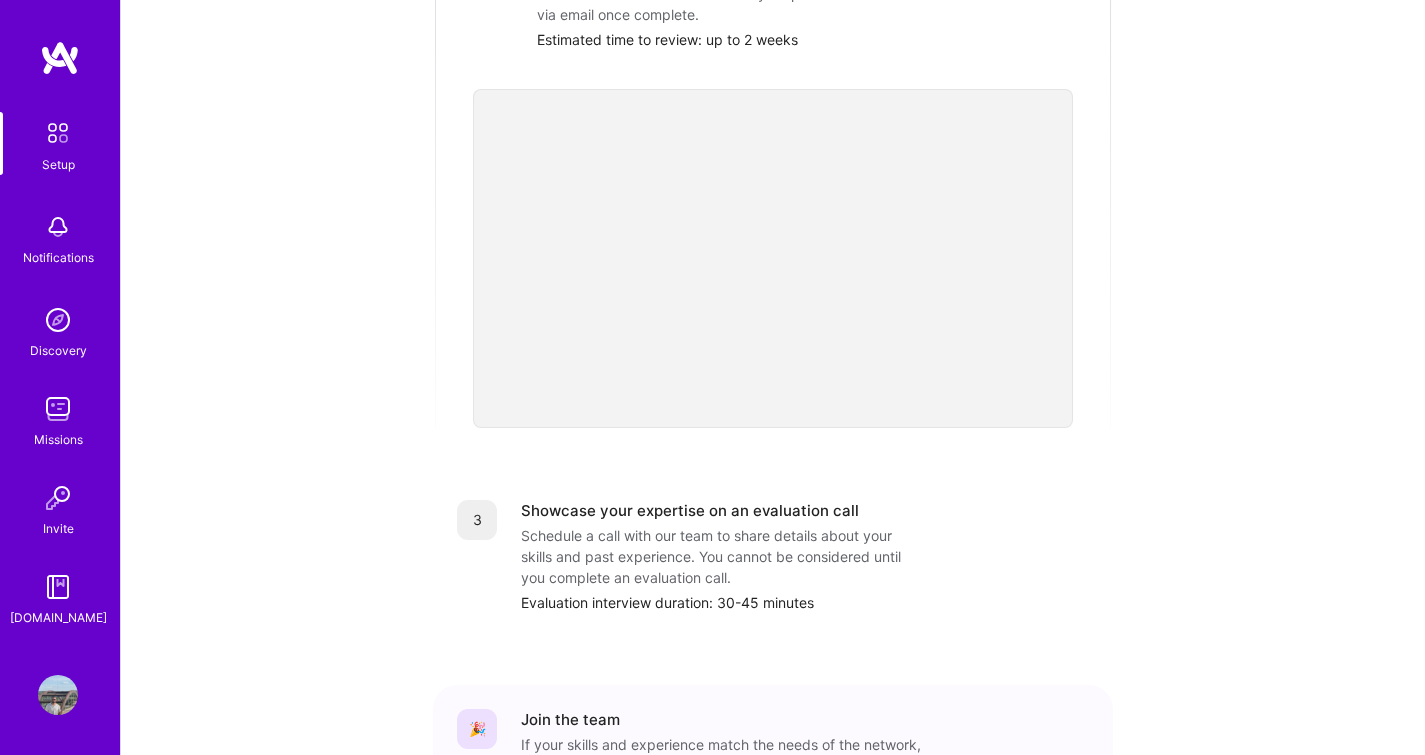 scroll, scrollTop: 455, scrollLeft: 0, axis: vertical 